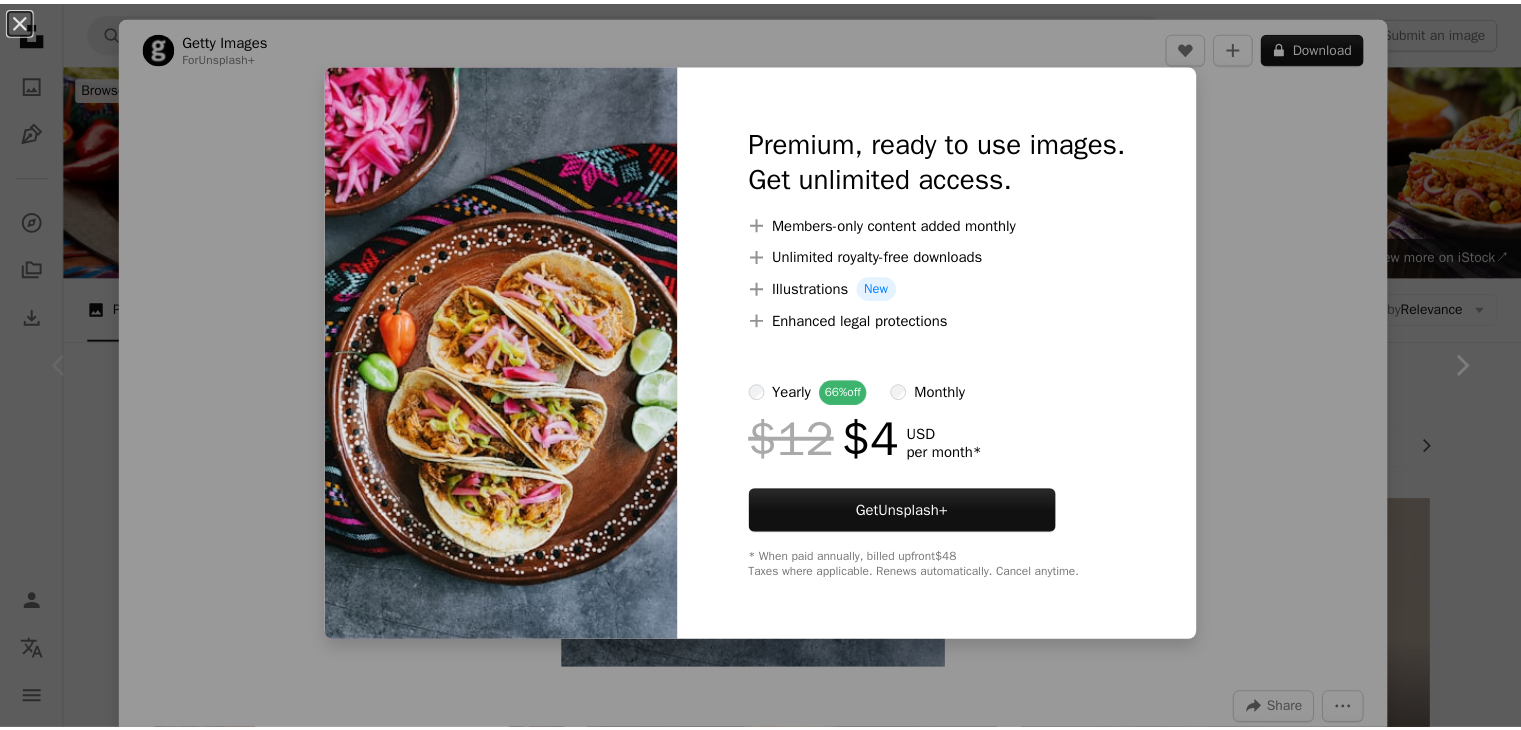 scroll, scrollTop: 604, scrollLeft: 0, axis: vertical 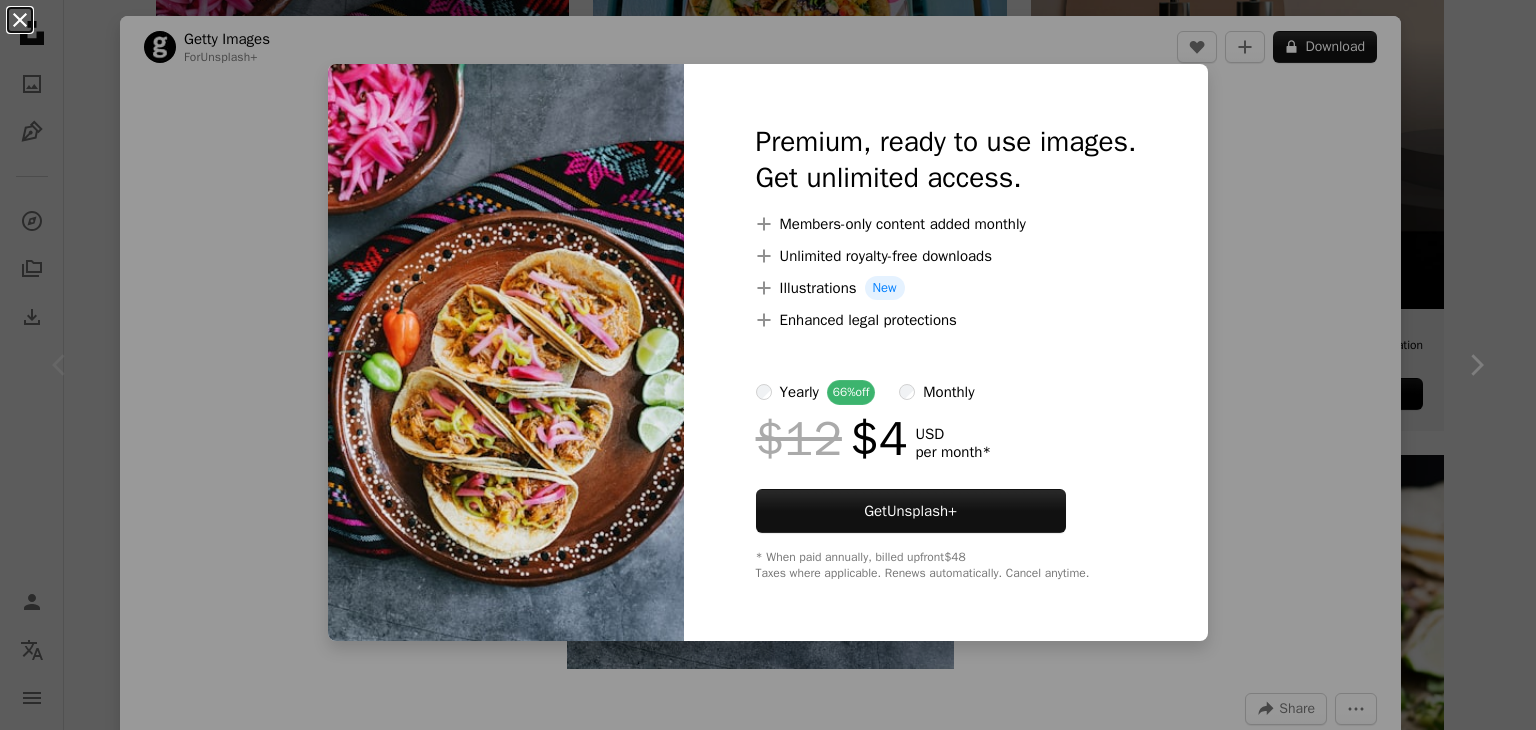 click on "An X shape" at bounding box center [20, 20] 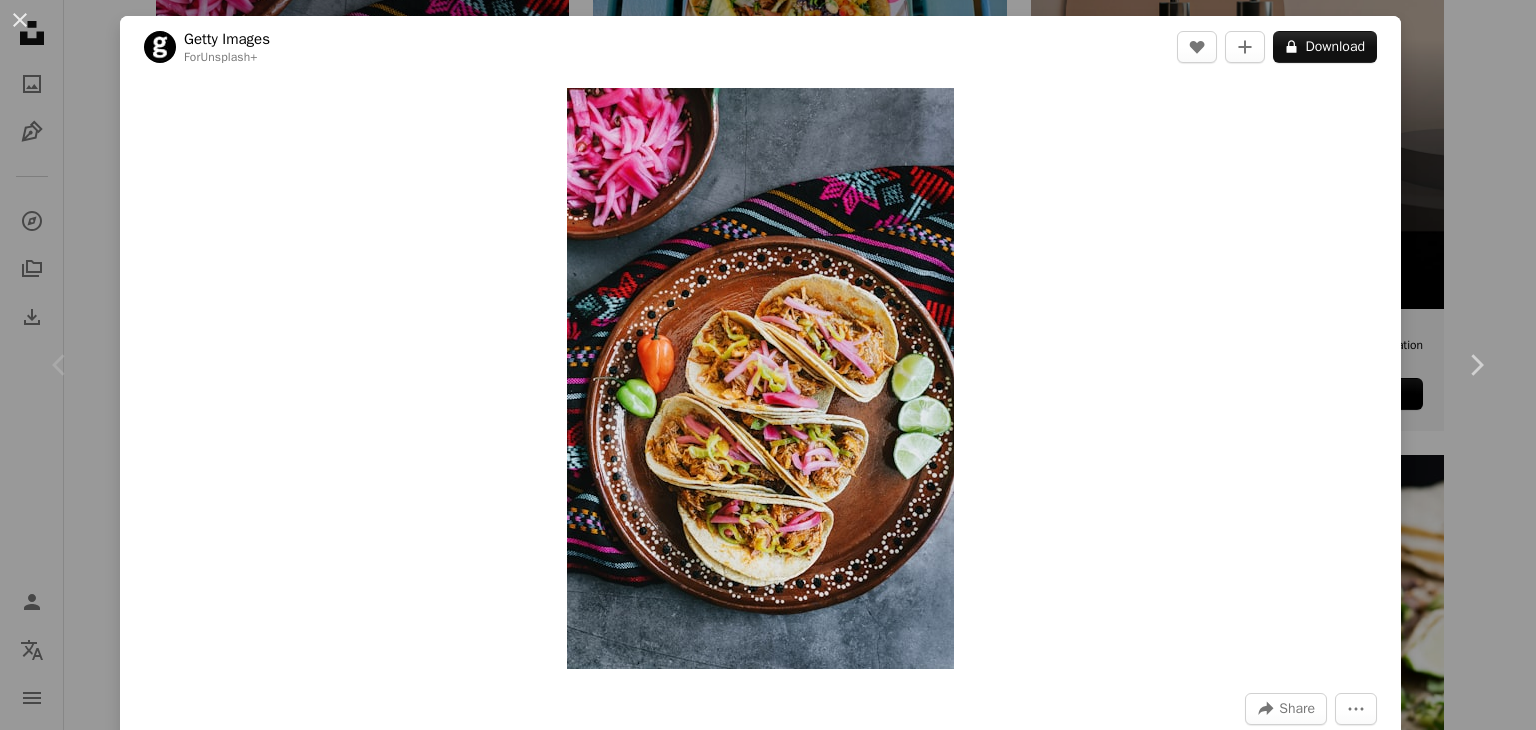 click on "An X shape" at bounding box center (20, 20) 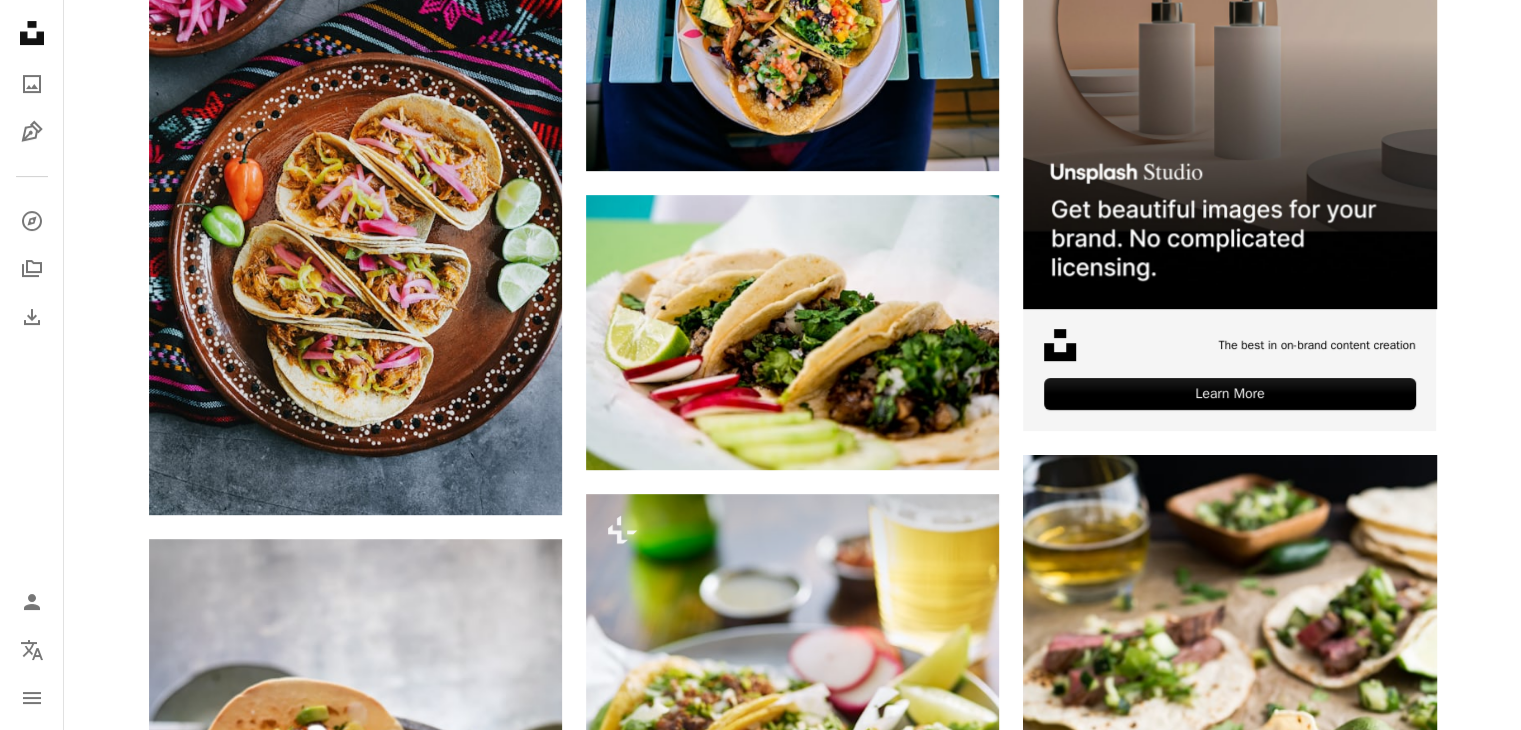 scroll, scrollTop: 944, scrollLeft: 0, axis: vertical 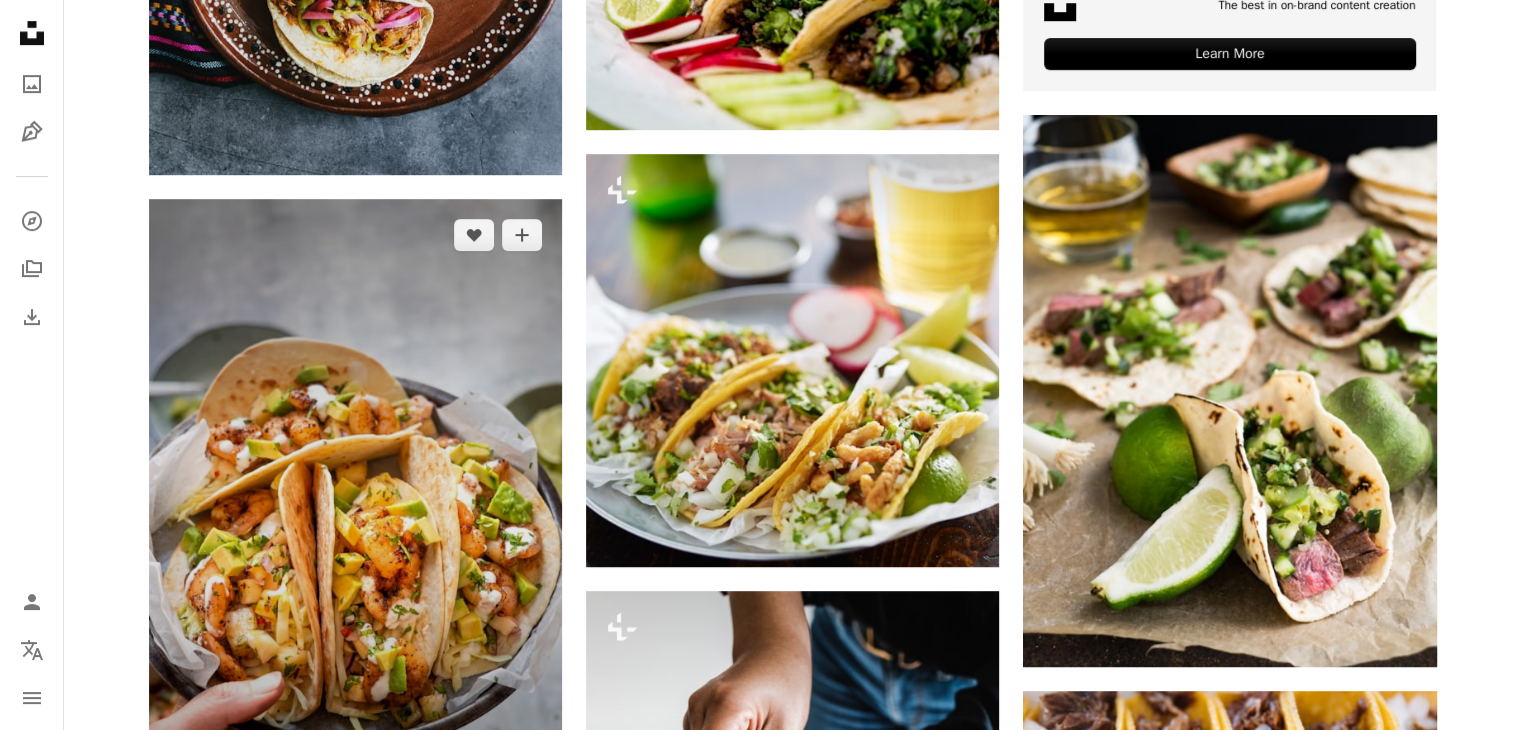 click at bounding box center (355, 509) 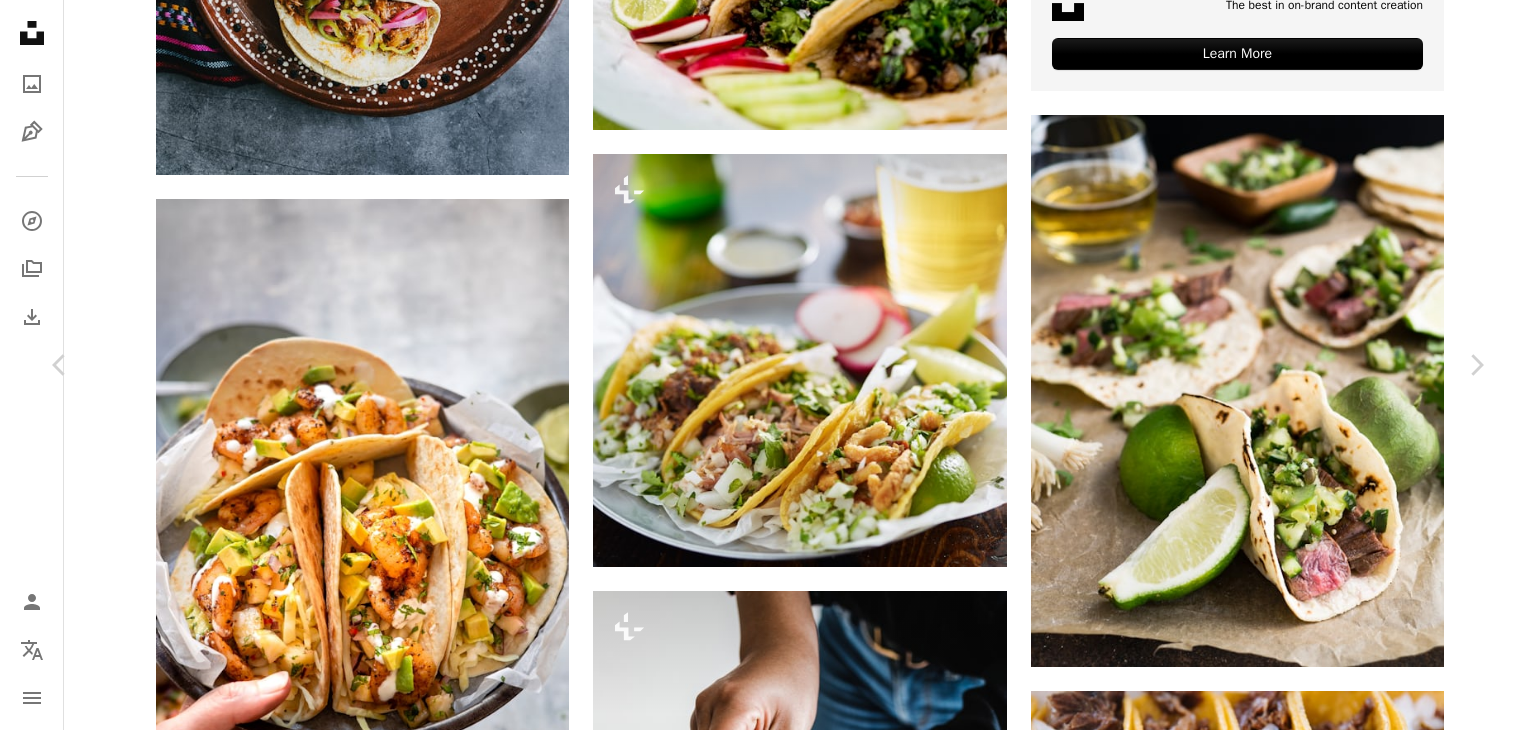 click on "An X shape" at bounding box center (20, 20) 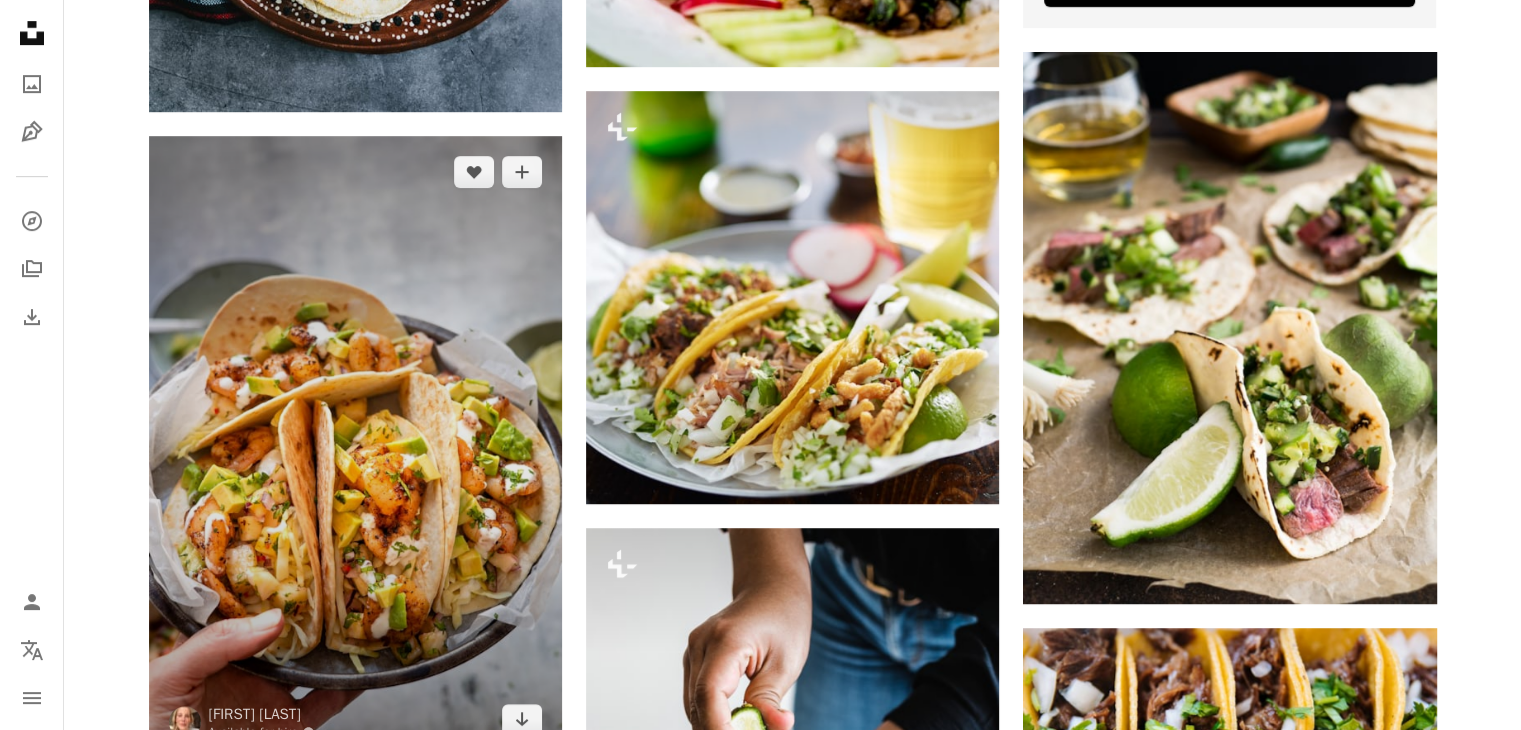 scroll, scrollTop: 1010, scrollLeft: 0, axis: vertical 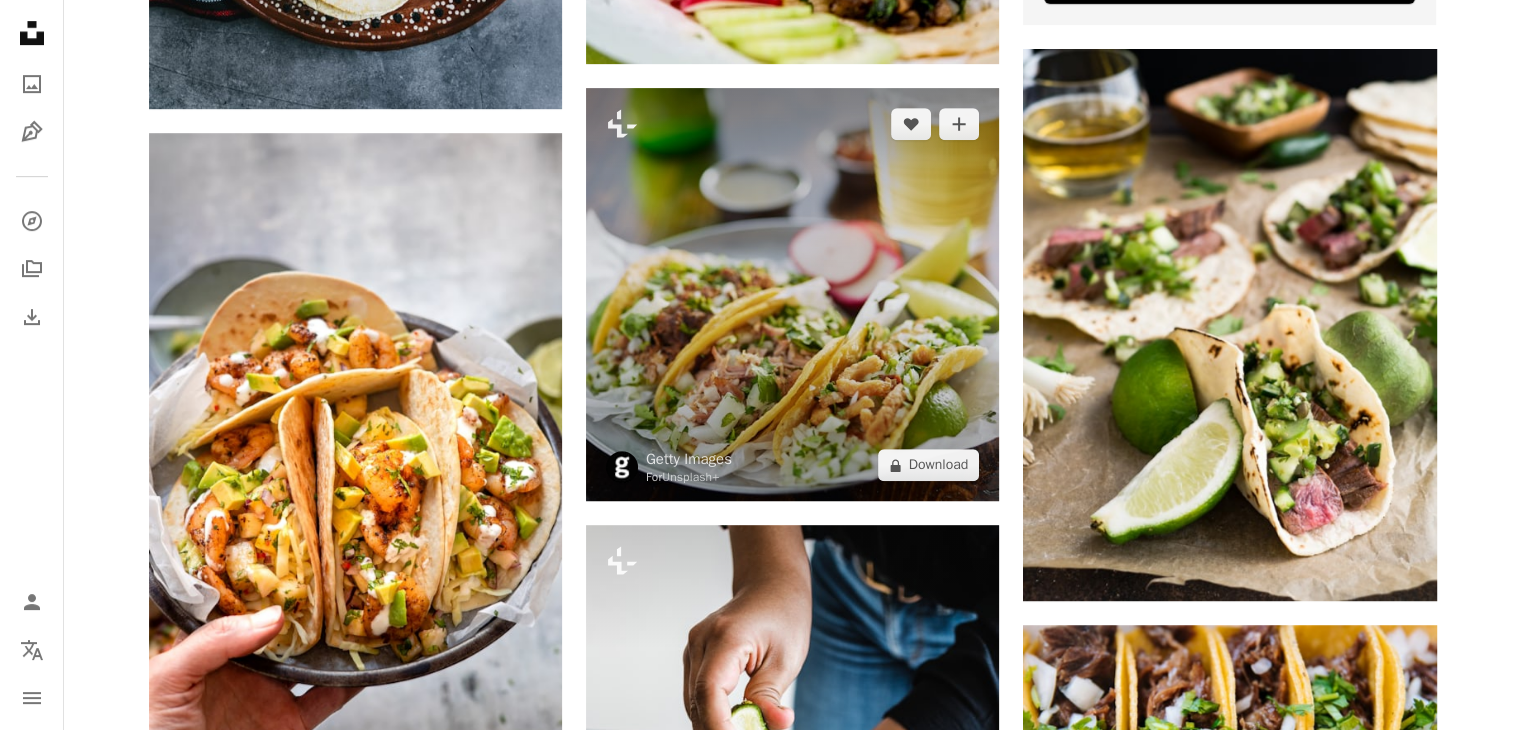 click at bounding box center [792, 294] 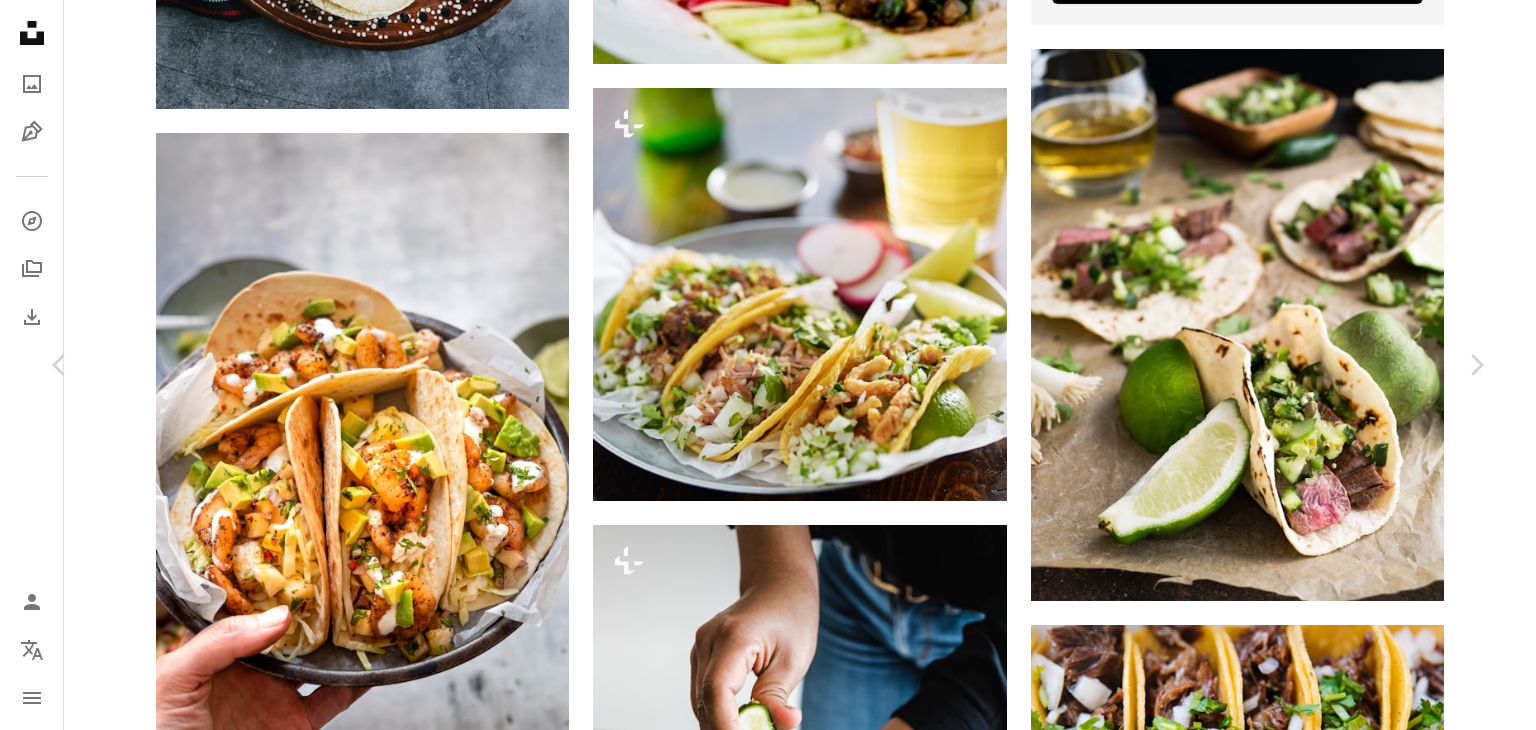 click on "An X shape" at bounding box center (20, 20) 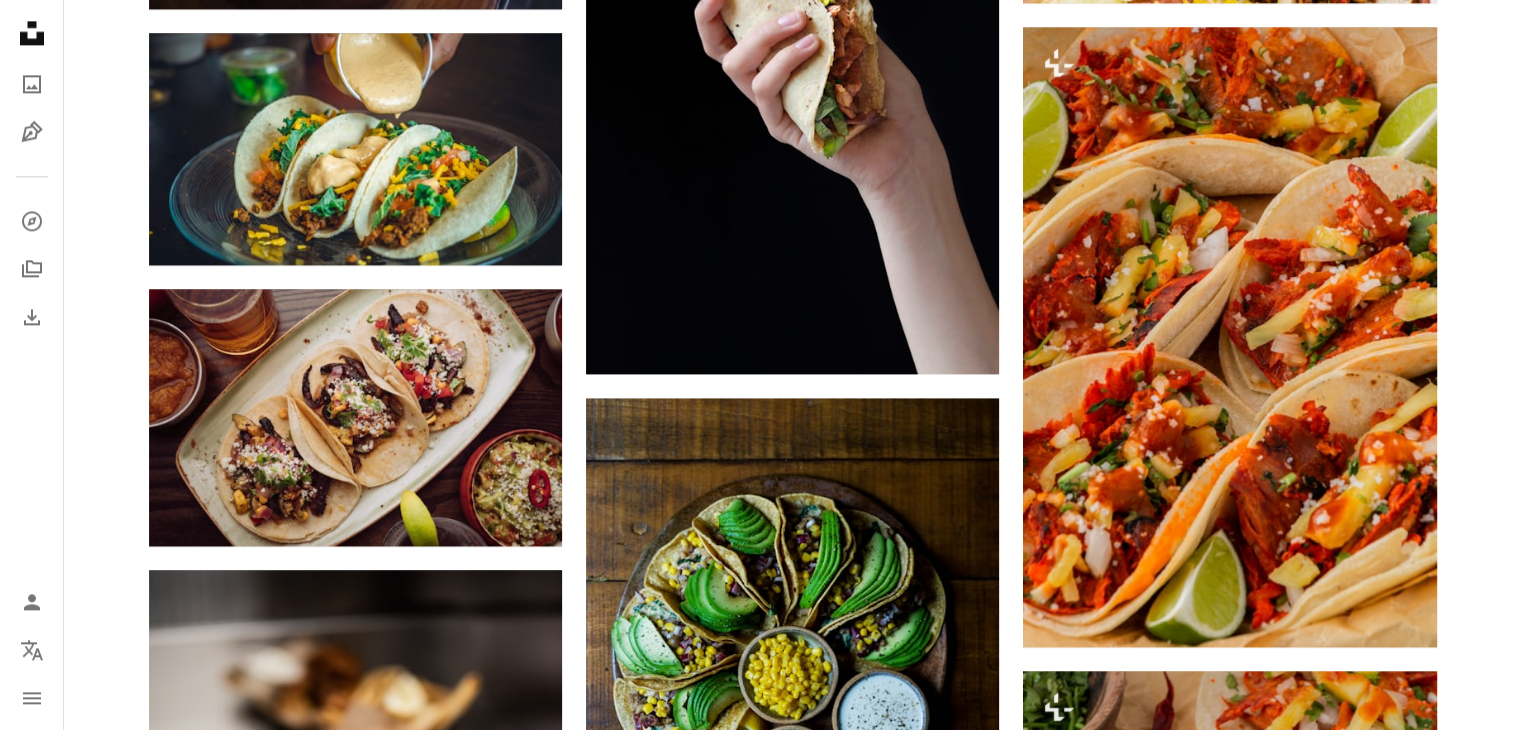 scroll, scrollTop: 2878, scrollLeft: 0, axis: vertical 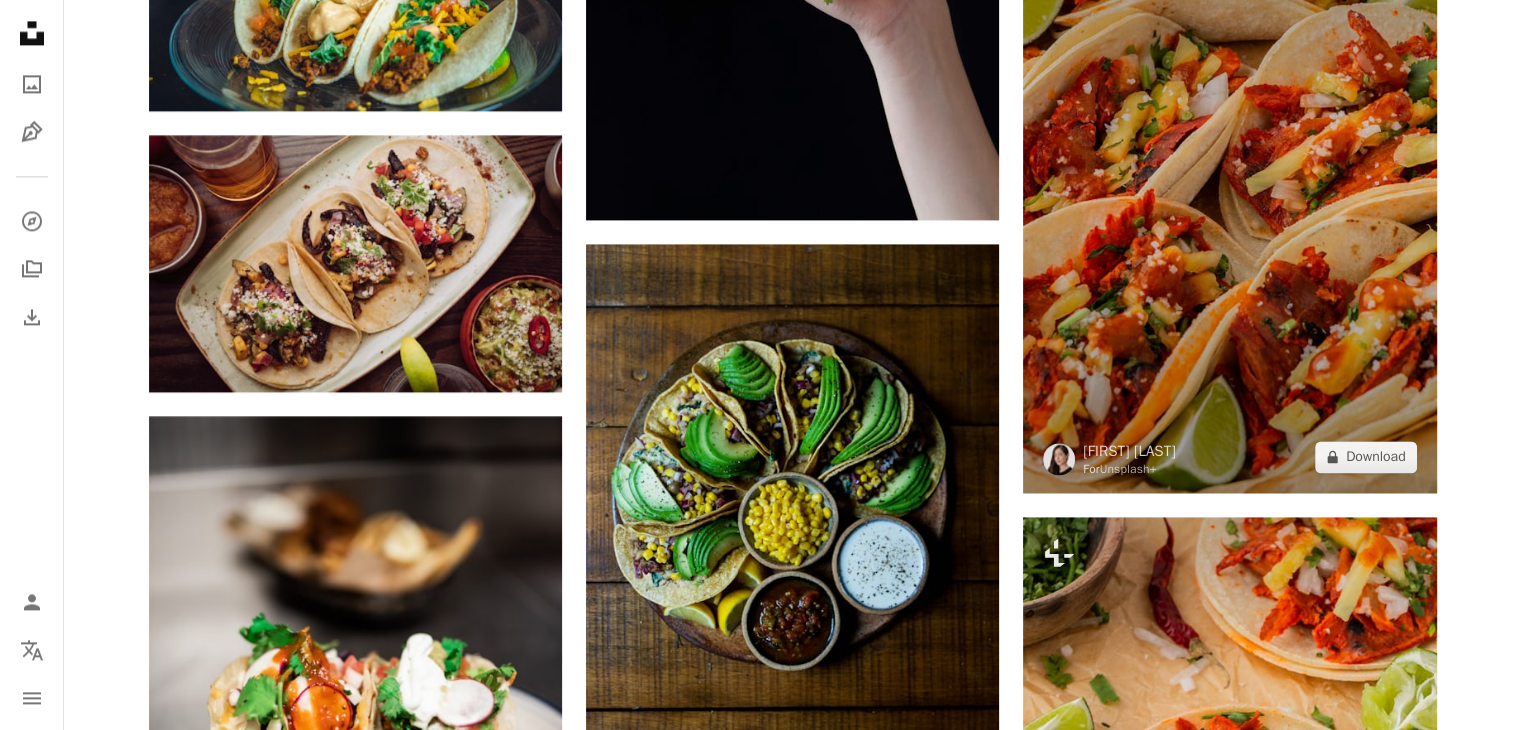 click at bounding box center [1229, 183] 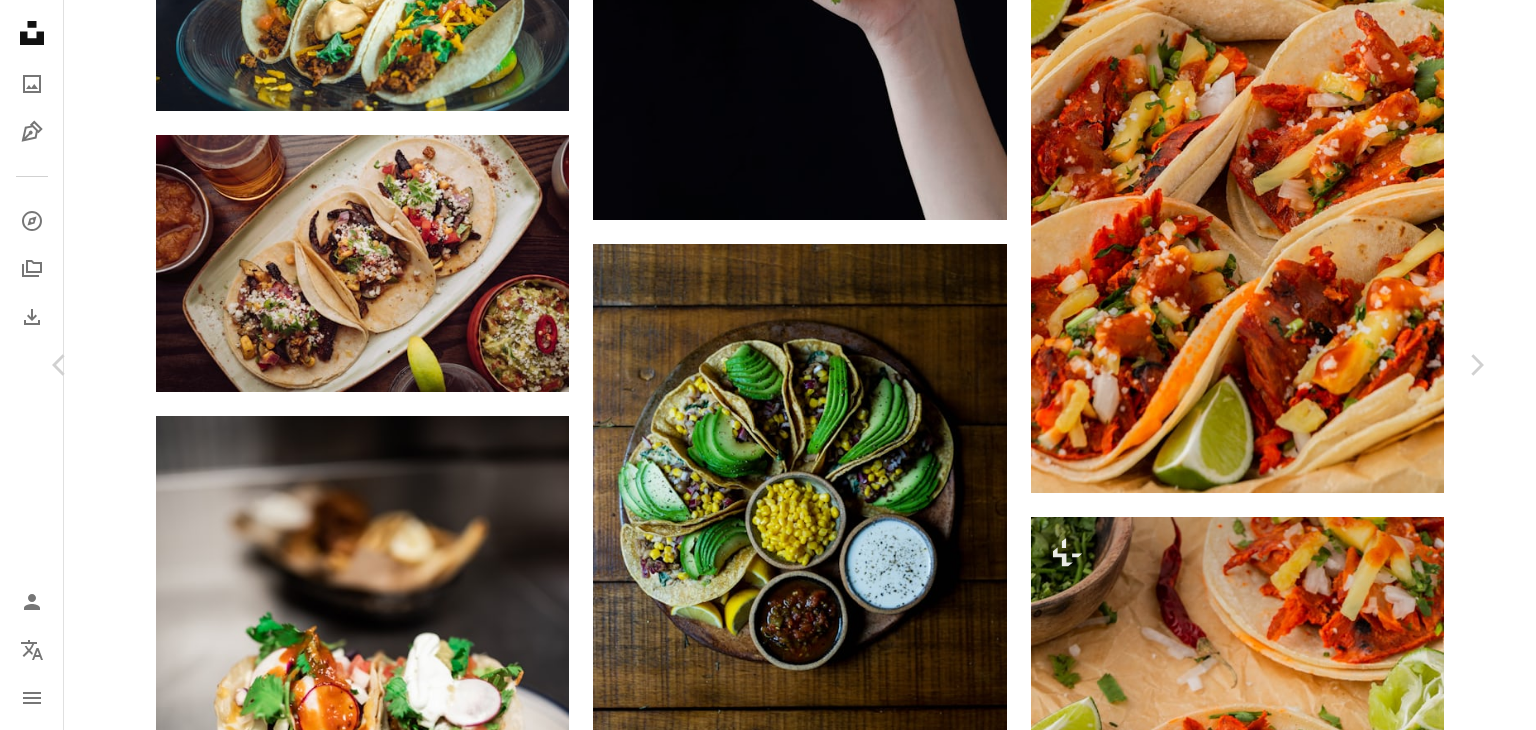 click on "An X shape" at bounding box center [20, 20] 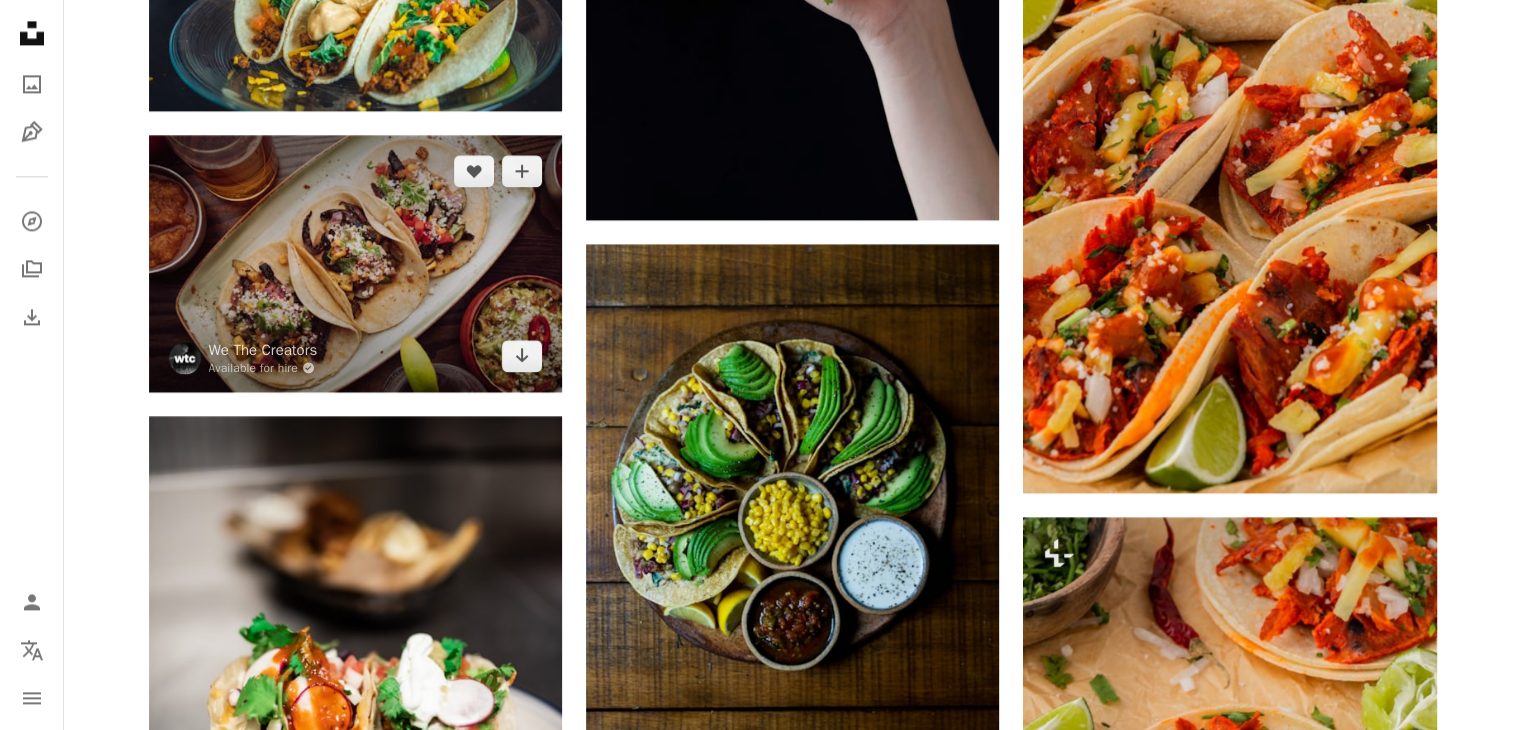 click at bounding box center [355, 263] 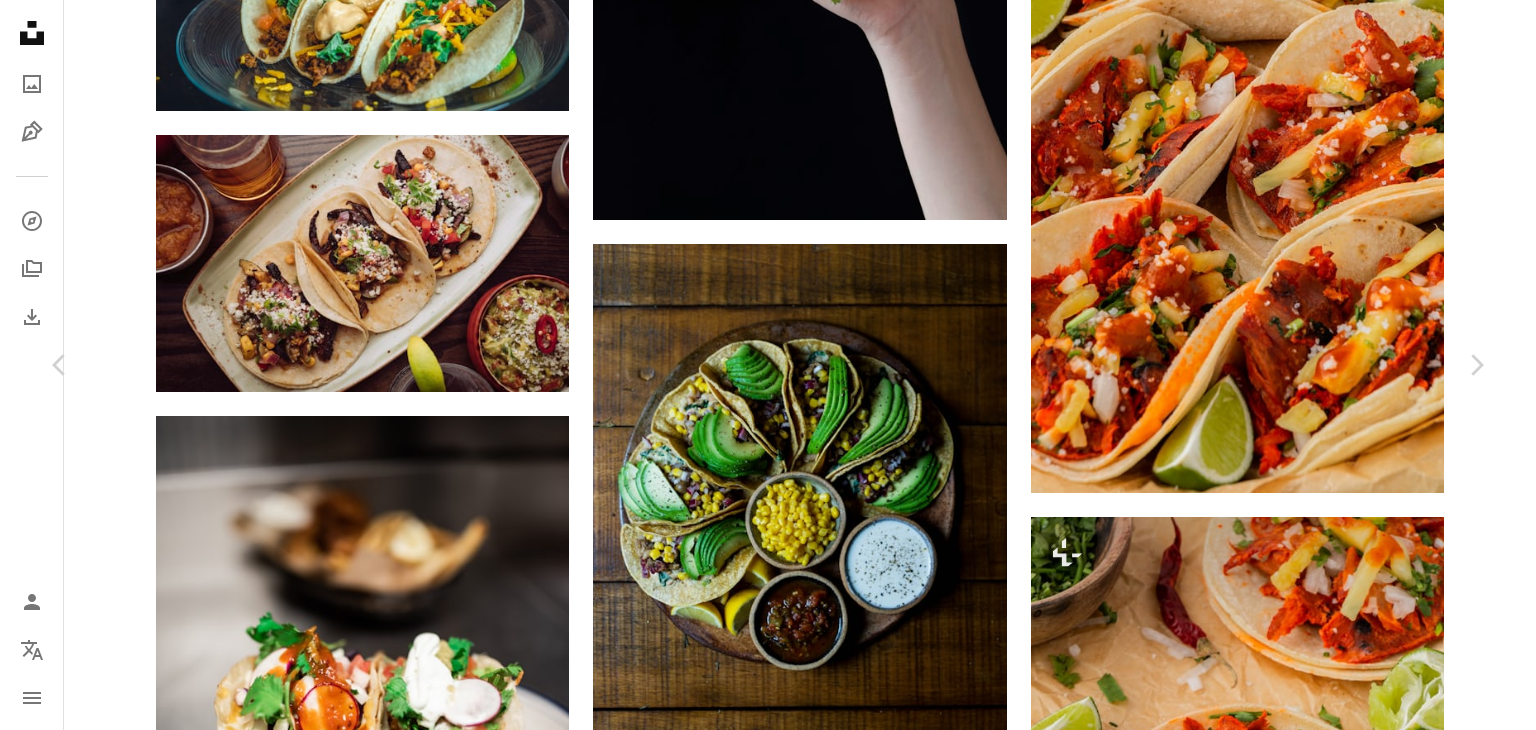 click on "Download free" at bounding box center [1287, 8400] 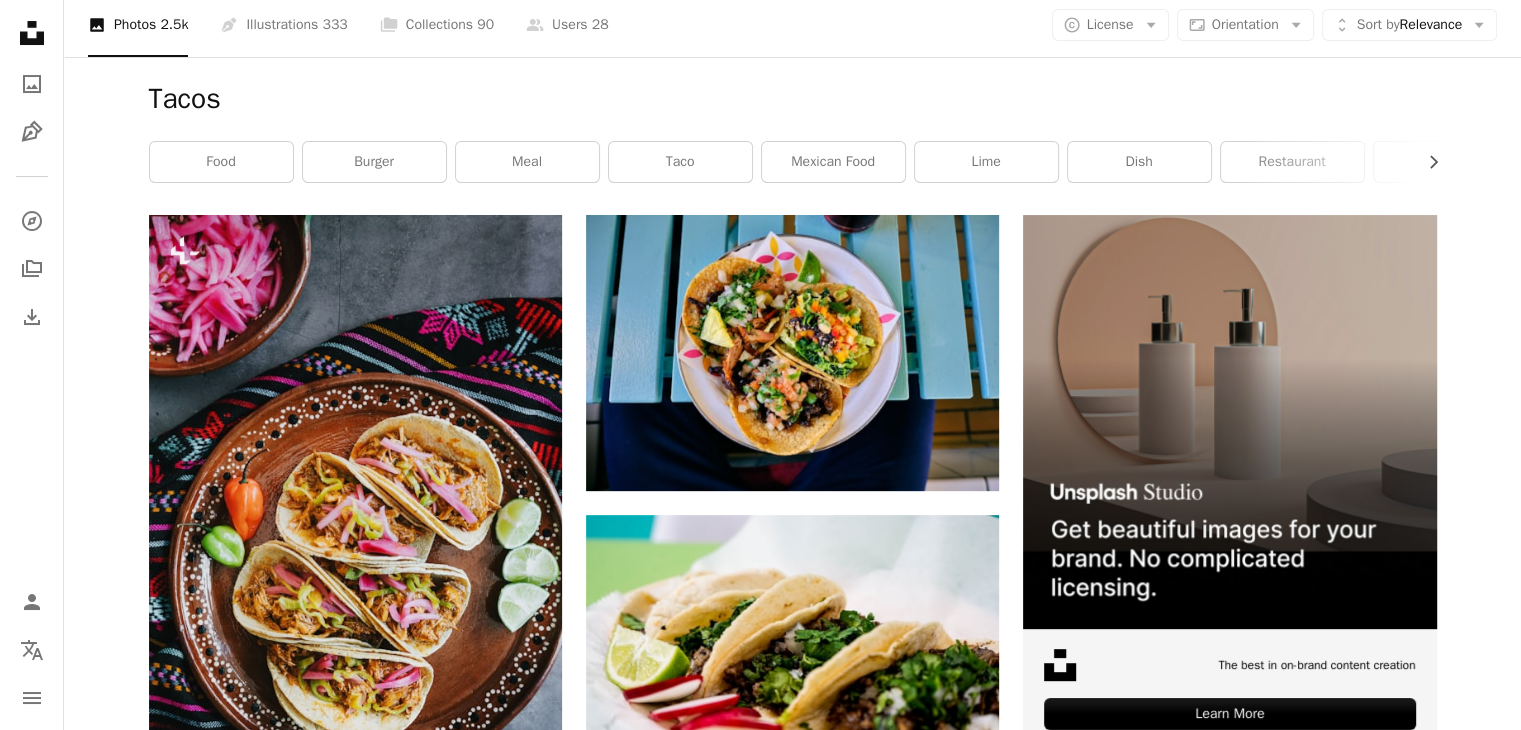 scroll, scrollTop: 0, scrollLeft: 0, axis: both 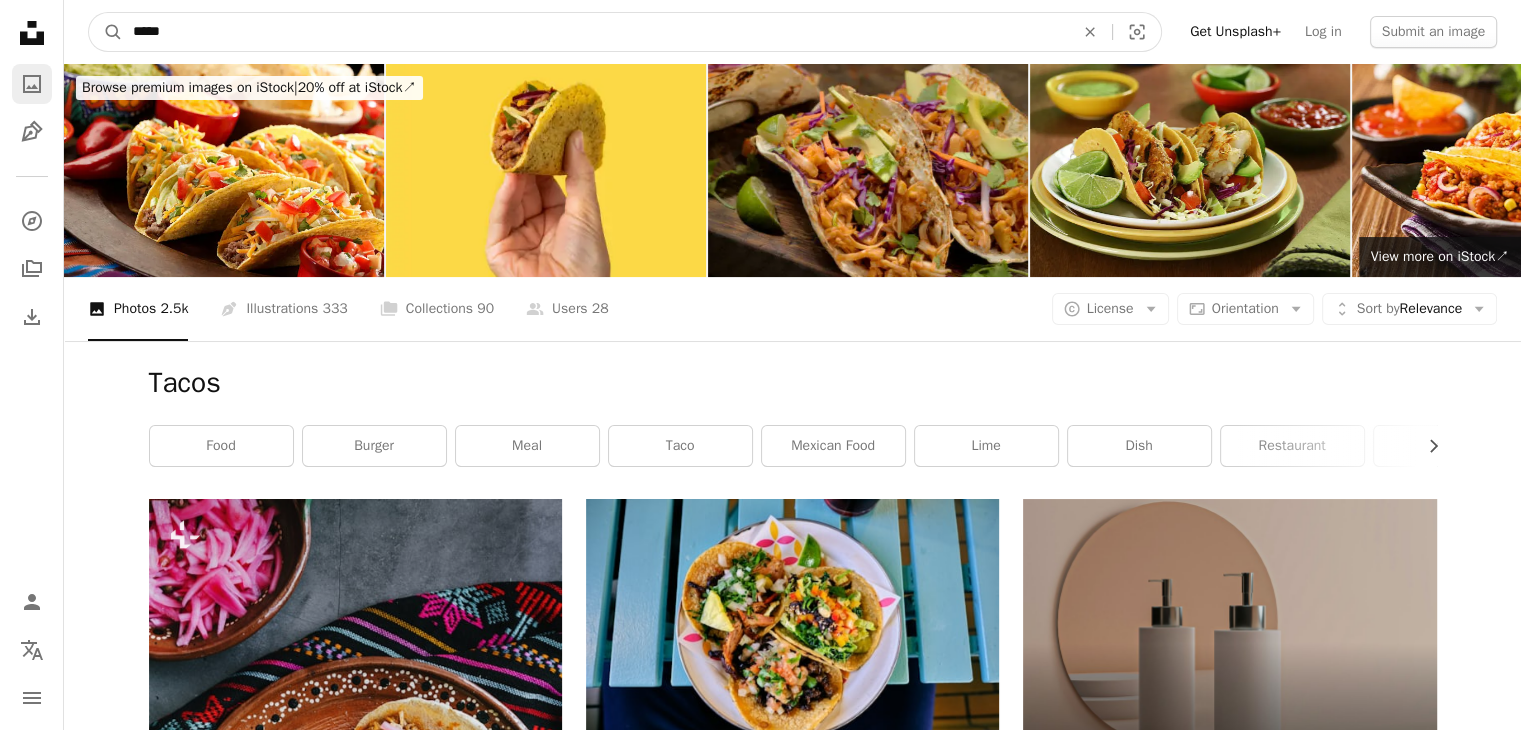 drag, startPoint x: 401, startPoint y: 25, endPoint x: 38, endPoint y: 90, distance: 368.77365 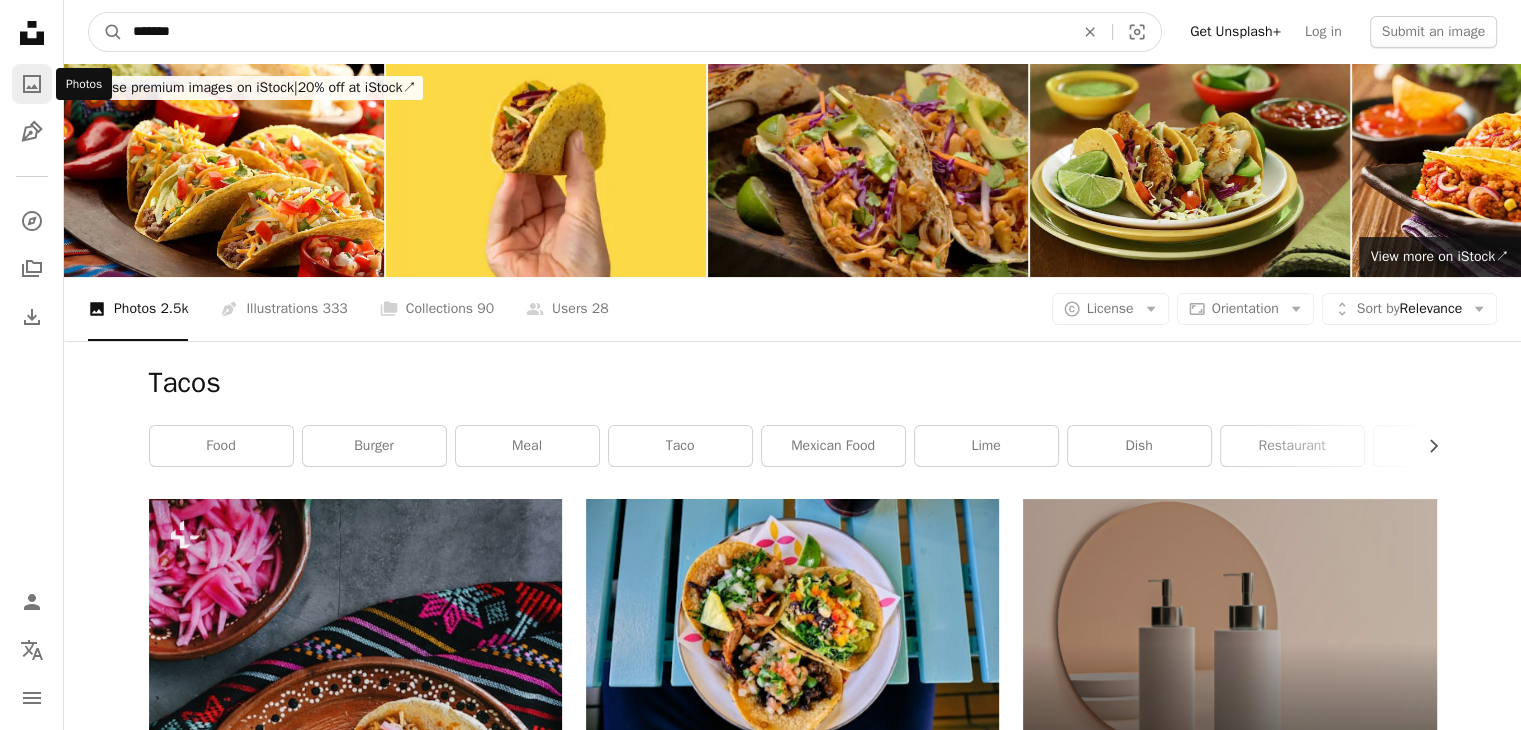 type on "********" 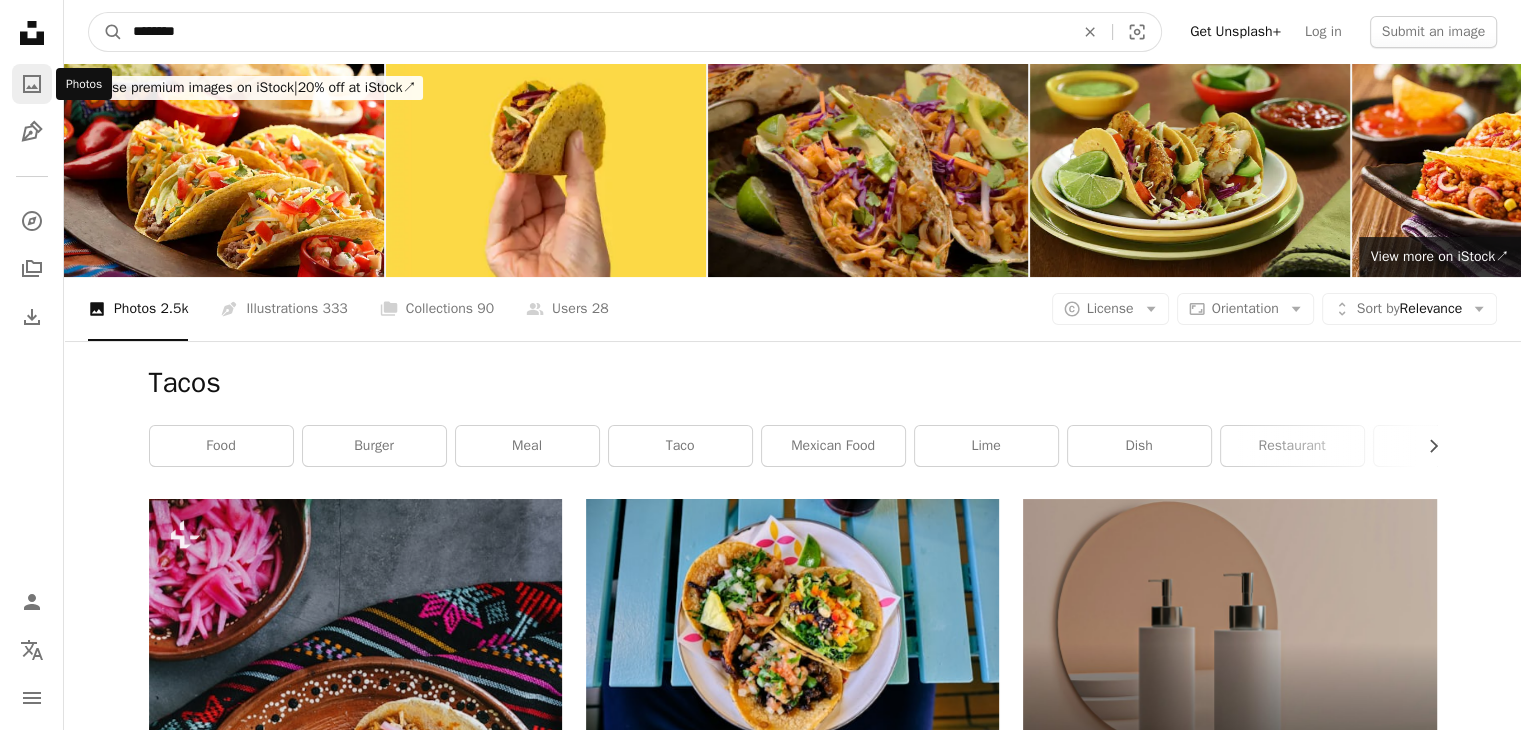 click on "A magnifying glass" at bounding box center (106, 32) 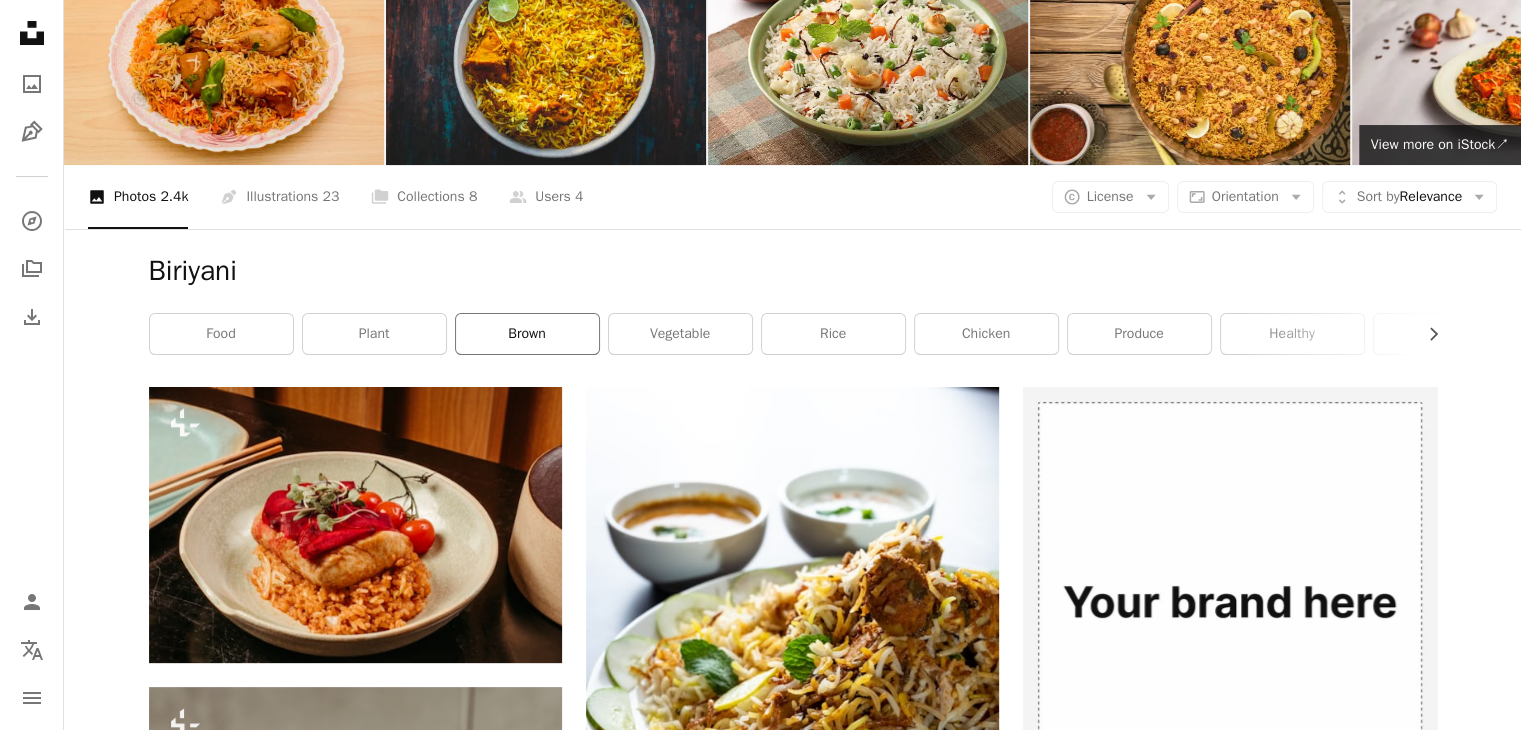 scroll, scrollTop: 0, scrollLeft: 0, axis: both 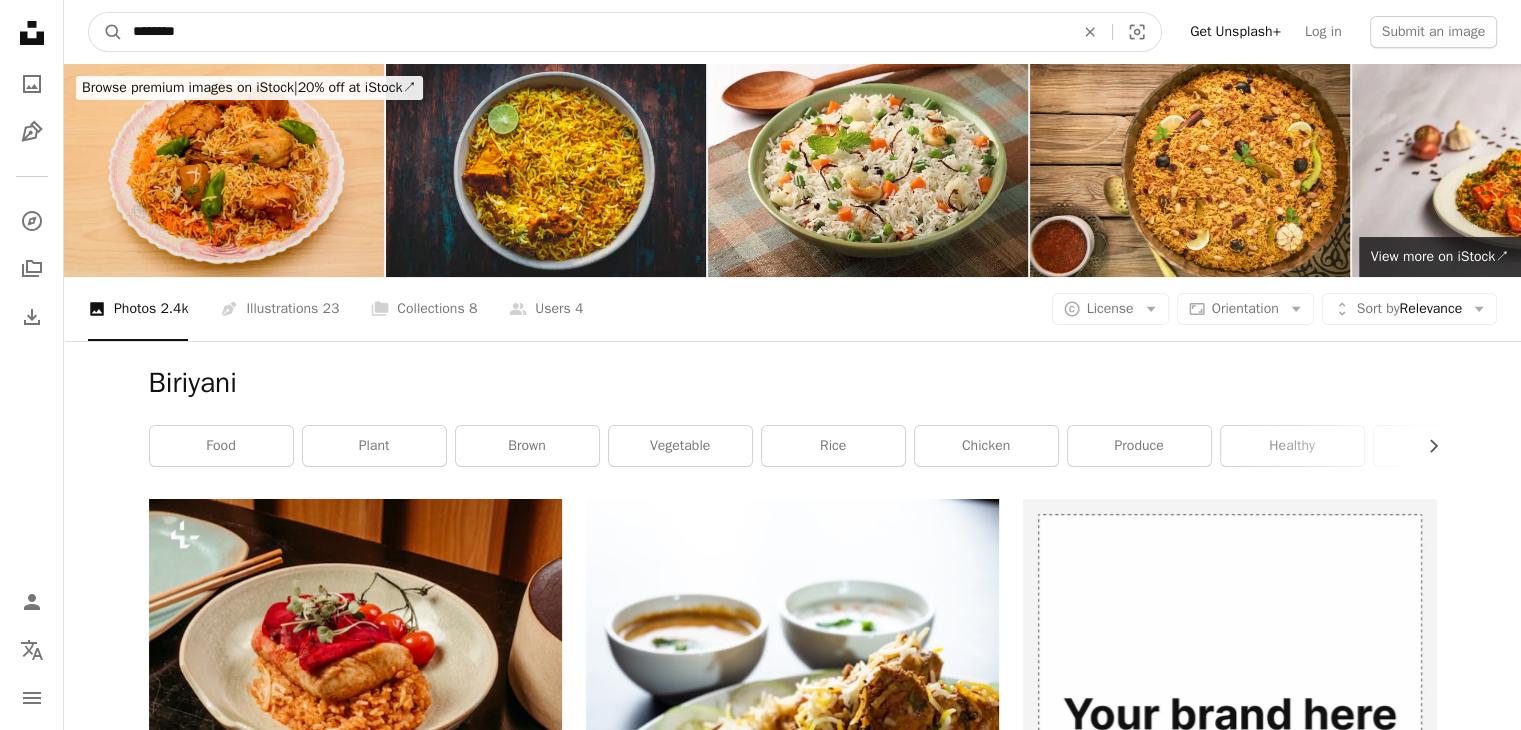 drag, startPoint x: 224, startPoint y: 24, endPoint x: 49, endPoint y: 25, distance: 175.00285 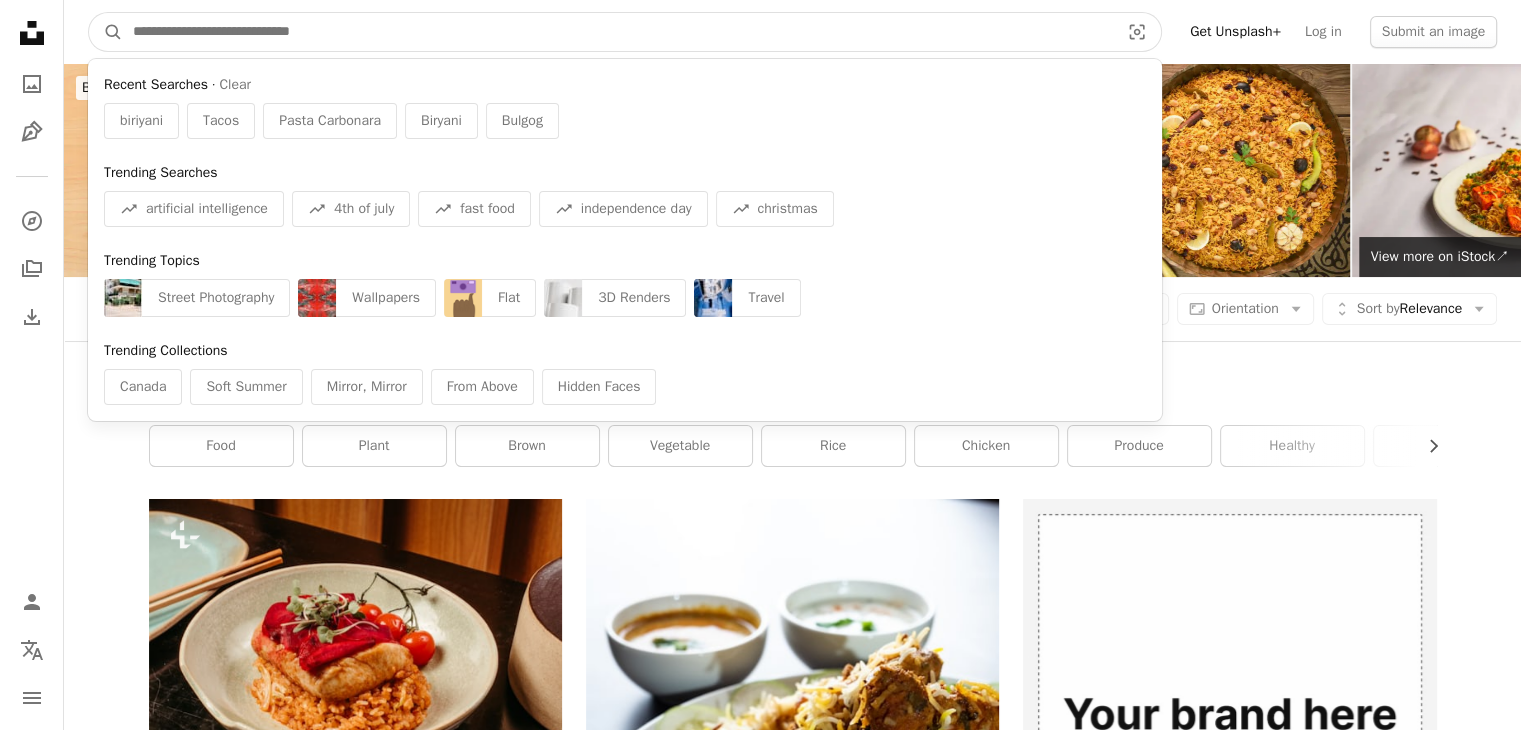 paste on "*******" 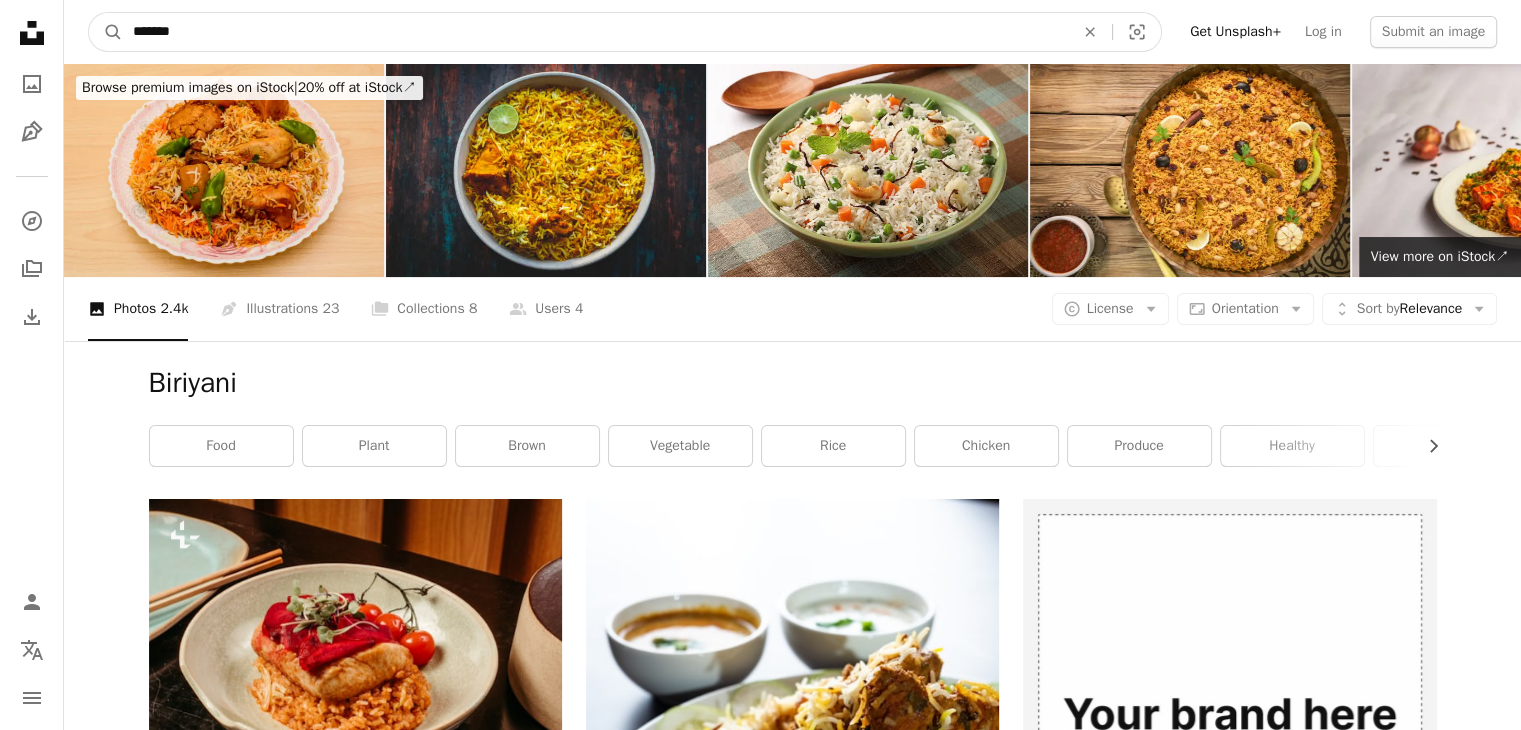 type on "*******" 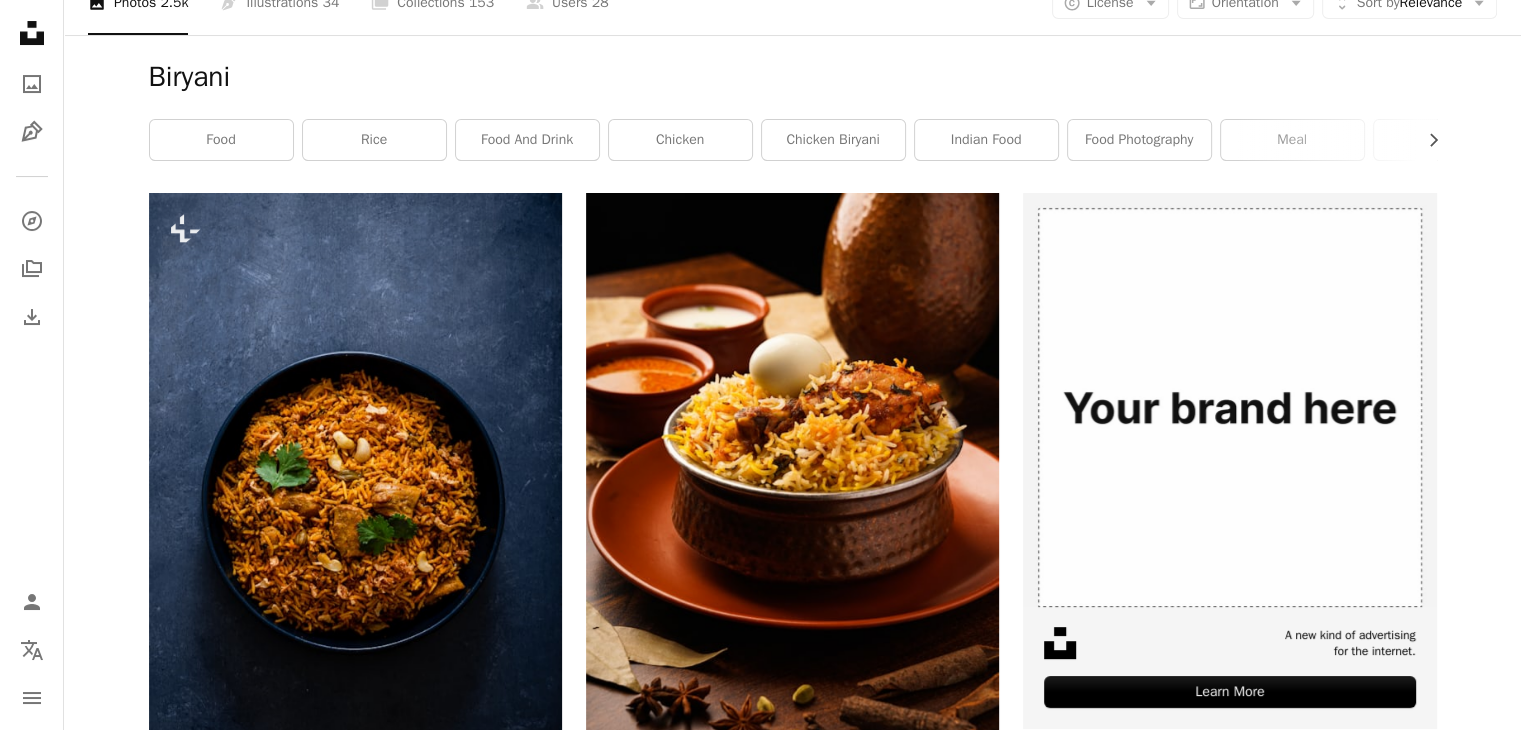 scroll, scrollTop: 322, scrollLeft: 0, axis: vertical 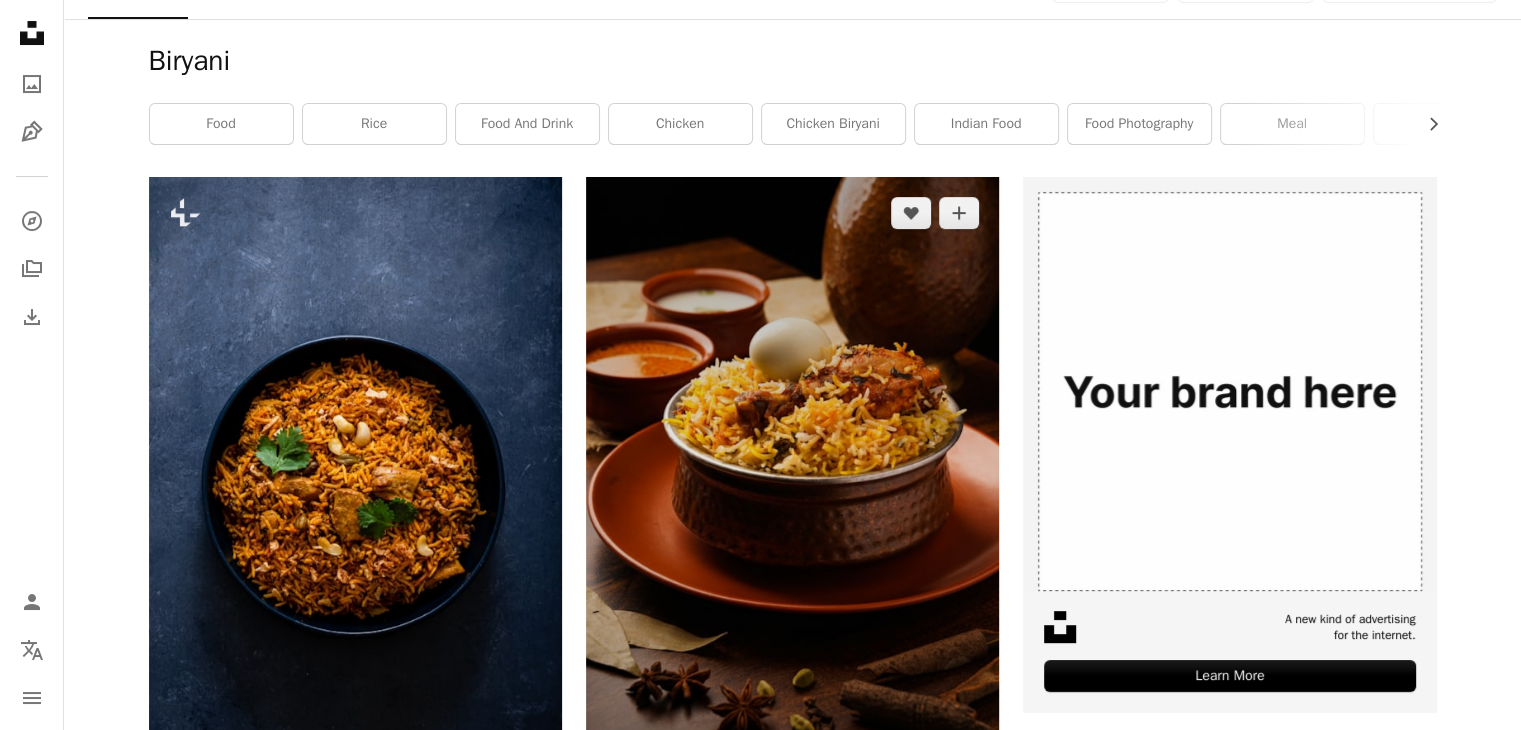 click at bounding box center [792, 487] 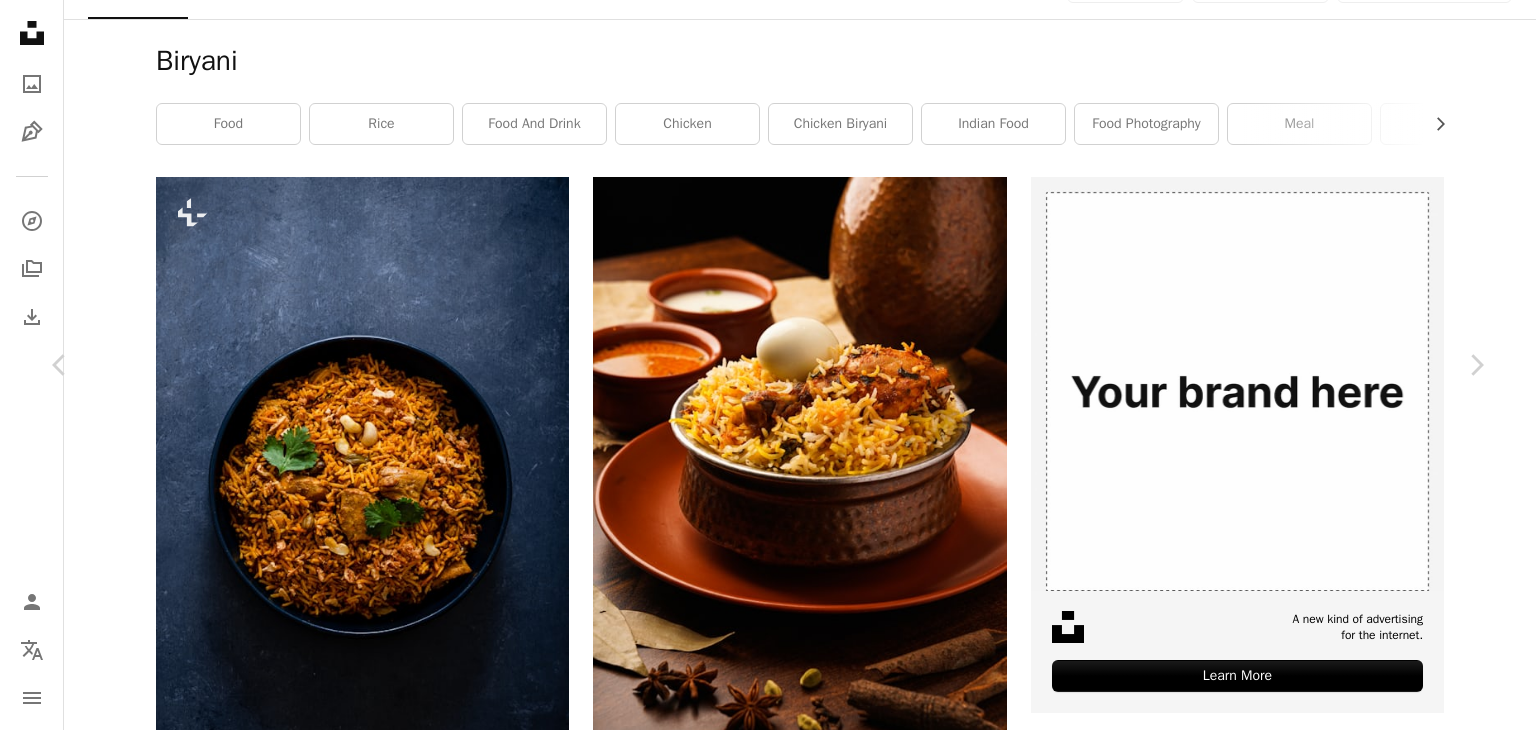 click on "Download free" at bounding box center (1287, 5003) 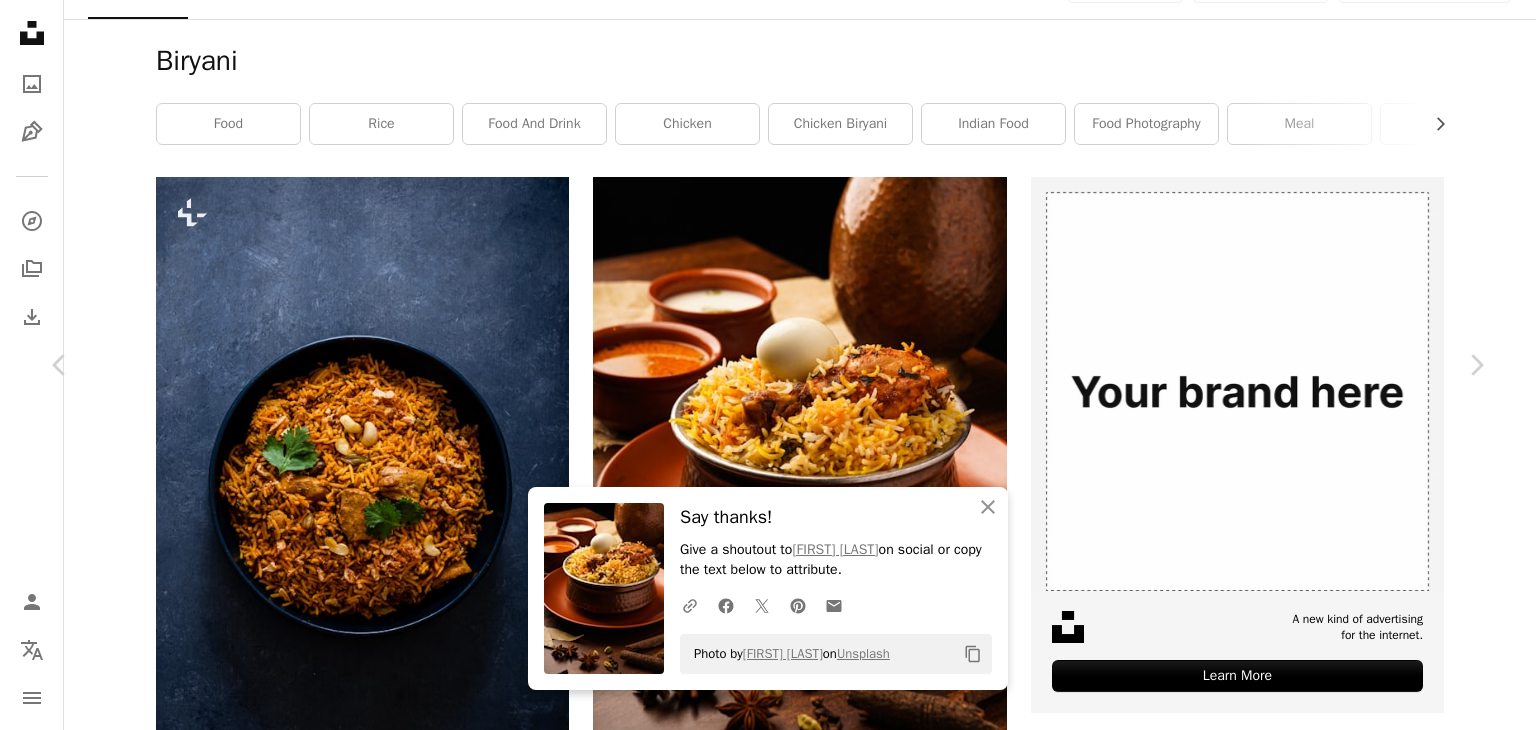 click on "An X shape" at bounding box center (20, 20) 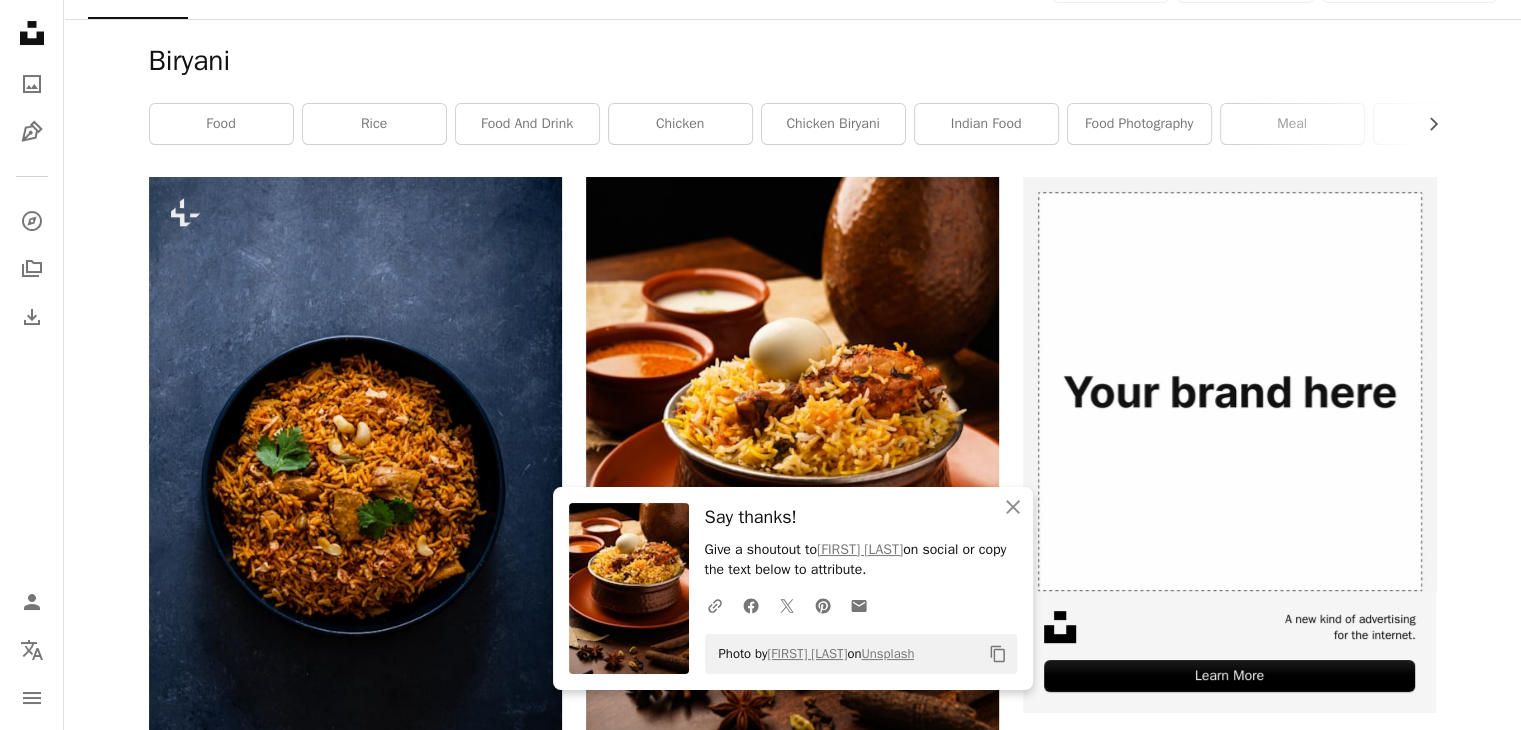 scroll, scrollTop: 0, scrollLeft: 0, axis: both 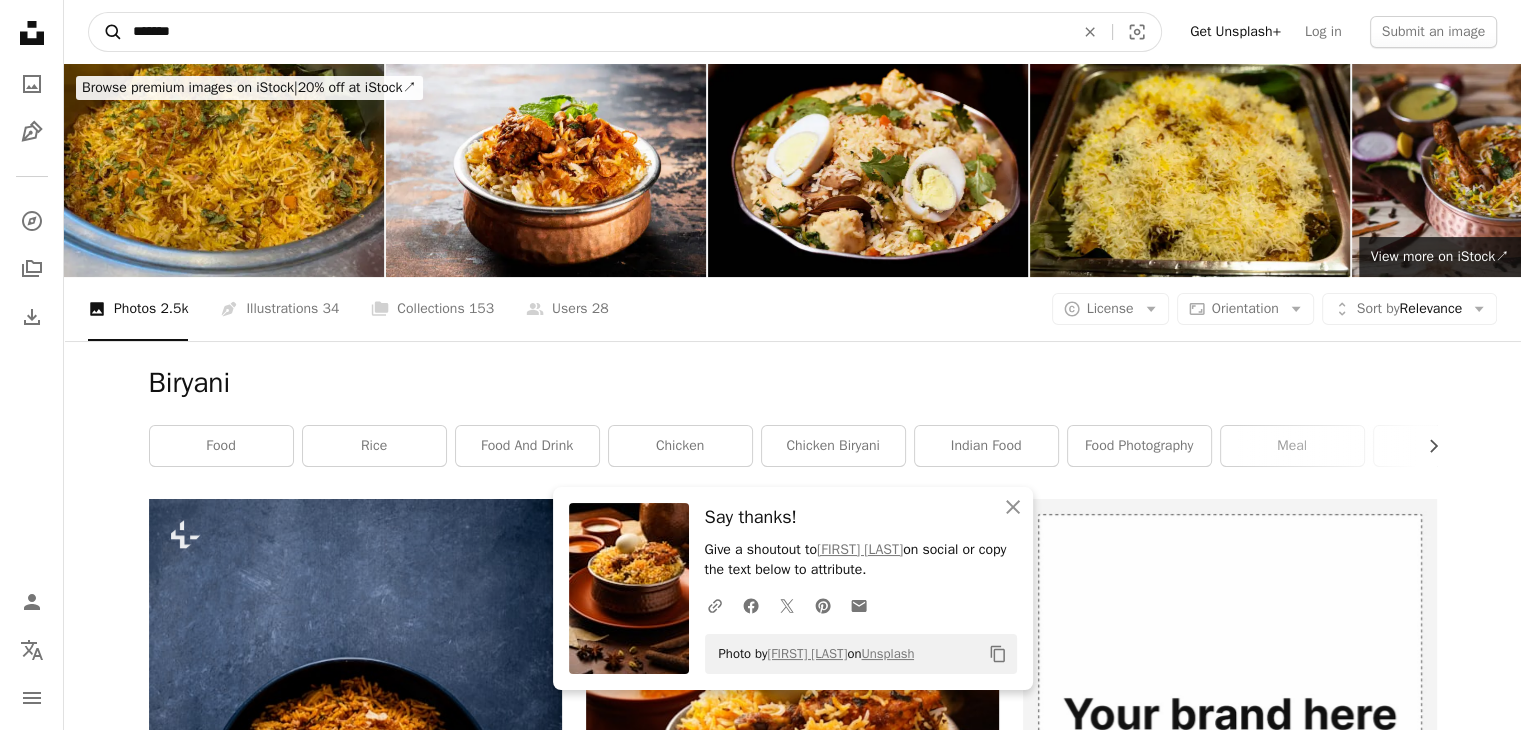 drag, startPoint x: 196, startPoint y: 26, endPoint x: 93, endPoint y: 15, distance: 103.58572 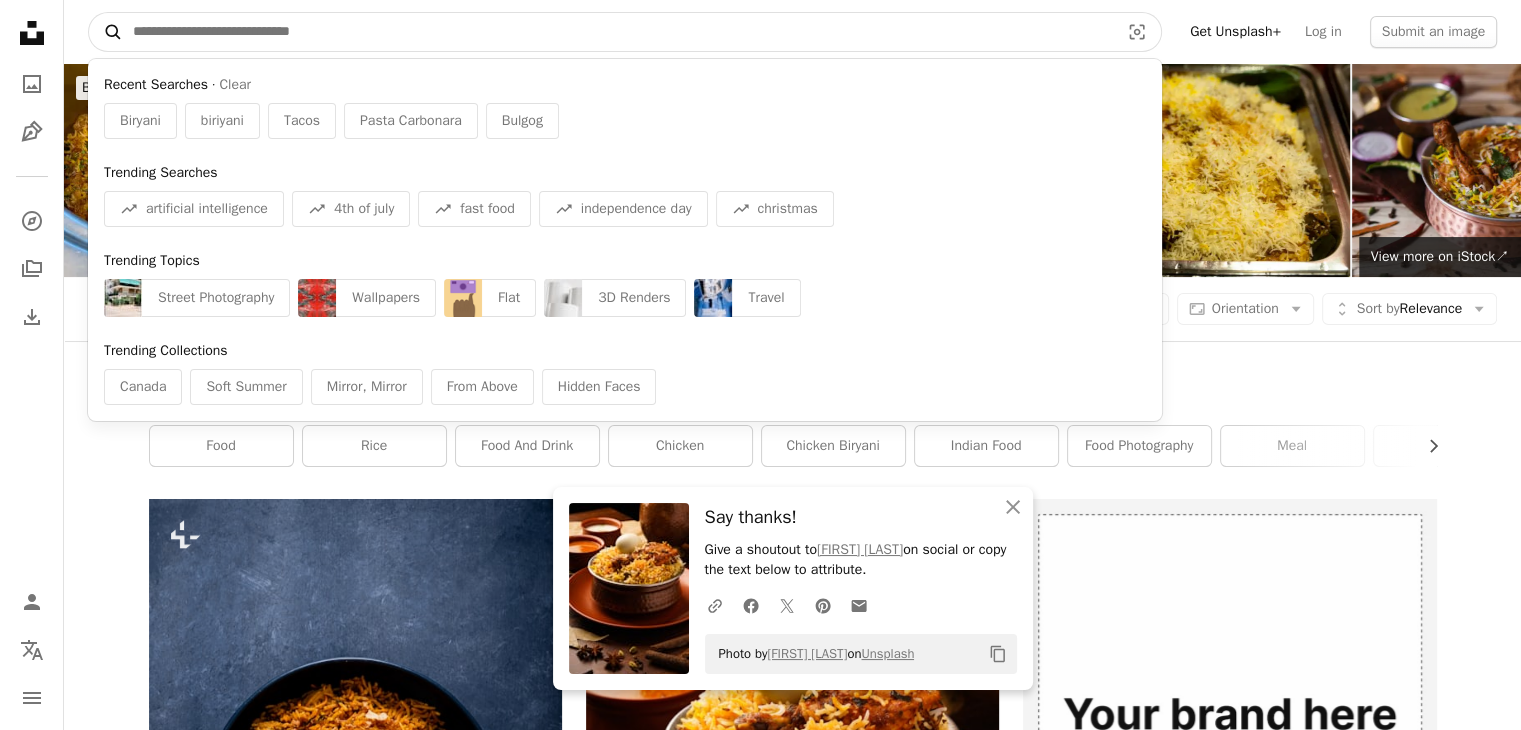 paste on "**********" 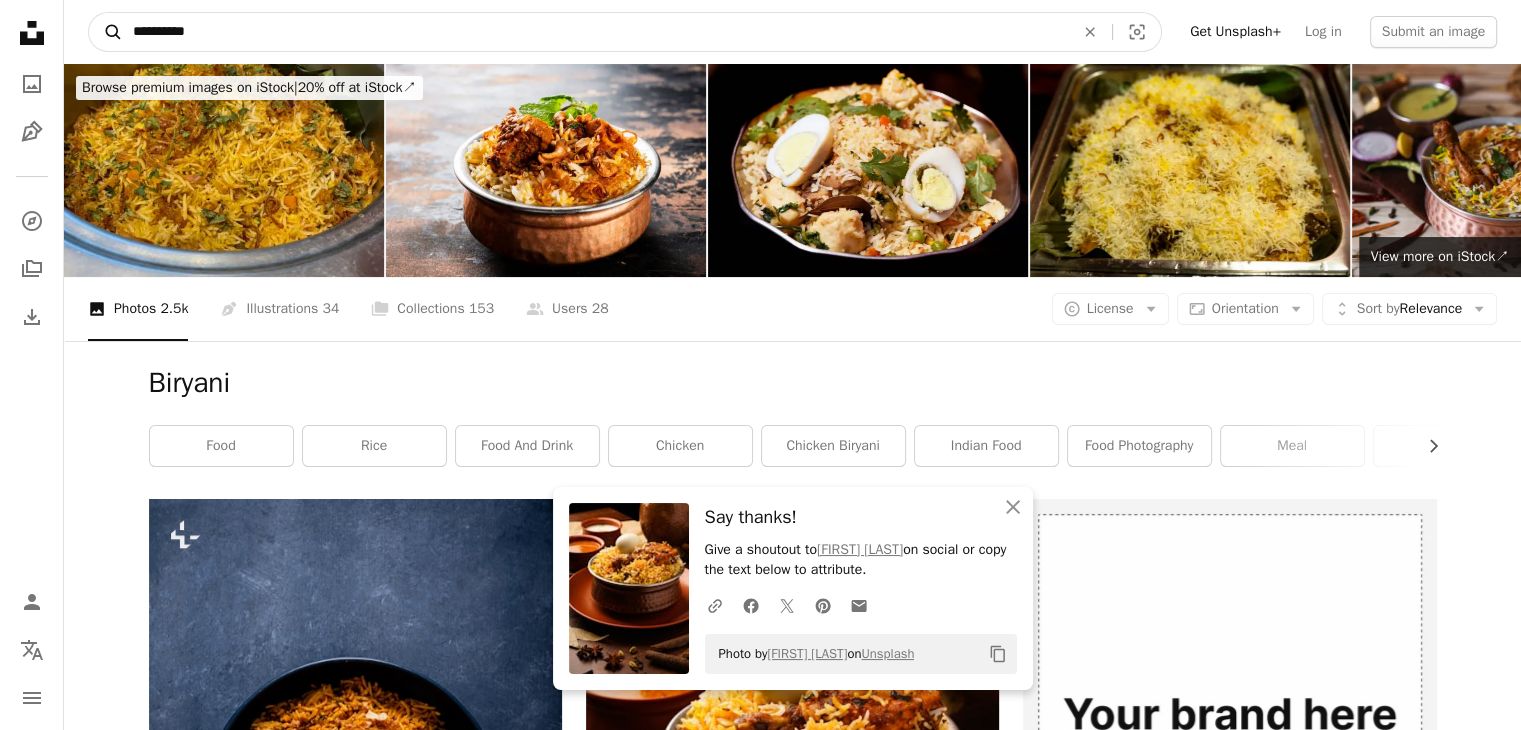click on "A magnifying glass" at bounding box center [106, 32] 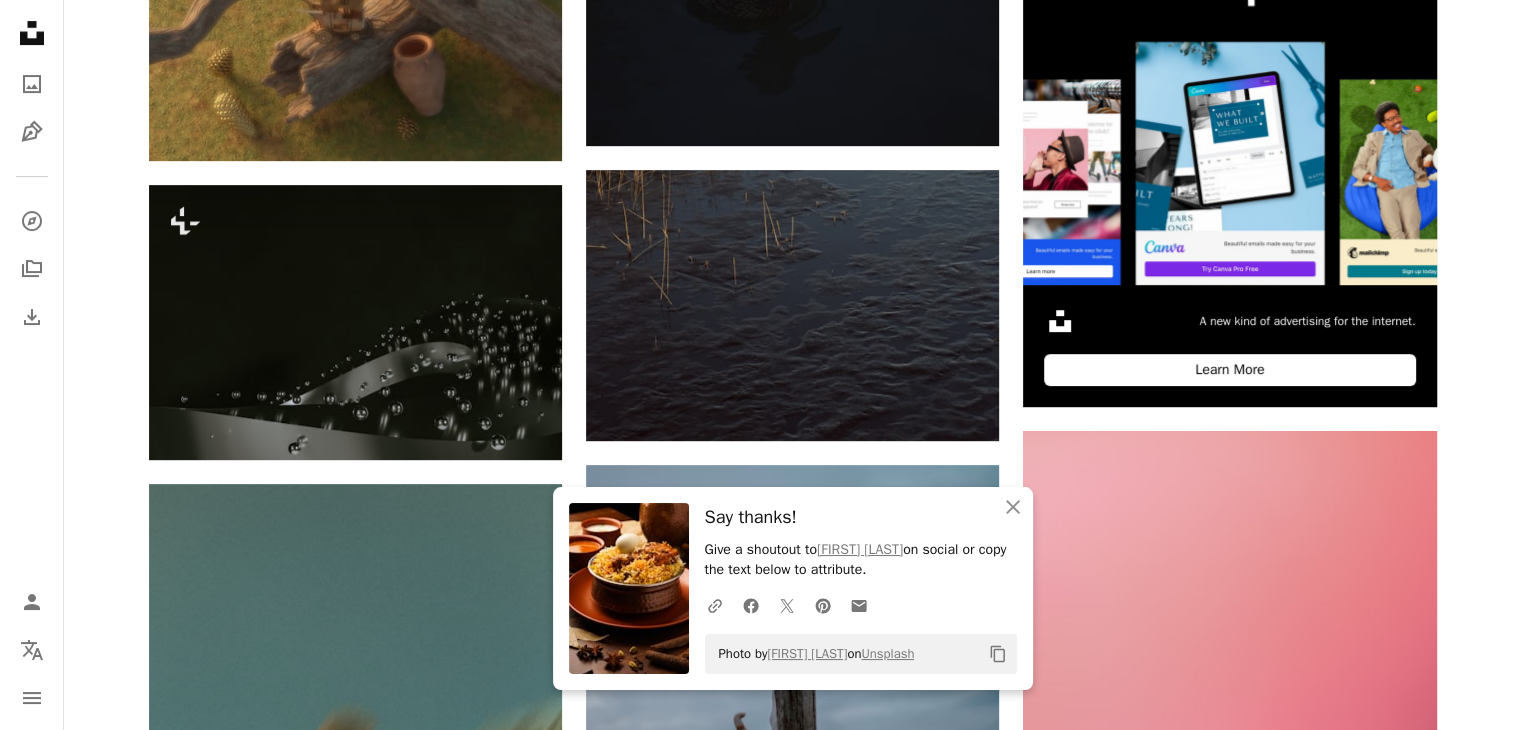 scroll, scrollTop: 0, scrollLeft: 0, axis: both 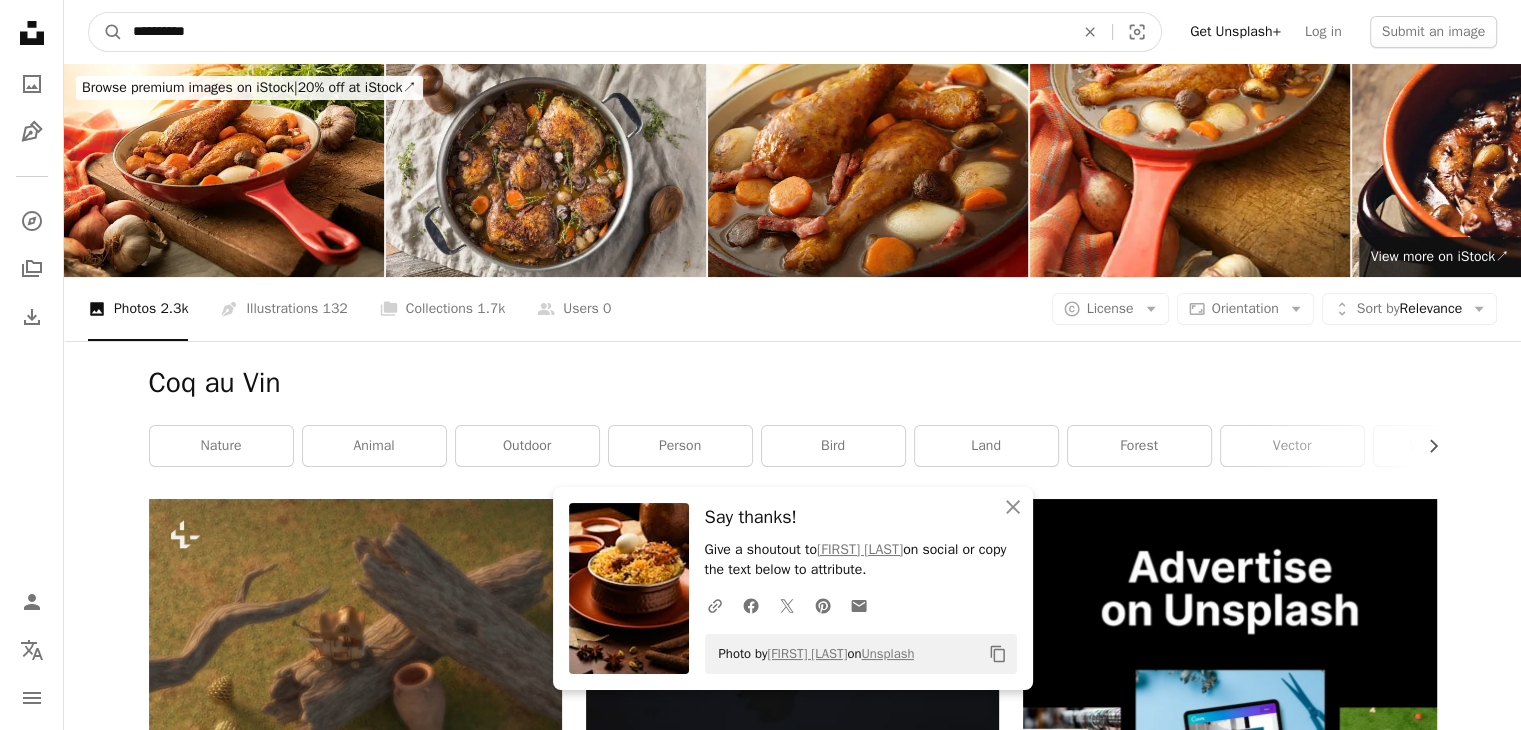 drag, startPoint x: 324, startPoint y: 40, endPoint x: 152, endPoint y: 21, distance: 173.04623 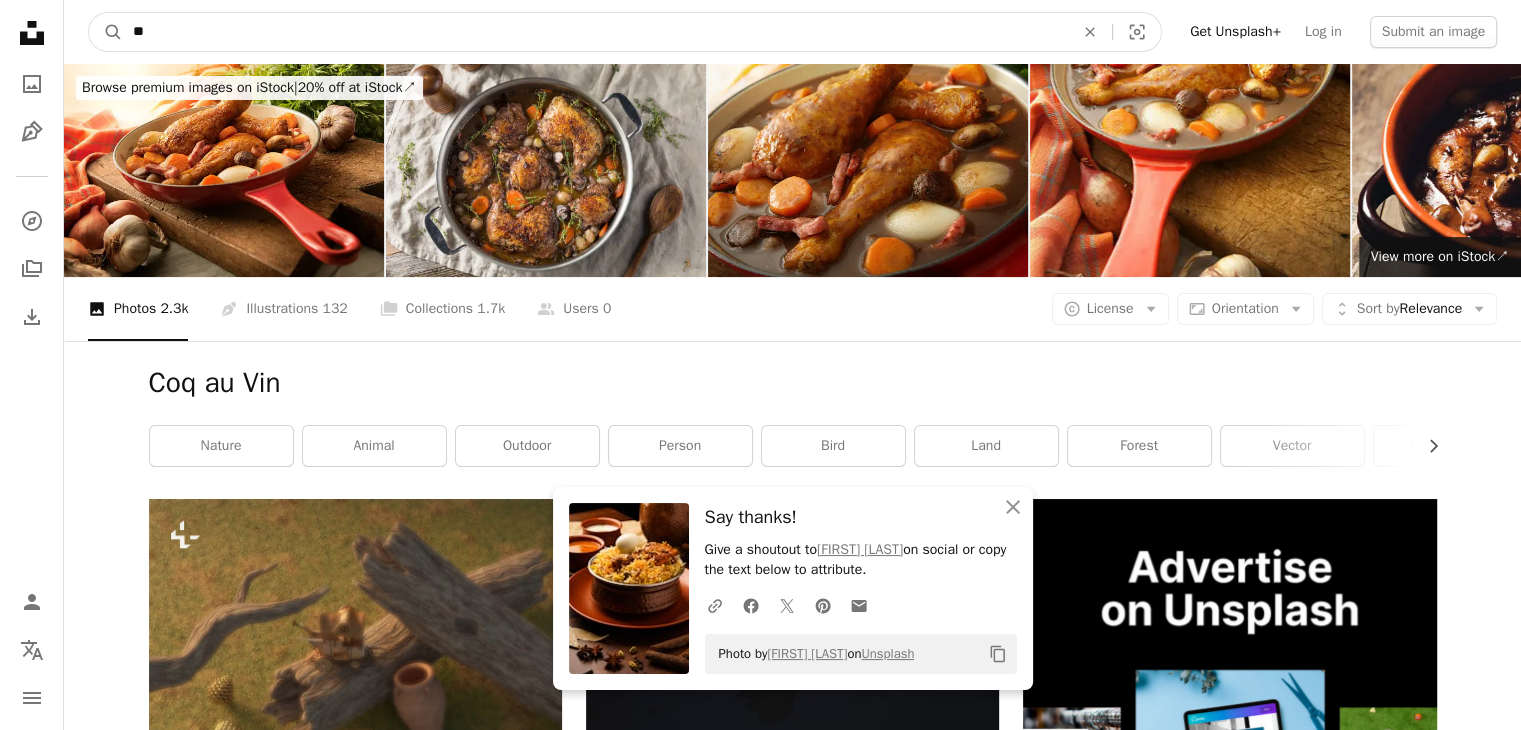 type on "*" 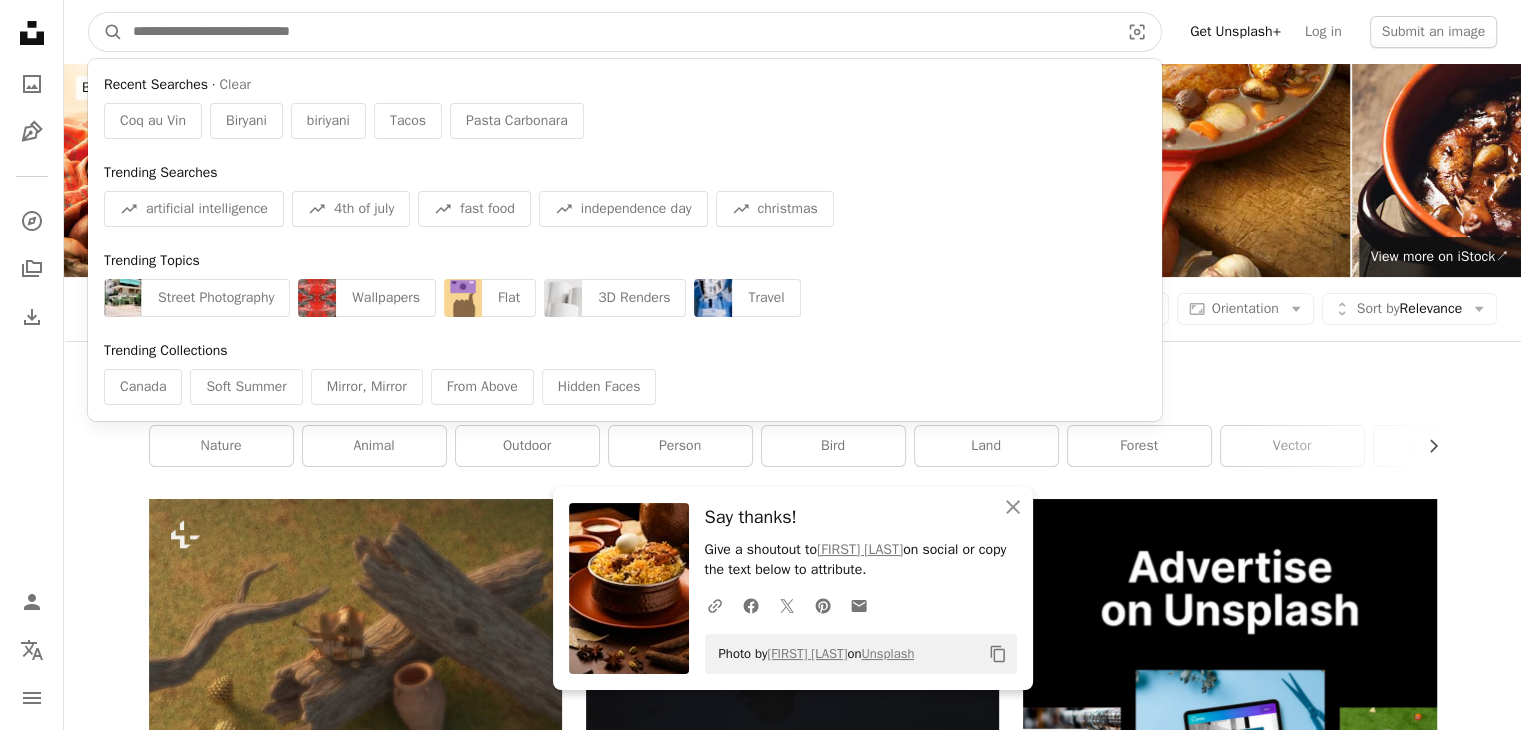 paste on "**********" 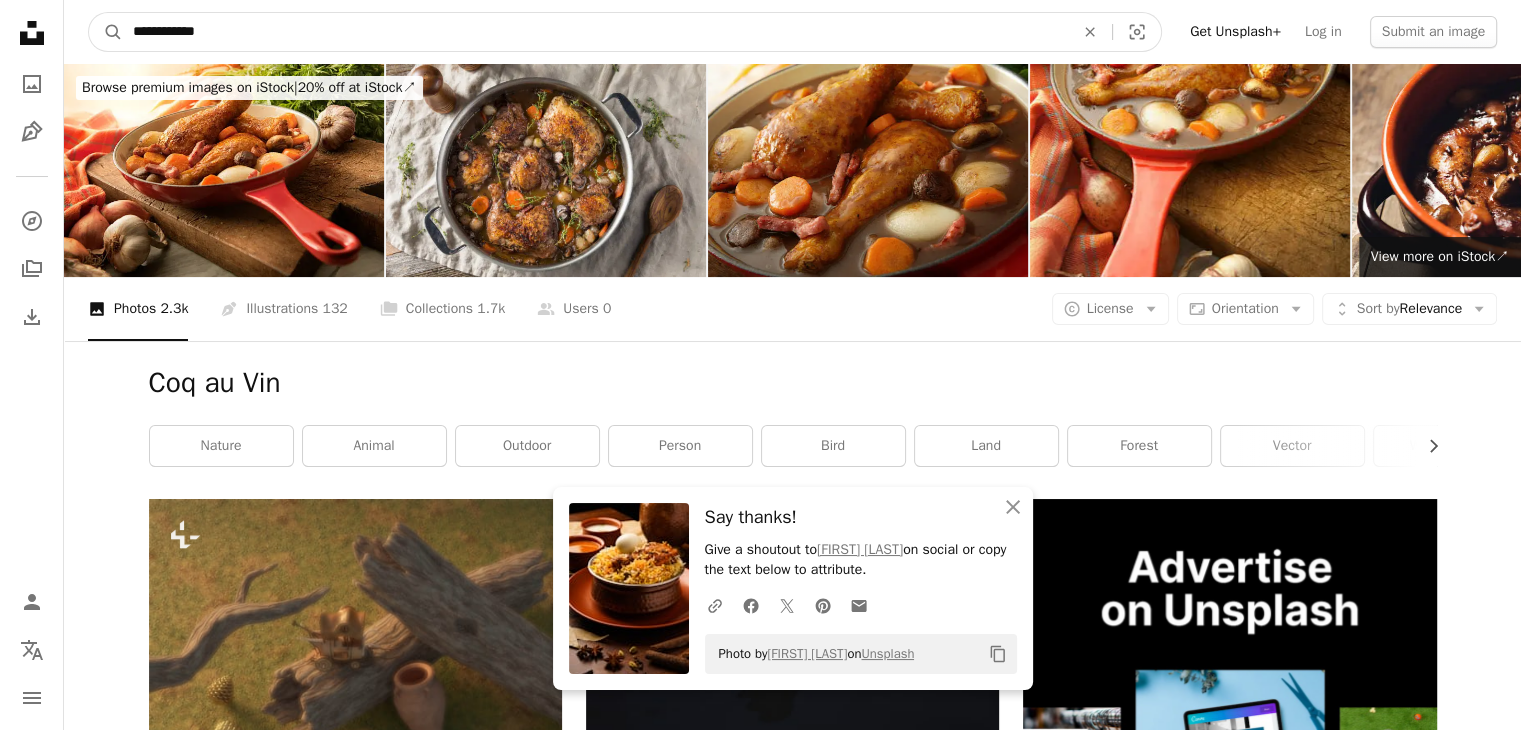 type on "**********" 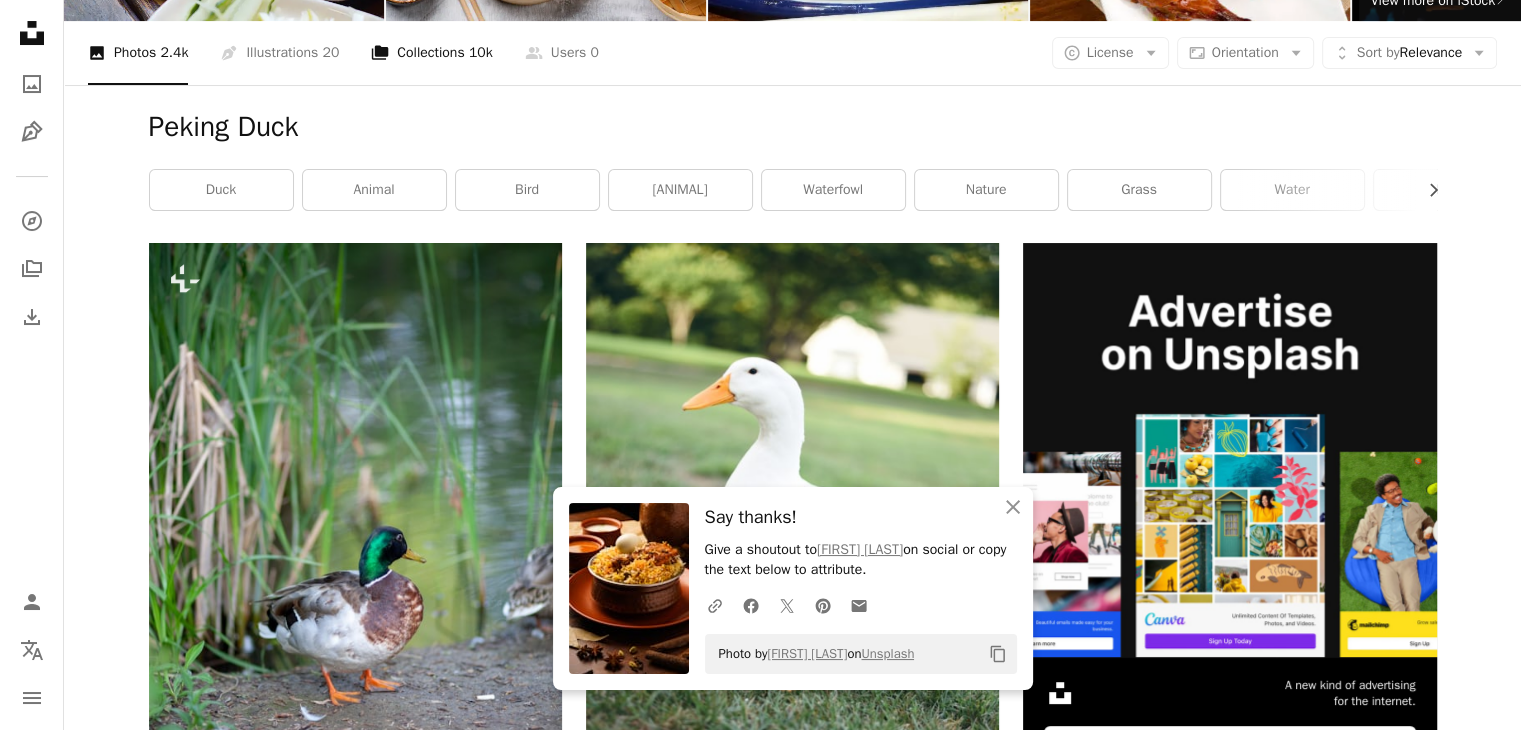 scroll, scrollTop: 0, scrollLeft: 0, axis: both 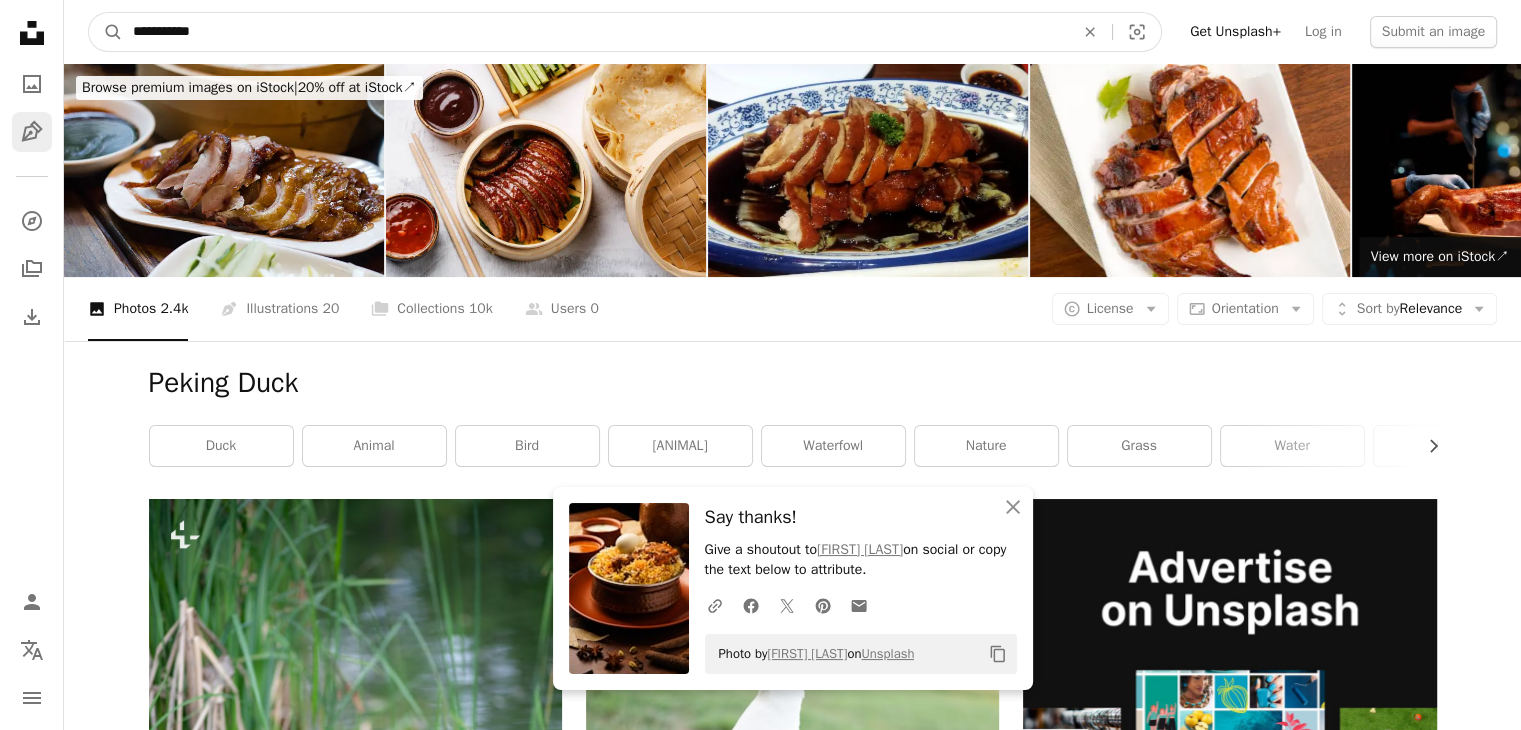 drag, startPoint x: 367, startPoint y: 26, endPoint x: 42, endPoint y: 127, distance: 340.33218 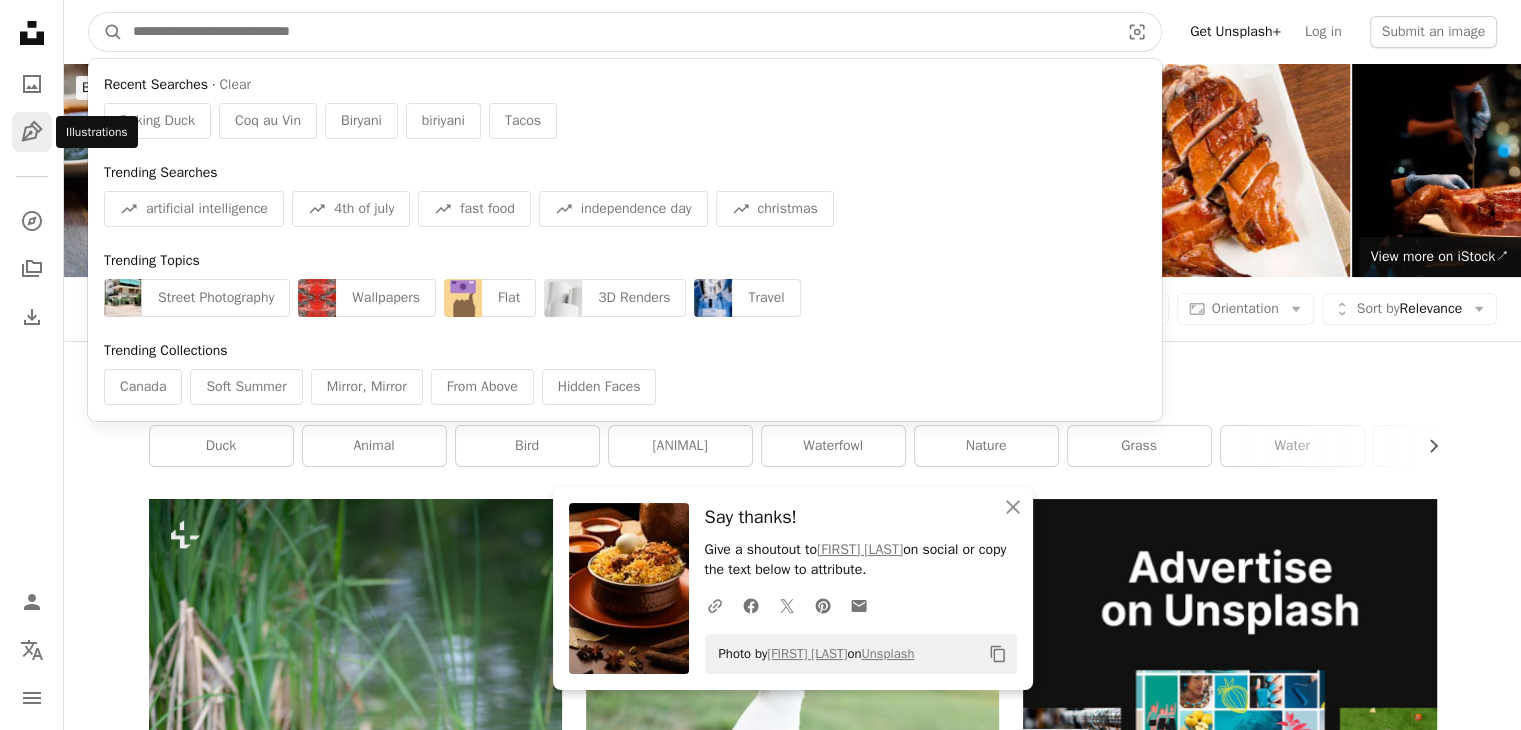 paste on "********" 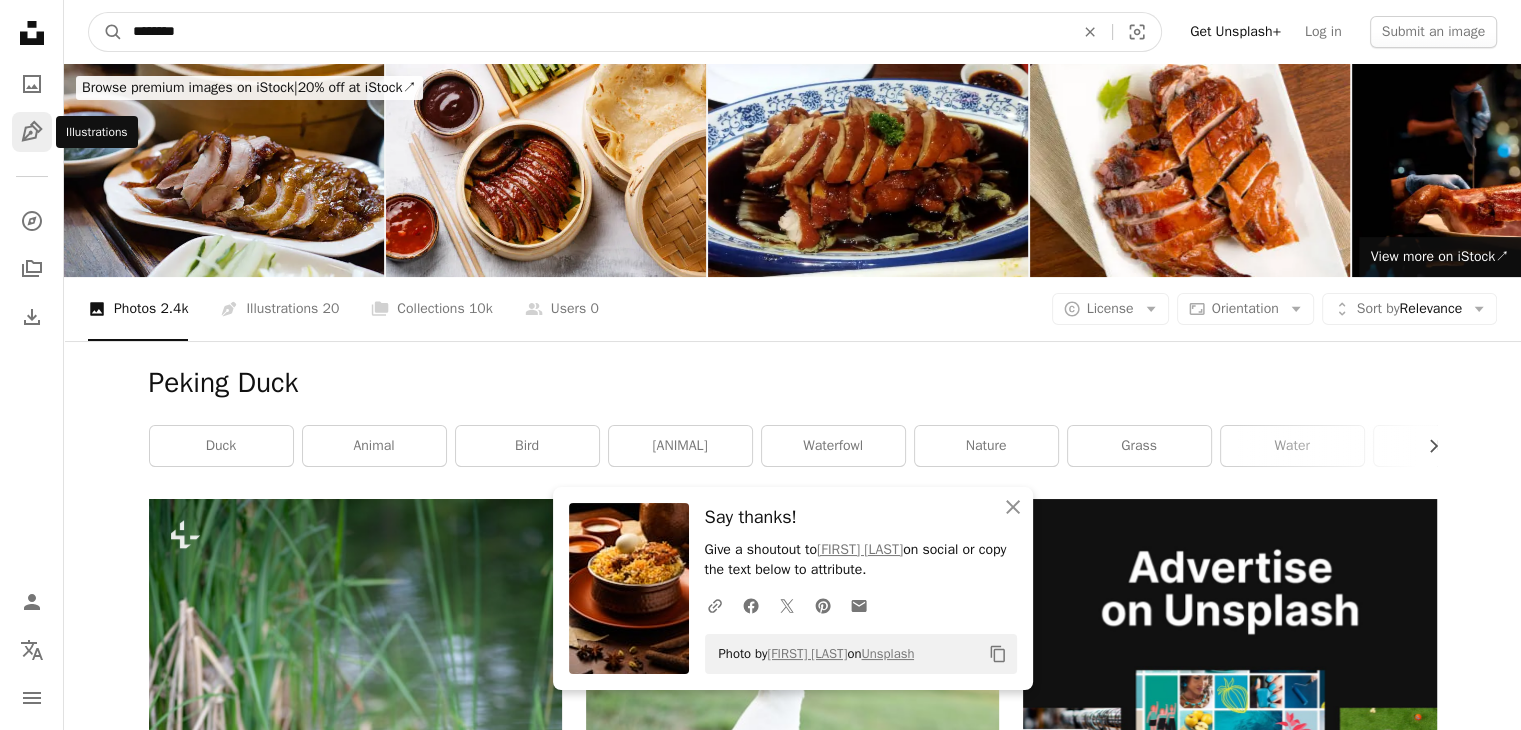click on "A magnifying glass" at bounding box center [106, 32] 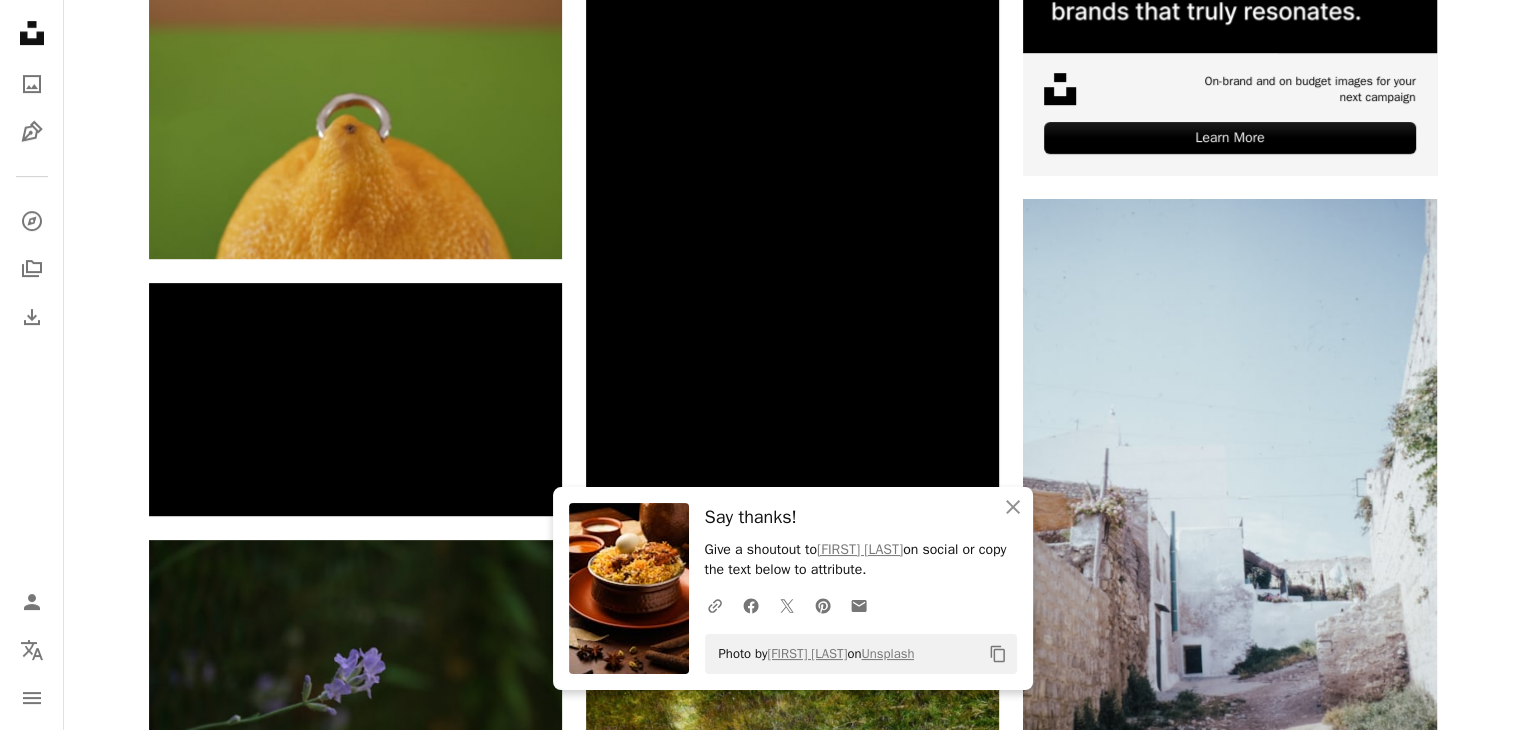 scroll, scrollTop: 876, scrollLeft: 0, axis: vertical 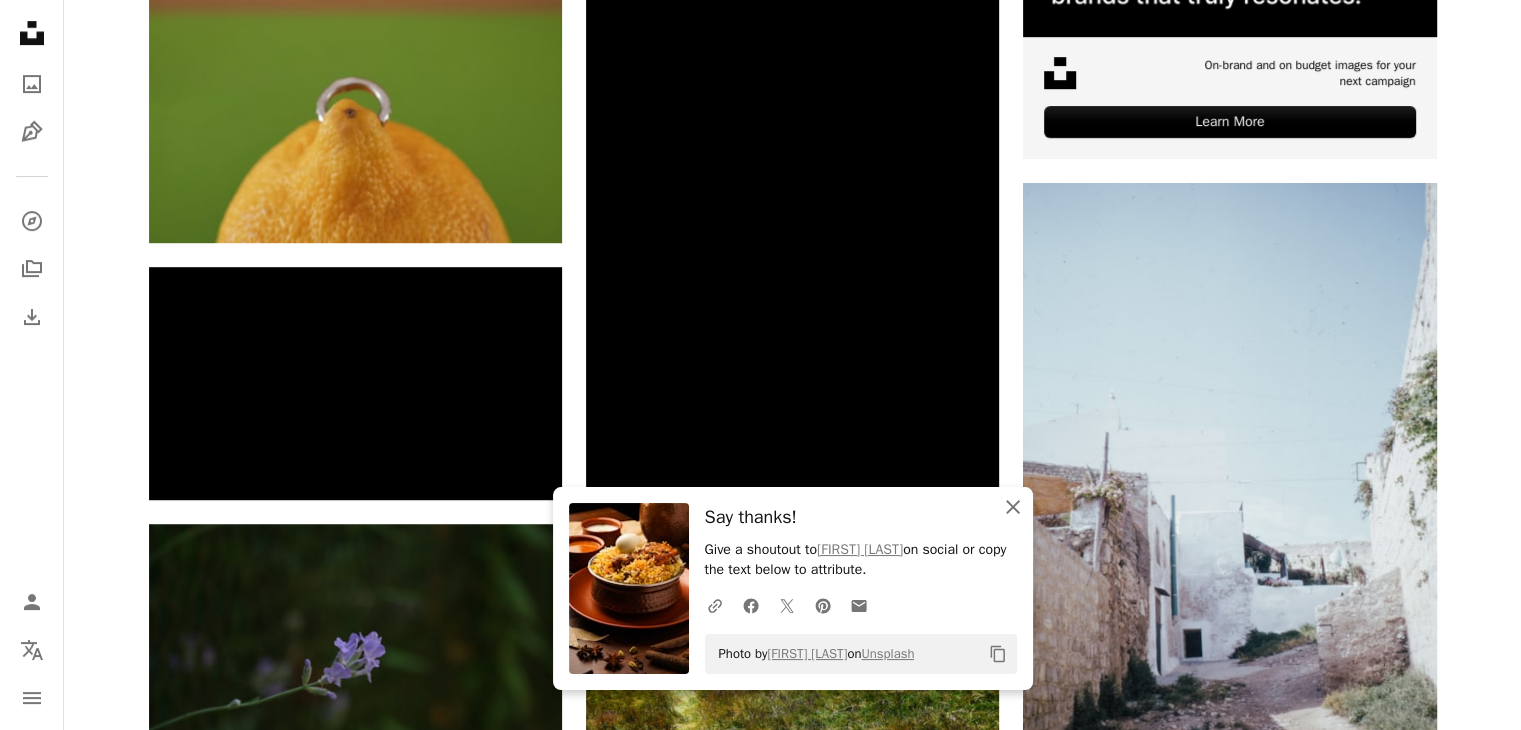 click on "An X shape" 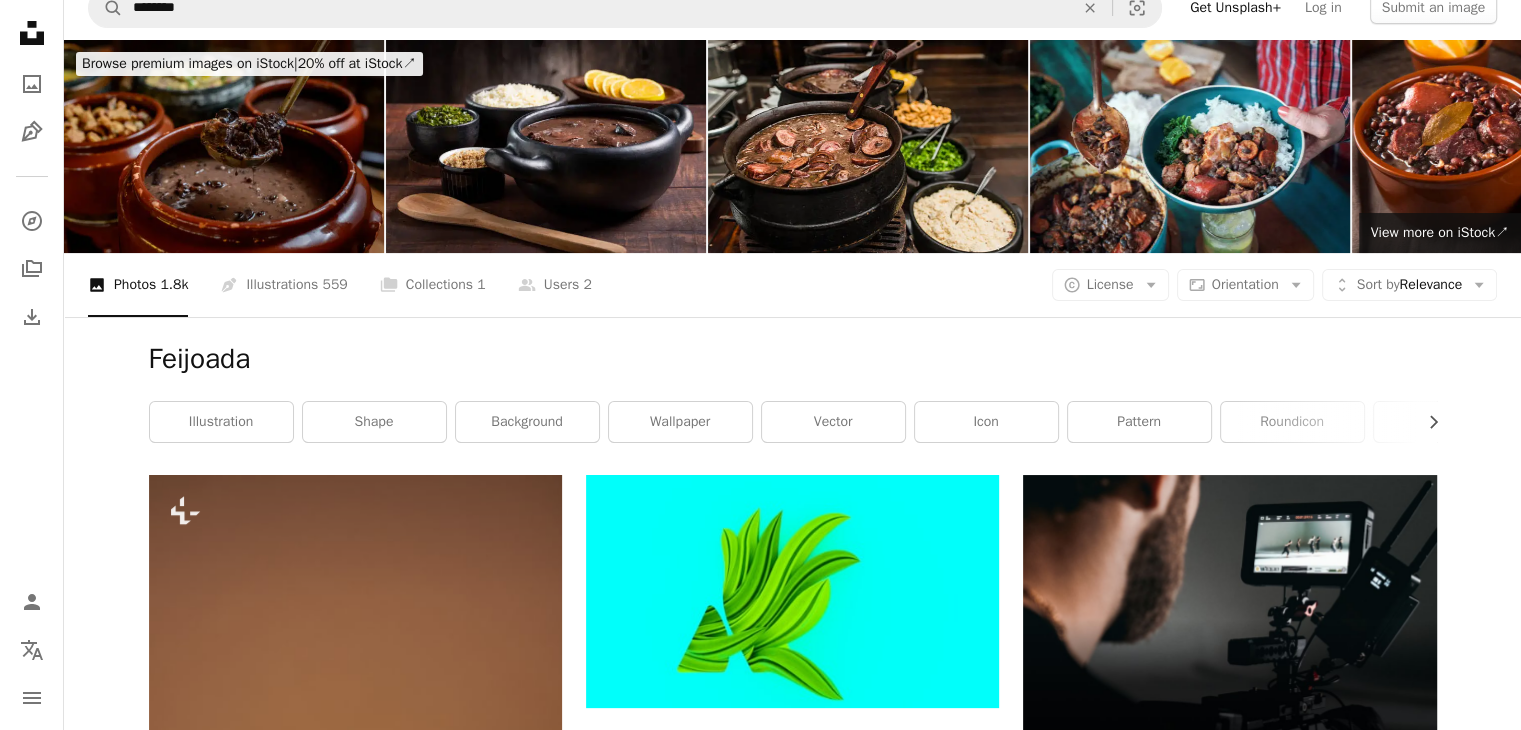 scroll, scrollTop: 0, scrollLeft: 0, axis: both 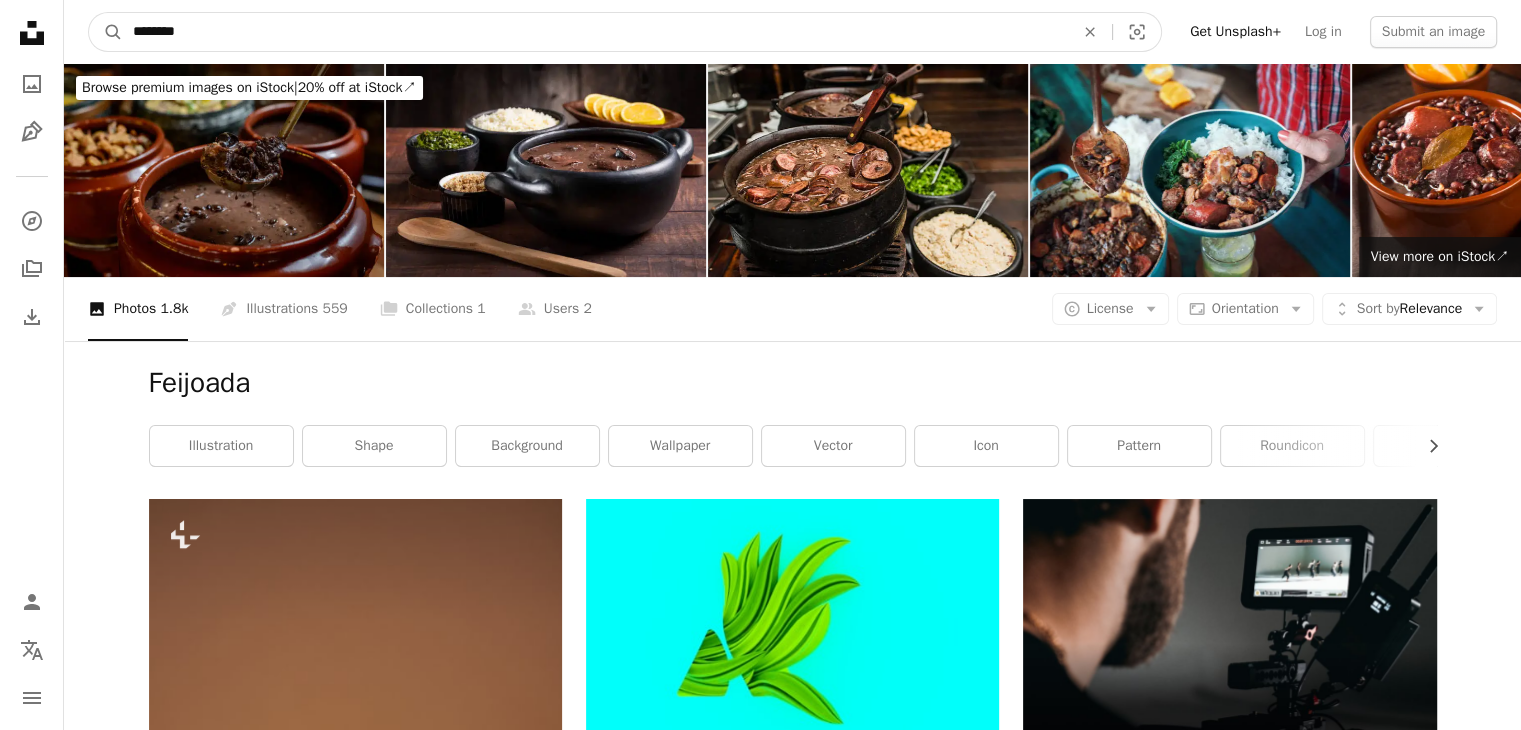 drag, startPoint x: 323, startPoint y: 30, endPoint x: 152, endPoint y: 101, distance: 185.15399 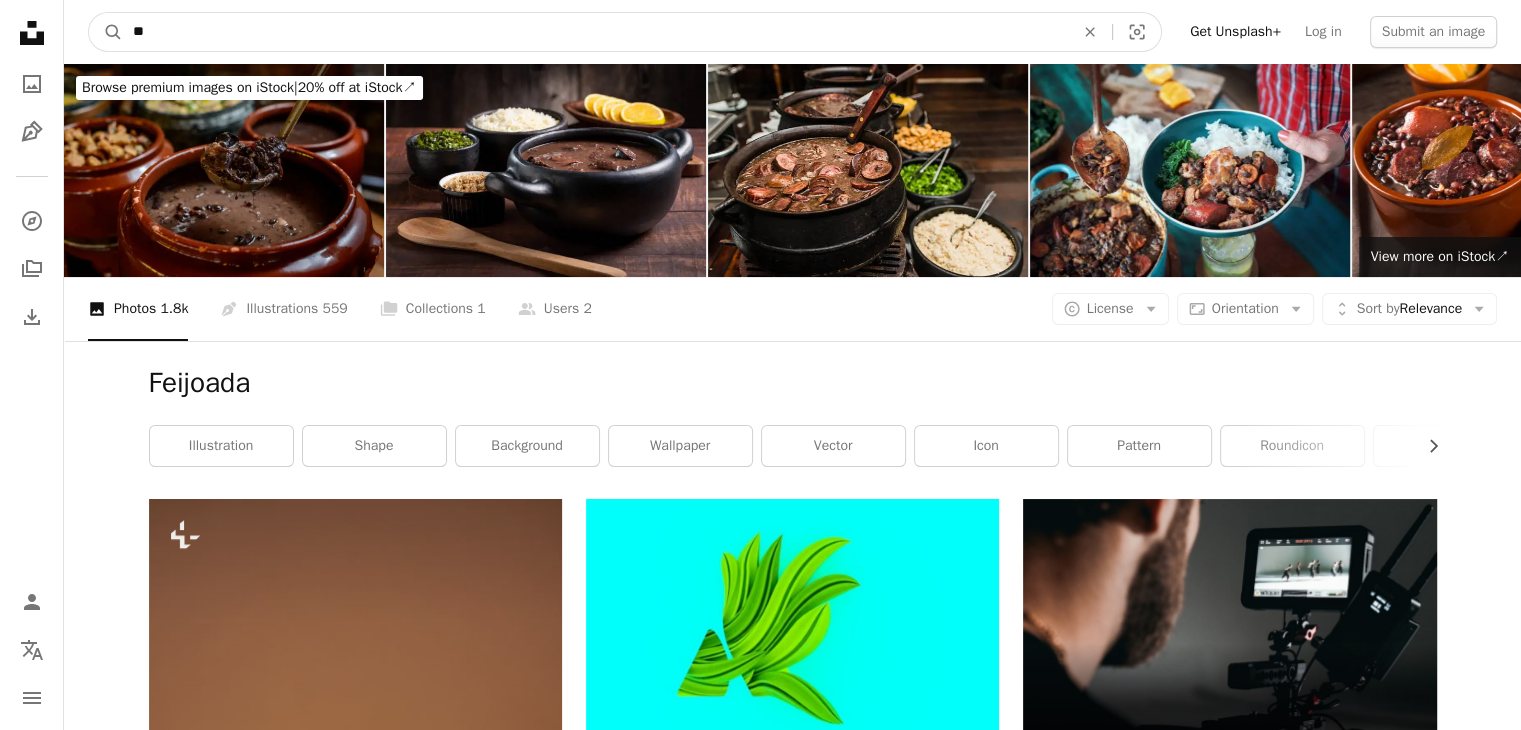 type on "*" 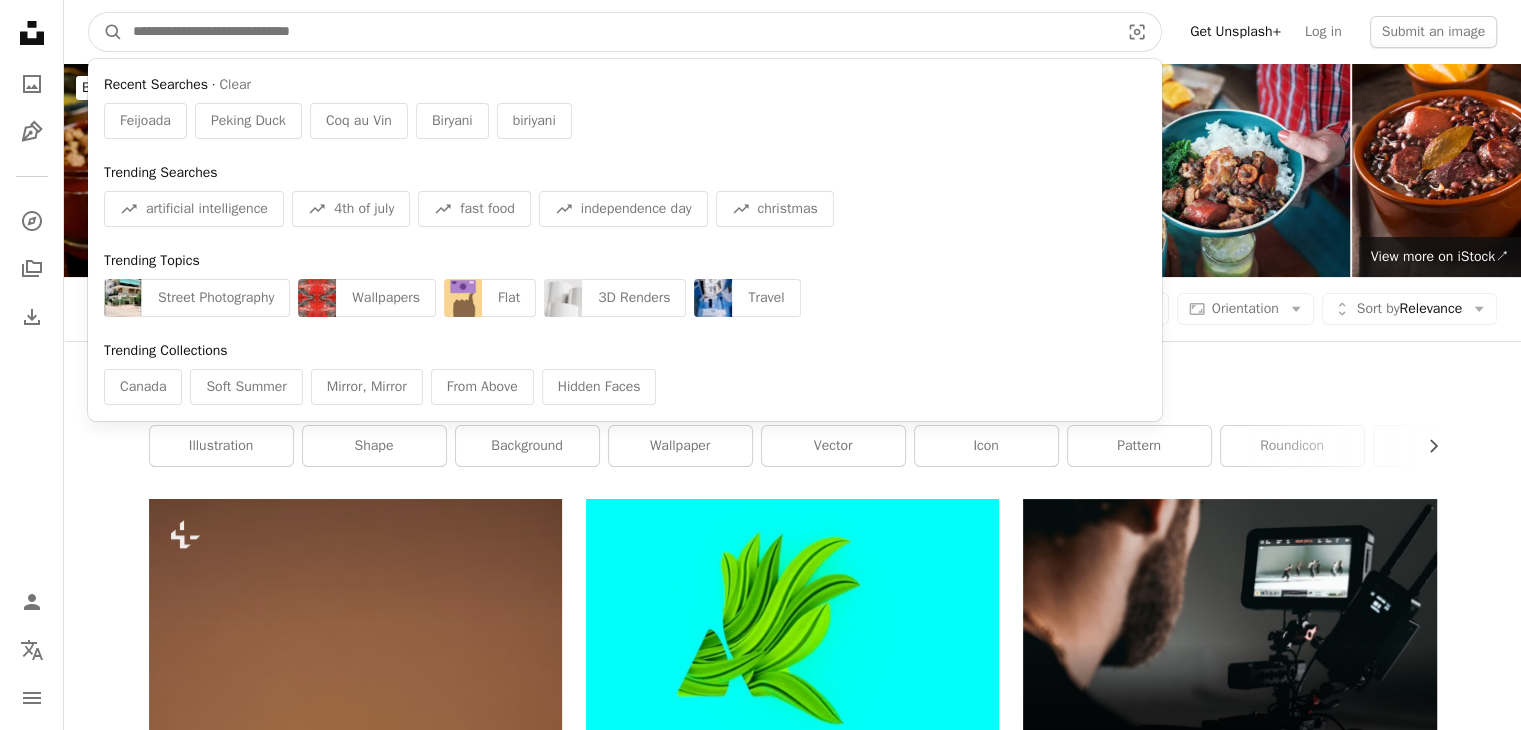 paste on "******" 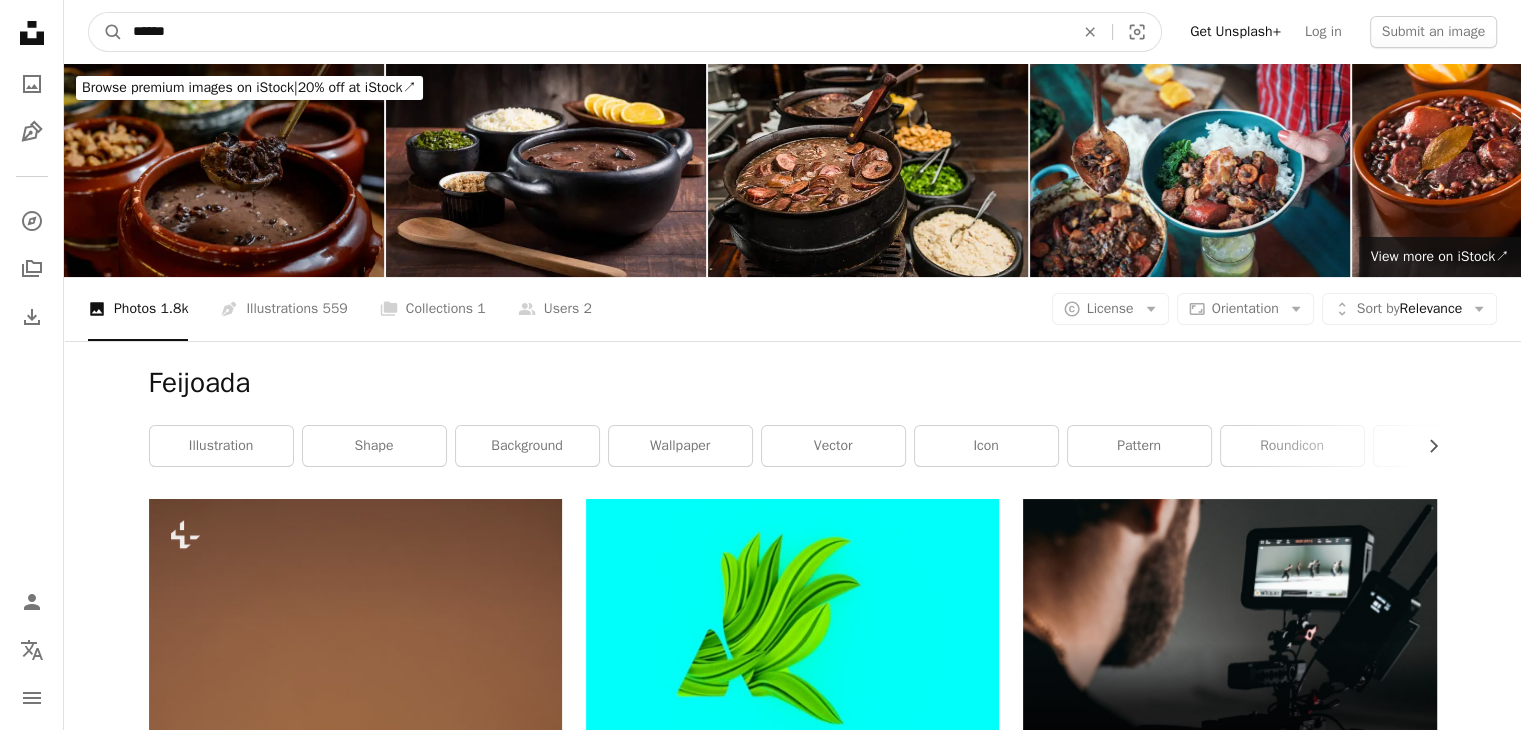 click on "A magnifying glass" at bounding box center (106, 32) 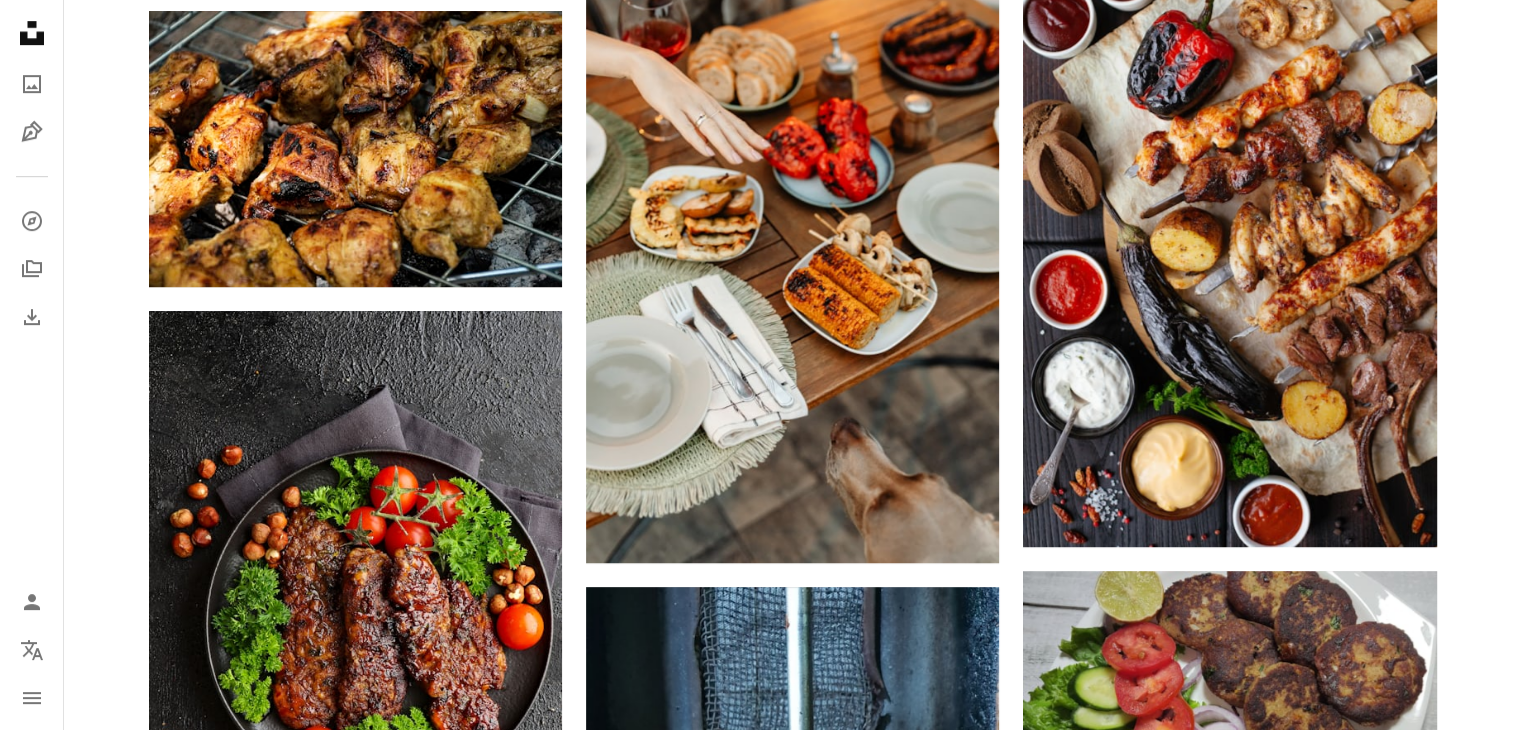 scroll, scrollTop: 1128, scrollLeft: 0, axis: vertical 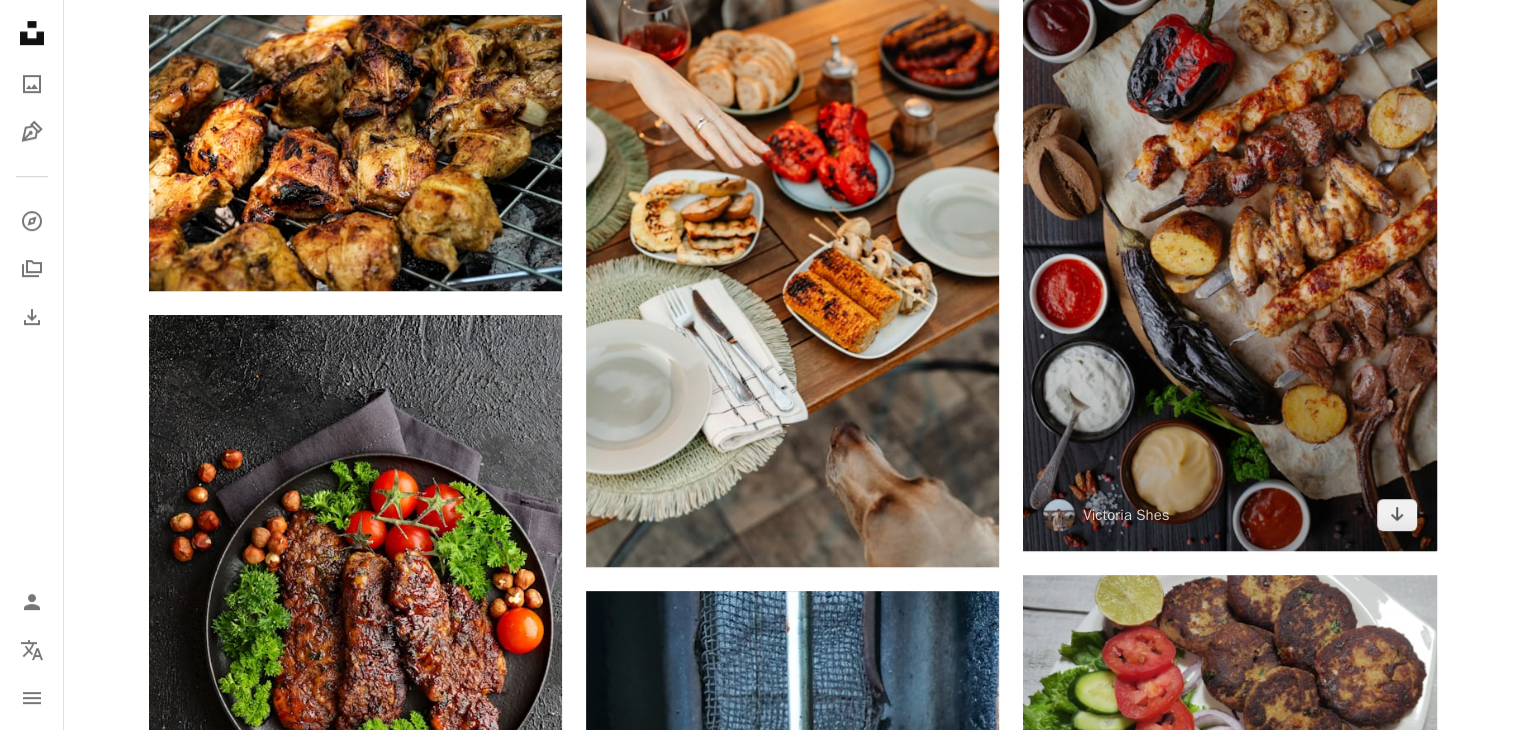 click at bounding box center [1229, 241] 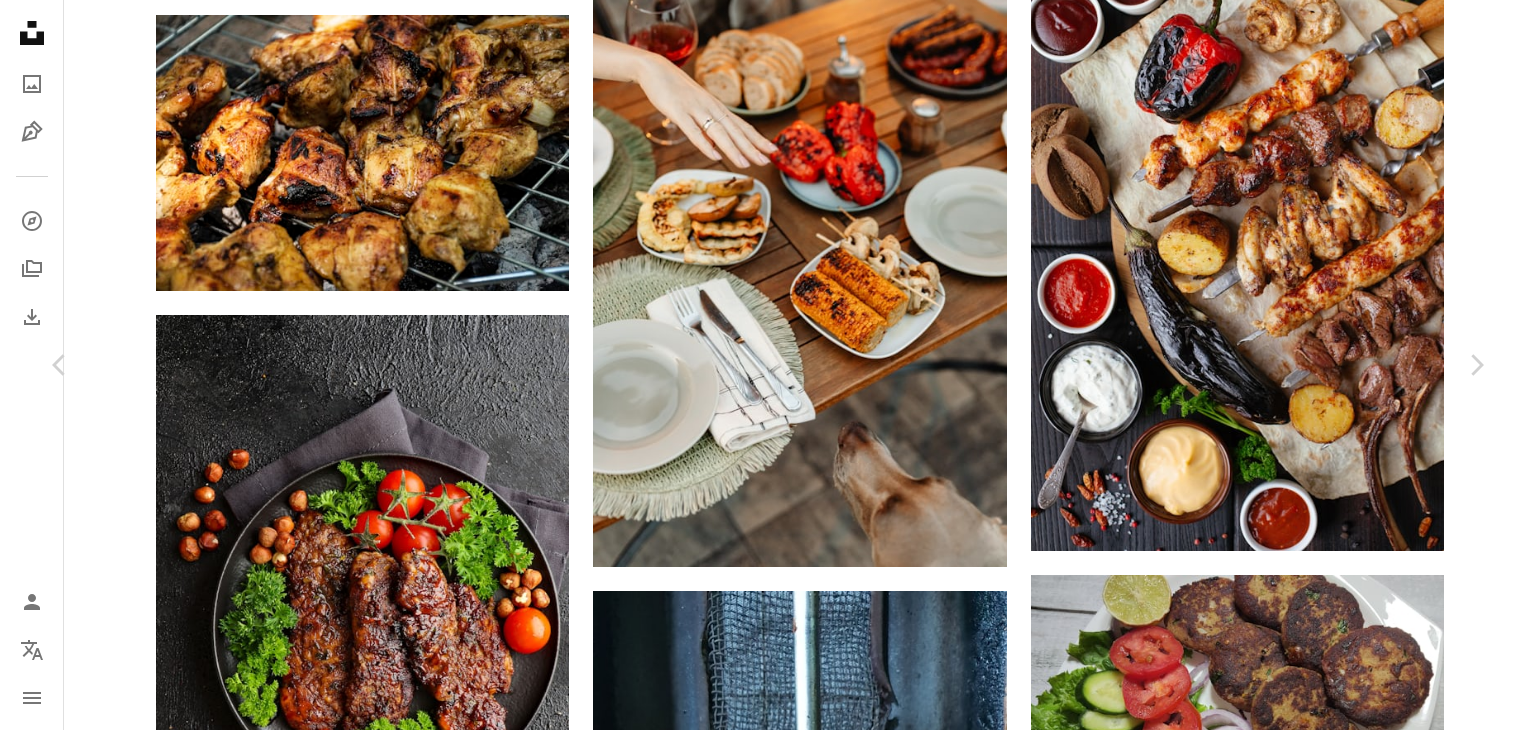 click on "Download free" at bounding box center (1287, 3940) 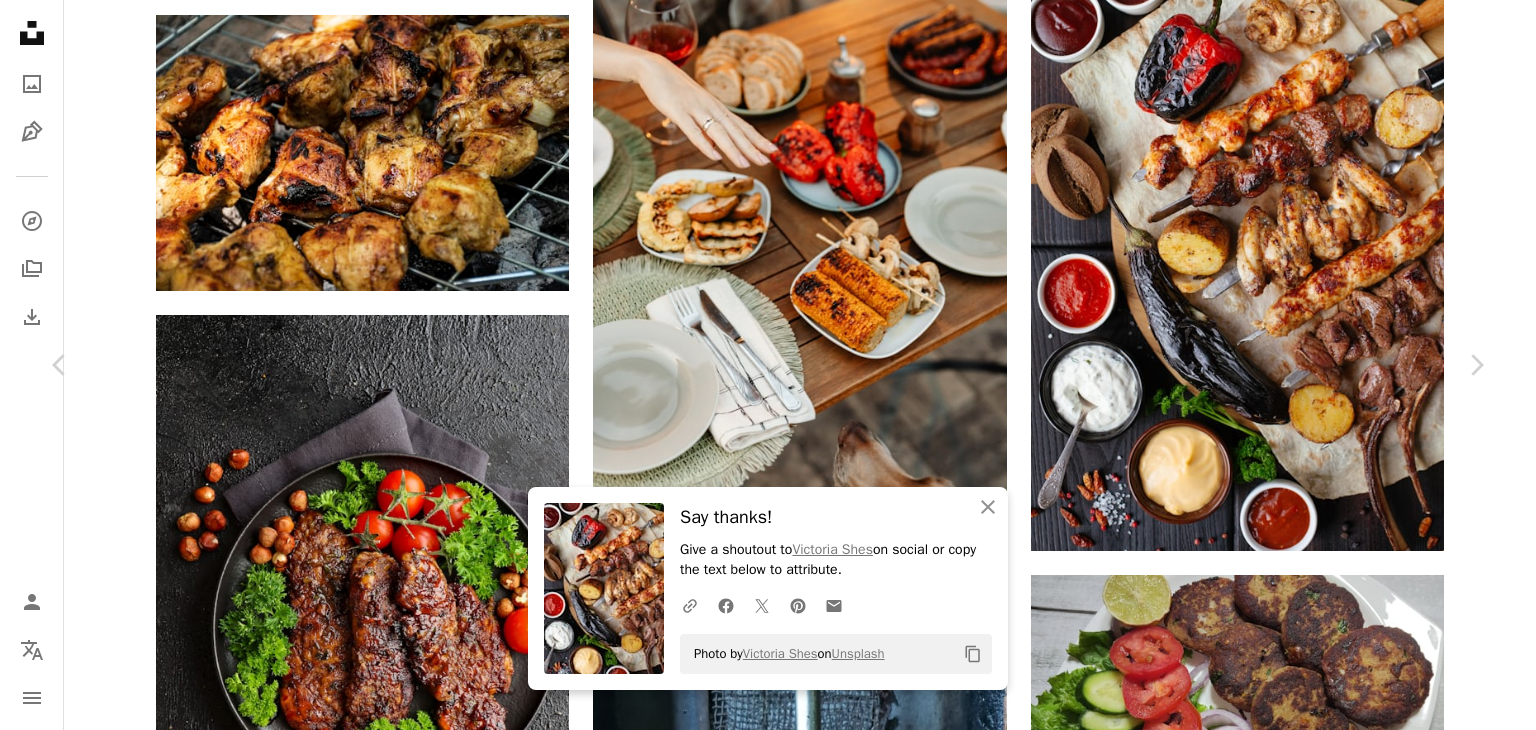 click on "An X shape" at bounding box center (20, 20) 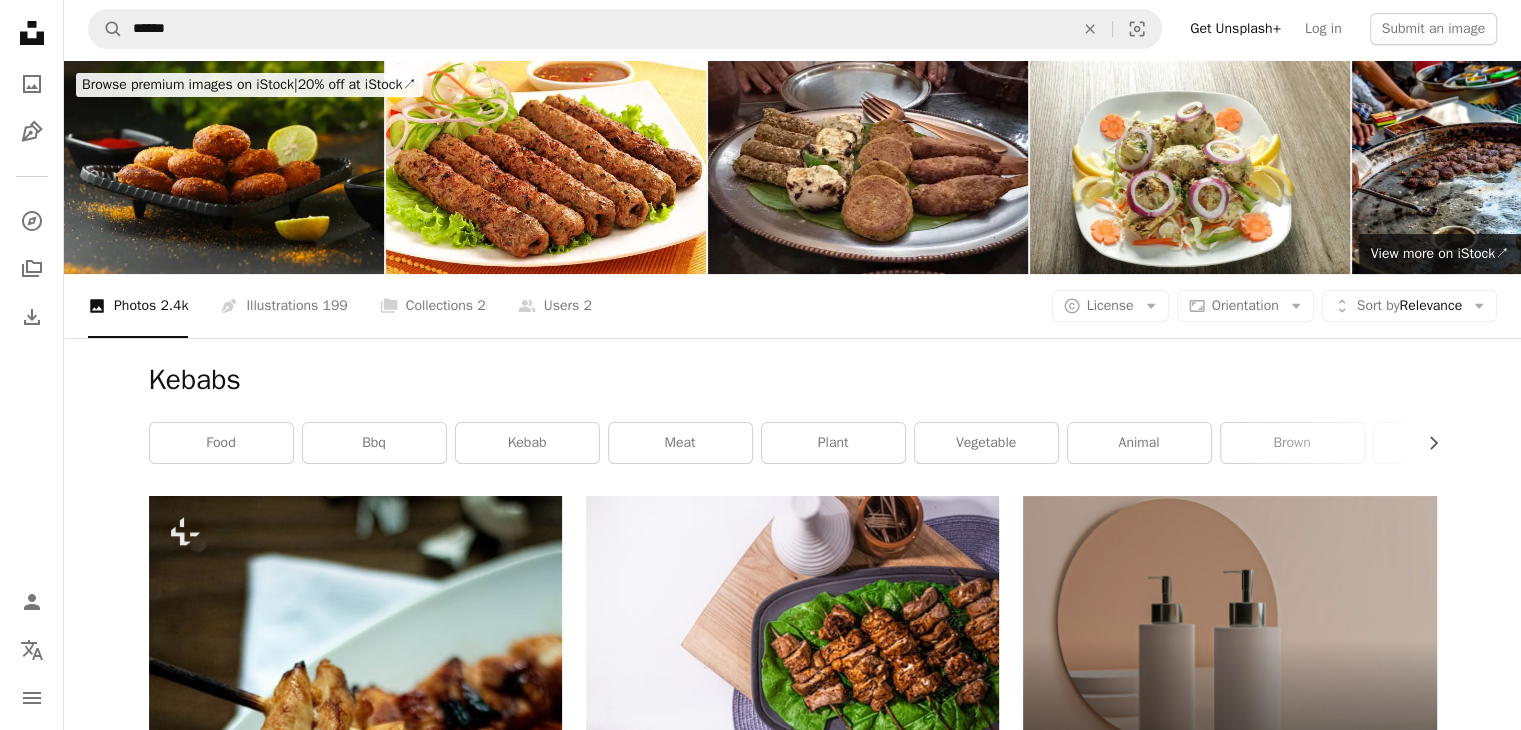 scroll, scrollTop: 0, scrollLeft: 0, axis: both 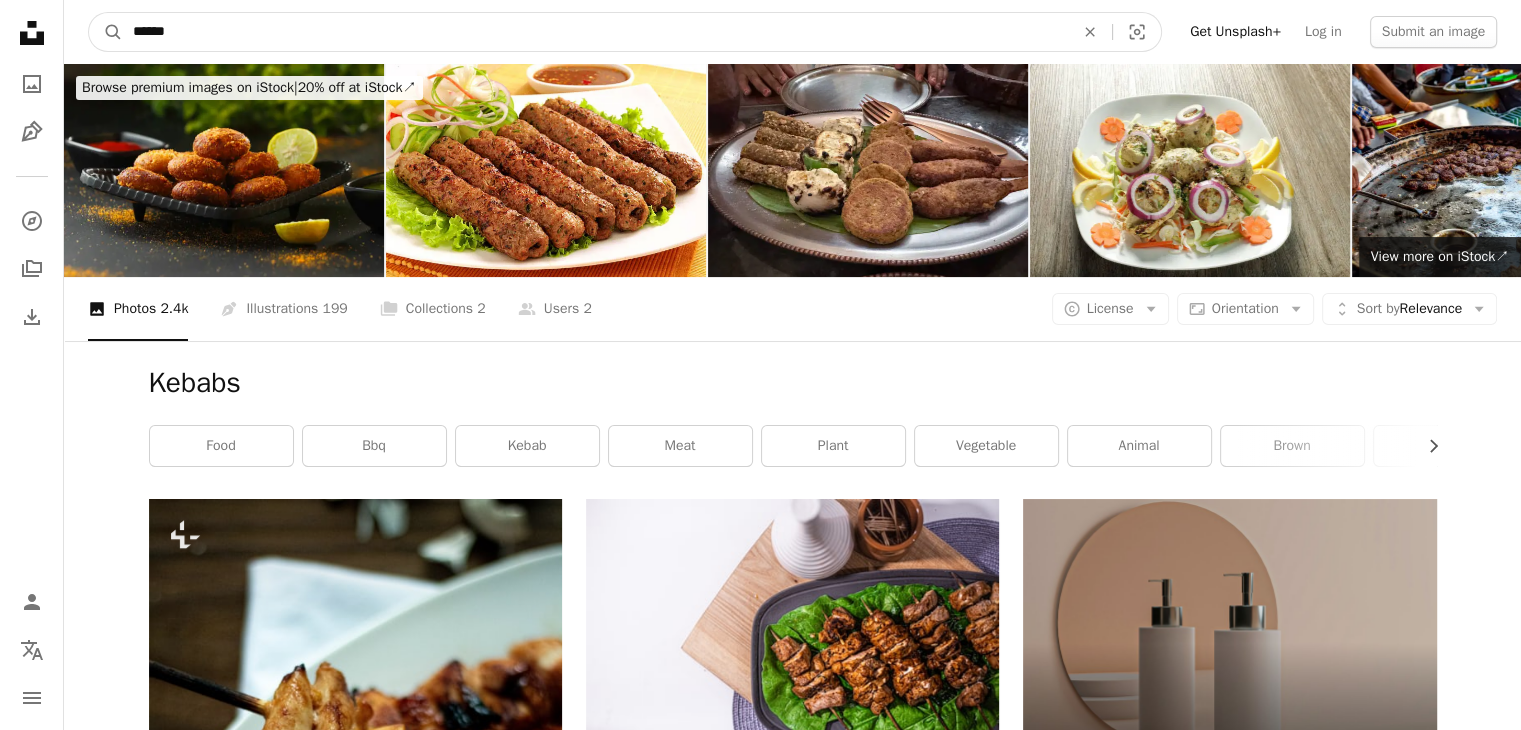 drag, startPoint x: 358, startPoint y: 34, endPoint x: 45, endPoint y: 40, distance: 313.0575 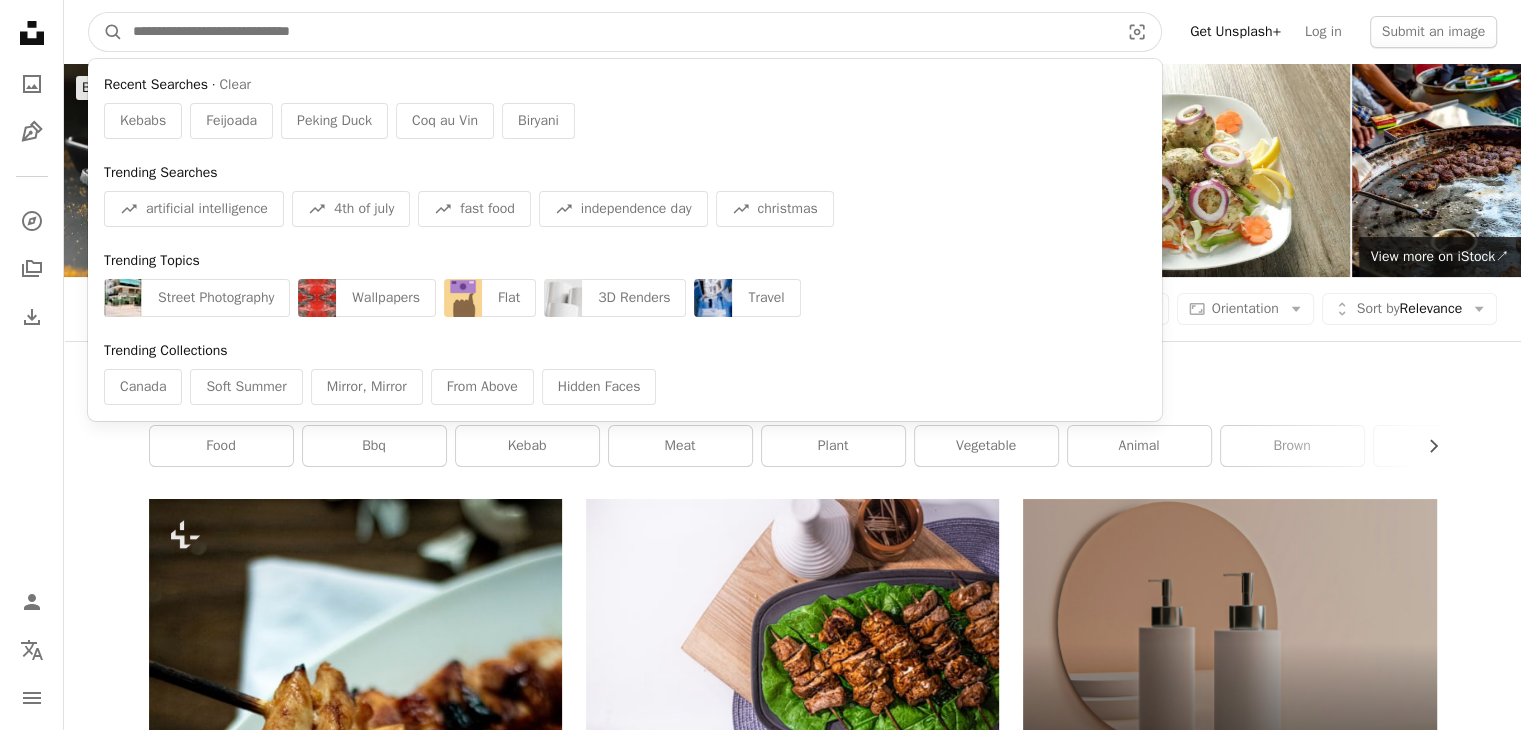 paste on "*******" 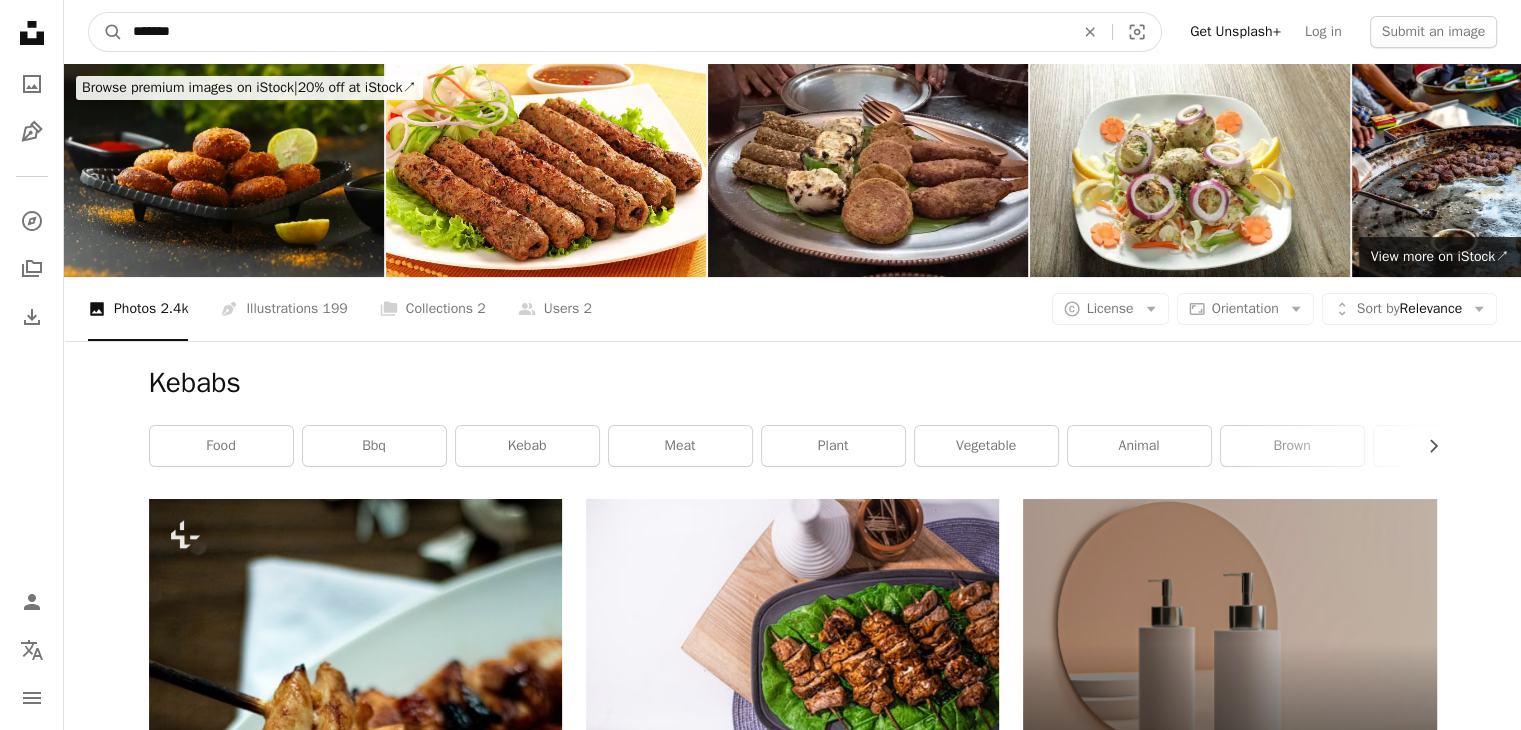 click on "A magnifying glass" at bounding box center [106, 32] 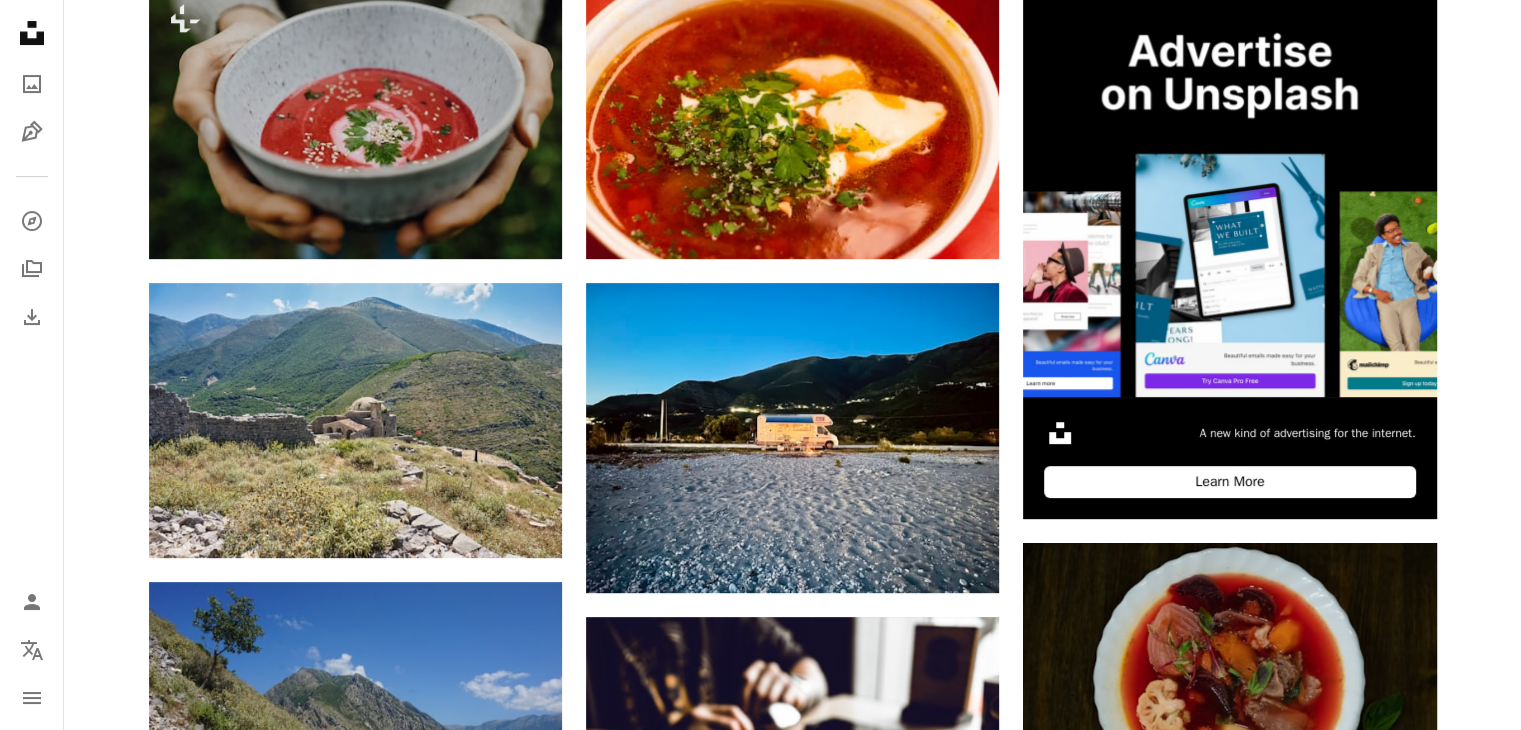 scroll, scrollTop: 518, scrollLeft: 0, axis: vertical 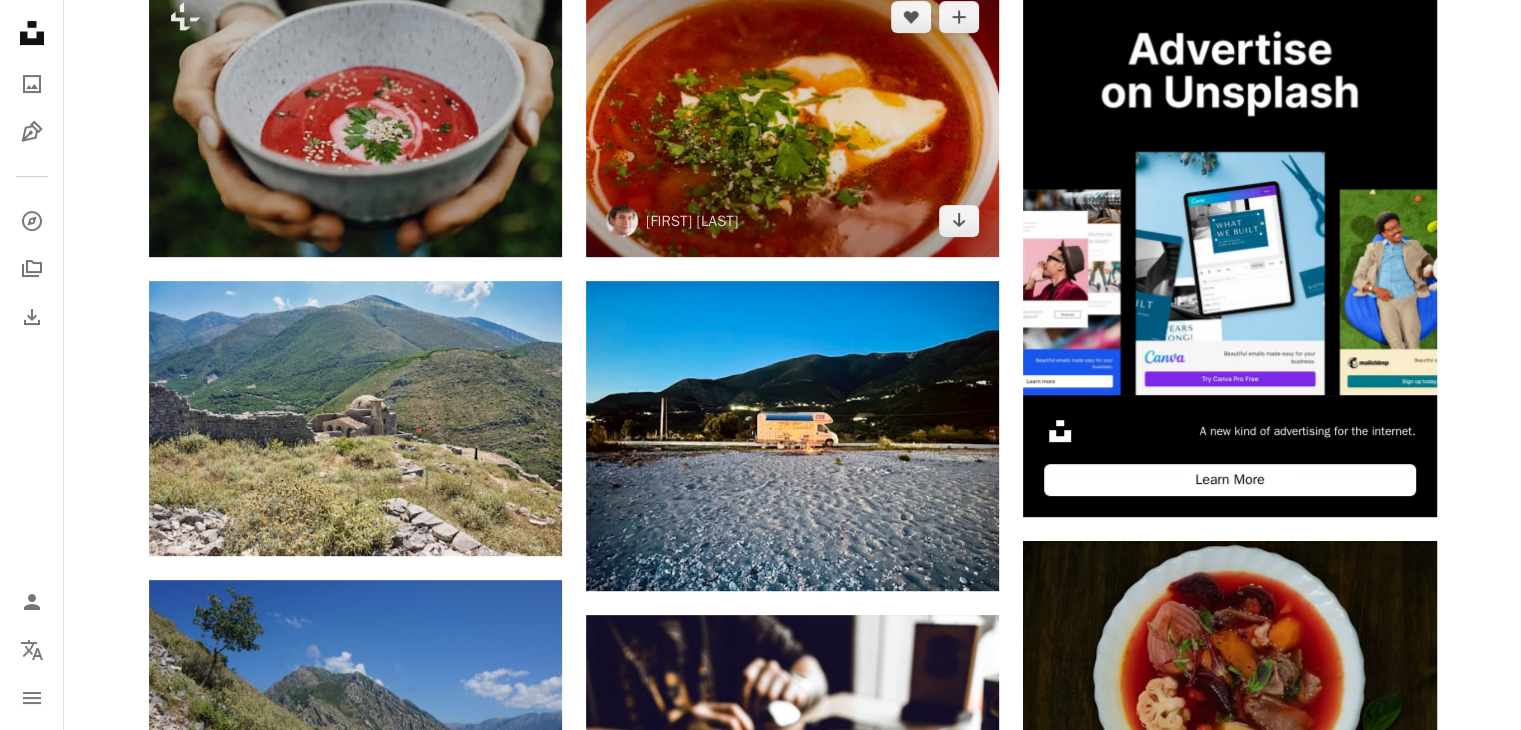 click at bounding box center [792, 118] 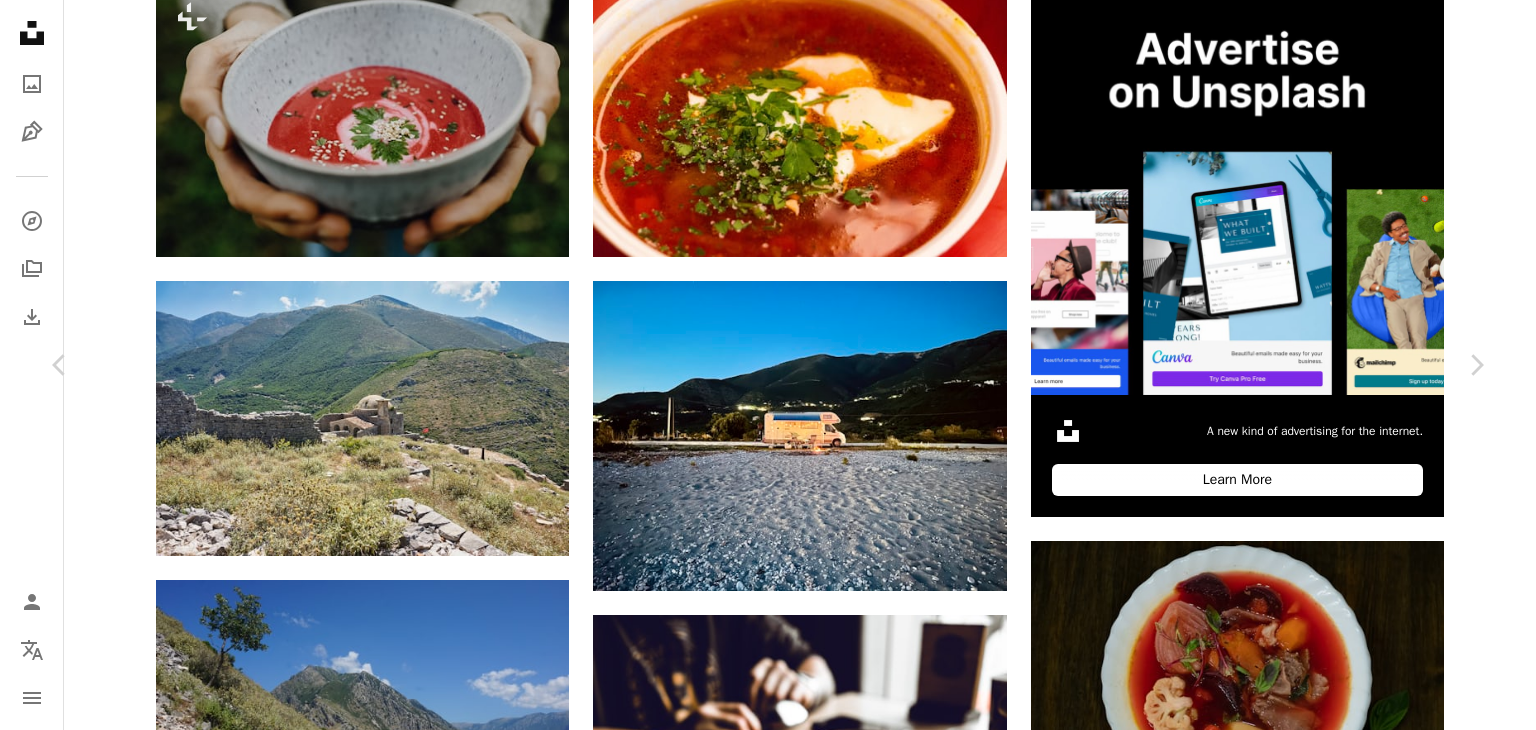 click on "Published on  [MONTH] [DAY], [YEAR] Safety Free to use under the  Unsplash License food red soup russian beet borscht beet root plant pottery meal dish bowl curry ketchup soup bowl Free pictures Browse premium related images on iStock  |  Save 20% with code UNSPLASH20 View more on iStock  ↗ Related images A heart A plus sign Frank from 5 AM Ramen Arrow pointing down A heart A plus sign tommao wang Available for hire A checkmark inside of a circle Arrow pointing down A heart A plus sign Choi sungwoo Arrow pointing down A heart A plus sign Kouji Tsuru Arrow pointing down Plus sign for Unsplash+ A heart A plus sign Pablo Merchán Montes For  Unsplash+ A lock Download A heart A plus sign Babs Gorniak Available for hire A checkmark inside of a circle Arrow pointing down A heart" at bounding box center [768, 4214] 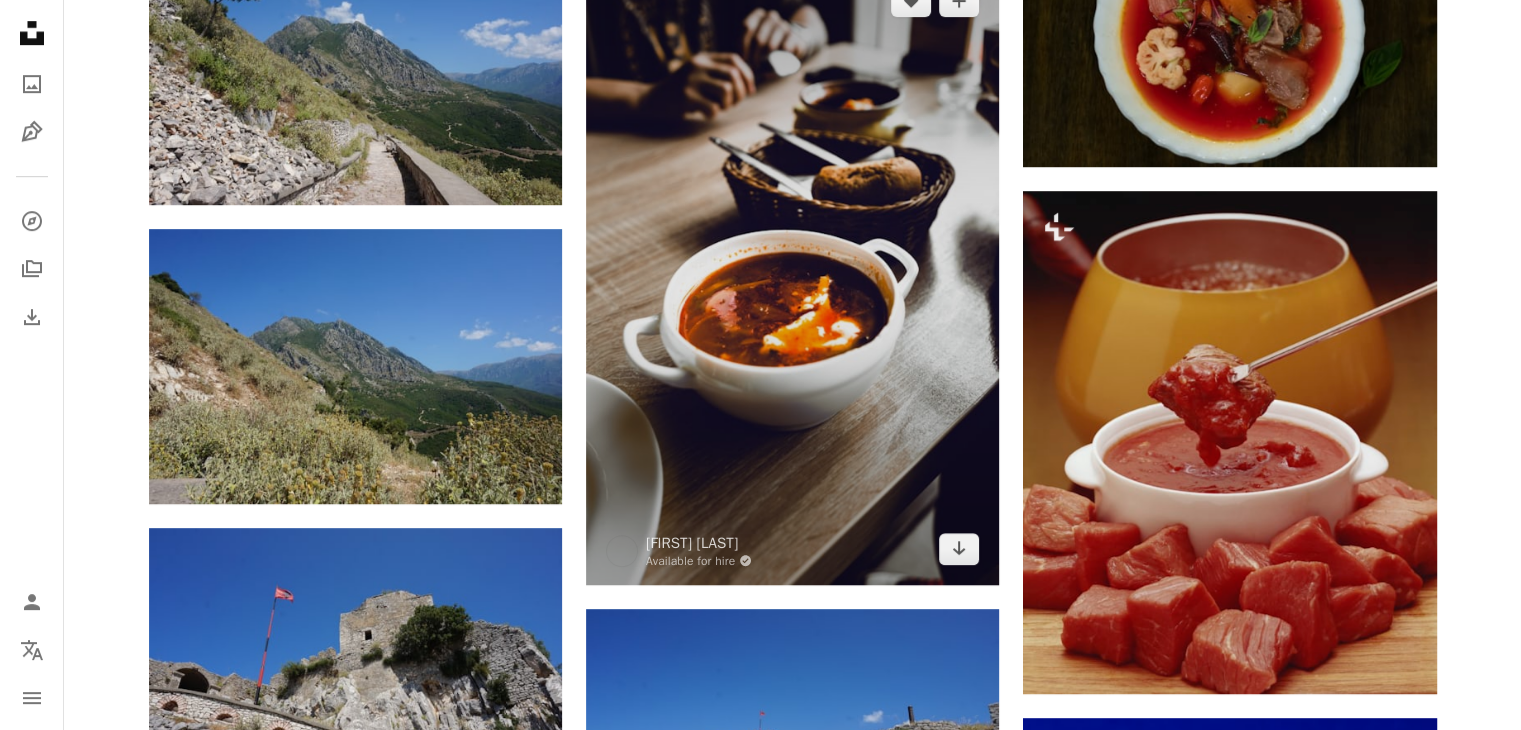 scroll, scrollTop: 1167, scrollLeft: 0, axis: vertical 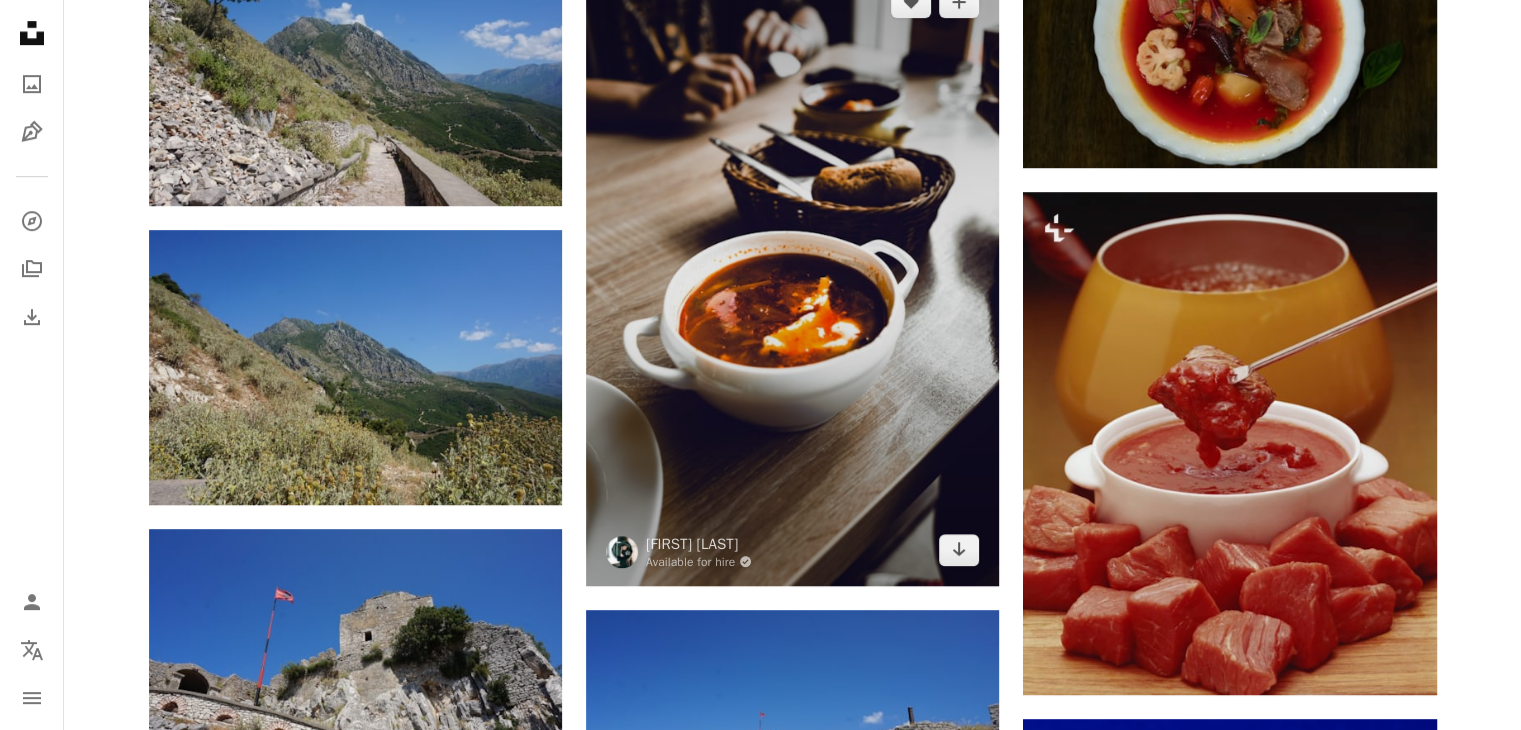 click at bounding box center [792, 276] 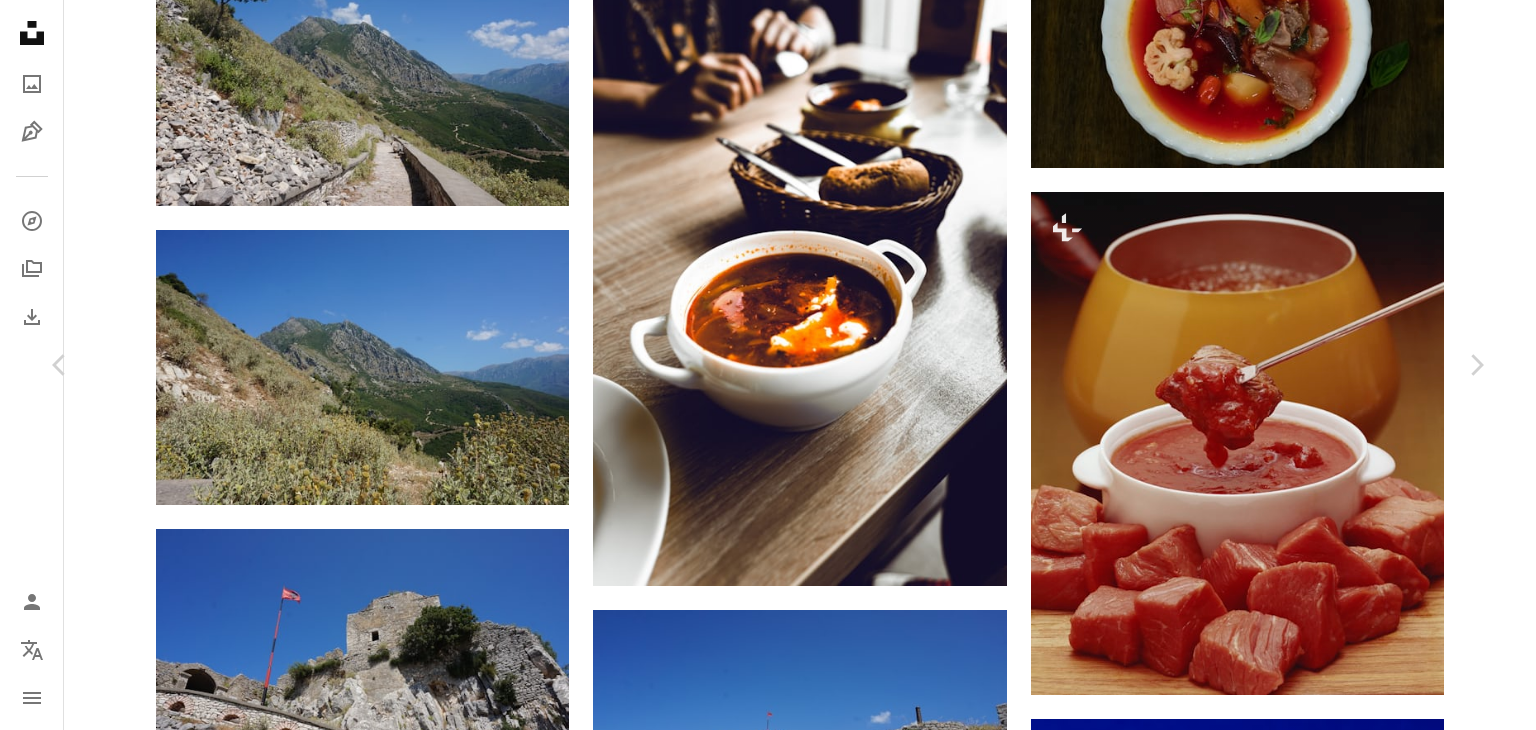 click on "An X shape Chevron left Chevron right [FIRST] [LAST] Available for hire A checkmark inside of a circle A heart A plus sign Download free Chevron down Zoom in Views 8,240 Downloads 282 A forward-right arrow Share Info icon Info More Actions Calendar outlined Published on  [MONTH] [DAY], [YEAR] Safety Free to use under the  Unsplash License cafe desk food aesthetic borsch food coffee drink coffee cup cup meal beverage dish bowl food presentation Free images Browse premium related images on iStock  |  Save 20% with code UNSPLASH20 View more on iStock  ↗ Related images A heart A plus sign [FIRST] [LAST] Available for hire A checkmark inside of a circle Arrow pointing down A heart A plus sign [FIRST] [LAST] Available for hire A checkmark inside of a circle Arrow pointing down A heart A plus sign [FIRST] [LAST] Available for hire A checkmark inside of a circle Arrow pointing down Plus sign for Unsplash+ A heart A plus sign [FIRST] [LAST] For  Unsplash+ A lock Download A heart A plus sign [ORGANIZATION] Arrow pointing down A heart" at bounding box center (768, 3565) 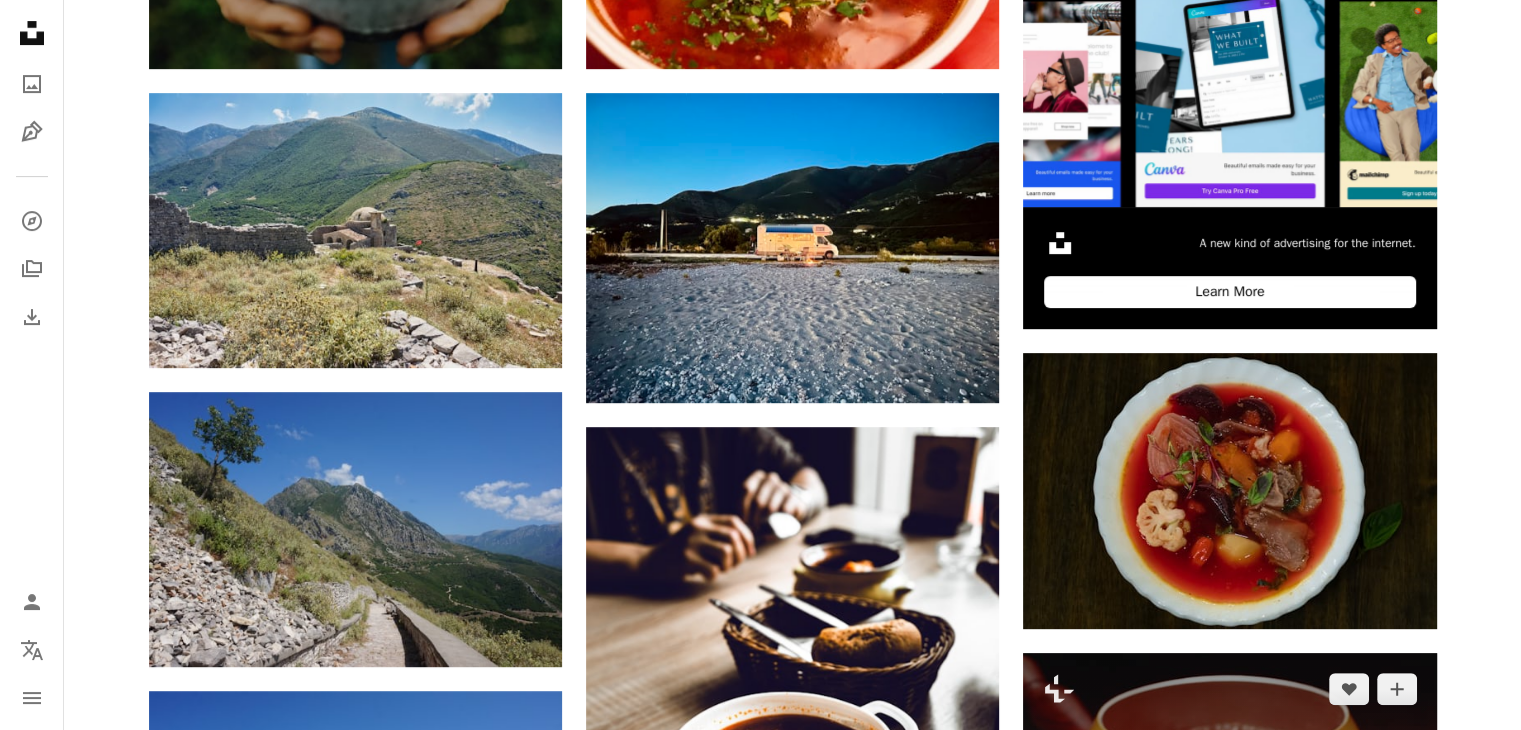 scroll, scrollTop: 703, scrollLeft: 0, axis: vertical 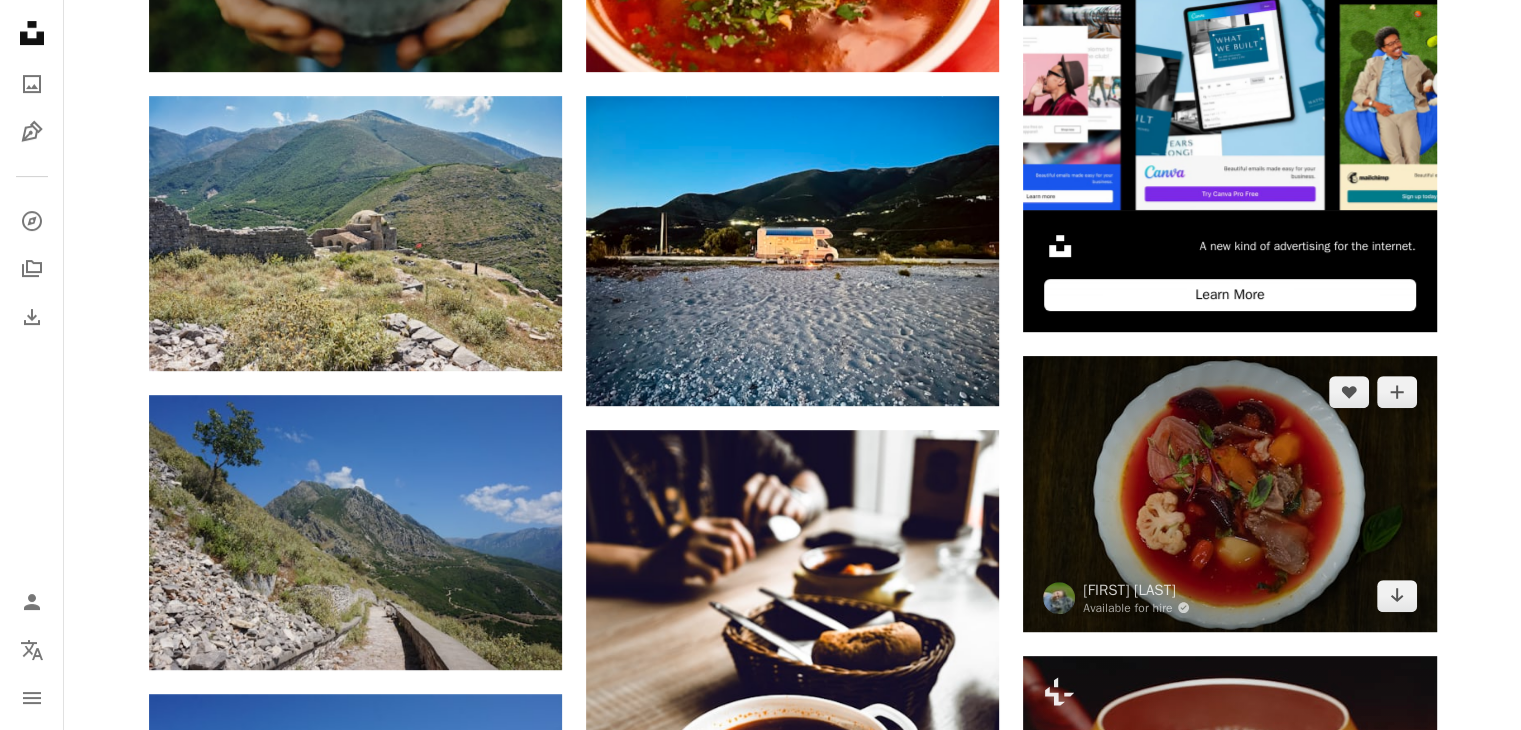 click at bounding box center (1229, 493) 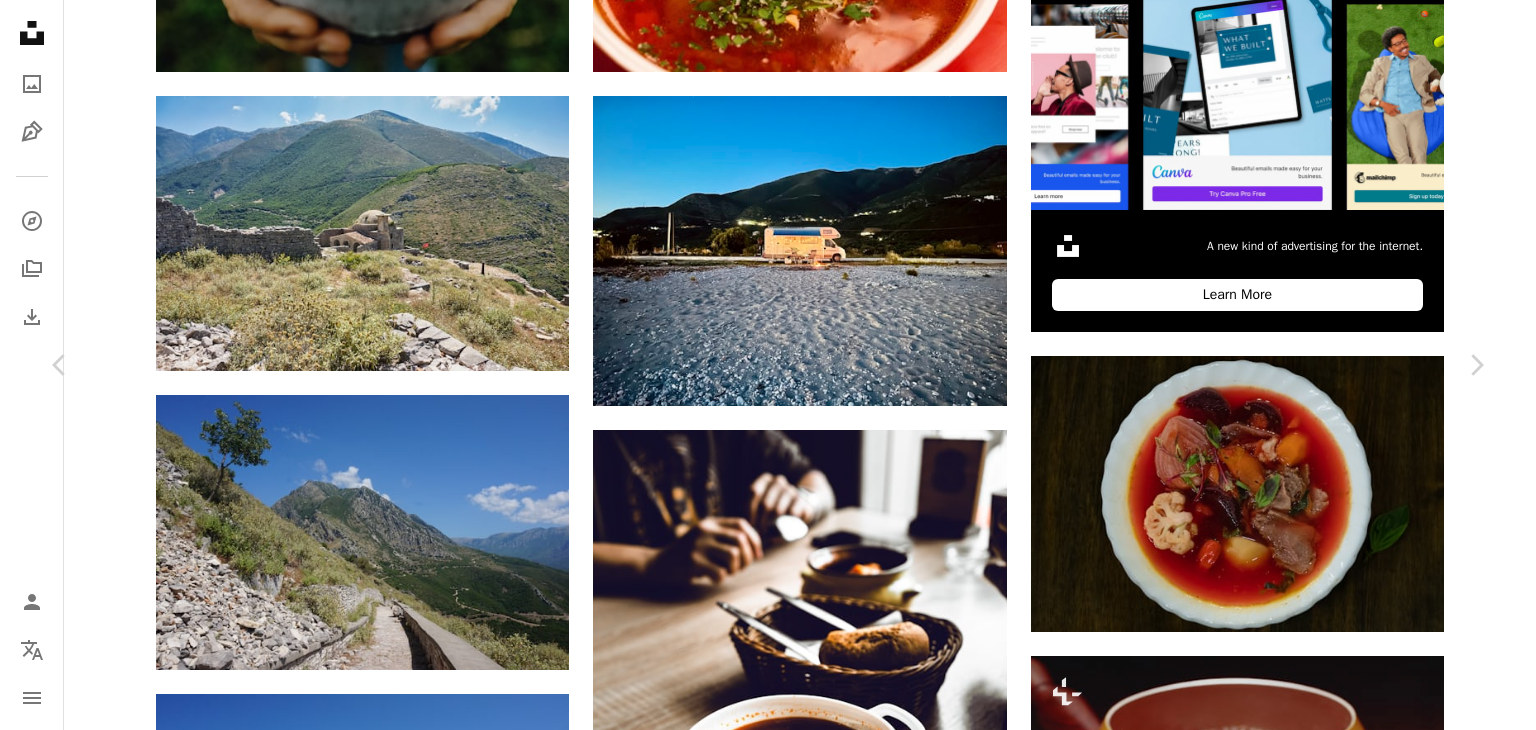 click on "An X shape Chevron left Chevron right [FIRST] [LAST] Available for hire A checkmark inside of a circle A heart A plus sign Download free Chevron down Zoom in Views 853,652 Downloads 1,665 A forward-right arrow Share Info icon Info More Actions Calendar outlined Published on  [MONTH] [DAY], [YEAR] Camera NIKON CORPORATION, NIKON D500 Safety Free to use under the  Unsplash License food red soup vegetable soup borscht borsch red soup meat plate dish bowl food presentation mutton Creative Commons images Browse premium related images on iStock  |  Save 20% with code UNSPLASH20 View more on iStock  ↗ Related images A heart A plus sign [FIRST] [LAST] Available for hire A checkmark inside of a circle Arrow pointing down Plus sign for Unsplash+ A heart A plus sign [FIRST] [LAST] For  Unsplash+ A lock Download Plus sign for Unsplash+ A heart A plus sign [FIRST] [LAST] For  Unsplash+ A lock Download A heart A plus sign [FIRST] [LAST] Available for hire A checkmark inside of a circle Arrow pointing down A heart" at bounding box center (768, 4029) 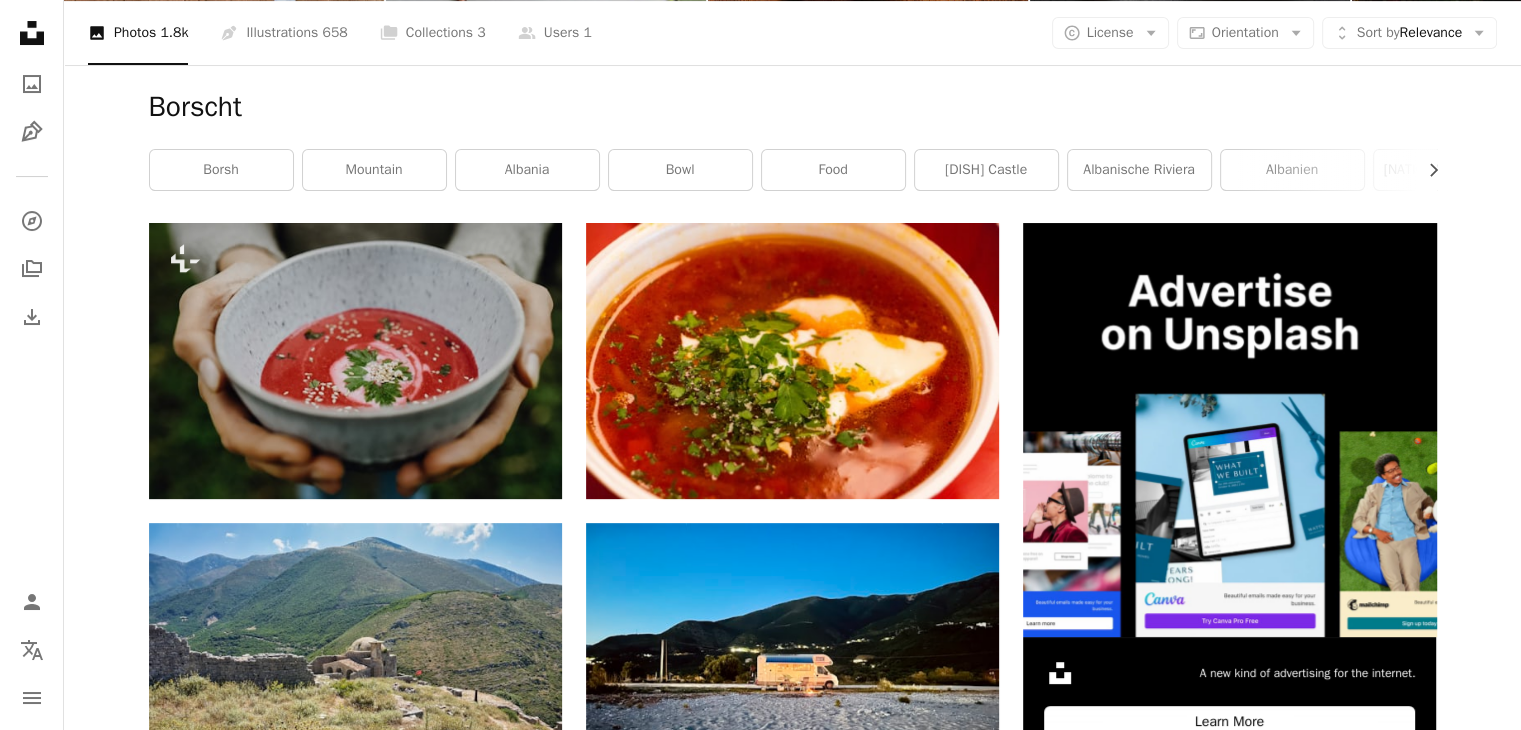 scroll, scrollTop: 276, scrollLeft: 0, axis: vertical 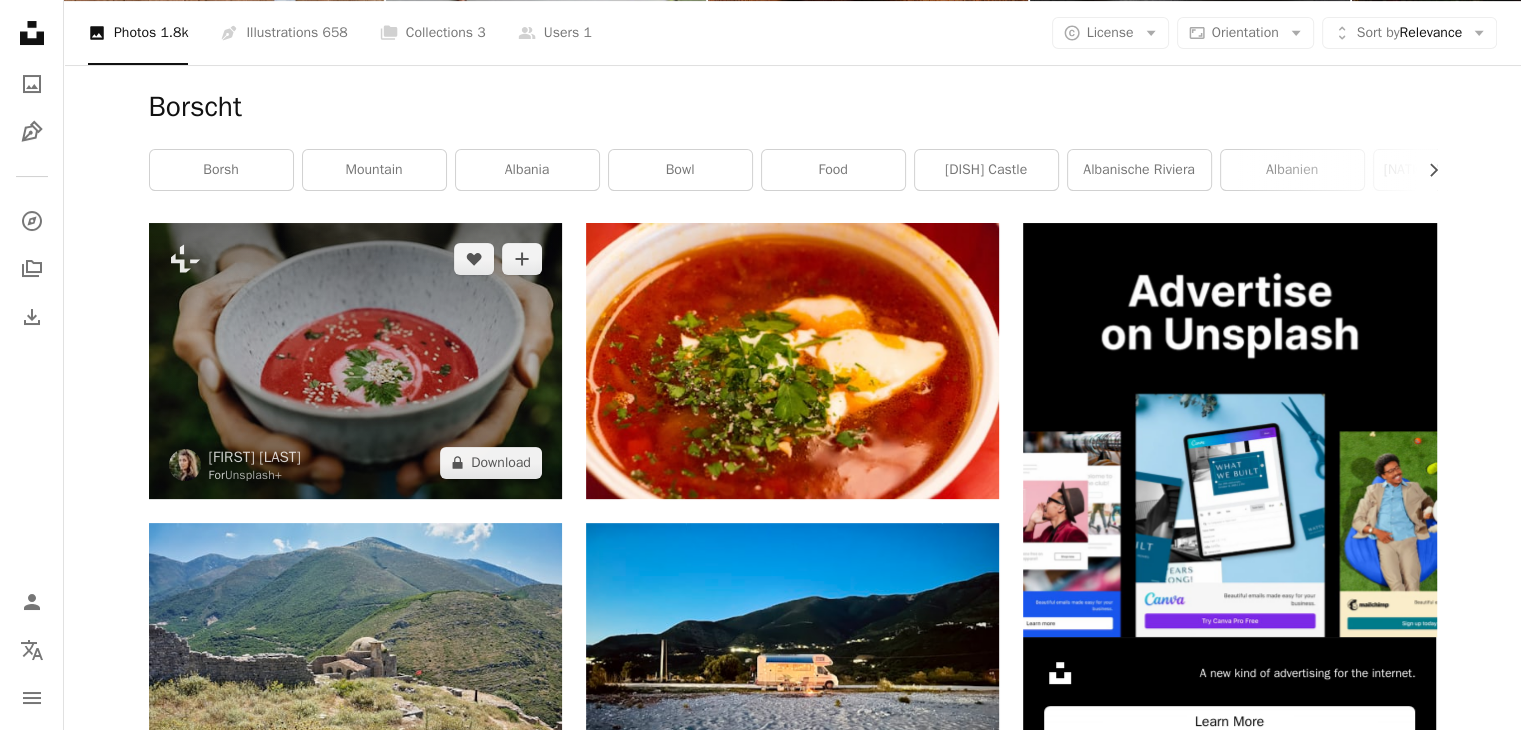 click at bounding box center [355, 360] 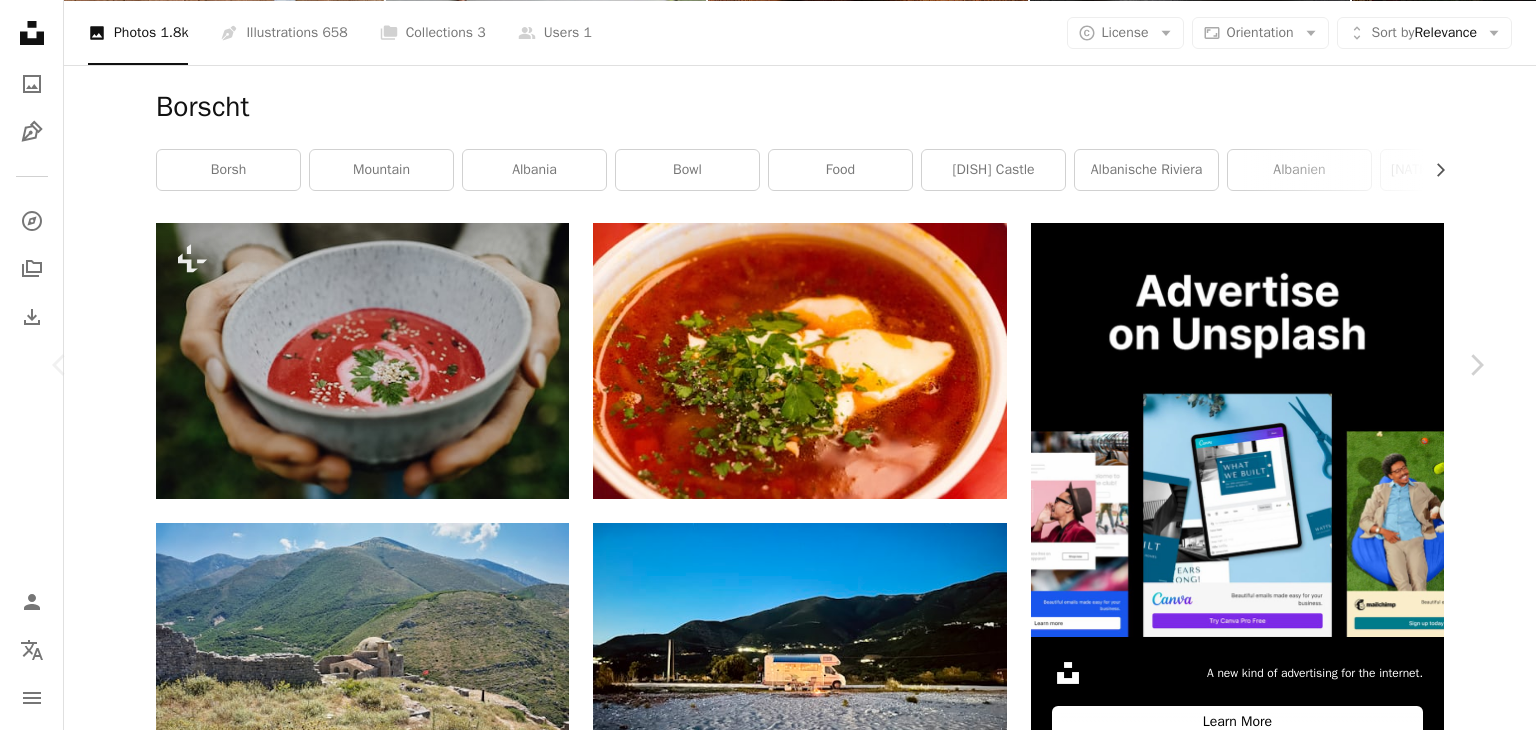 click on "An X shape Chevron left Chevron right [FIRST] [LAST] For  Unsplash+ A heart A plus sign A lock Download Zoom in A forward-right arrow Share More Actions Enjoying this amazing beetroot soup. A map marker [COUNTRY] Calendar outlined Published on  [MONTH] [DAY], [YEAR] Safety Licensed under the  Unsplash+ License food healthy food soup sharing eat beetroot vegan food eating together vegetarian food tomato soup sharing food cooking together tomate beetroot soup food with friends veggie food [COUNTRY] Backgrounds Related images Plus sign for Unsplash+ A heart A plus sign [FIRST] [LAST] For  Unsplash+ A lock Download Plus sign for Unsplash+ A heart A plus sign [FIRST] [LAST] For  Unsplash+ A lock Download Plus sign for Unsplash+ A heart A plus sign Curated Lifestyle For  Unsplash+ A lock Download Plus sign for Unsplash+ A heart A plus sign [FIRST] [LAST] For  Unsplash+ A lock Download Plus sign for Unsplash+ A heart A plus sign [FIRST] [LAST] For  Unsplash+ A lock Download Plus sign for Unsplash+ A heart A plus sign" at bounding box center [768, 4456] 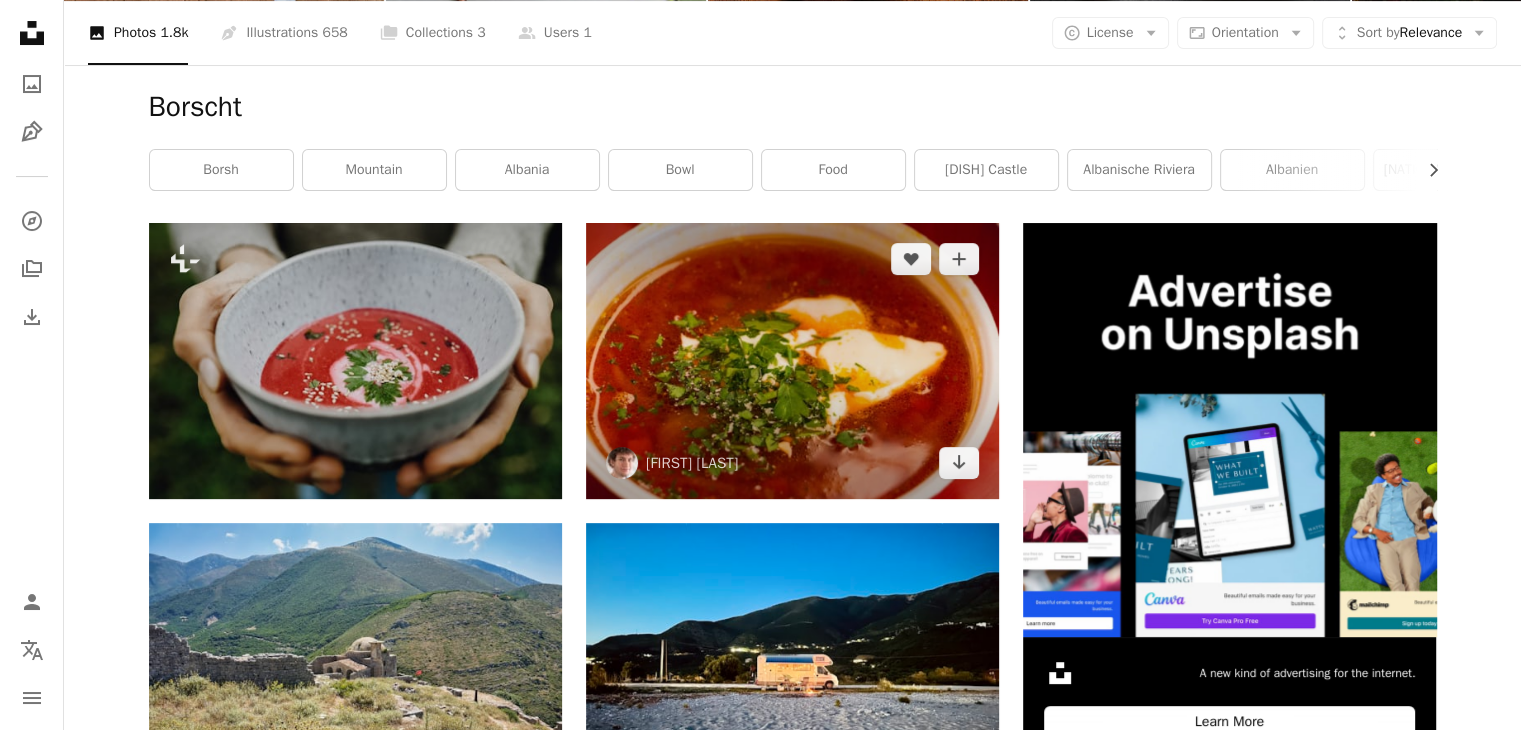 click at bounding box center (792, 360) 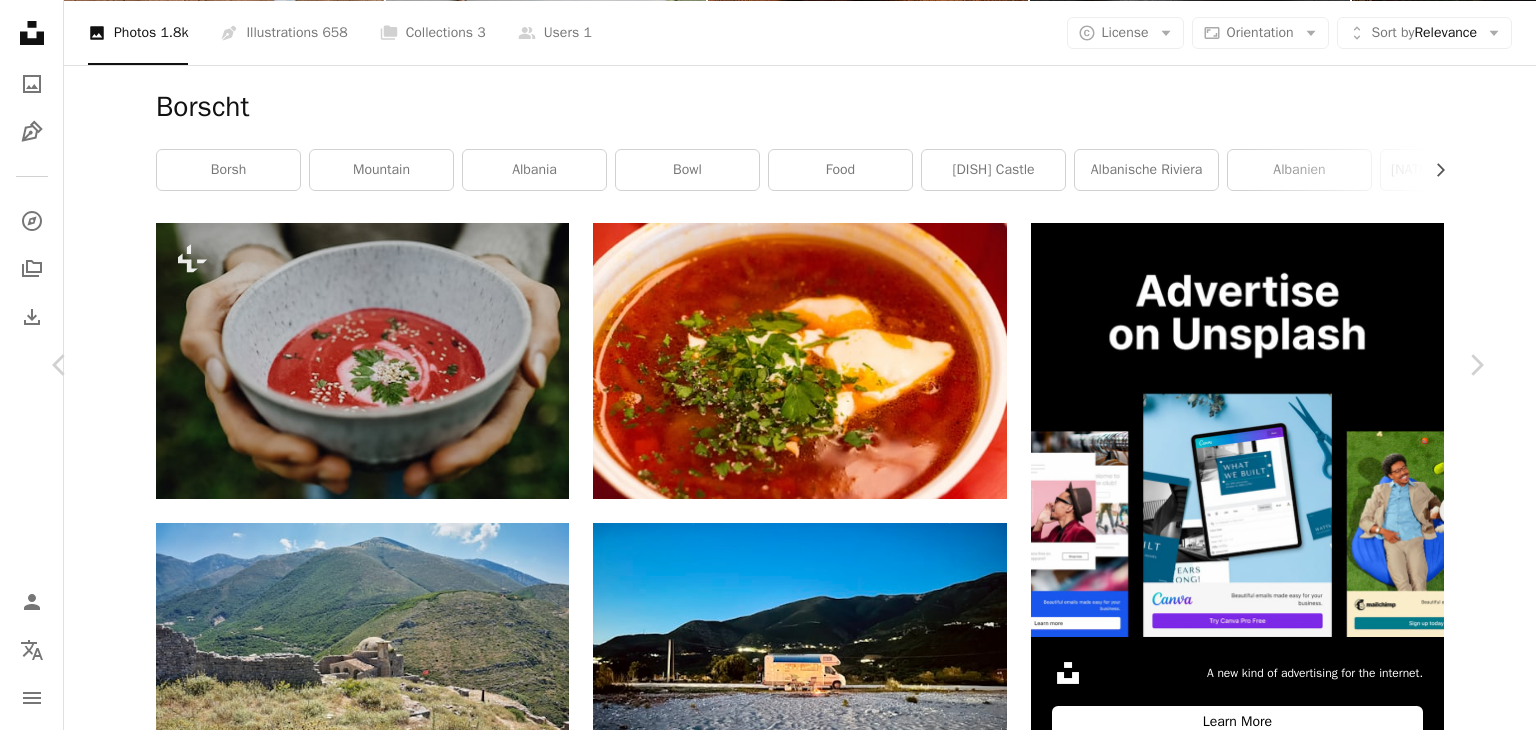 click on "A photo Photos   1.8k Pen Tool Illustrations   658 A stack of folders Collections   3 A group of people Users   1 A copyright icon © License Arrow down Aspect ratio Orientation Arrow down Unfold Sort by  Relevance Arrow down Filters Filters Borscht Chevron right borsh mountain albania bowl food borsh castle albanische riviera albanien albanian riviera soup dish meal Plus sign for Unsplash+ A heart A plus sign Melanie Kanzler For  Unsplash+ A lock Download A heart A plus sign Marie Volkert Available for hire A checkmark inside of a circle Arrow pointing down A heart A plus sign Marie Volkert Available for hire A checkmark inside of a circle For" at bounding box center [768, 1907] 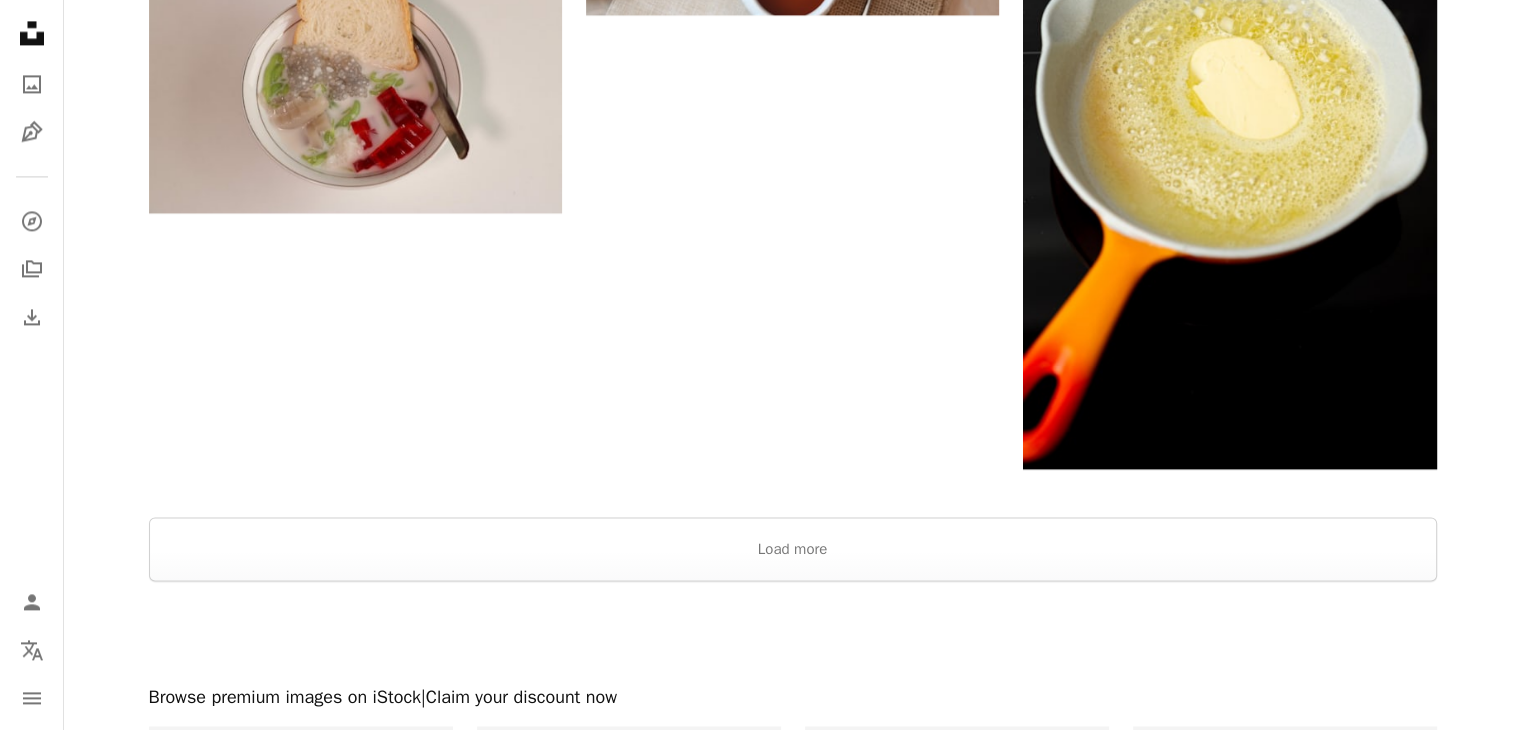 scroll, scrollTop: 3054, scrollLeft: 0, axis: vertical 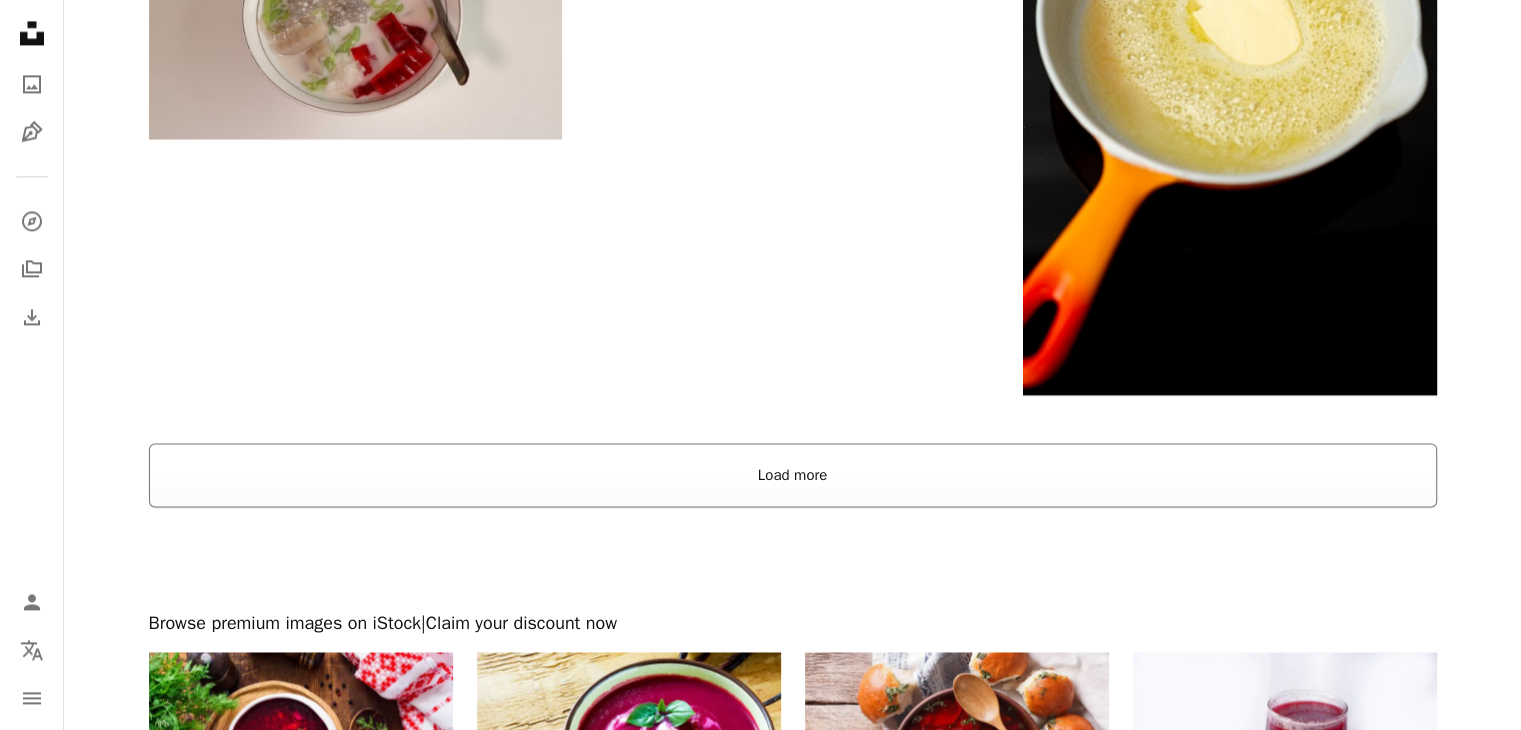 click on "Load more" at bounding box center [793, 475] 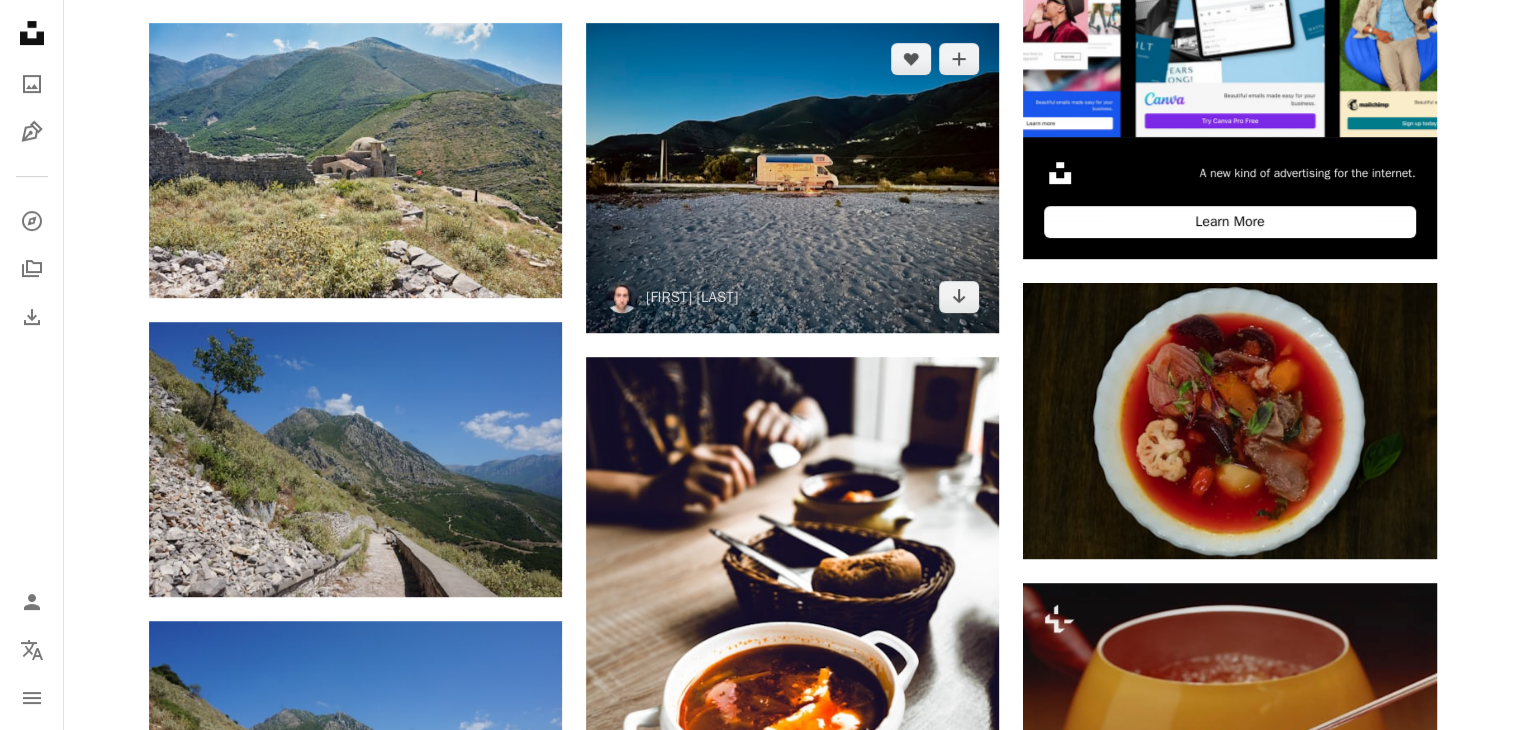scroll, scrollTop: 790, scrollLeft: 0, axis: vertical 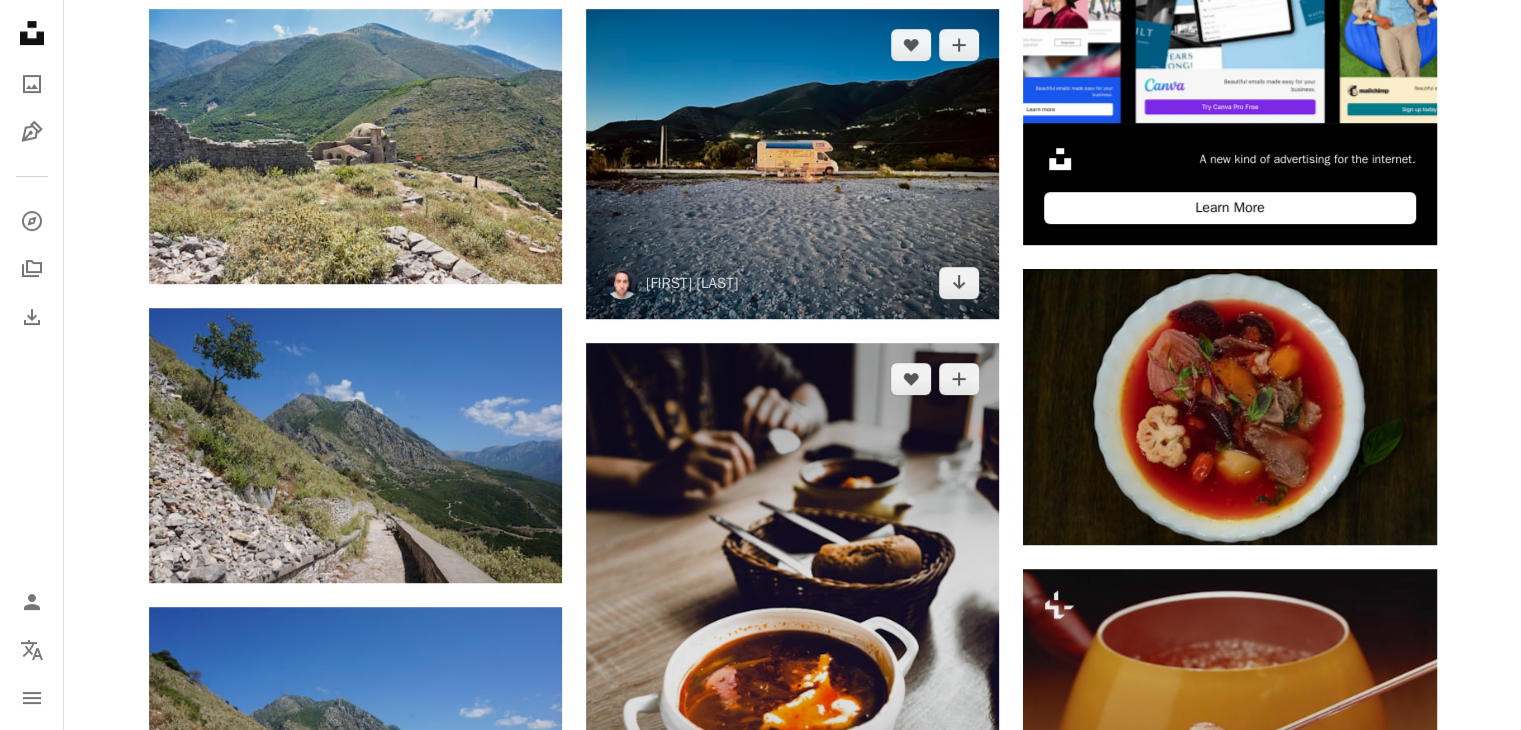 click at bounding box center (792, 653) 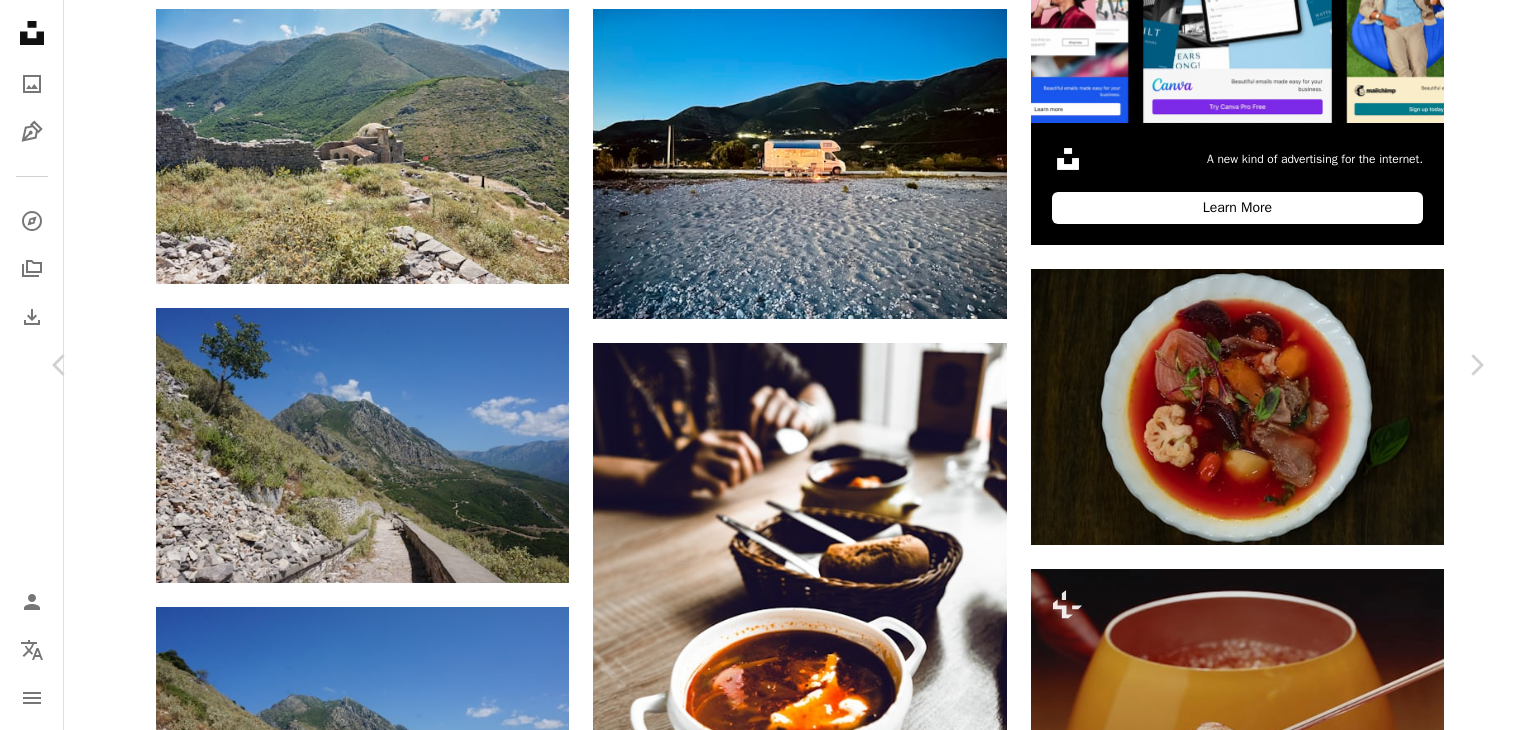 click on "Download free" at bounding box center (1287, 11252) 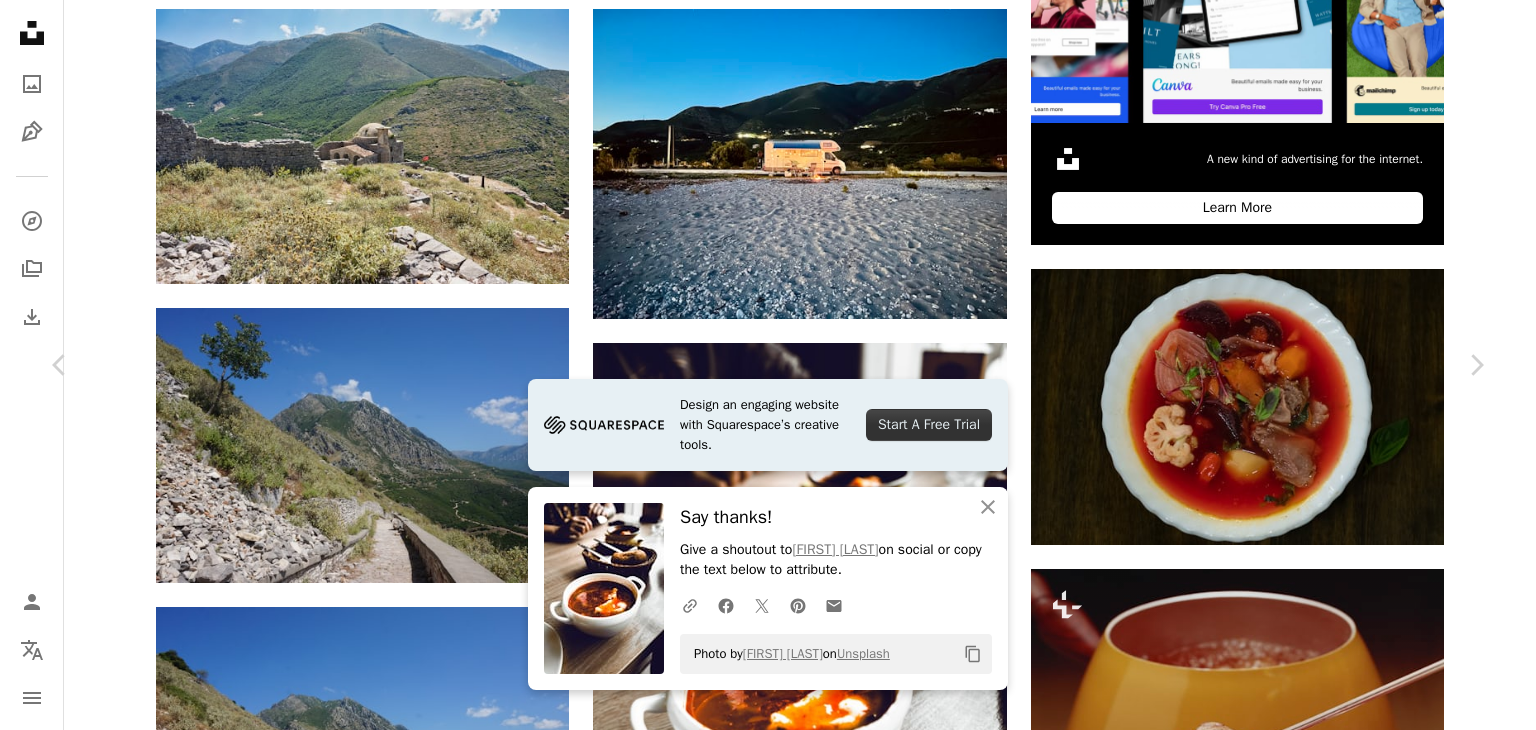 click on "An X shape" at bounding box center (20, 20) 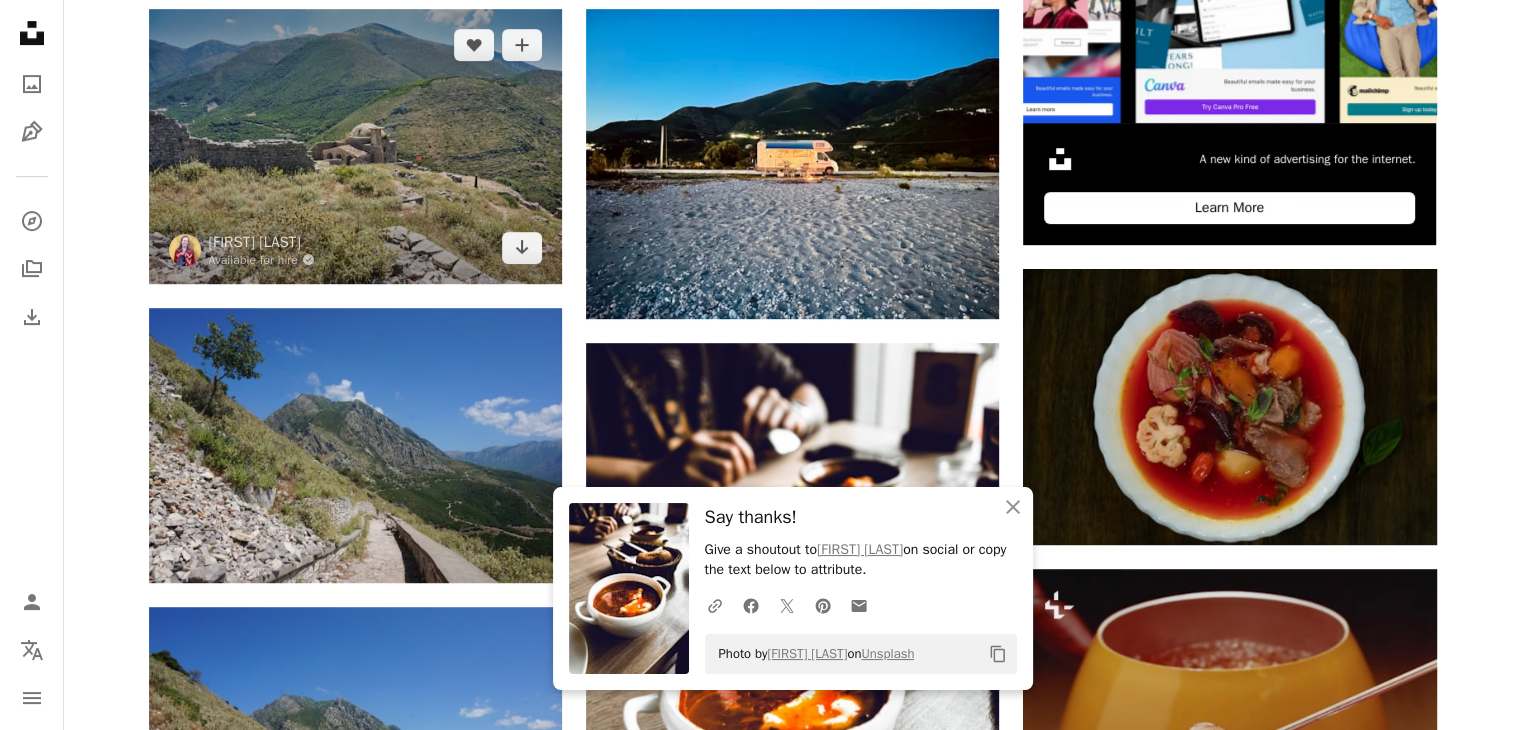 scroll, scrollTop: 0, scrollLeft: 0, axis: both 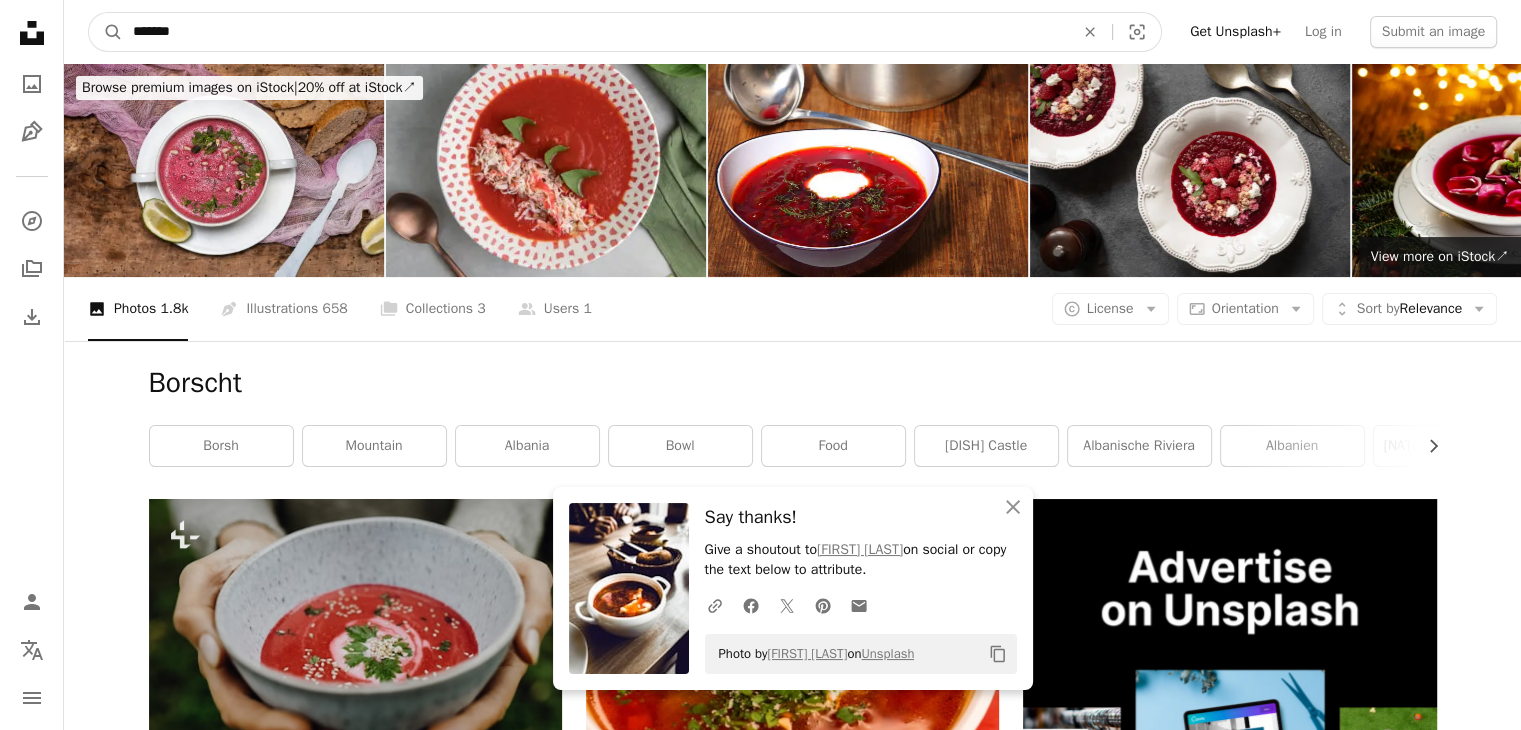 drag, startPoint x: 252, startPoint y: 29, endPoint x: 61, endPoint y: 5, distance: 192.50195 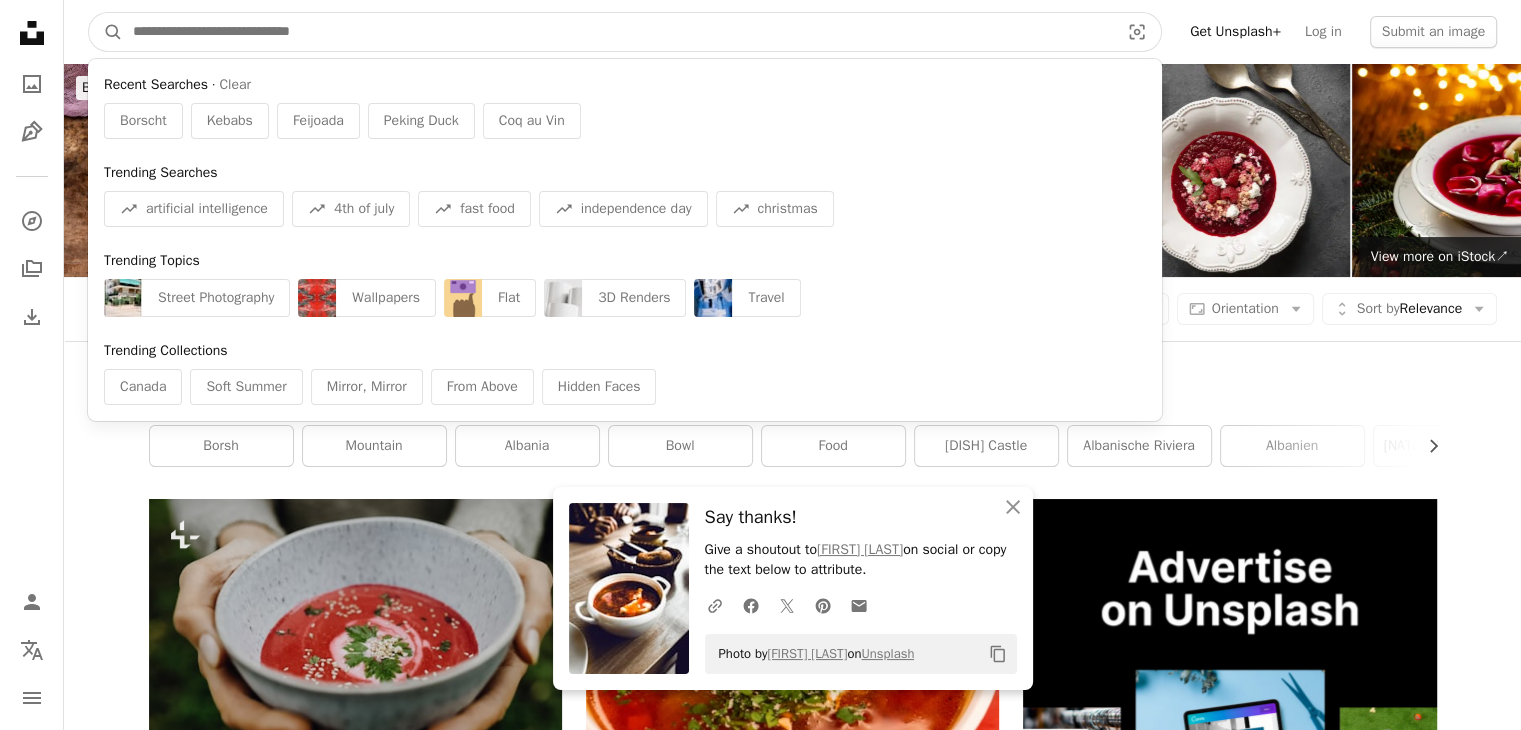 paste on "**********" 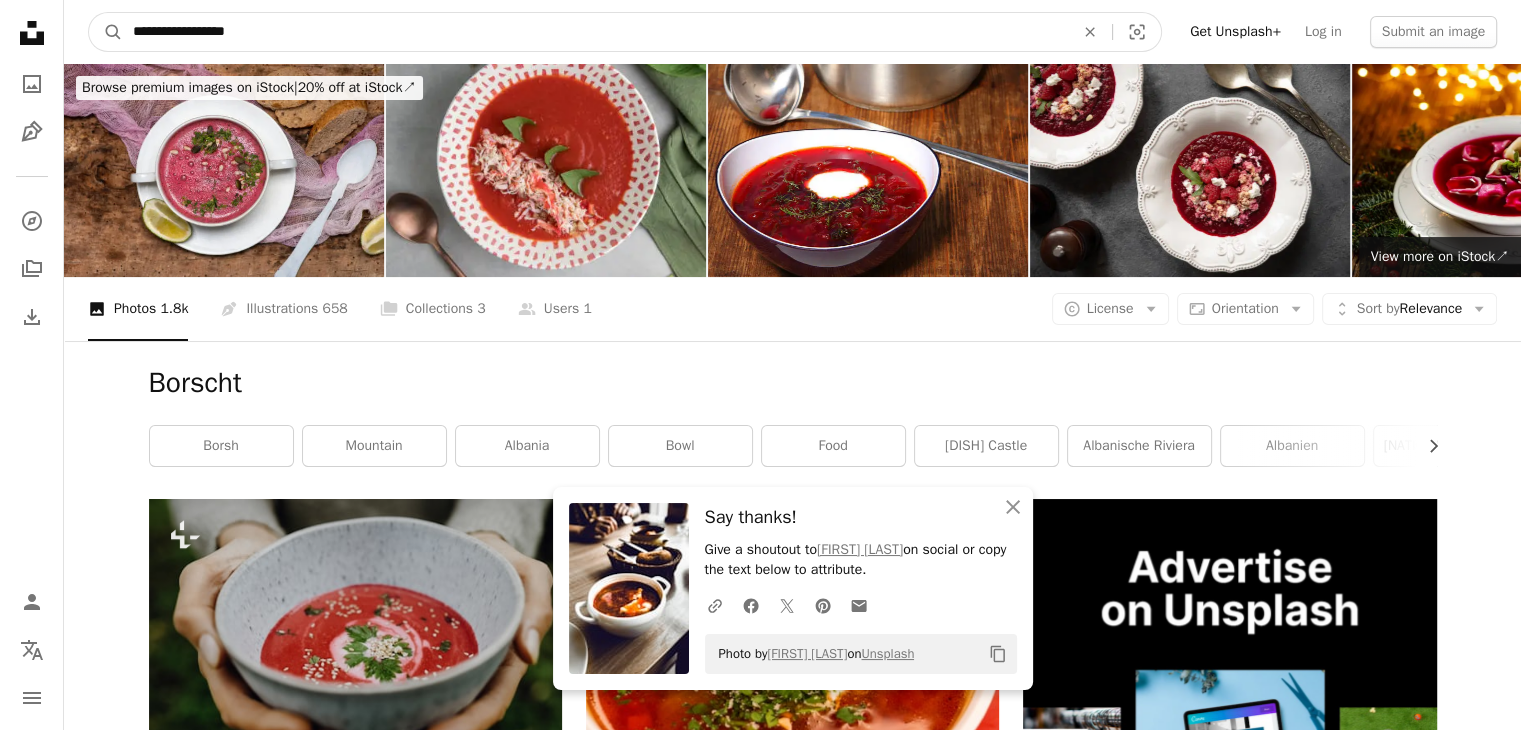 click on "A magnifying glass" at bounding box center [106, 32] 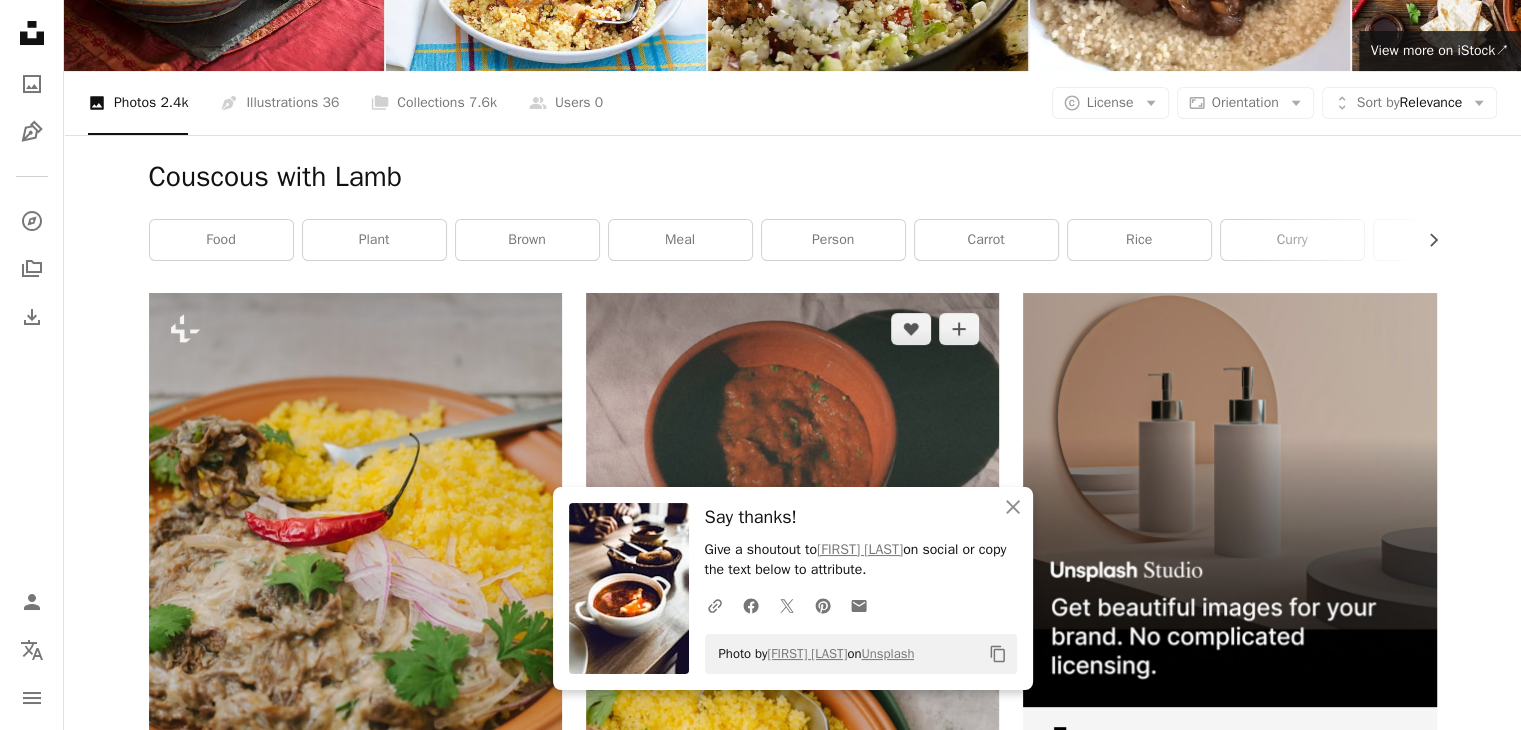 scroll, scrollTop: 0, scrollLeft: 0, axis: both 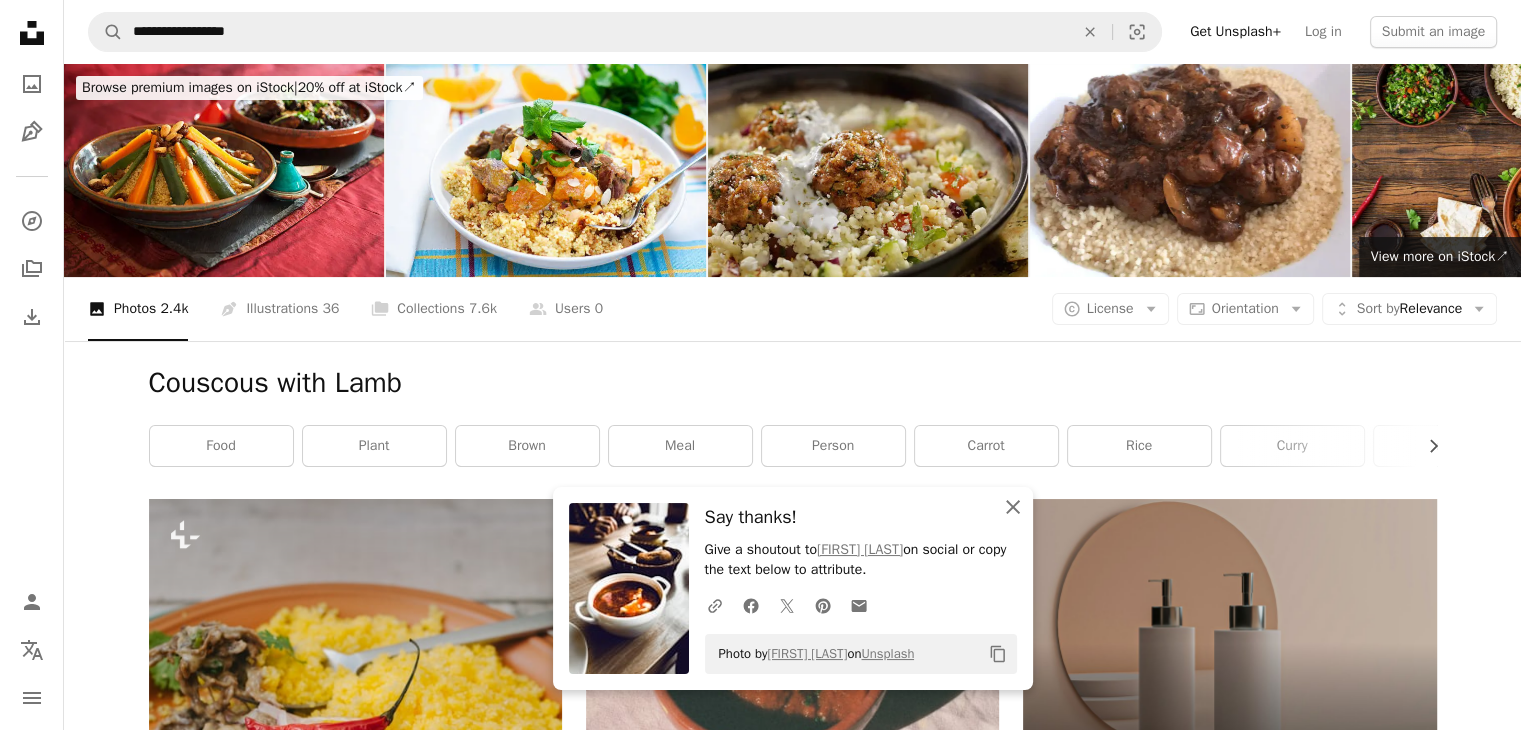 click on "An X shape" 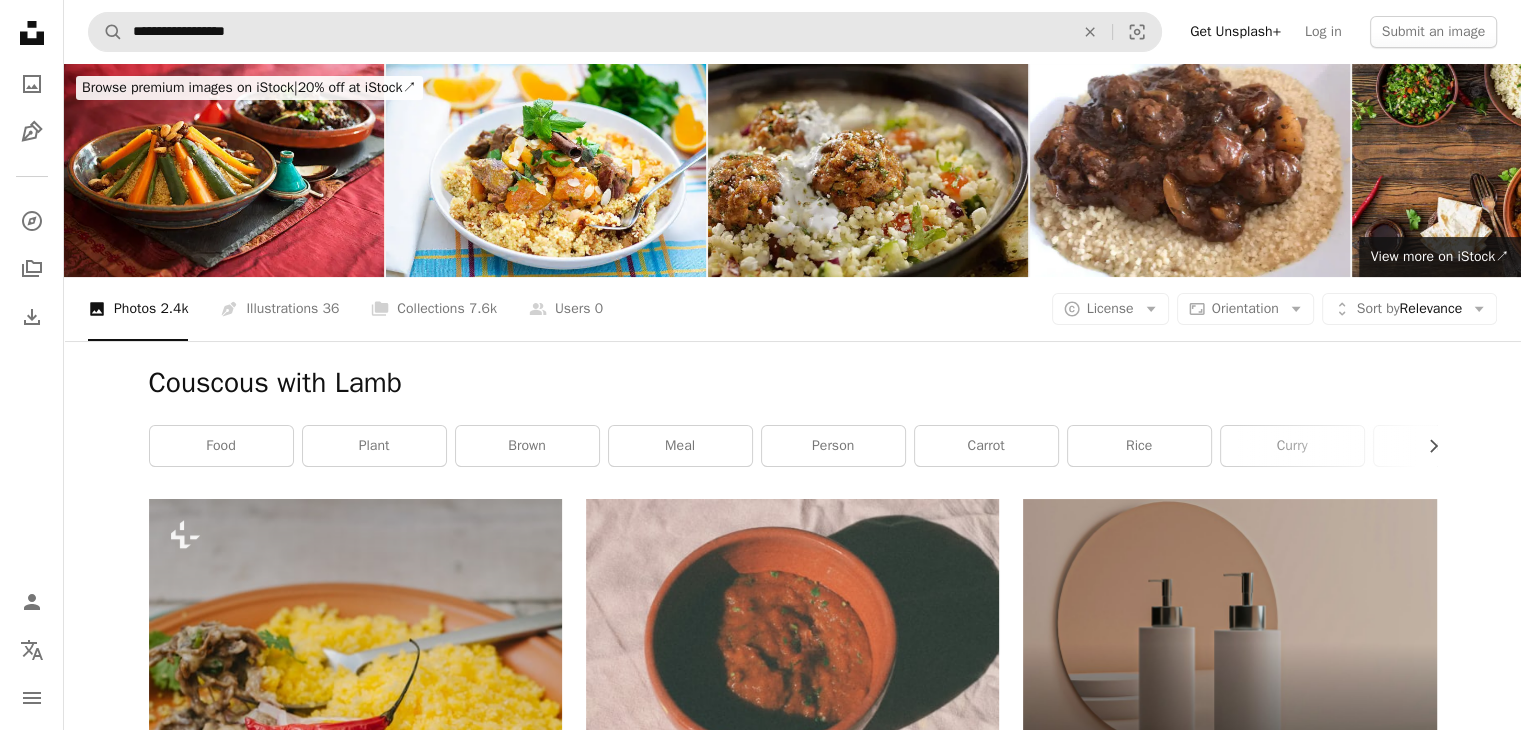 scroll, scrollTop: 0, scrollLeft: 0, axis: both 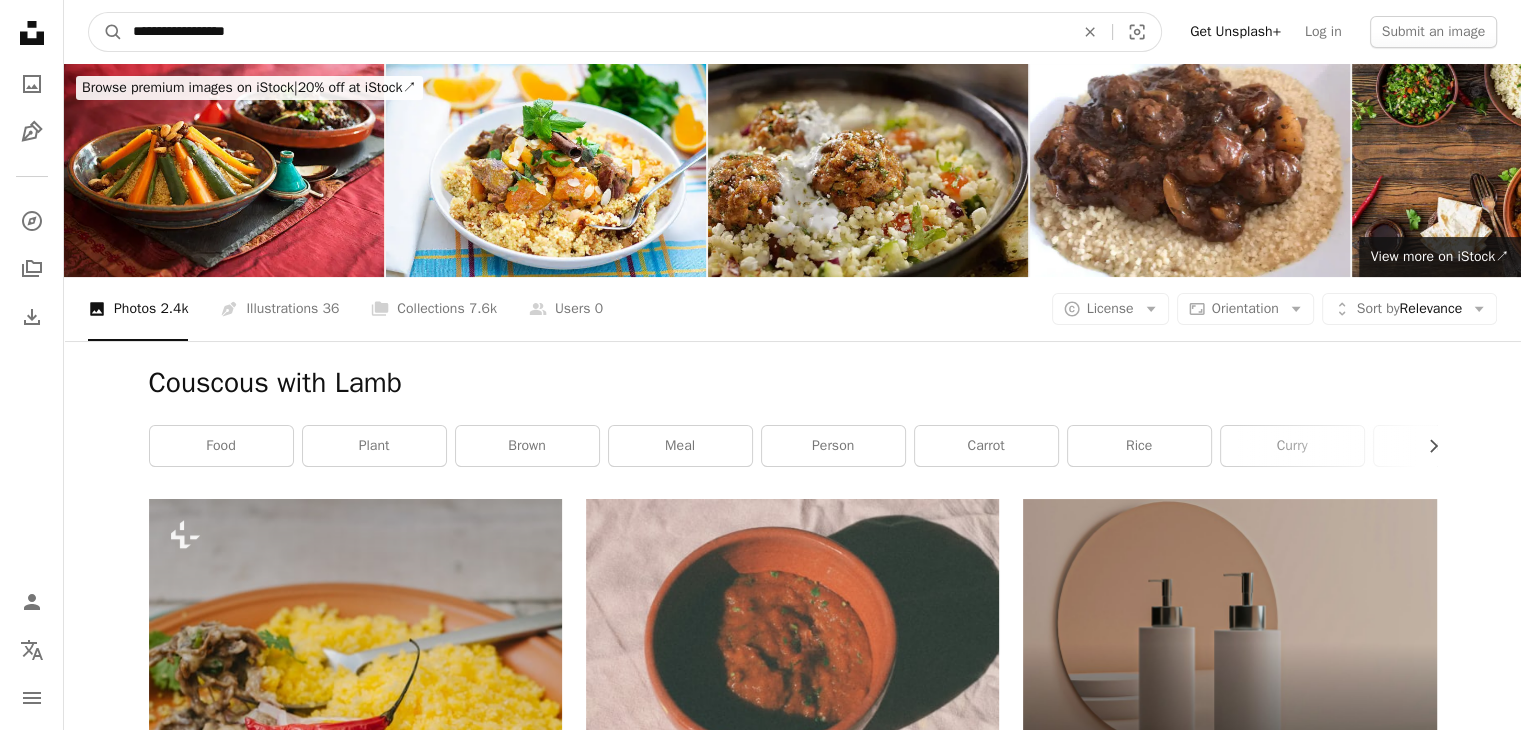 drag, startPoint x: 291, startPoint y: 28, endPoint x: 60, endPoint y: 48, distance: 231.86418 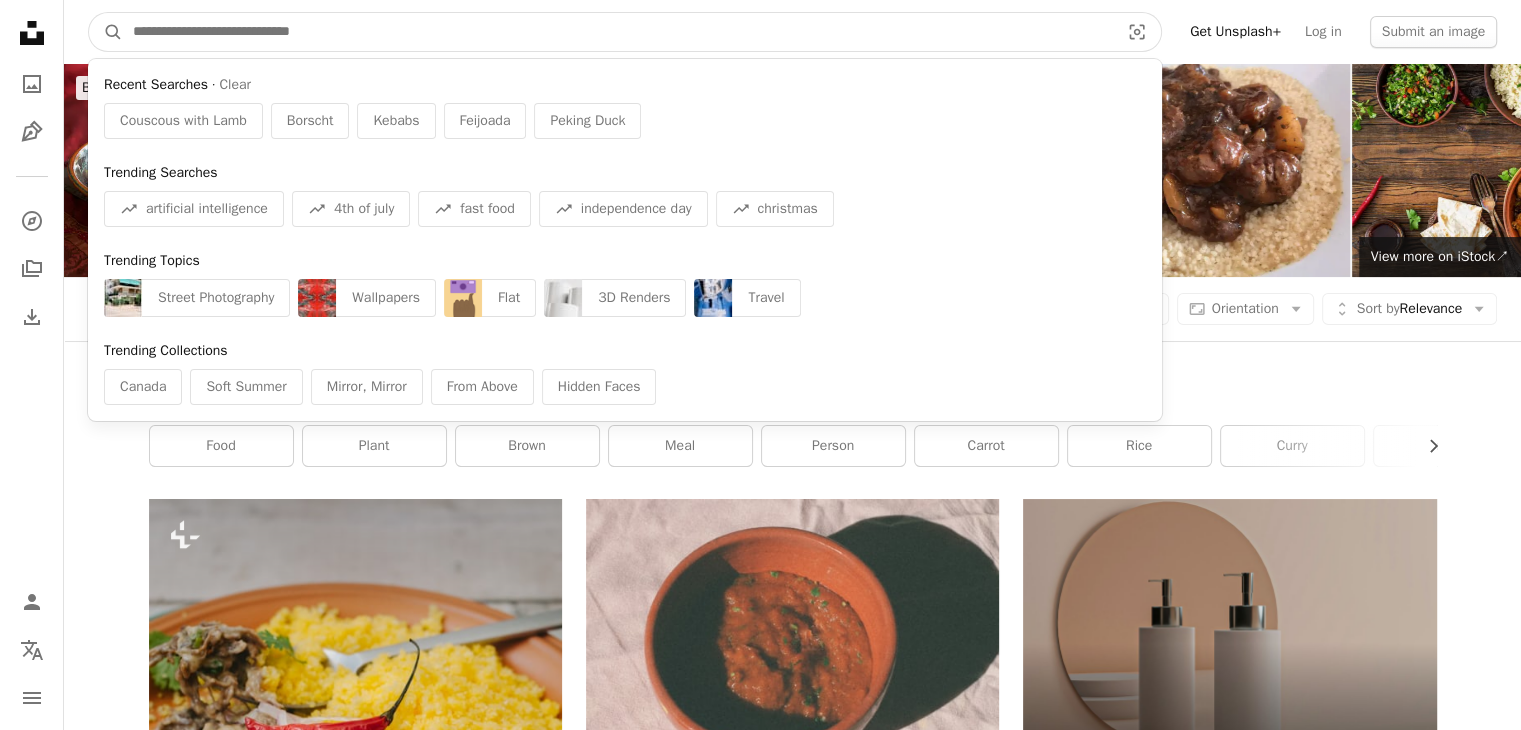paste on "**********" 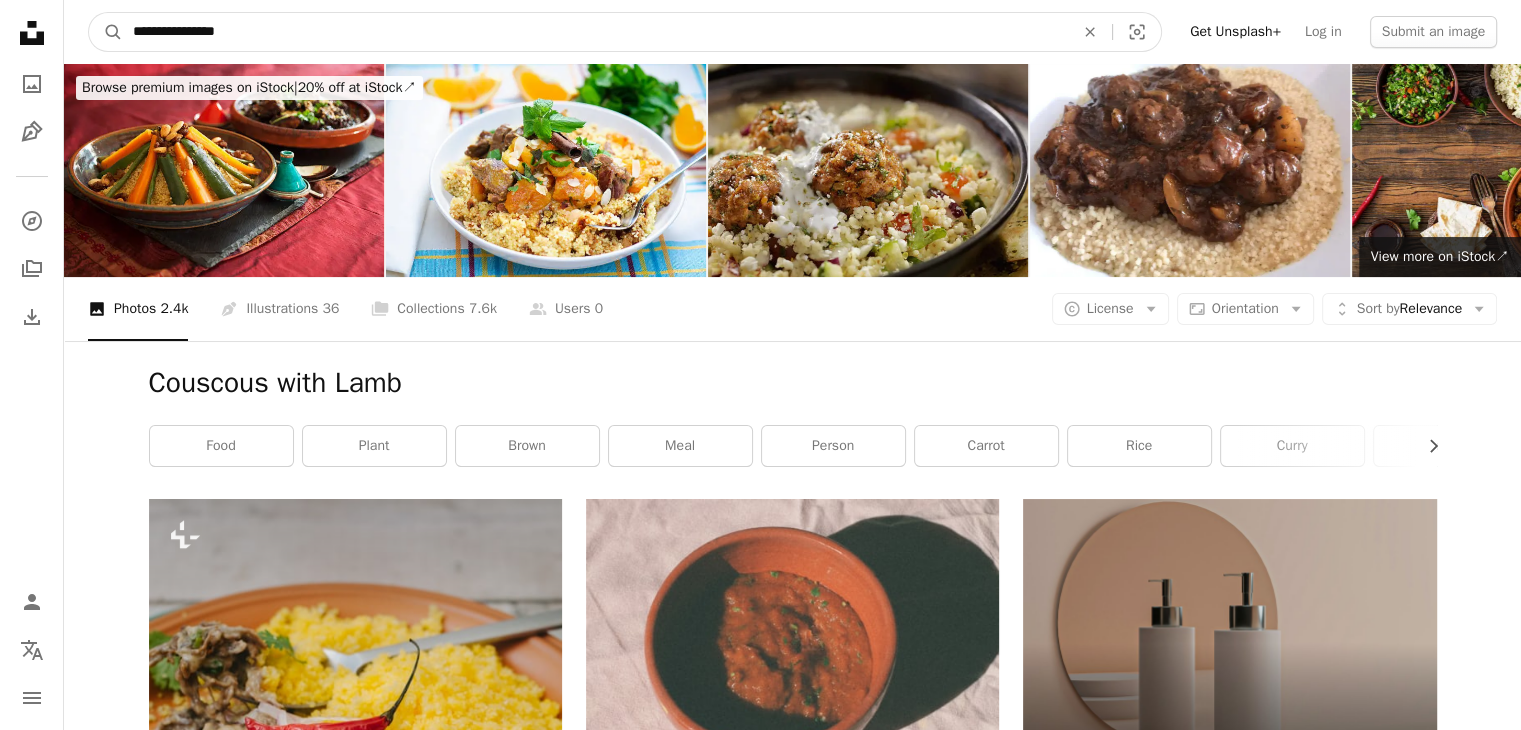 click on "A magnifying glass" at bounding box center [106, 32] 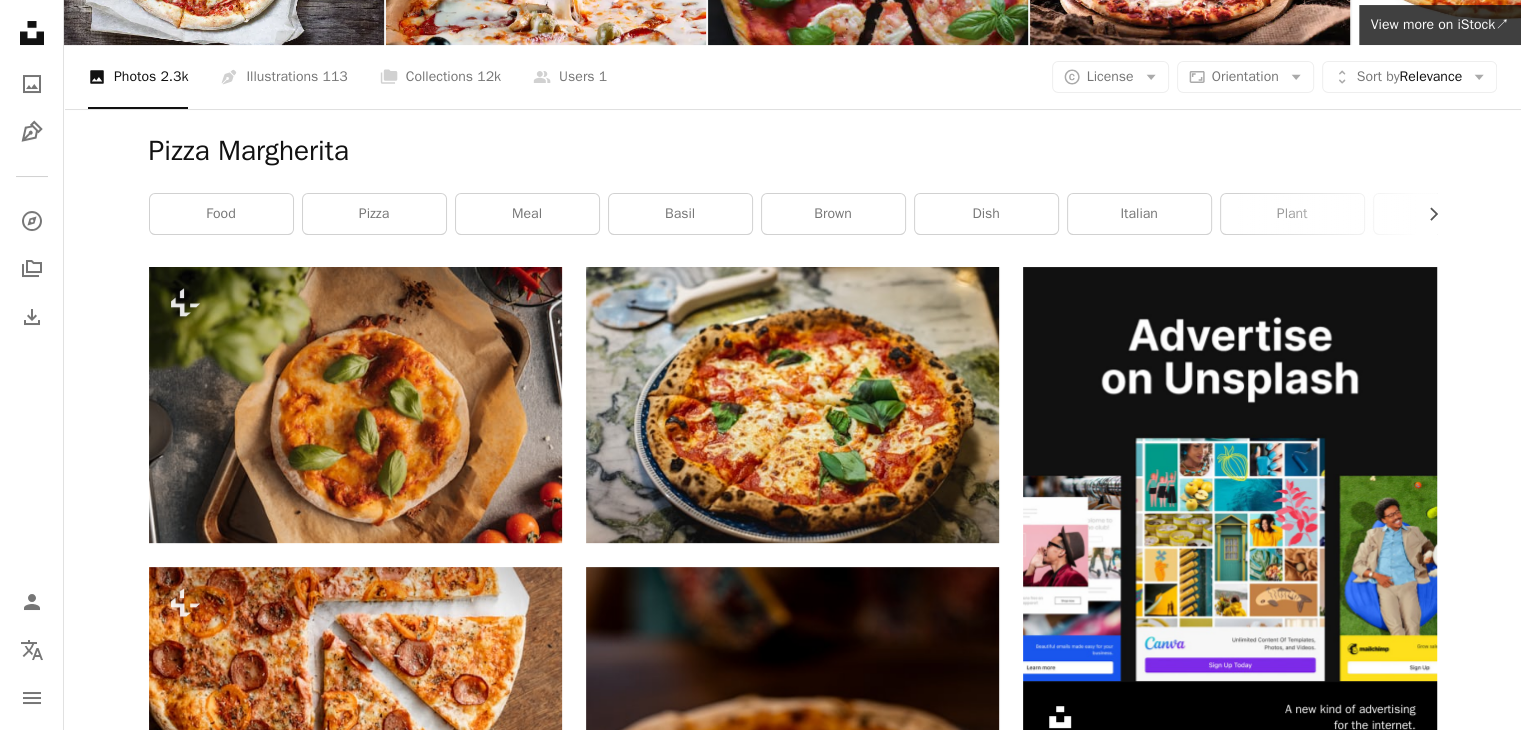 scroll, scrollTop: 233, scrollLeft: 0, axis: vertical 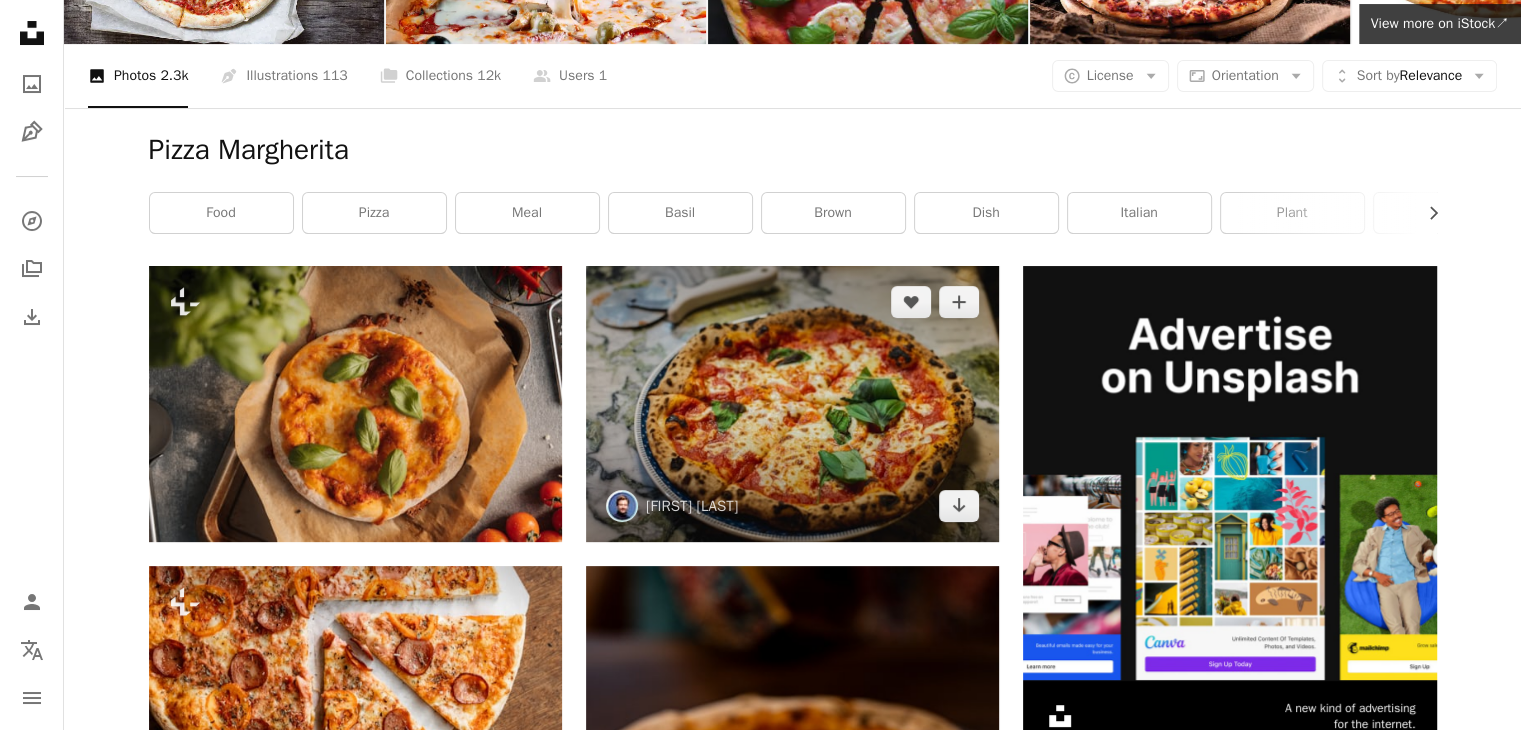 click at bounding box center [792, 404] 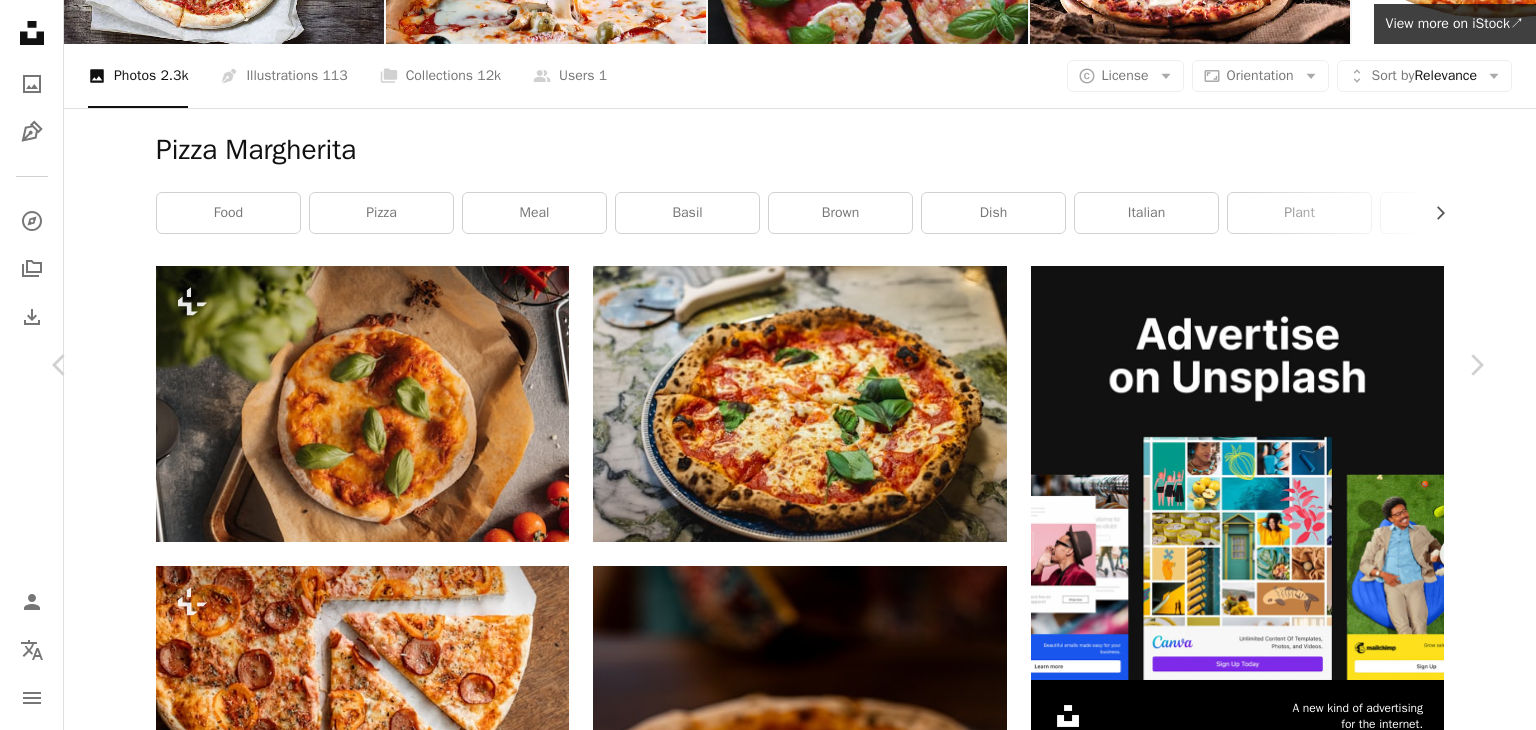click on "An X shape Chevron left Chevron right Aurélien Lemasson-Théobald @example A heart A plus sign Download free Chevron down Zoom in Views 25,406,061 Downloads 58,942 A forward-right arrow Share Info icon Info More Actions Follow me on Instagram for true Italian recipes --> @example
I'm the 1st defender of the true Neapolitan Pizza ! Go use this photo and spread the good word  A map marker Paris, France Calendar outlined Published on  November 18, 2019 Safety Free to use under the  Unsplash License food paris pizza france brown meal dish Backgrounds Browse premium related images on iStock  |  Save 20% with code UNSPLASH20 View more on iStock  ↗ Related images A heart A plus sign Joanie Simon Available for hire A checkmark inside of a circle Arrow pointing down A heart A plus sign Phillip Goldsberry Available for hire A checkmark inside of a circle Arrow pointing down A heart A plus sign Kouji Tsuru Arrow pointing down A heart A plus sign Fatemeh Rz Arrow pointing down A heart A plus sign Luke Oslizlo" at bounding box center (768, 5136) 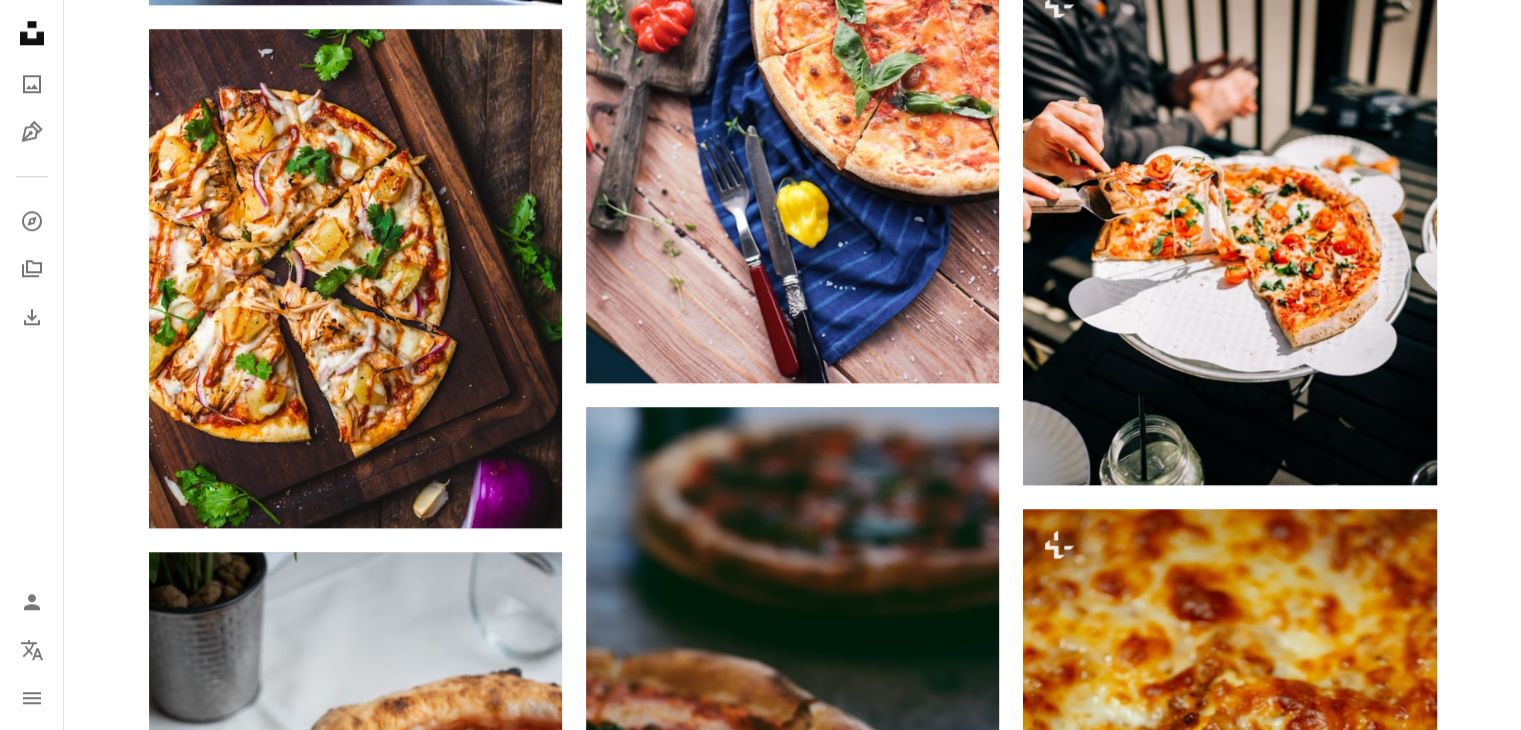 scroll, scrollTop: 2013, scrollLeft: 0, axis: vertical 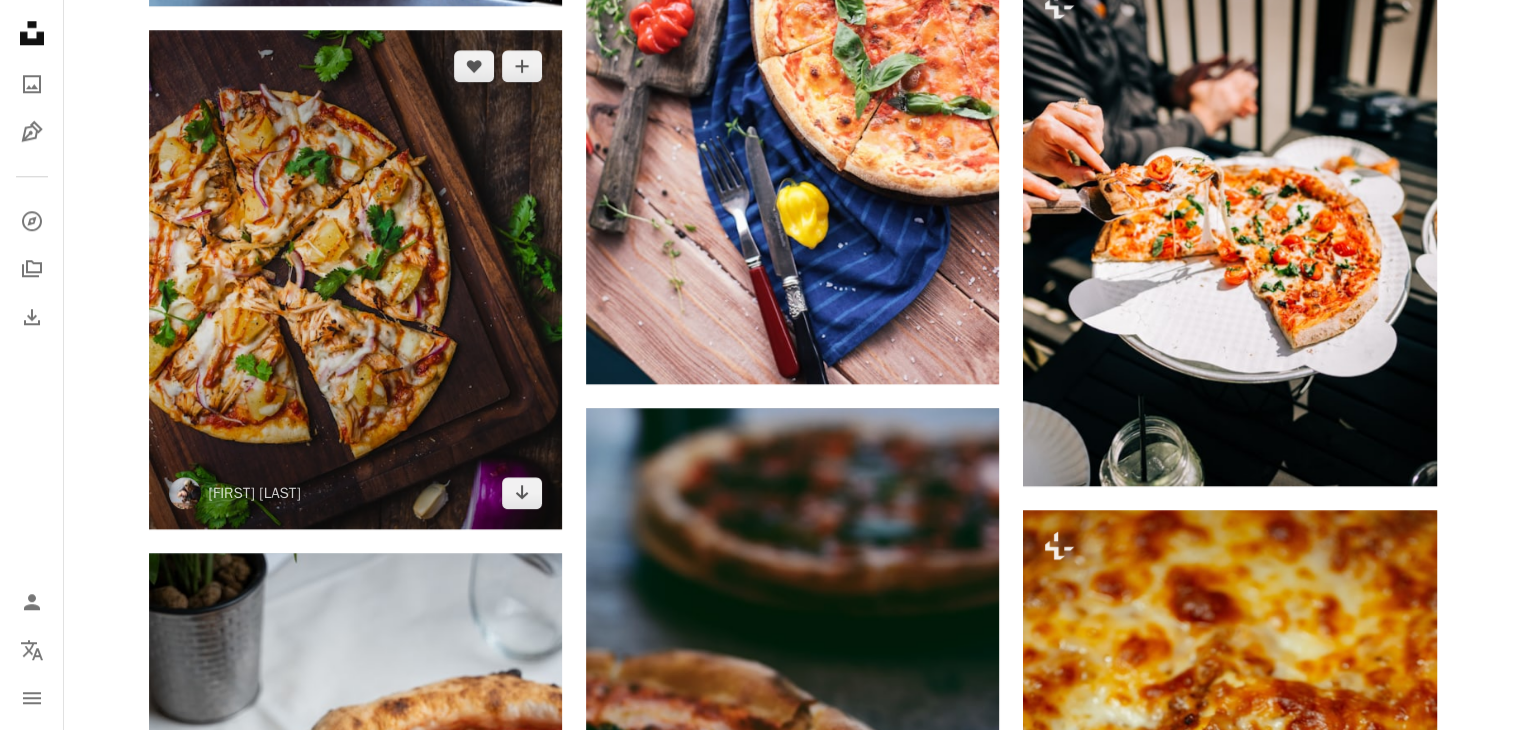 click at bounding box center (355, 279) 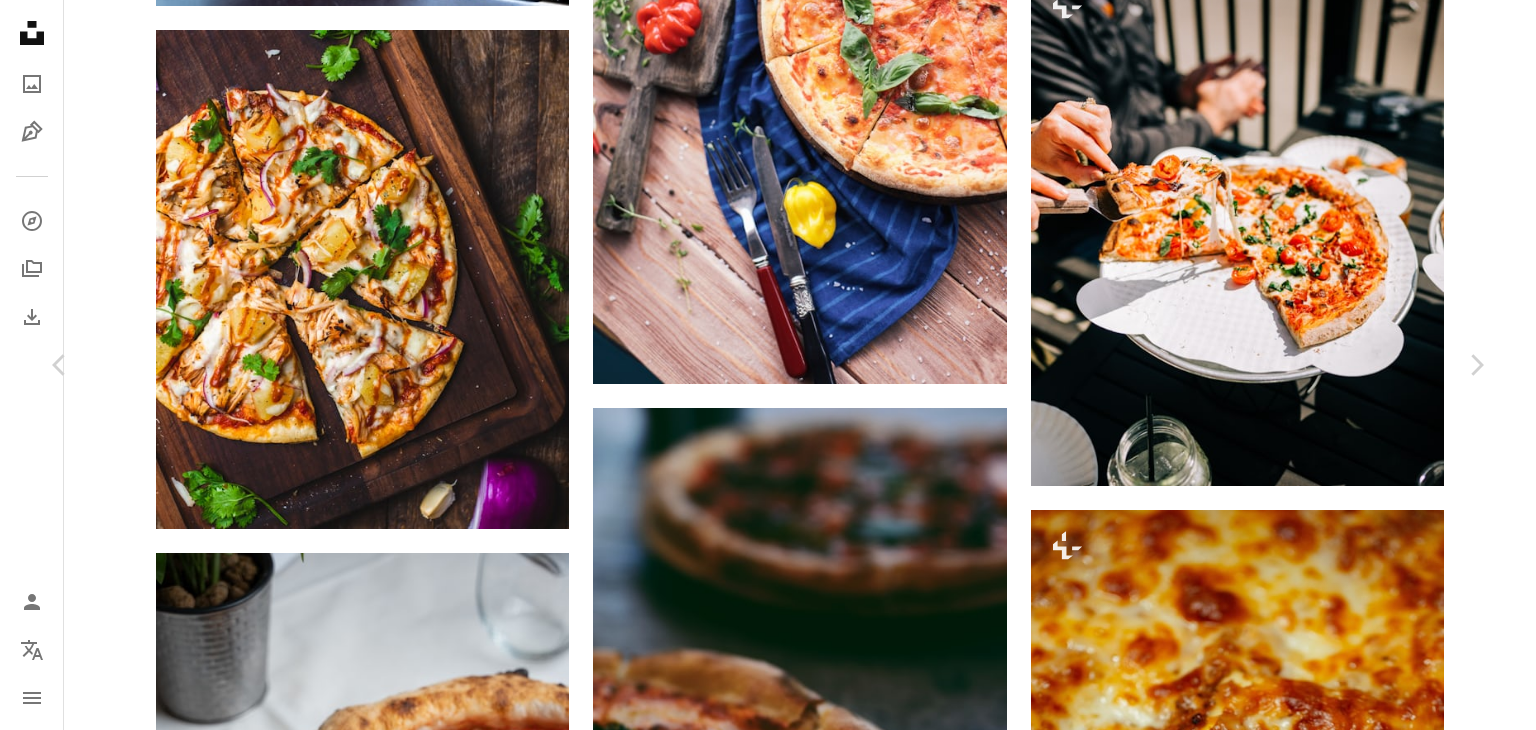 click on "Download free" at bounding box center [1287, 6168] 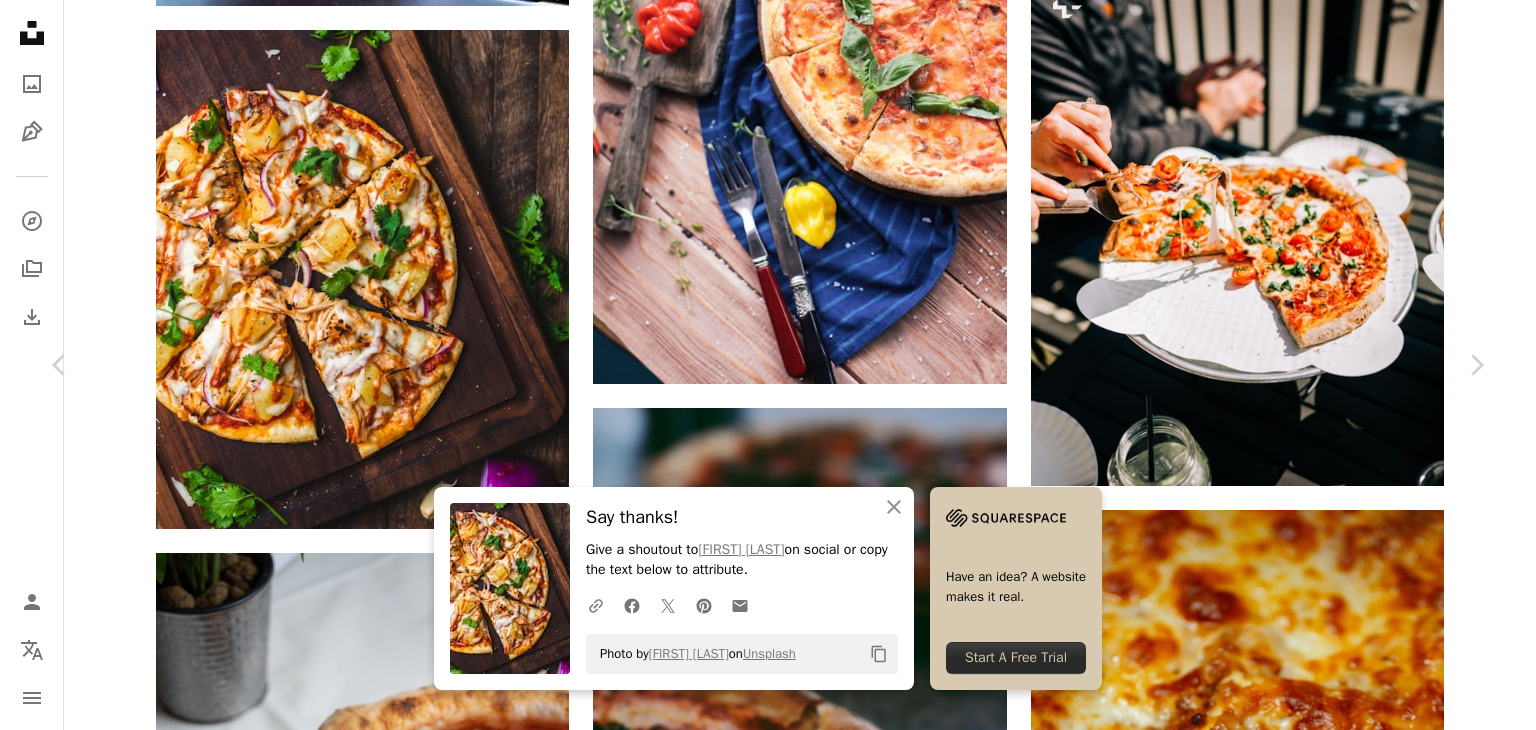 click on "An X shape" at bounding box center [20, 20] 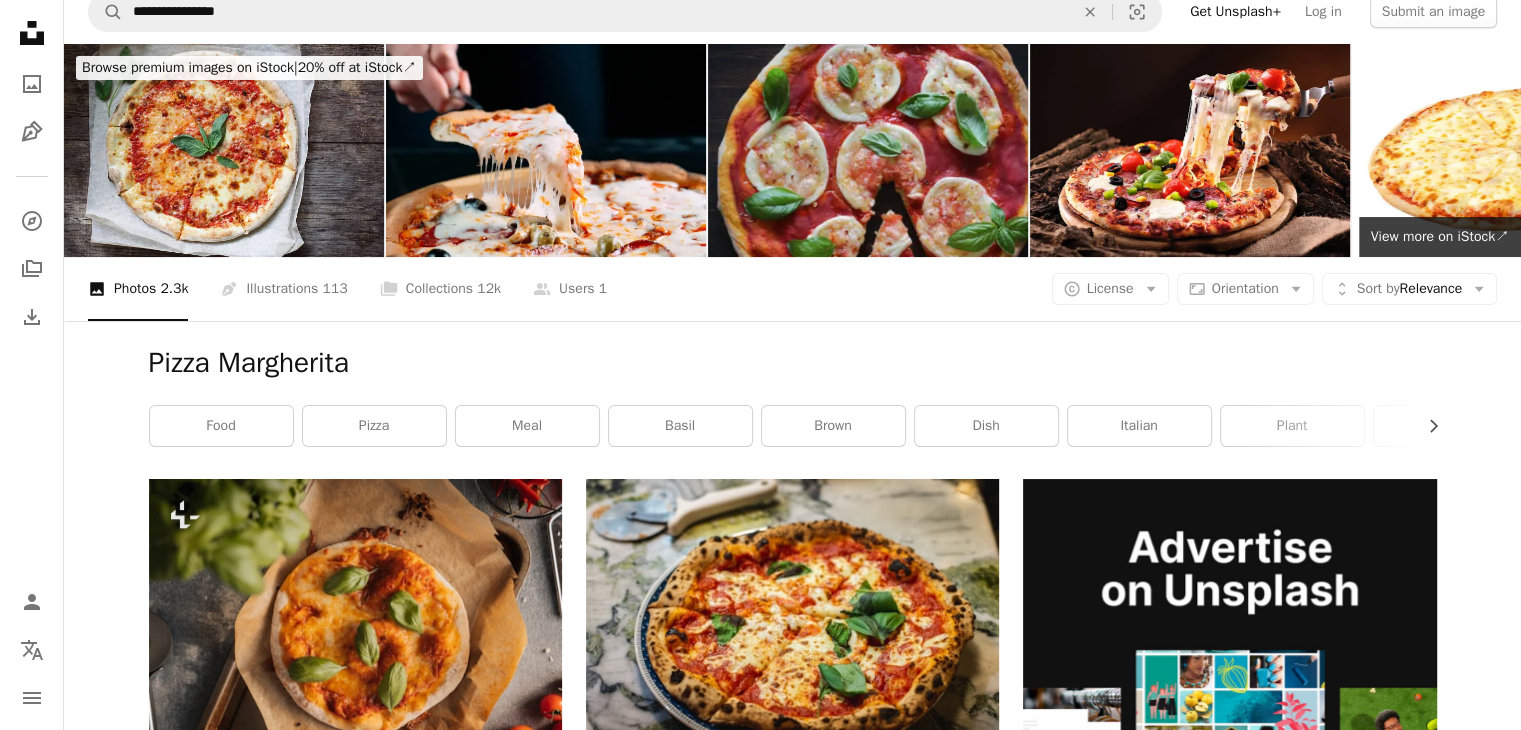 scroll, scrollTop: 0, scrollLeft: 0, axis: both 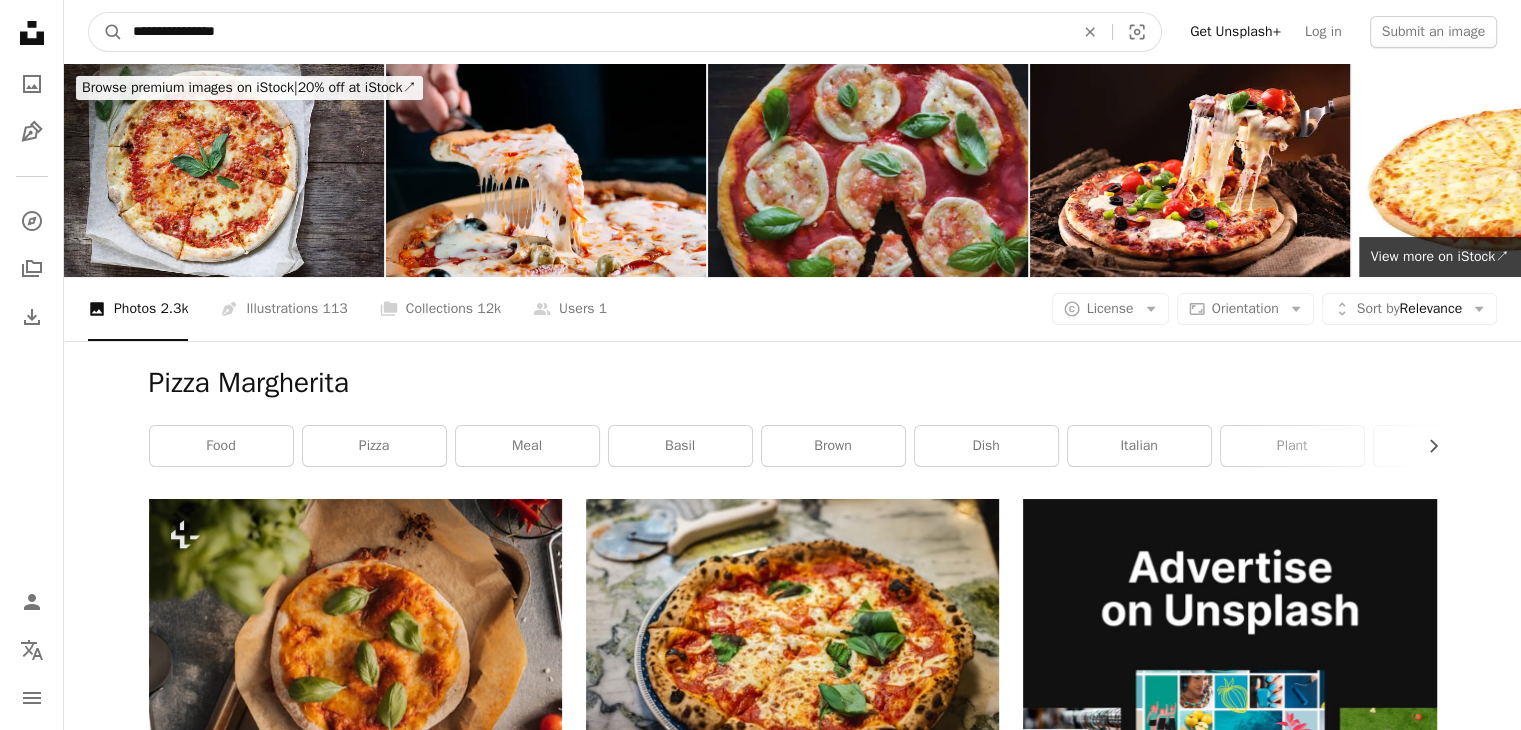 drag, startPoint x: 300, startPoint y: 21, endPoint x: 0, endPoint y: 40, distance: 300.60107 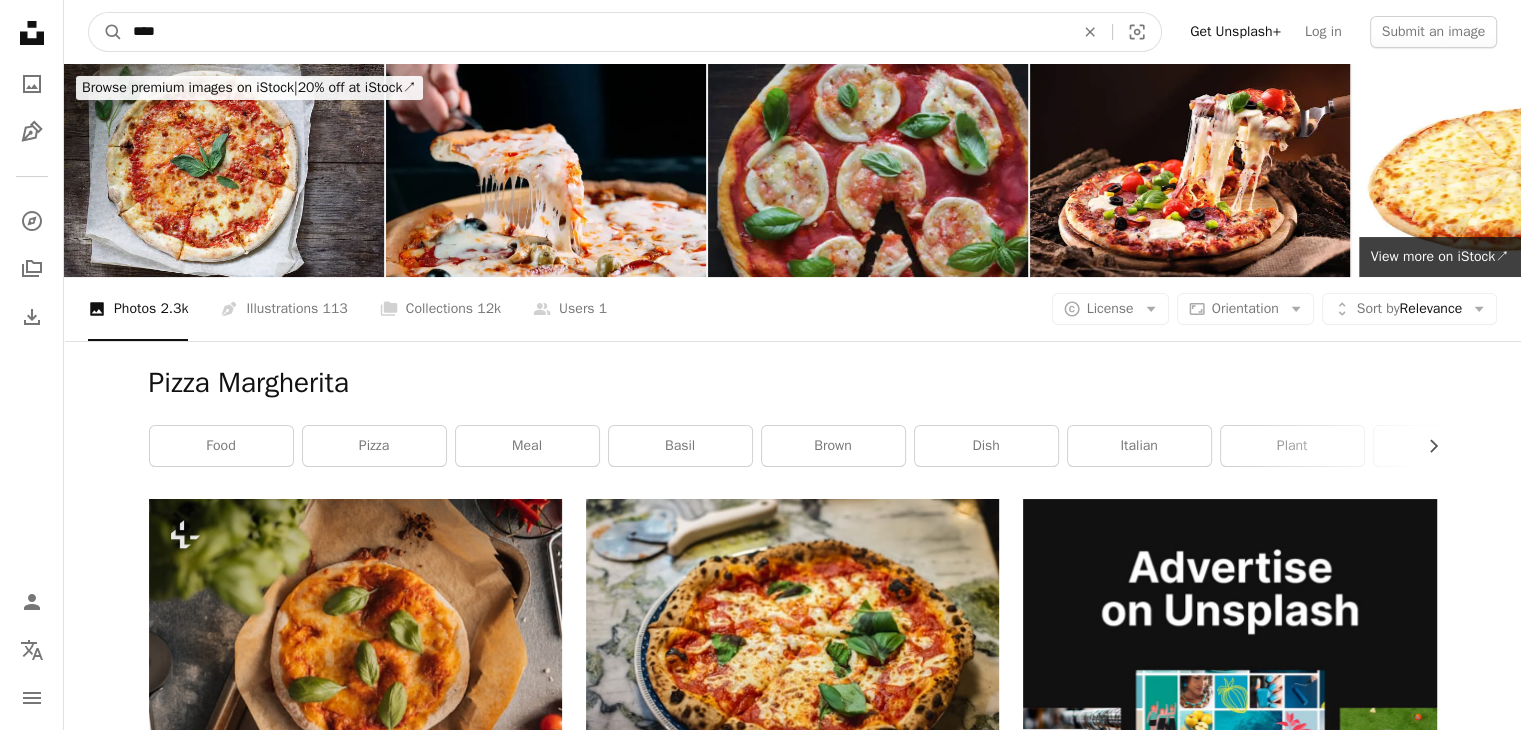 type on "*****" 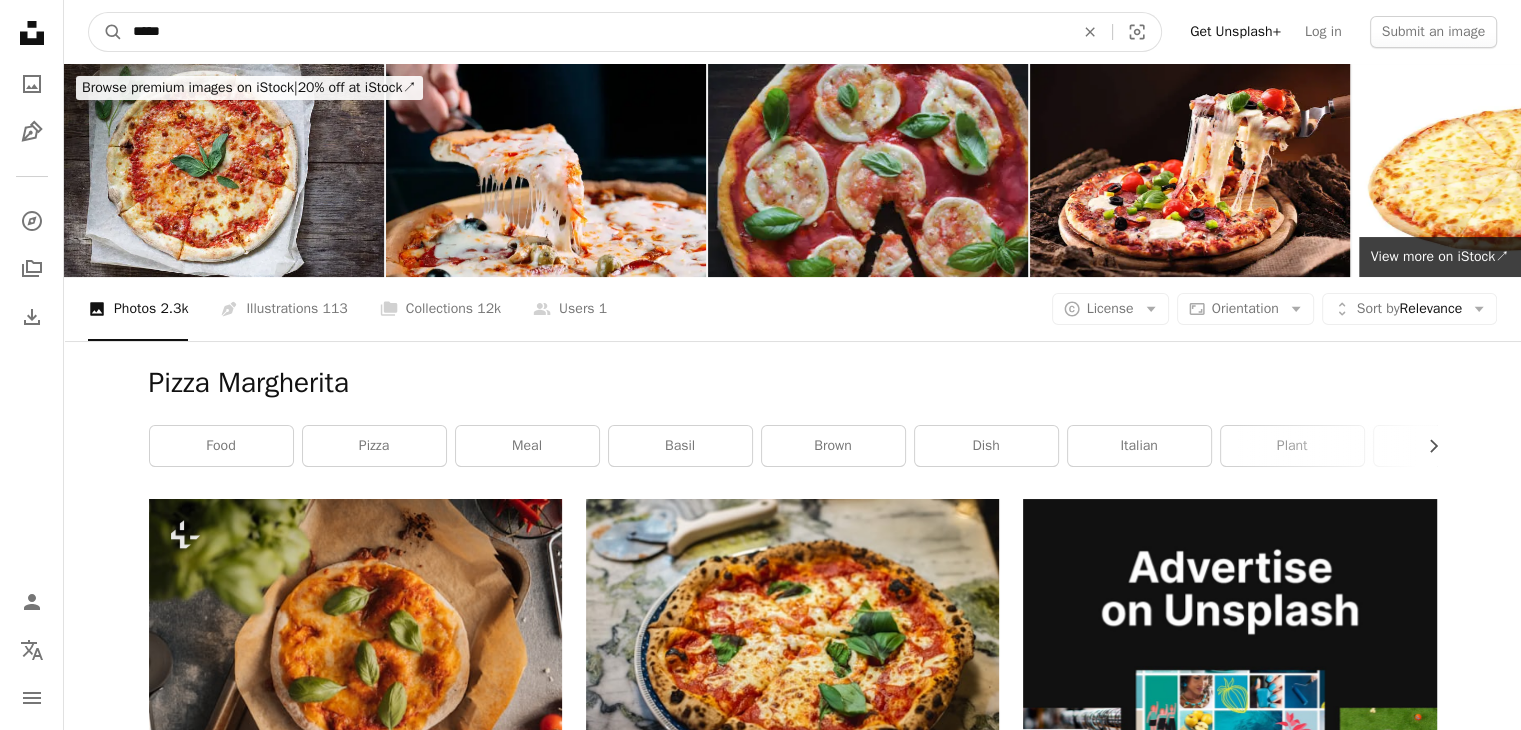 click on "A magnifying glass" at bounding box center [106, 32] 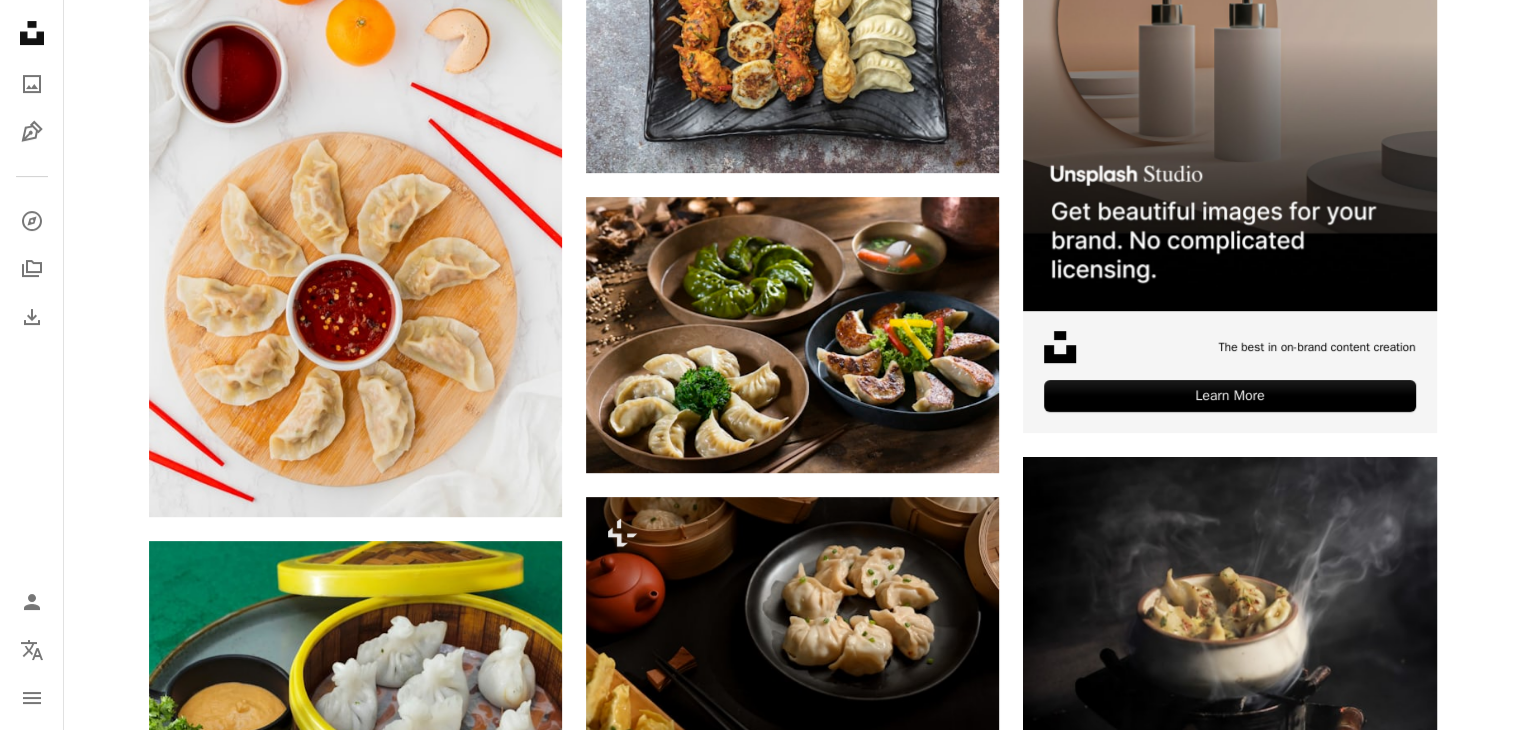 scroll, scrollTop: 612, scrollLeft: 0, axis: vertical 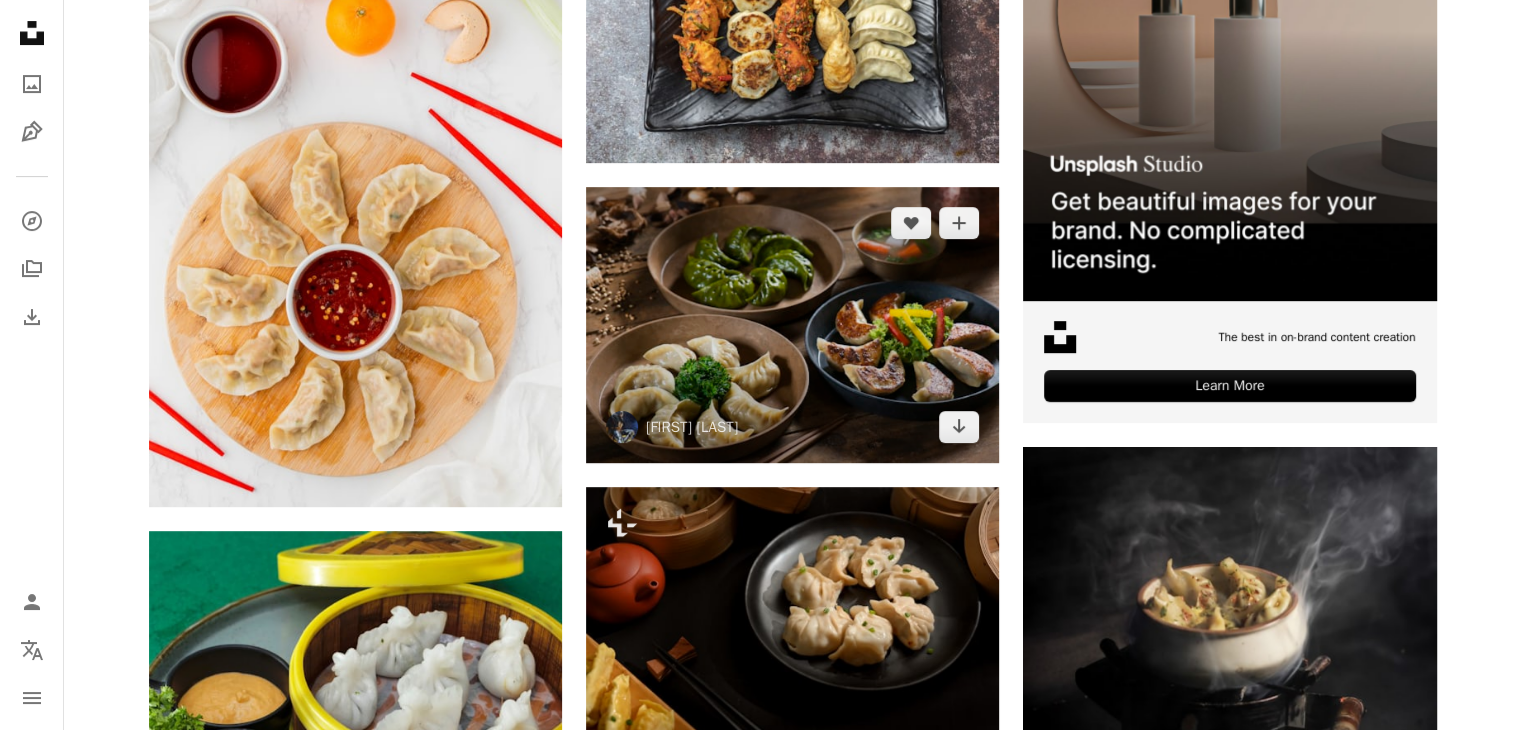 click at bounding box center [792, 325] 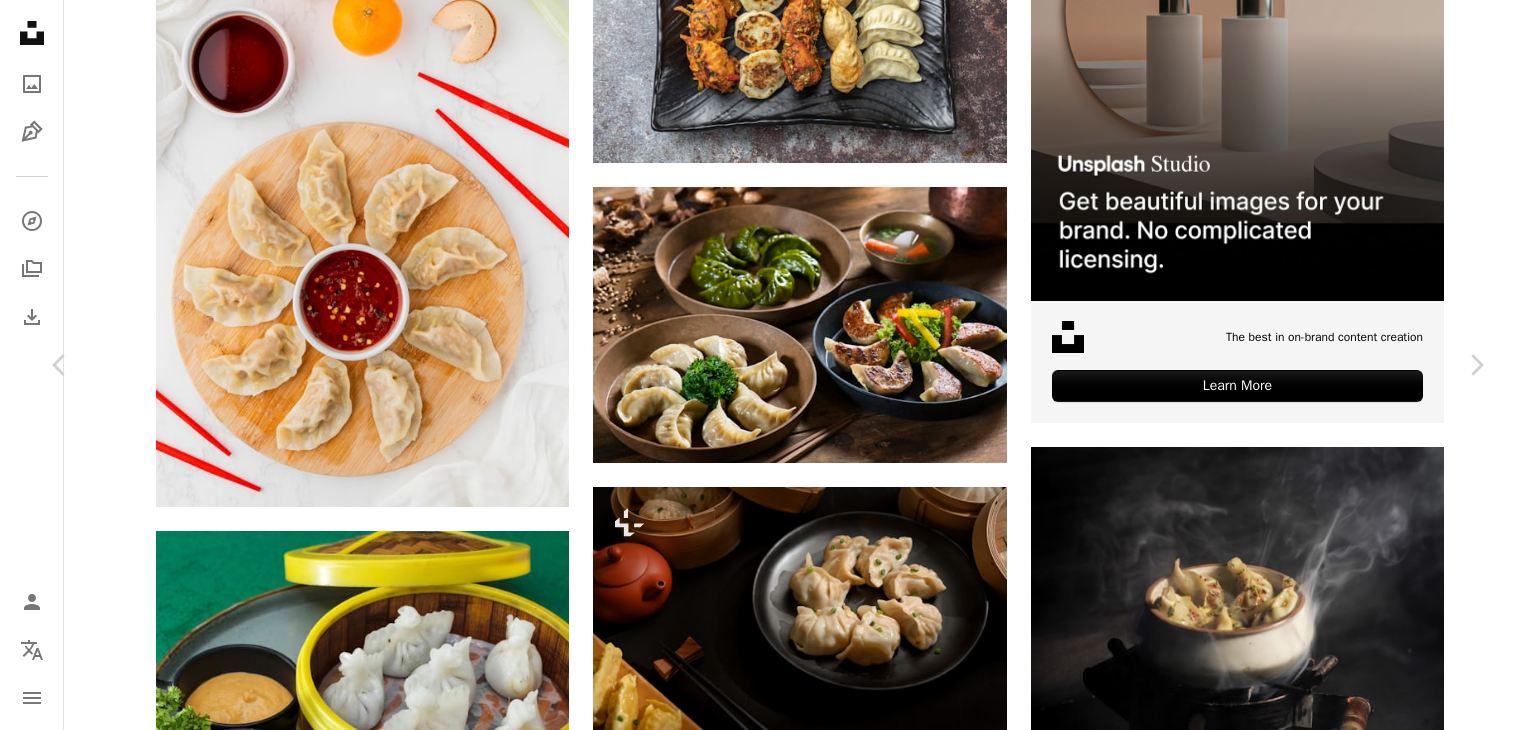click on "Download free" at bounding box center [1287, 4563] 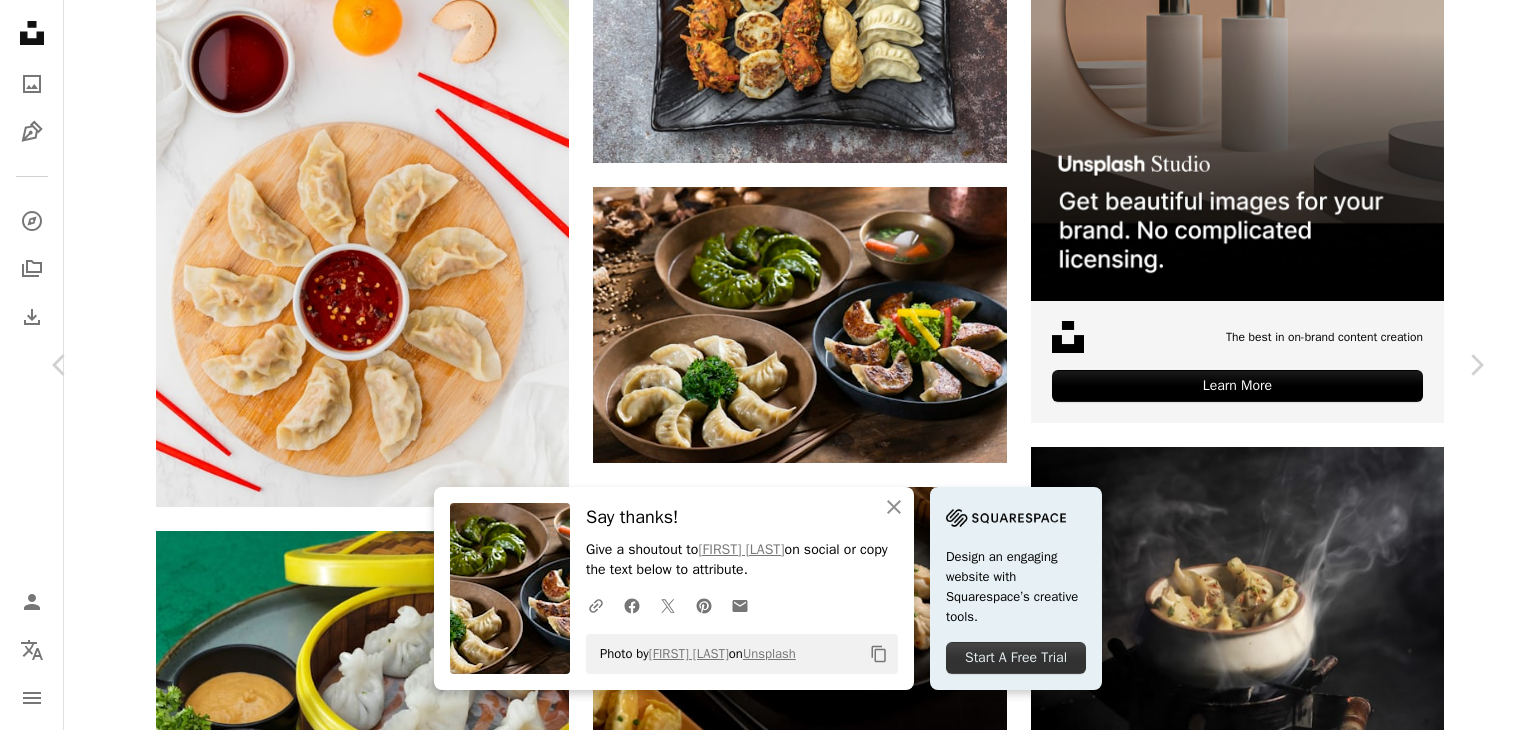 click on "An X shape" at bounding box center (20, 20) 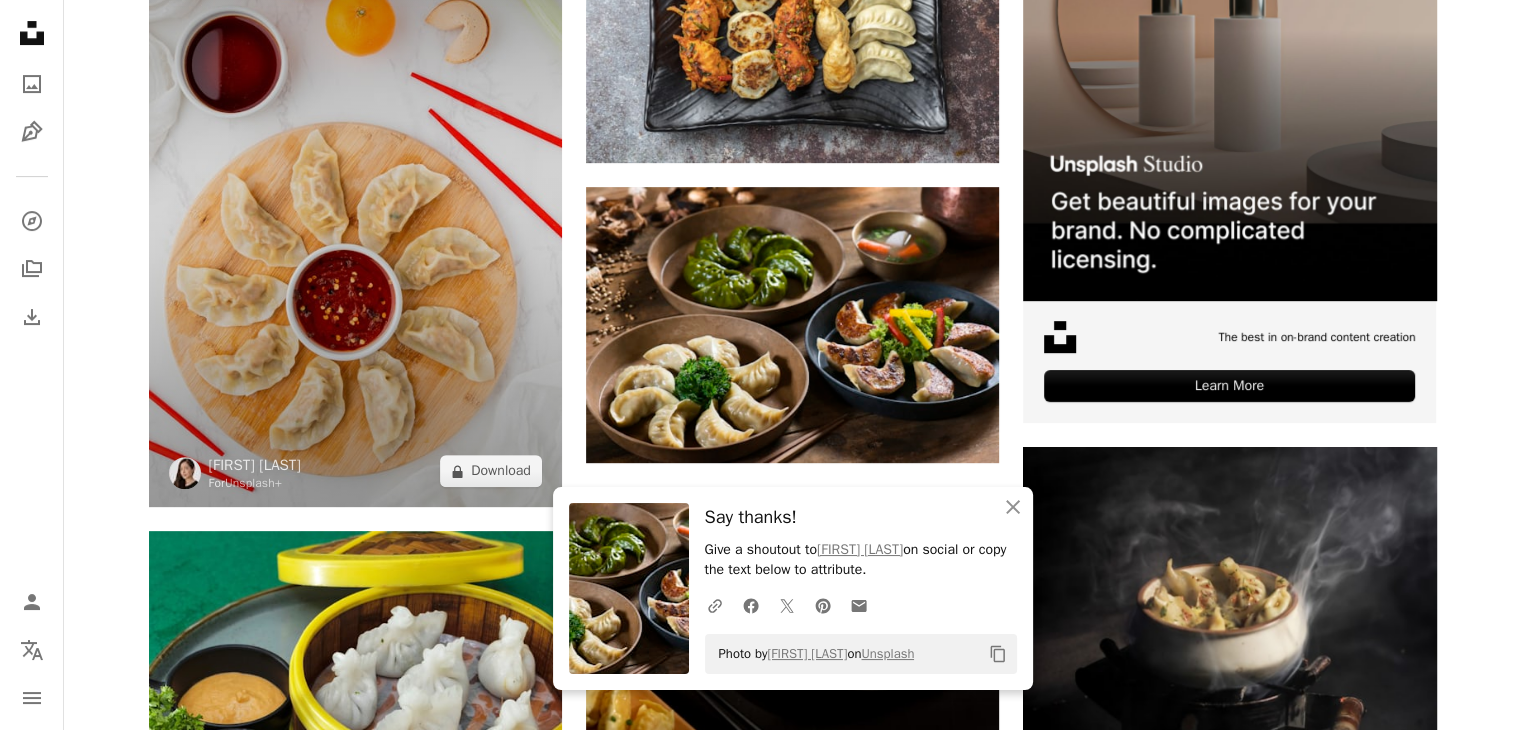 scroll, scrollTop: 0, scrollLeft: 0, axis: both 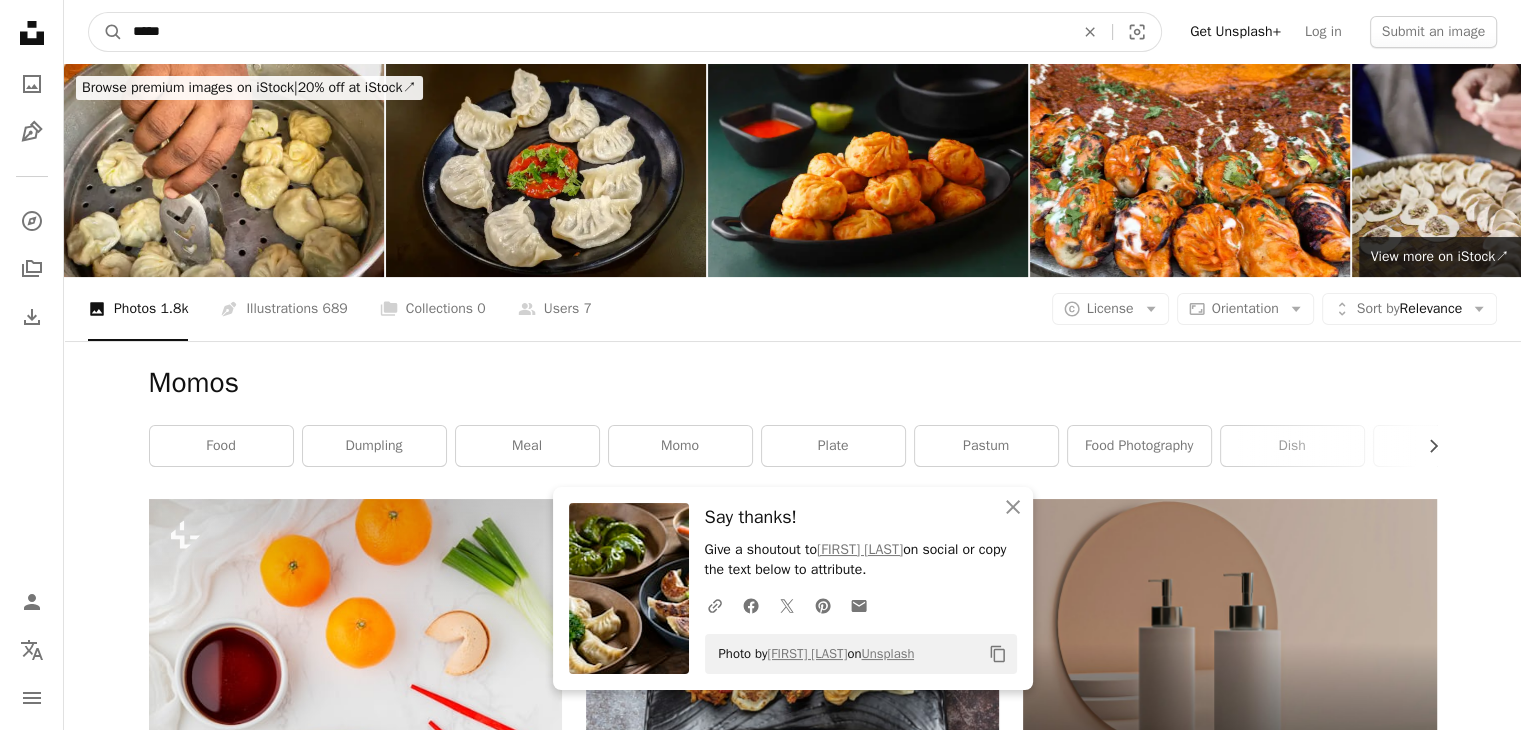 drag, startPoint x: 269, startPoint y: 38, endPoint x: 54, endPoint y: 53, distance: 215.52261 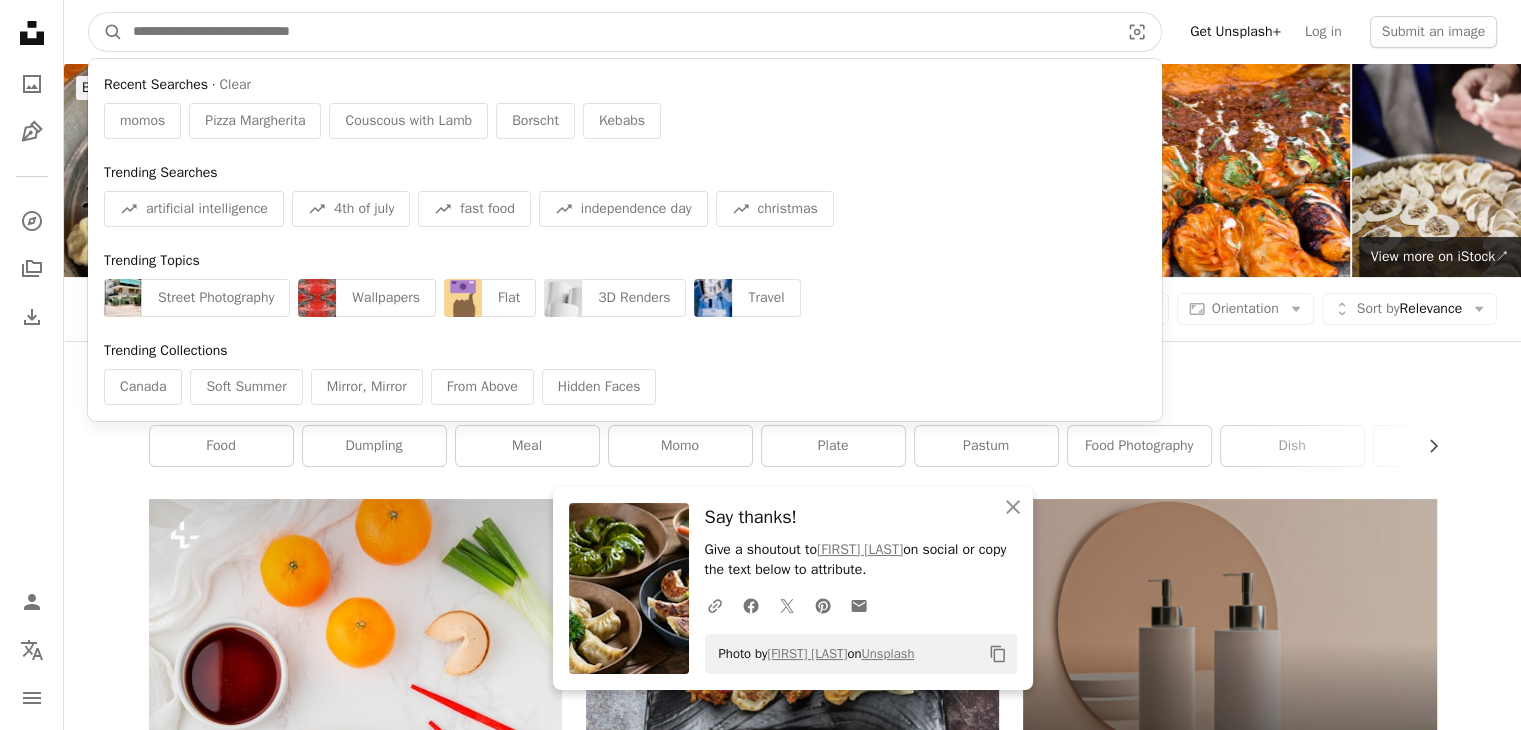 paste on "******" 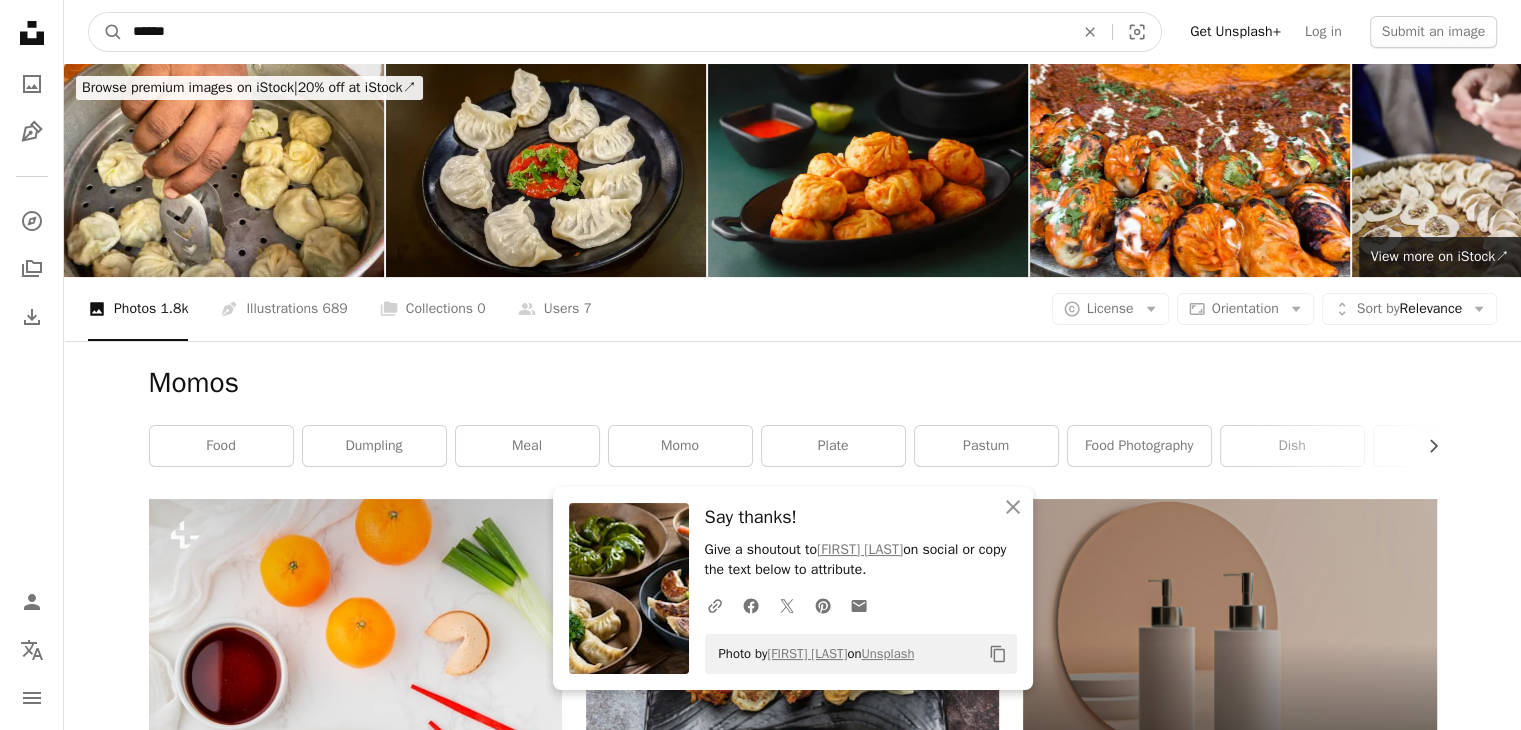 type on "******" 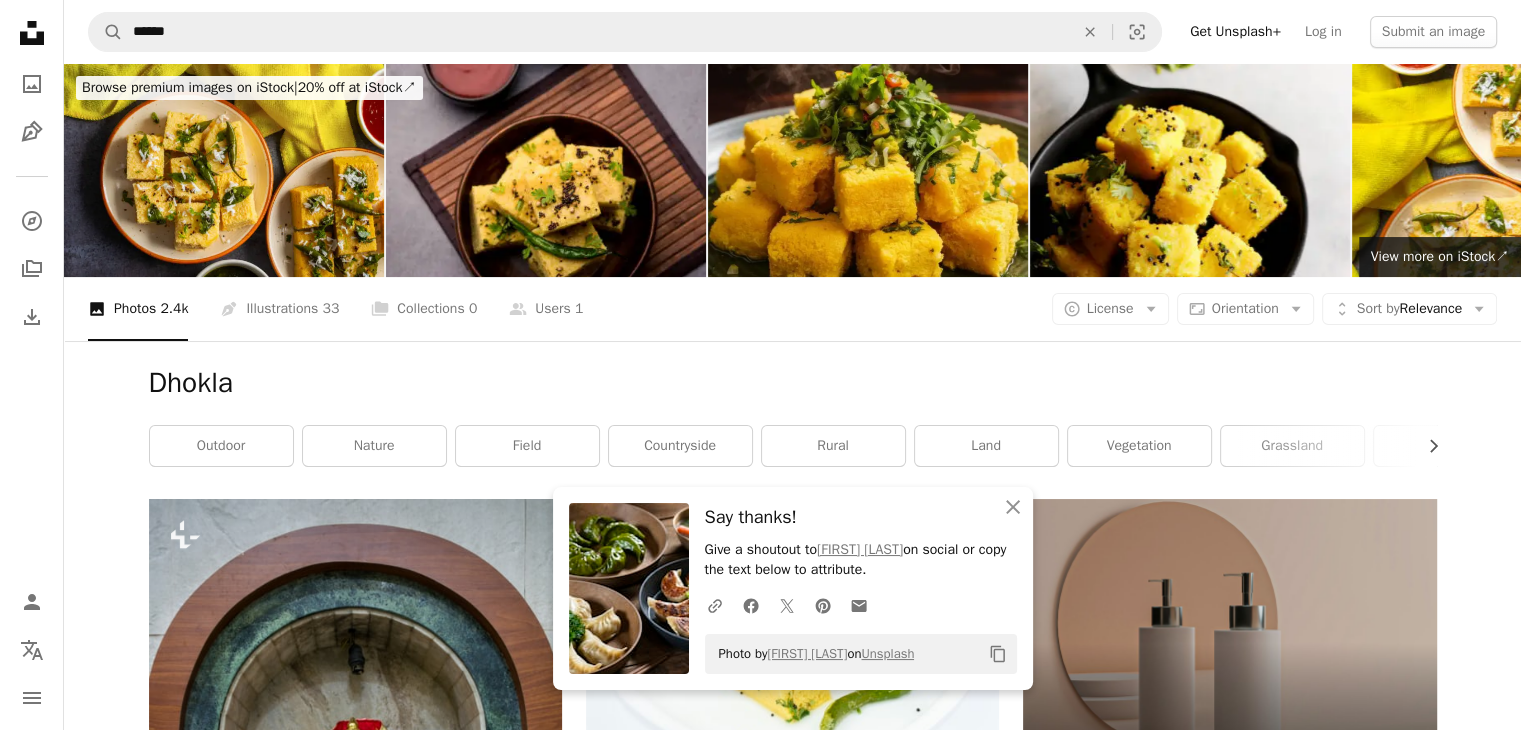 click on "Unsplash logo Unsplash Home A photo Pen Tool A compass A stack of folders Download Person Localization icon navigation menu" at bounding box center (32, 365) 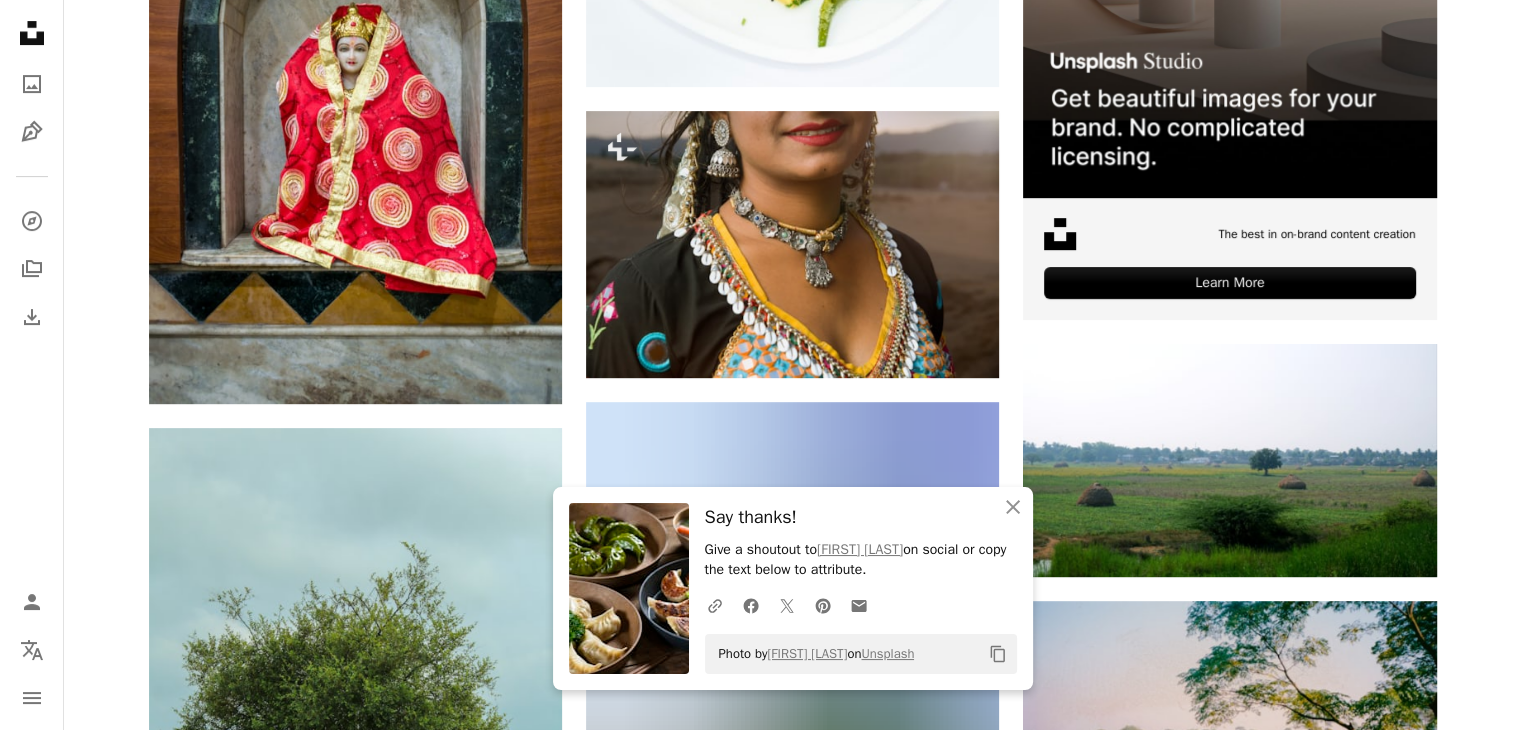 scroll, scrollTop: 716, scrollLeft: 0, axis: vertical 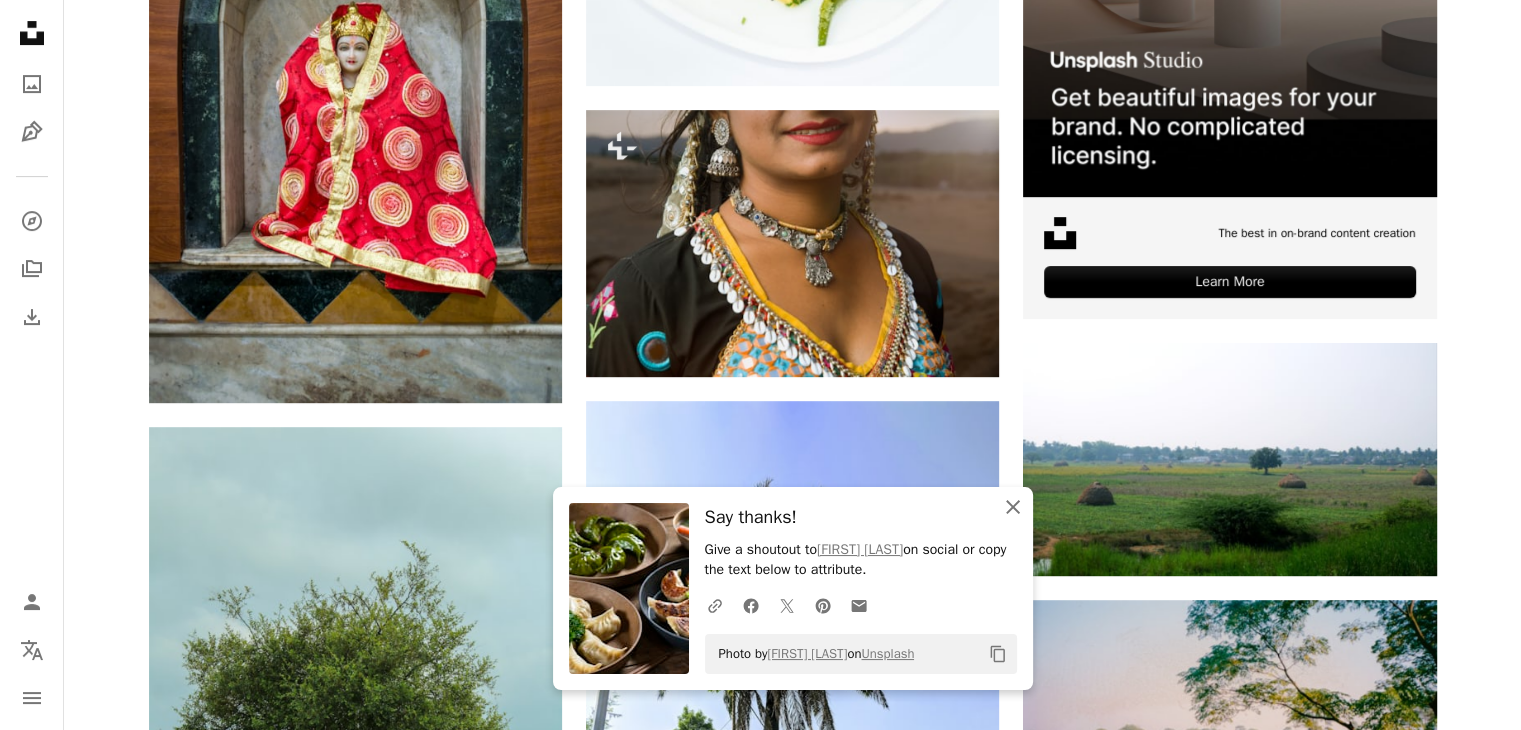 click on "An X shape" 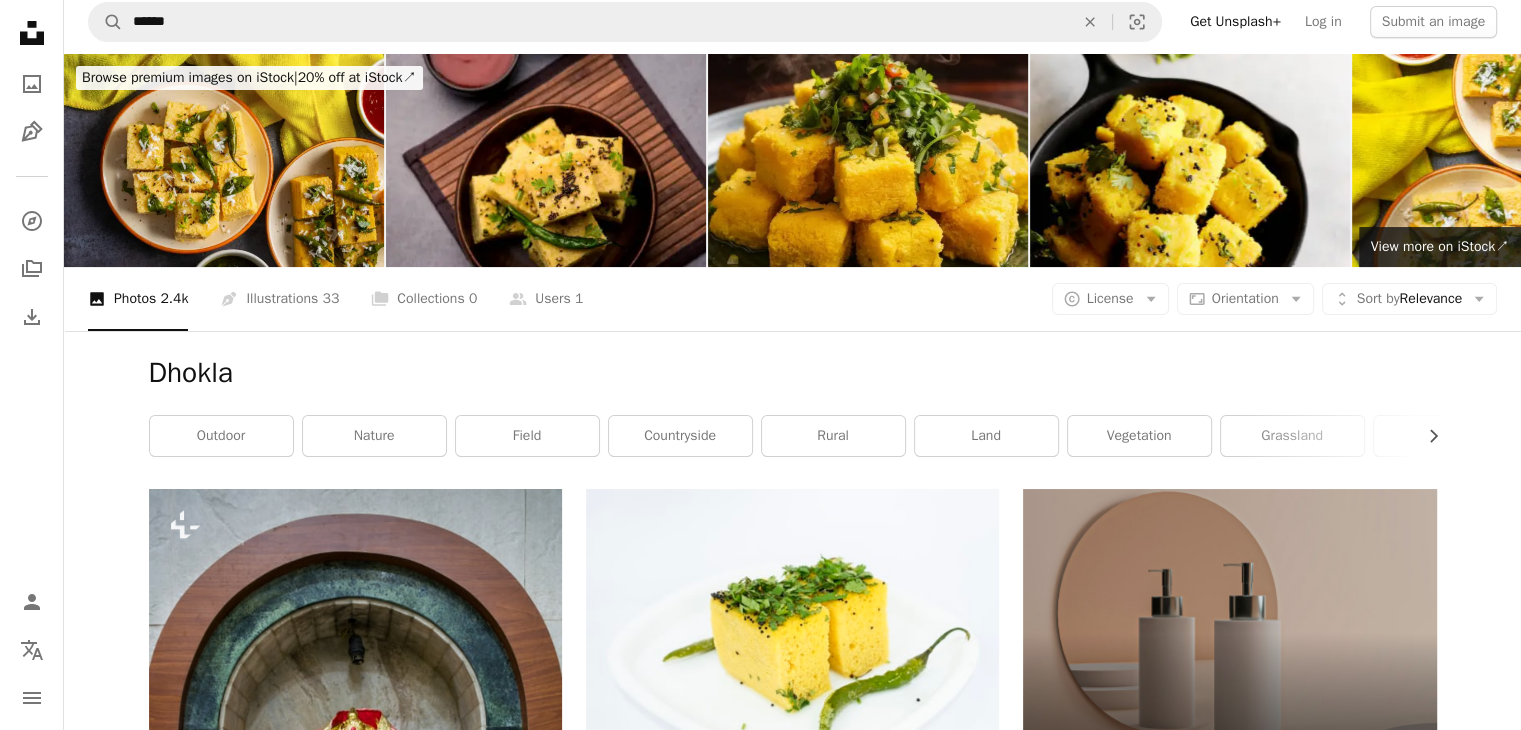 scroll, scrollTop: 0, scrollLeft: 0, axis: both 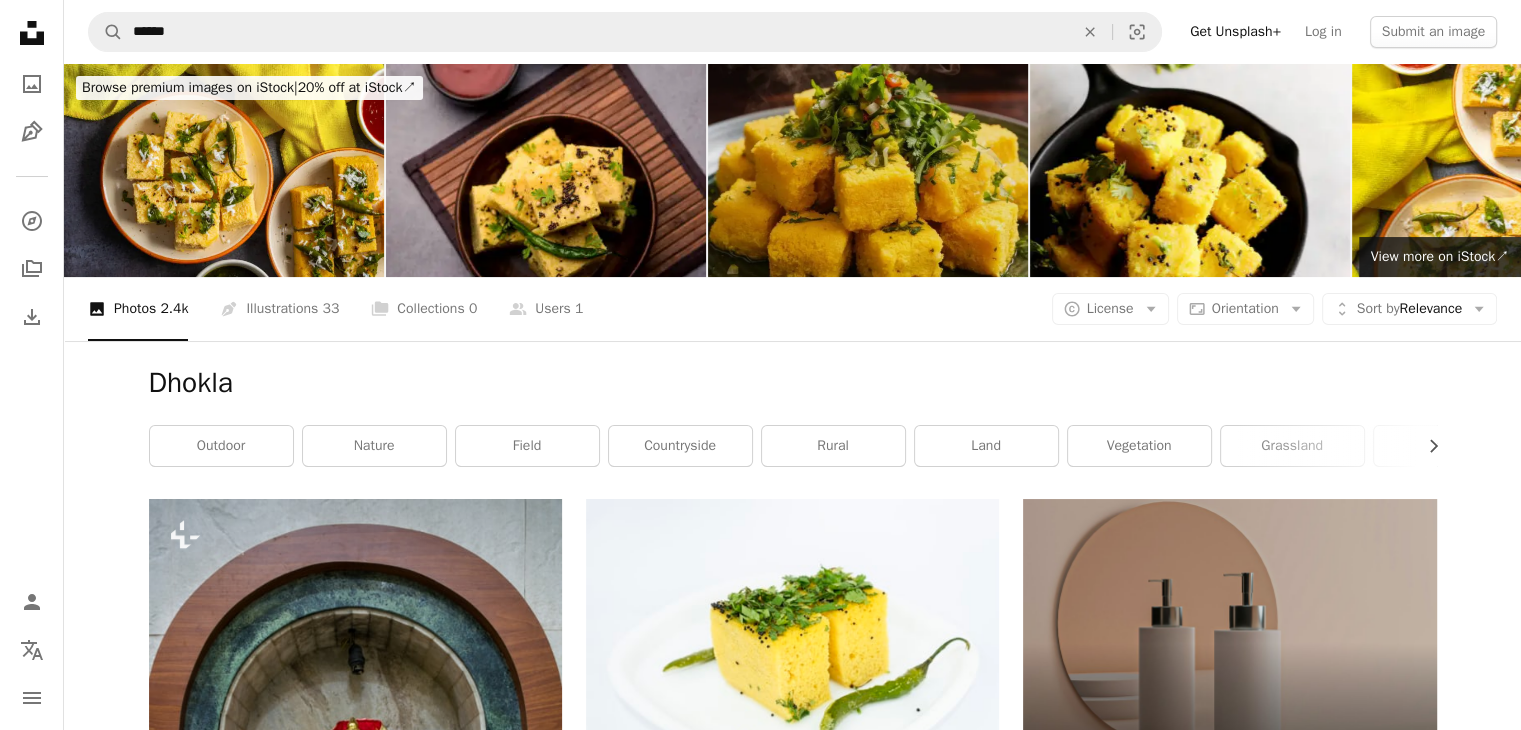 click at bounding box center [868, 170] 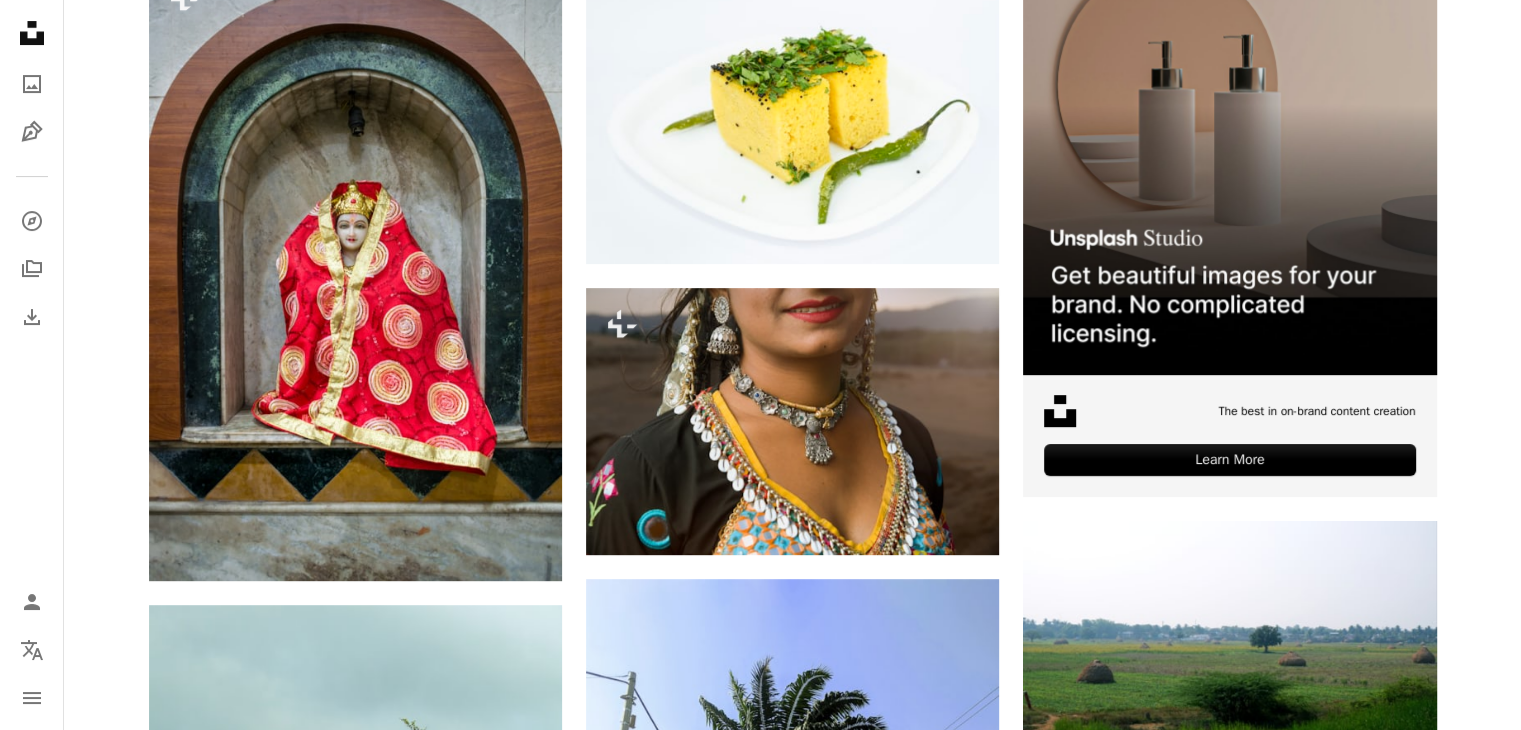 scroll, scrollTop: 224, scrollLeft: 0, axis: vertical 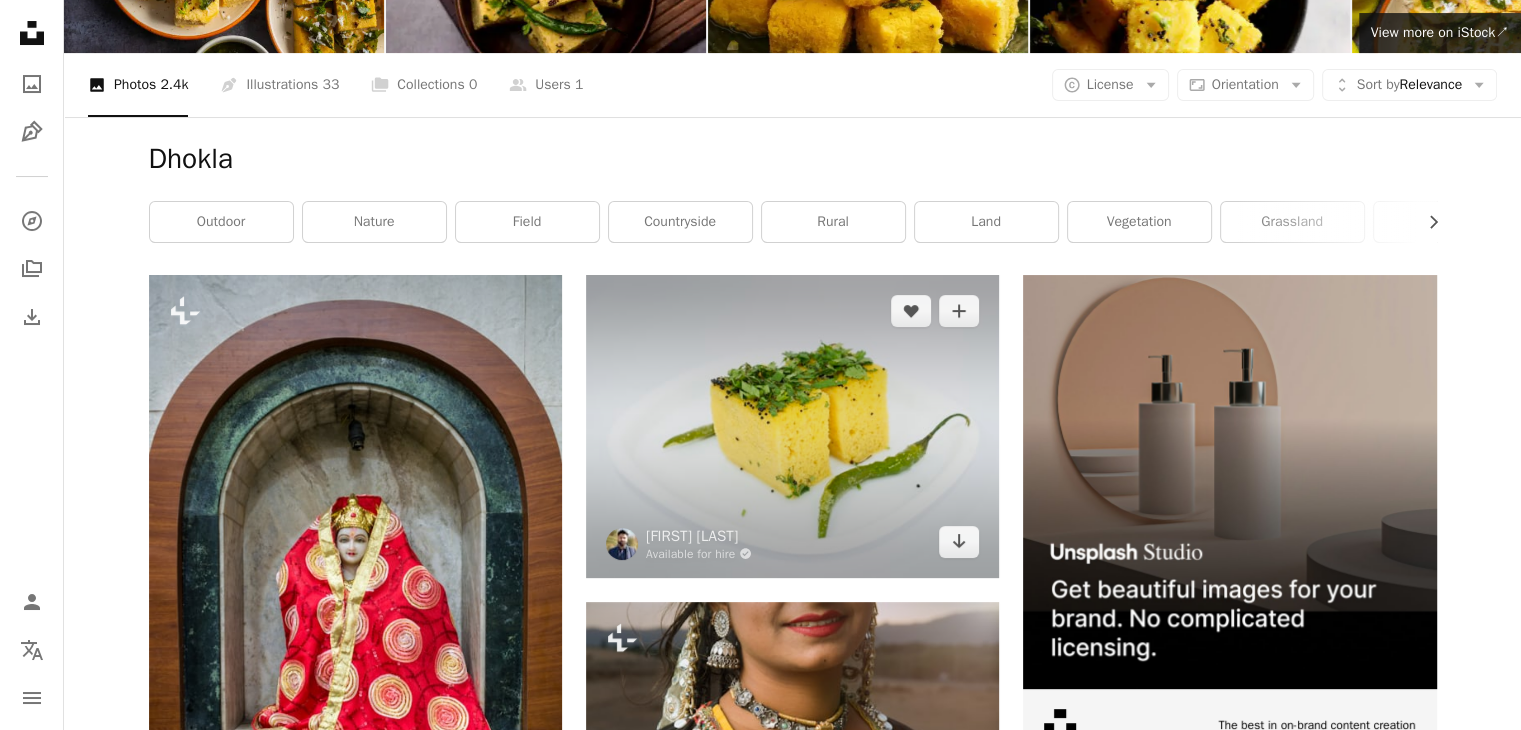 click at bounding box center [792, 426] 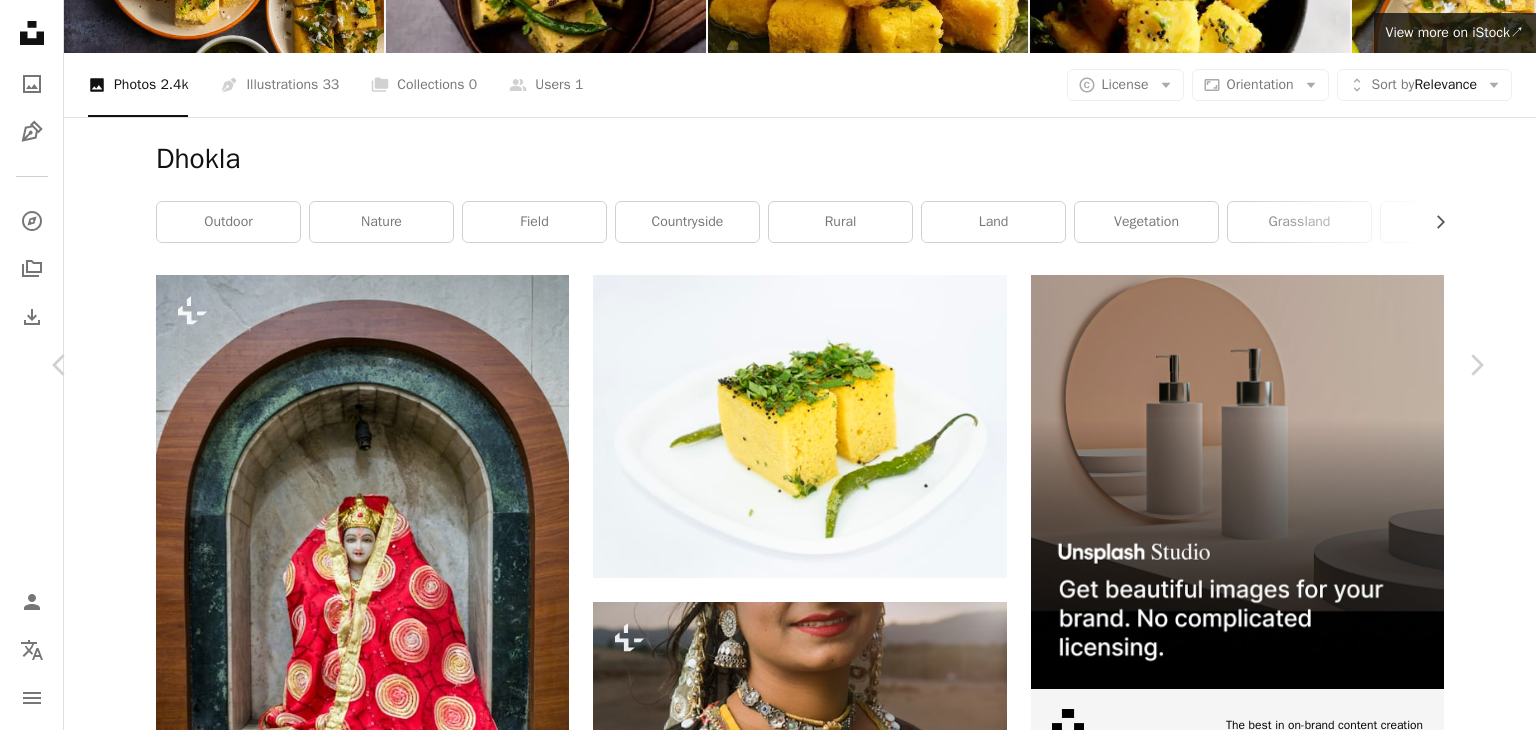 click on "Download free" at bounding box center [1287, 4420] 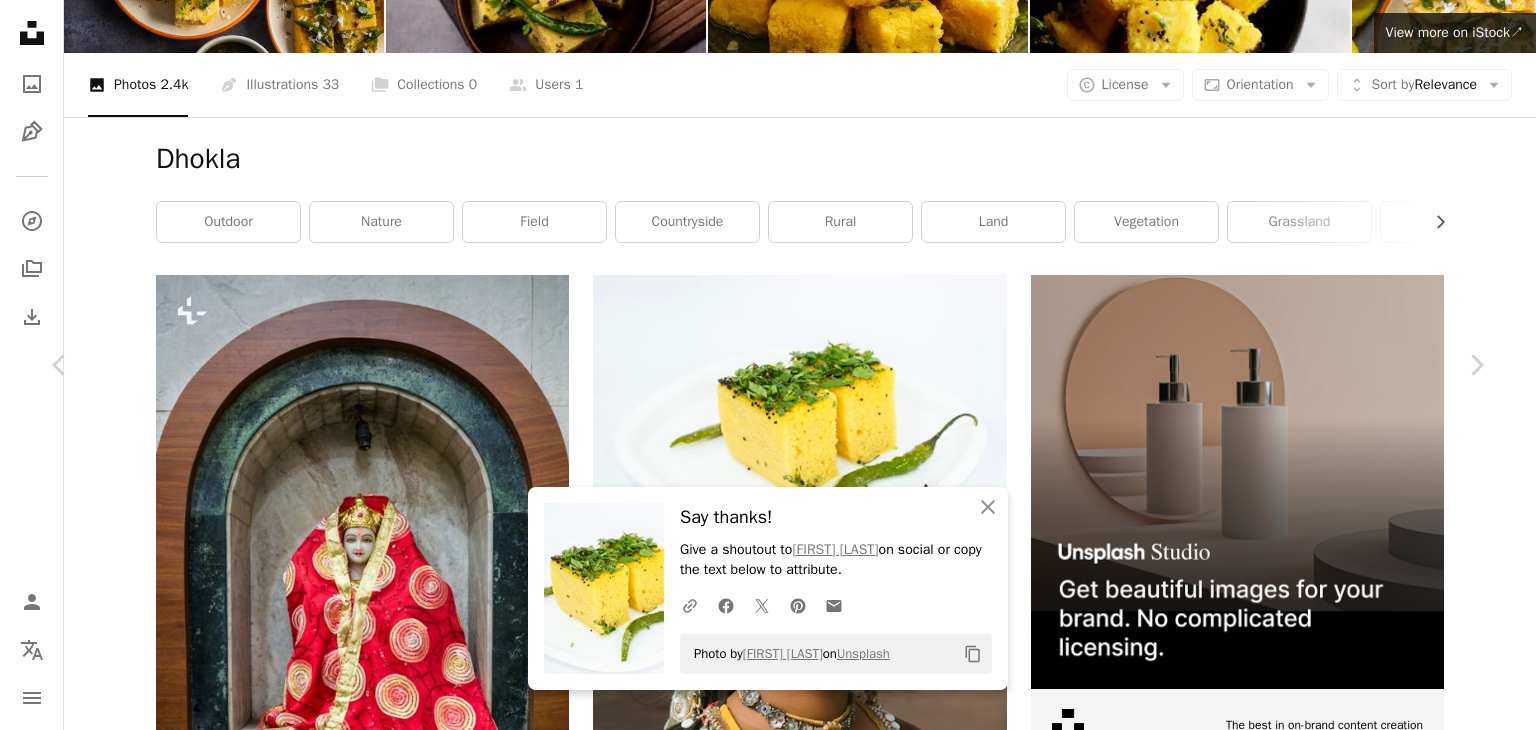 click on "An X shape" at bounding box center [20, 20] 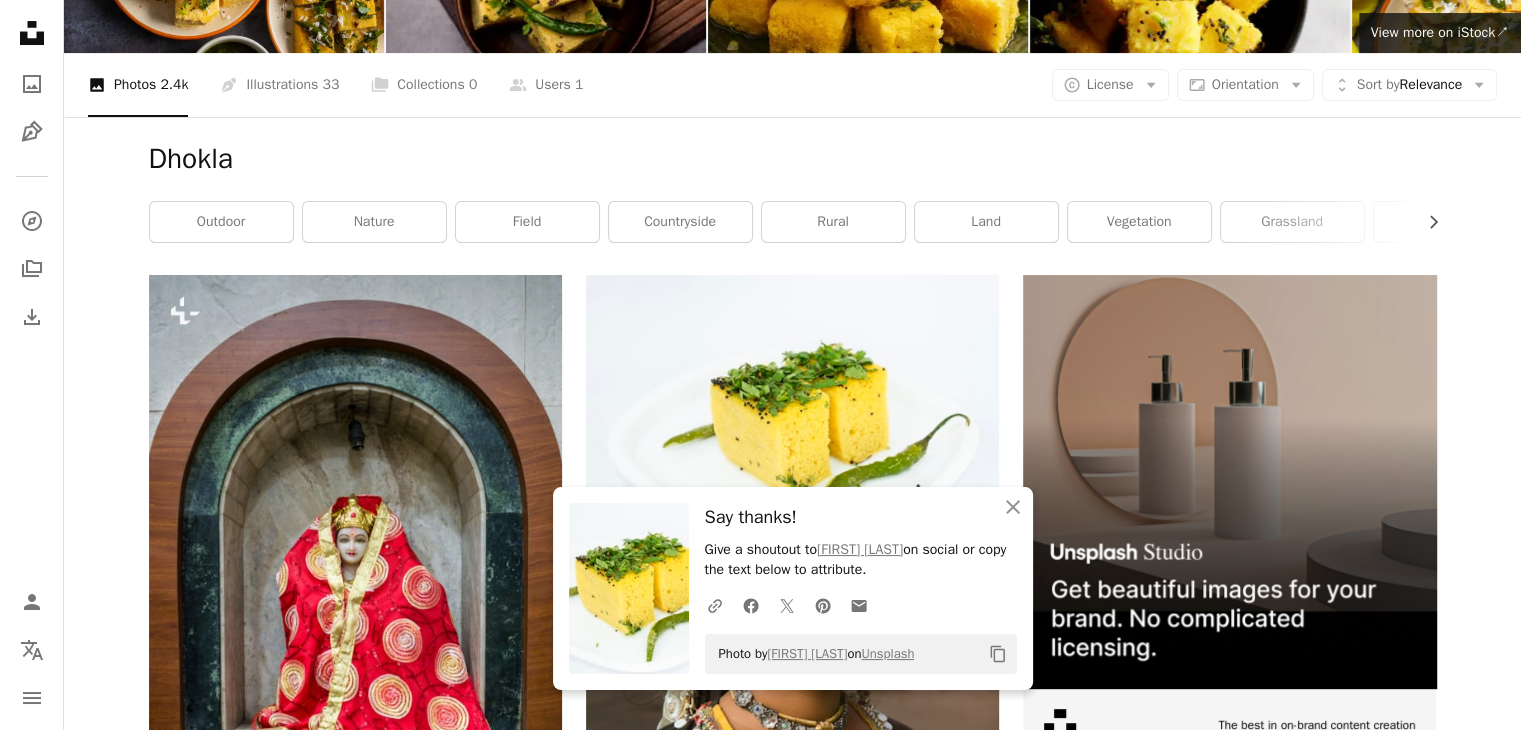scroll, scrollTop: 0, scrollLeft: 0, axis: both 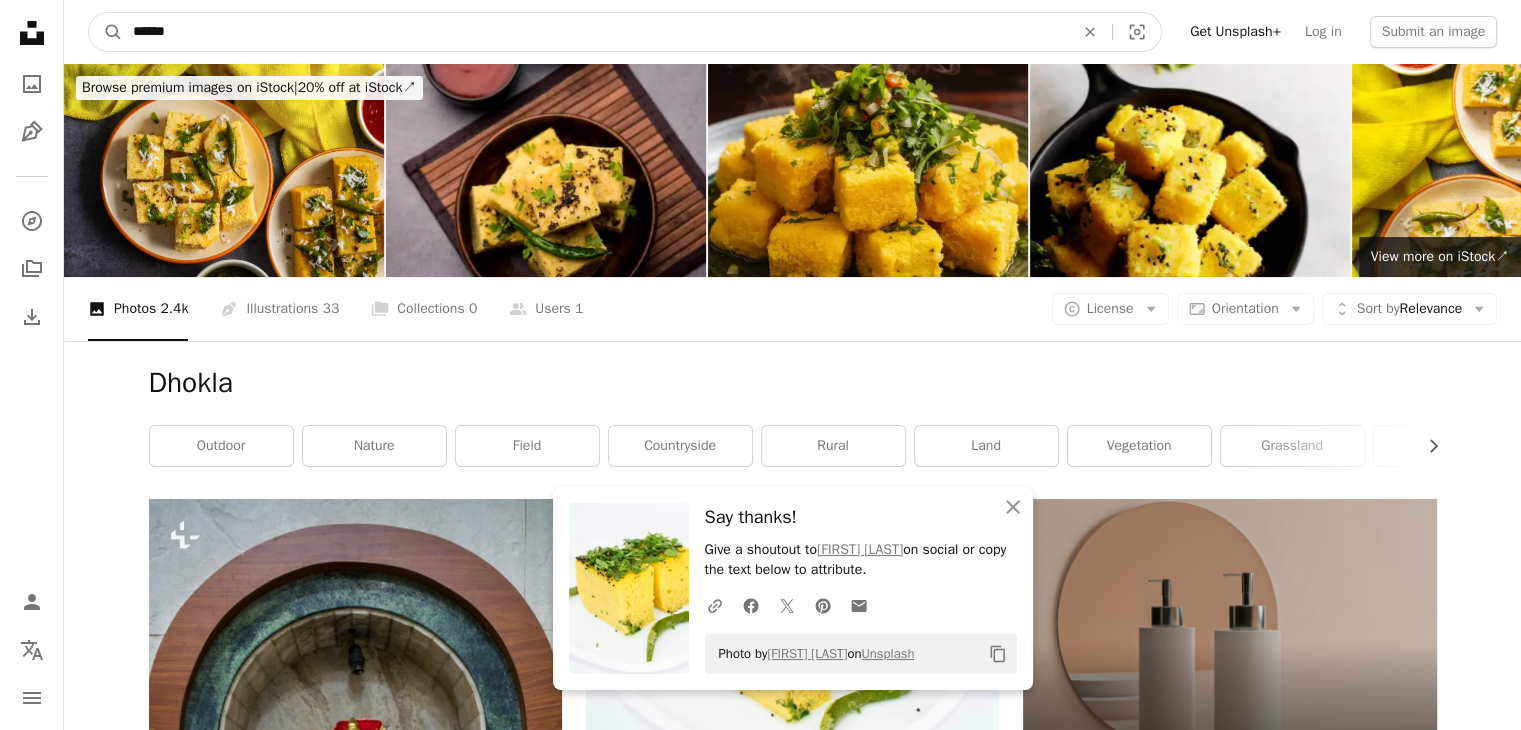 drag, startPoint x: 228, startPoint y: 33, endPoint x: 0, endPoint y: 20, distance: 228.37032 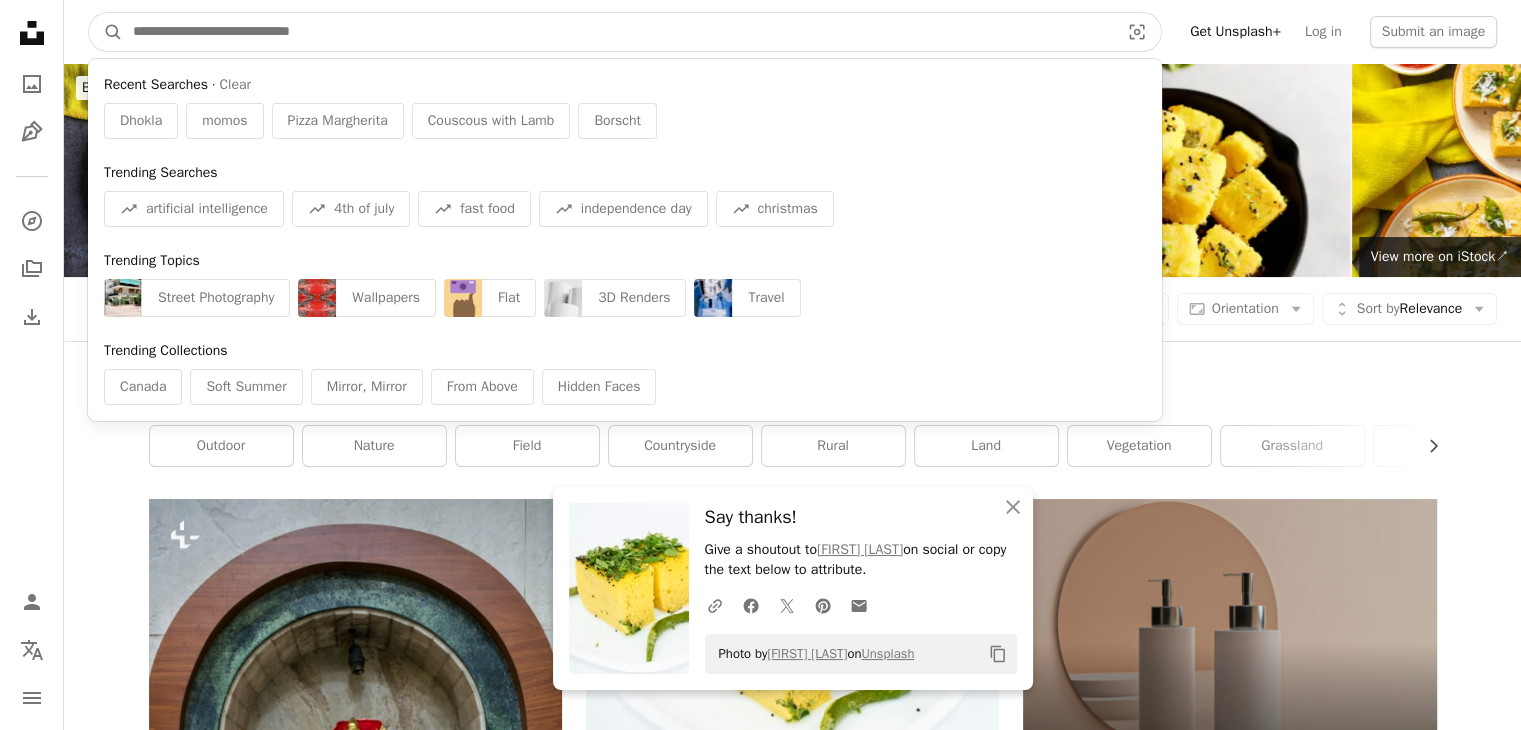 paste on "**********" 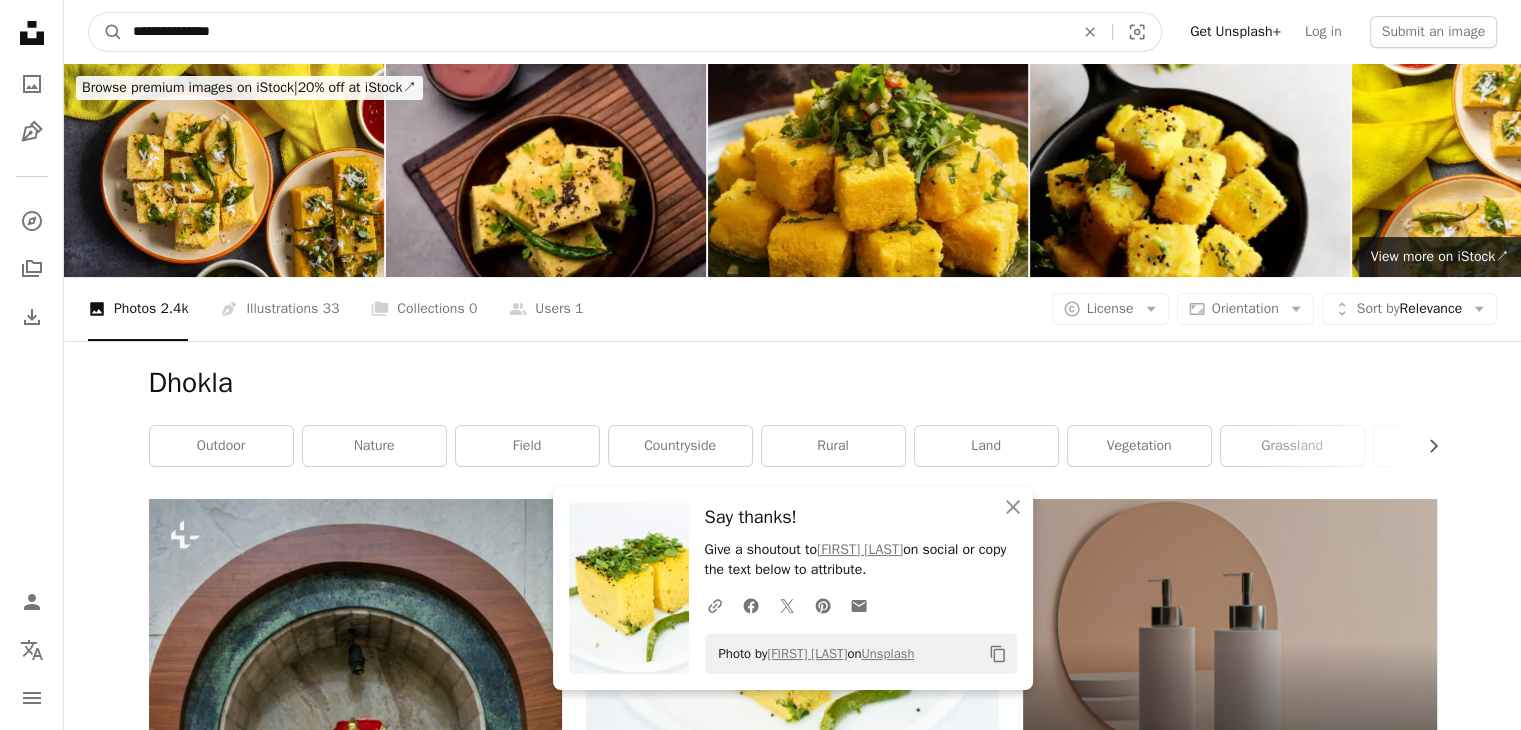 click on "A magnifying glass" at bounding box center [106, 32] 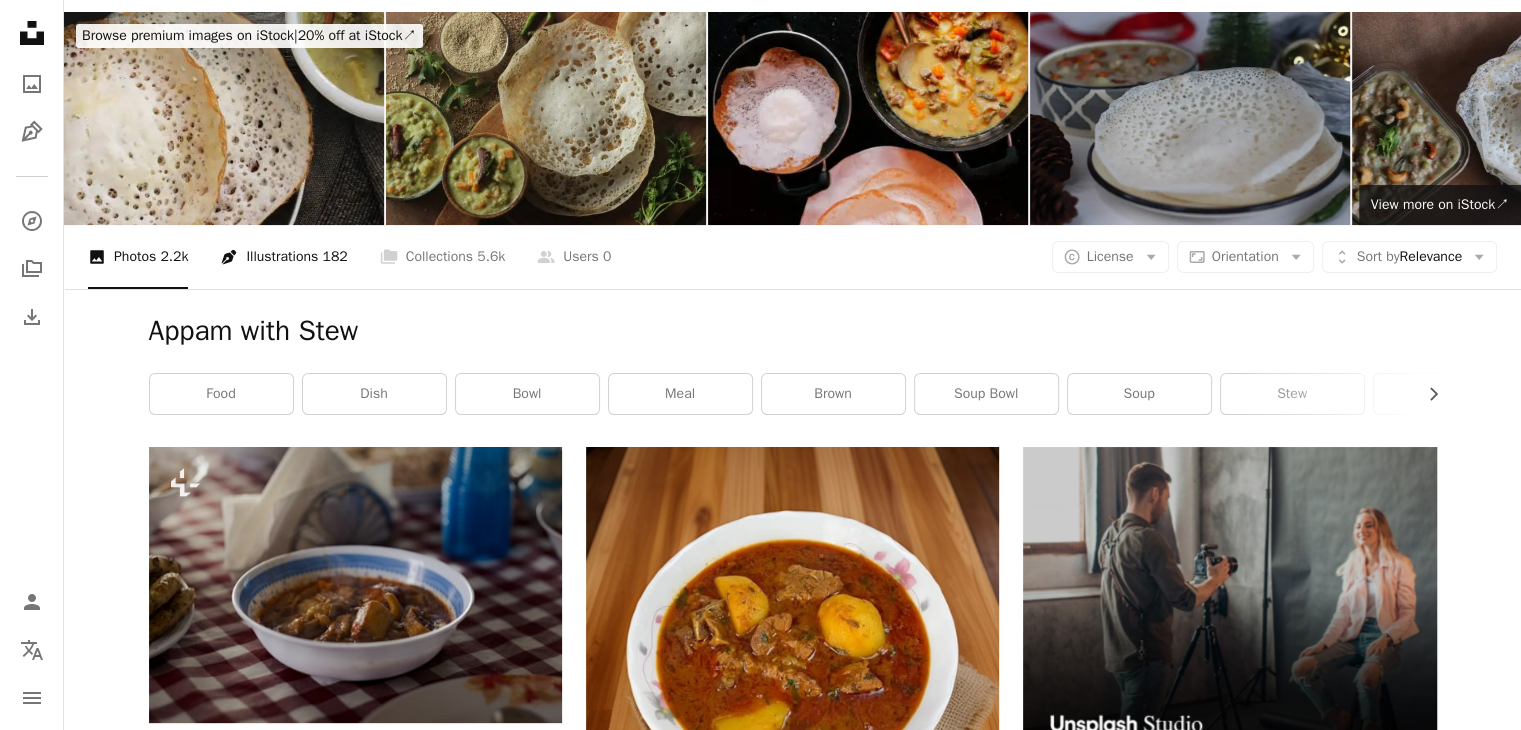 scroll, scrollTop: 0, scrollLeft: 0, axis: both 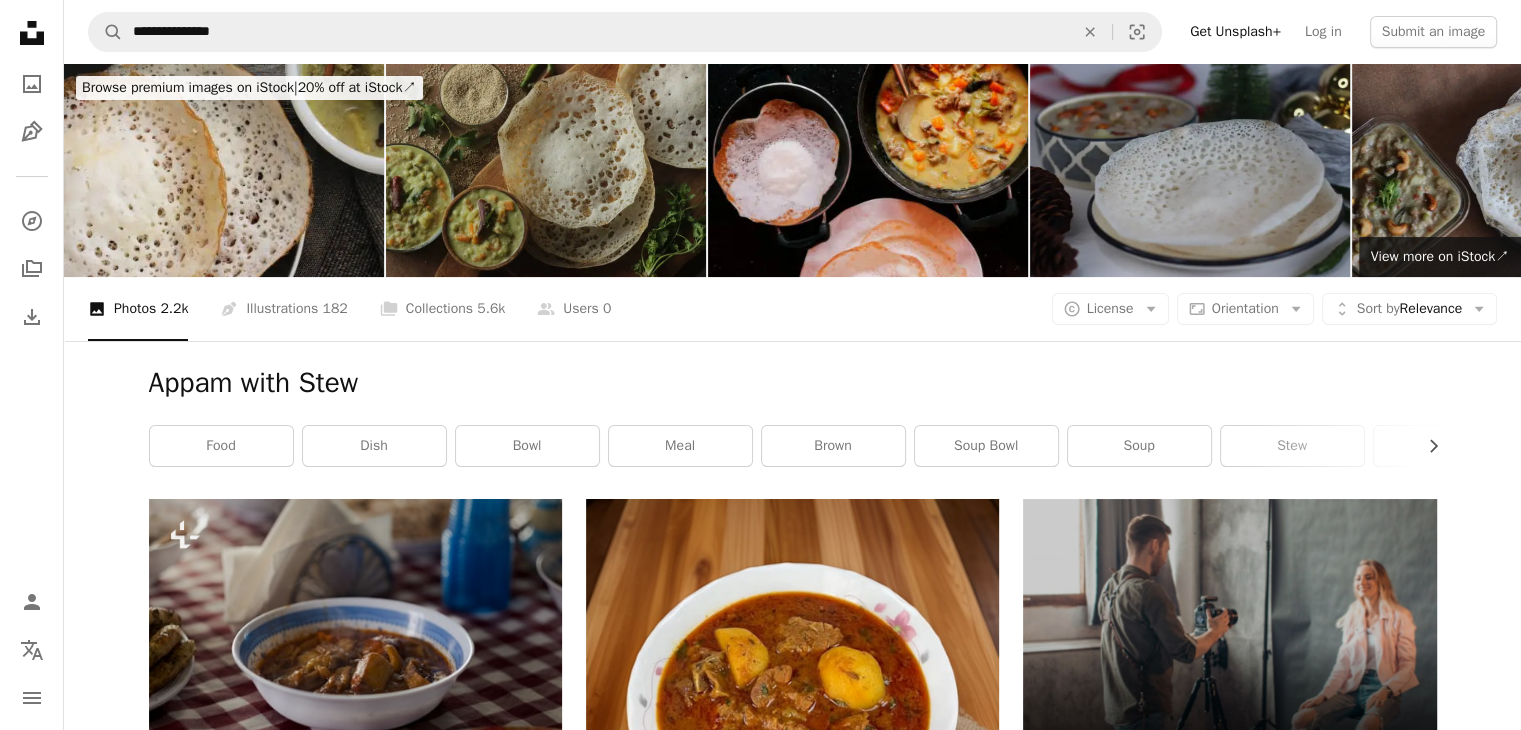 click at bounding box center [546, 170] 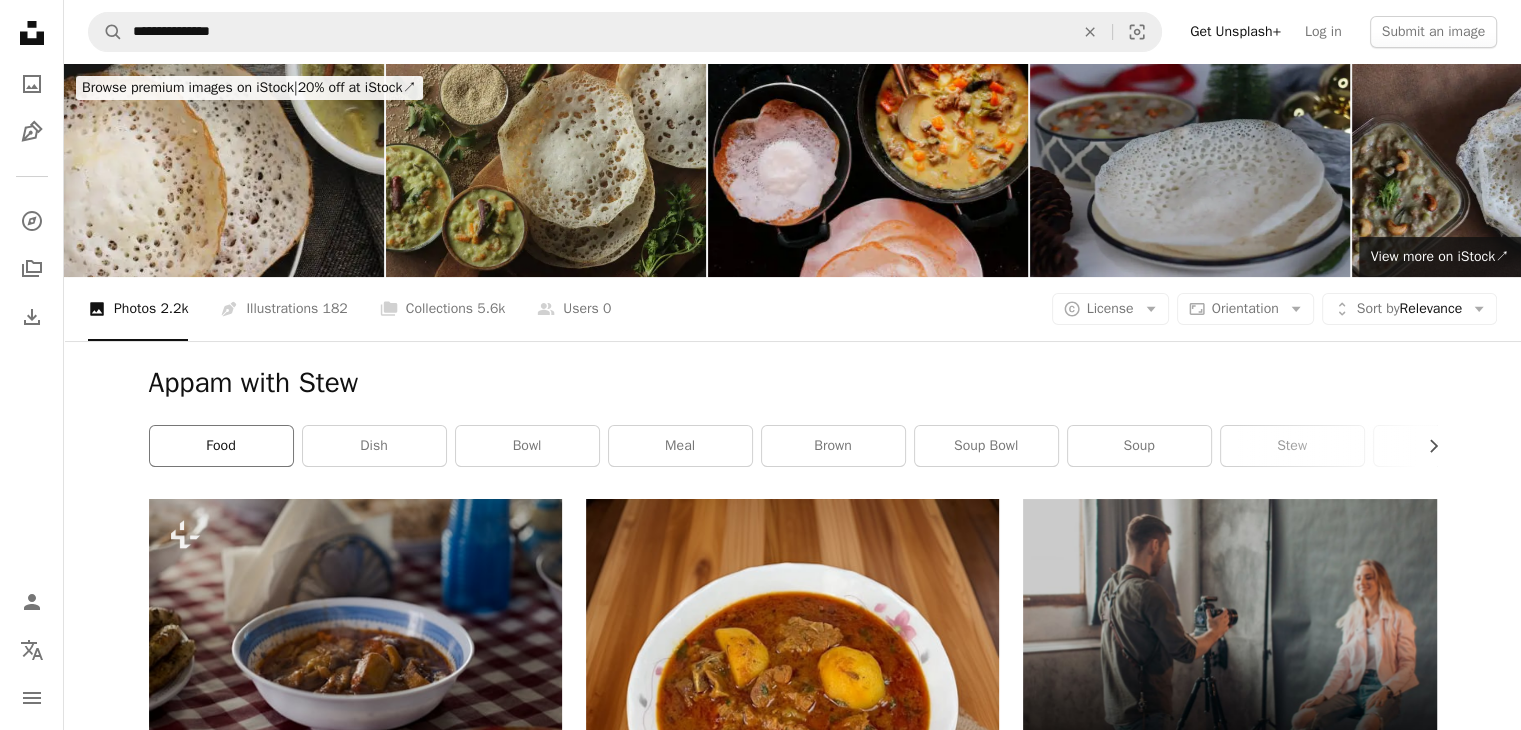 click on "food" at bounding box center [221, 446] 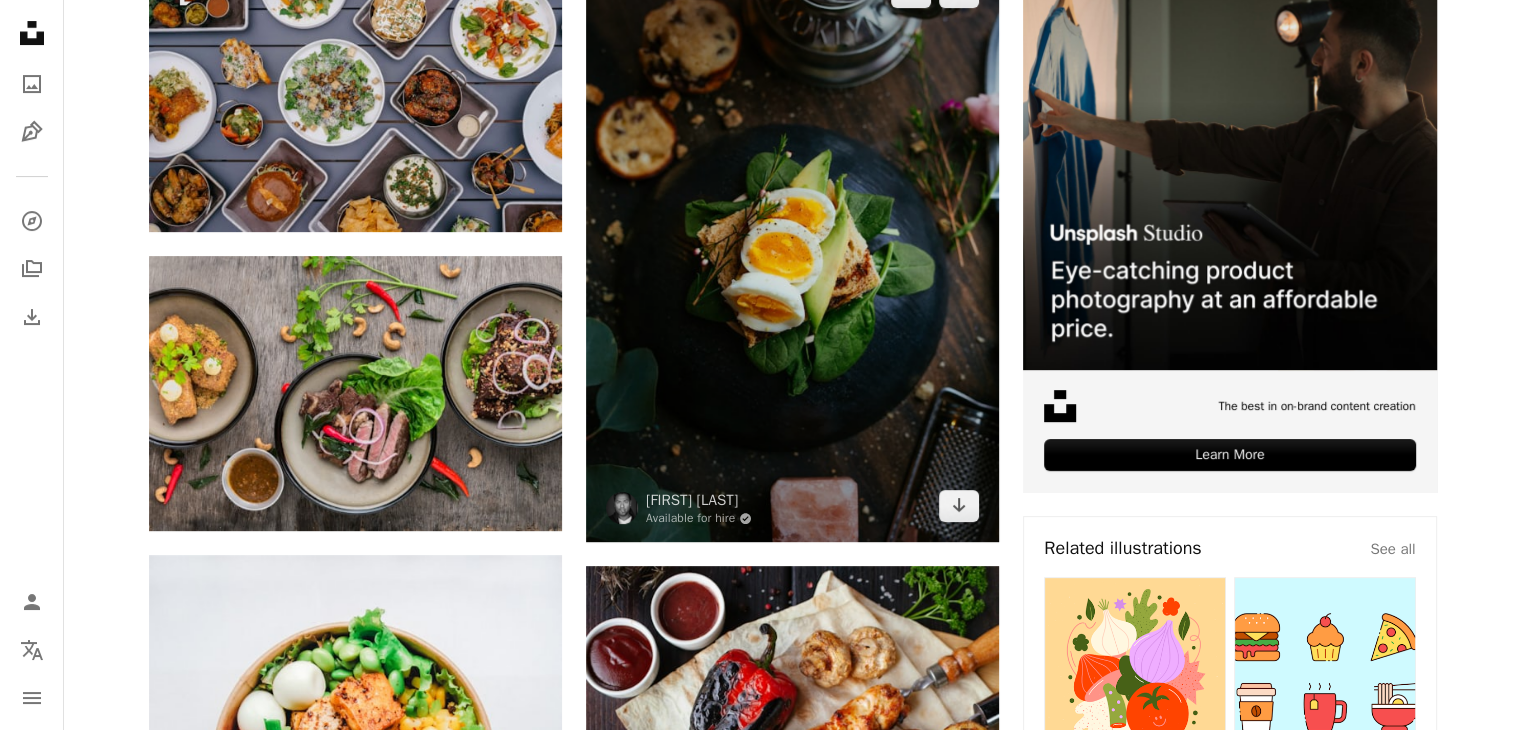 scroll, scrollTop: 0, scrollLeft: 0, axis: both 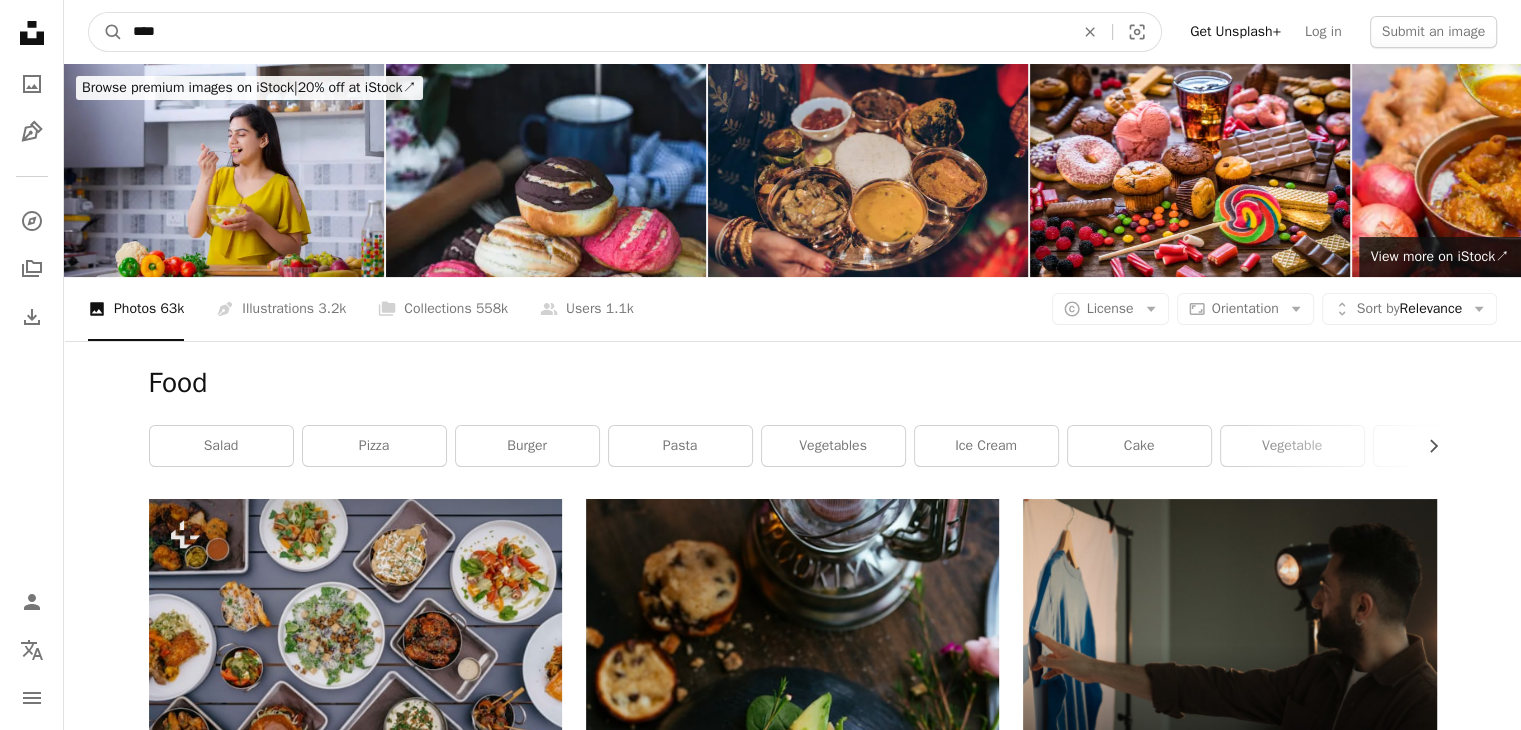 click on "****" at bounding box center (595, 32) 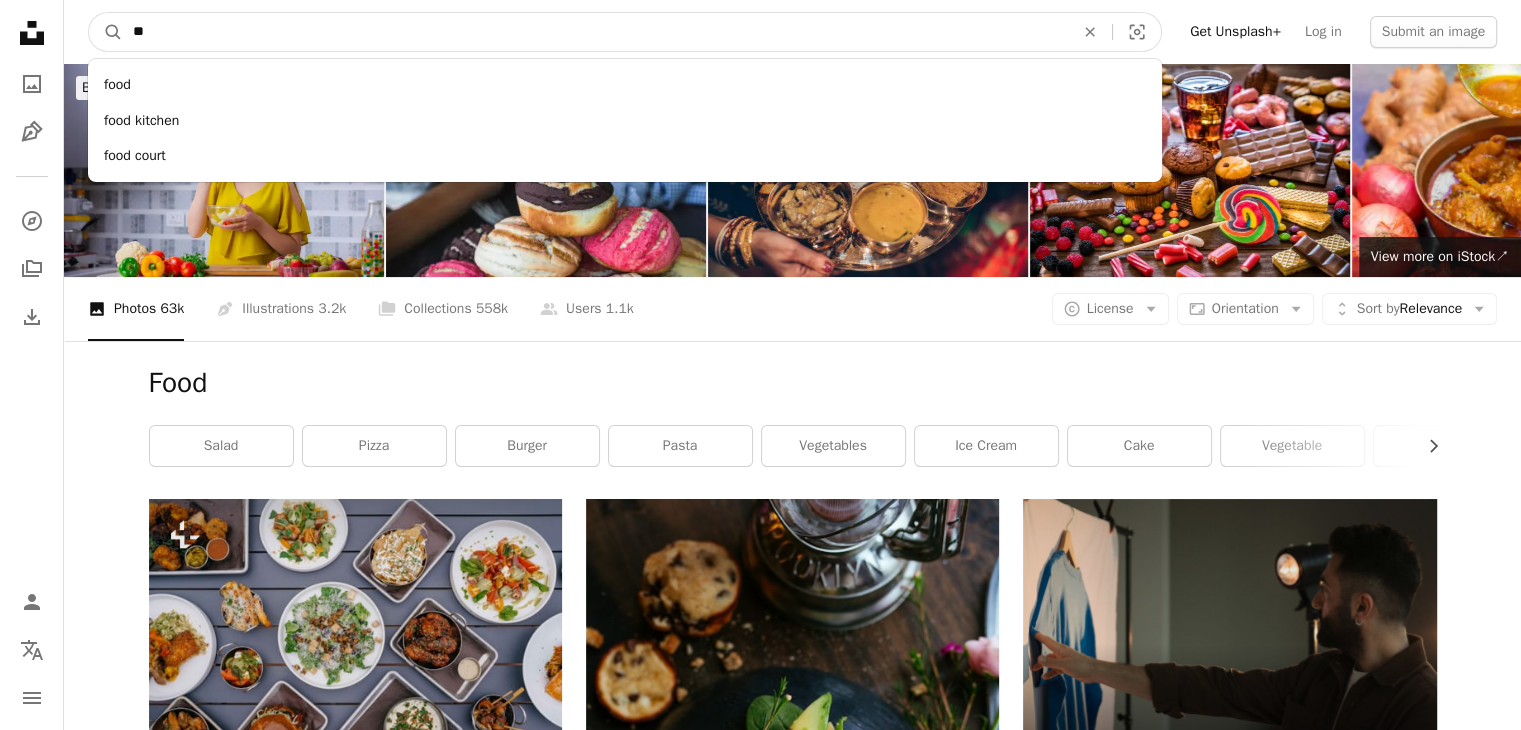 type on "*" 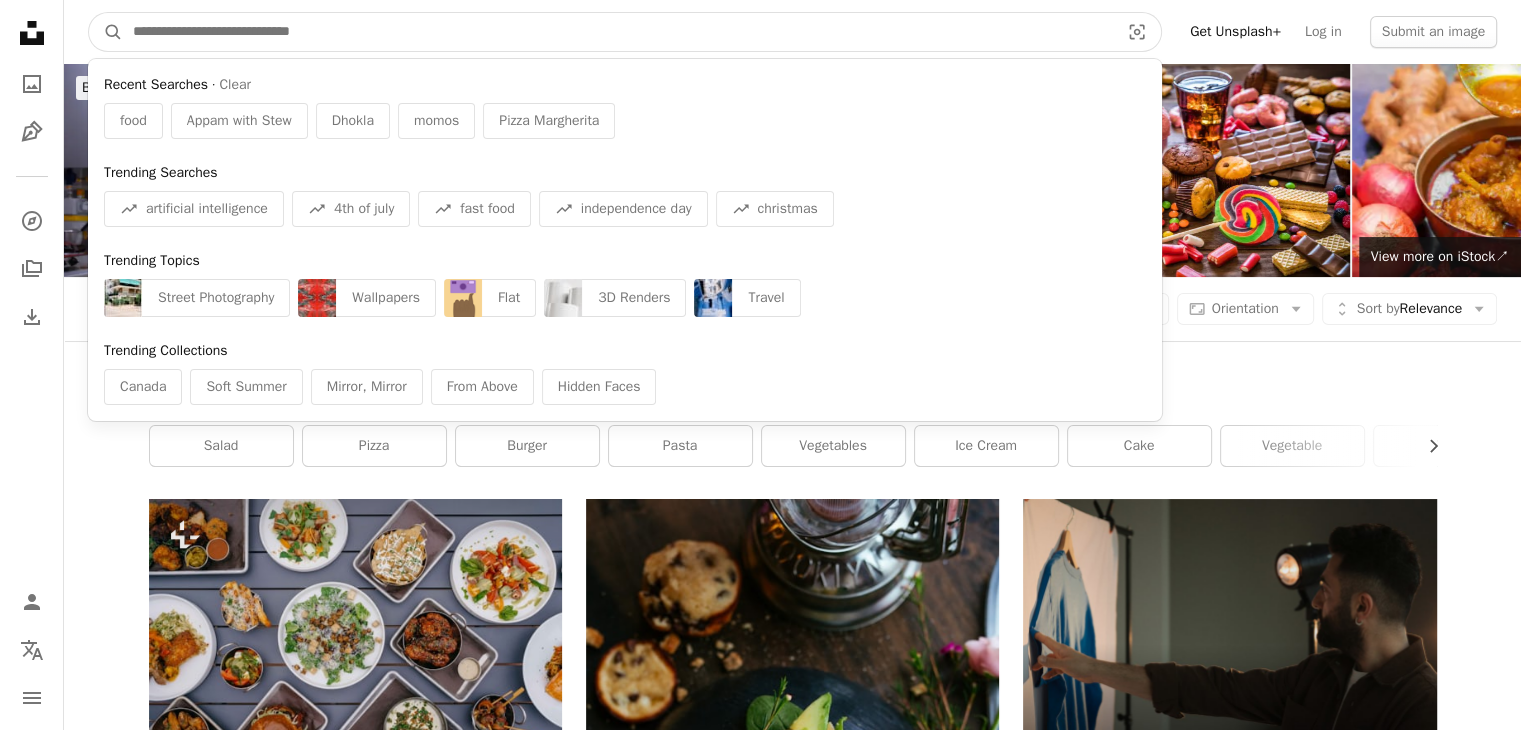 paste on "**********" 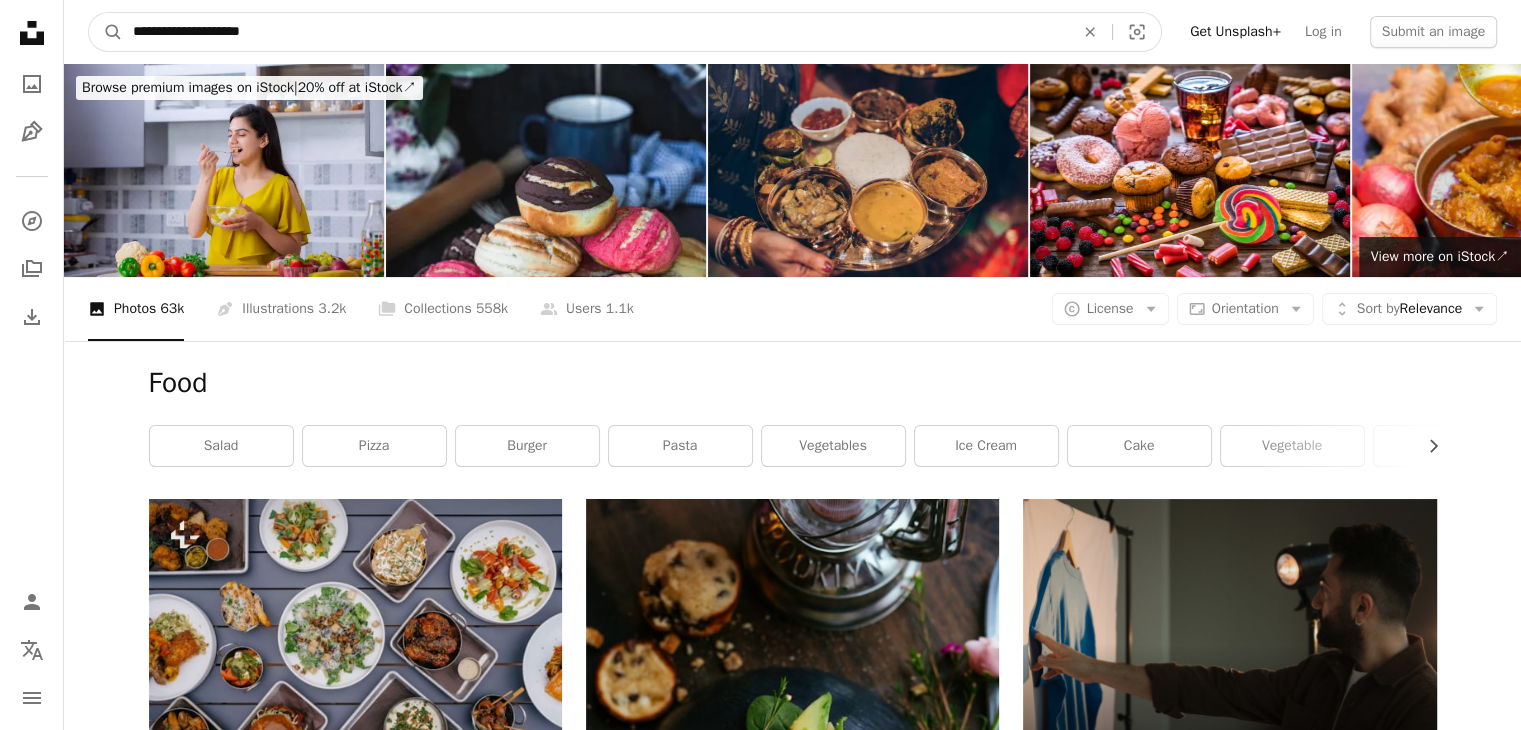 type on "**********" 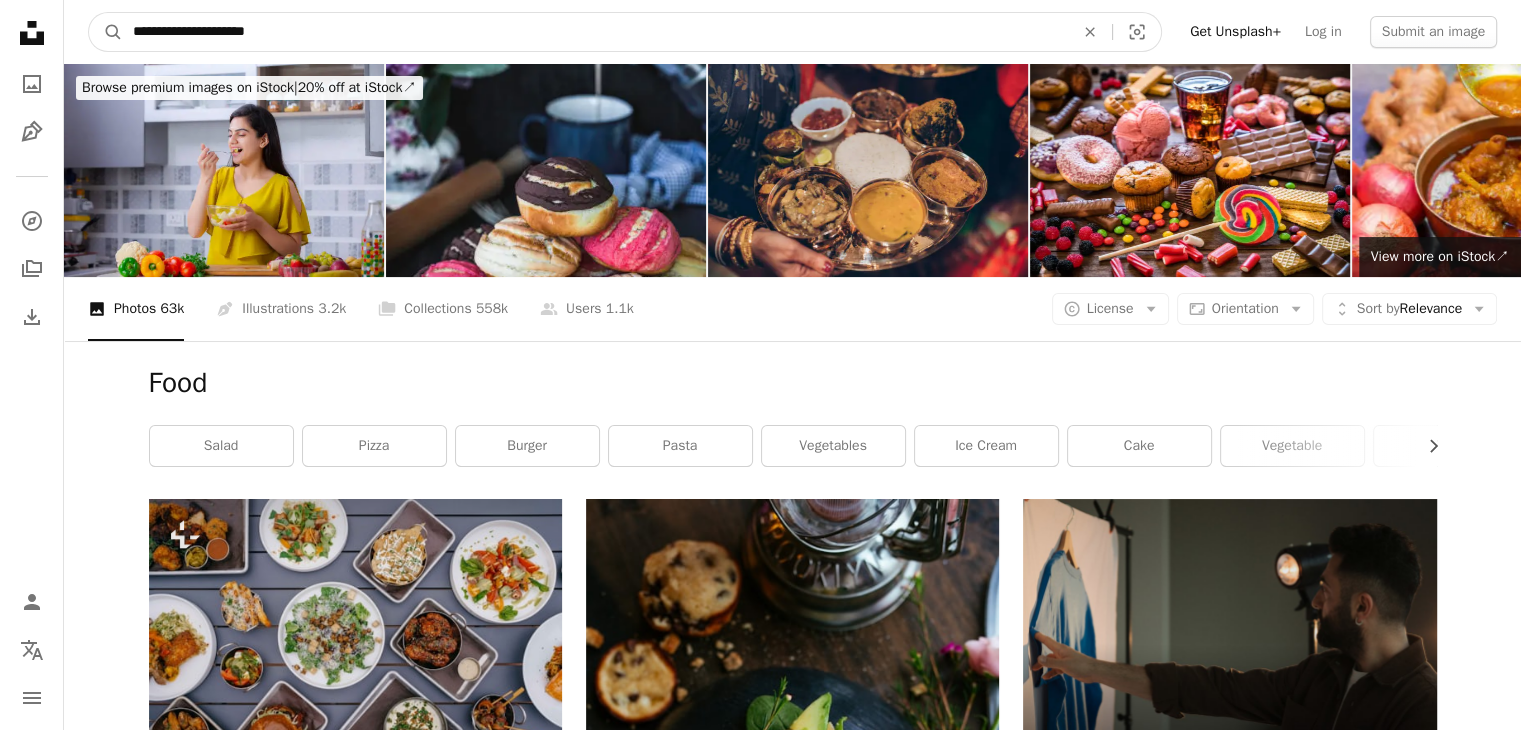 click on "A magnifying glass" at bounding box center [106, 32] 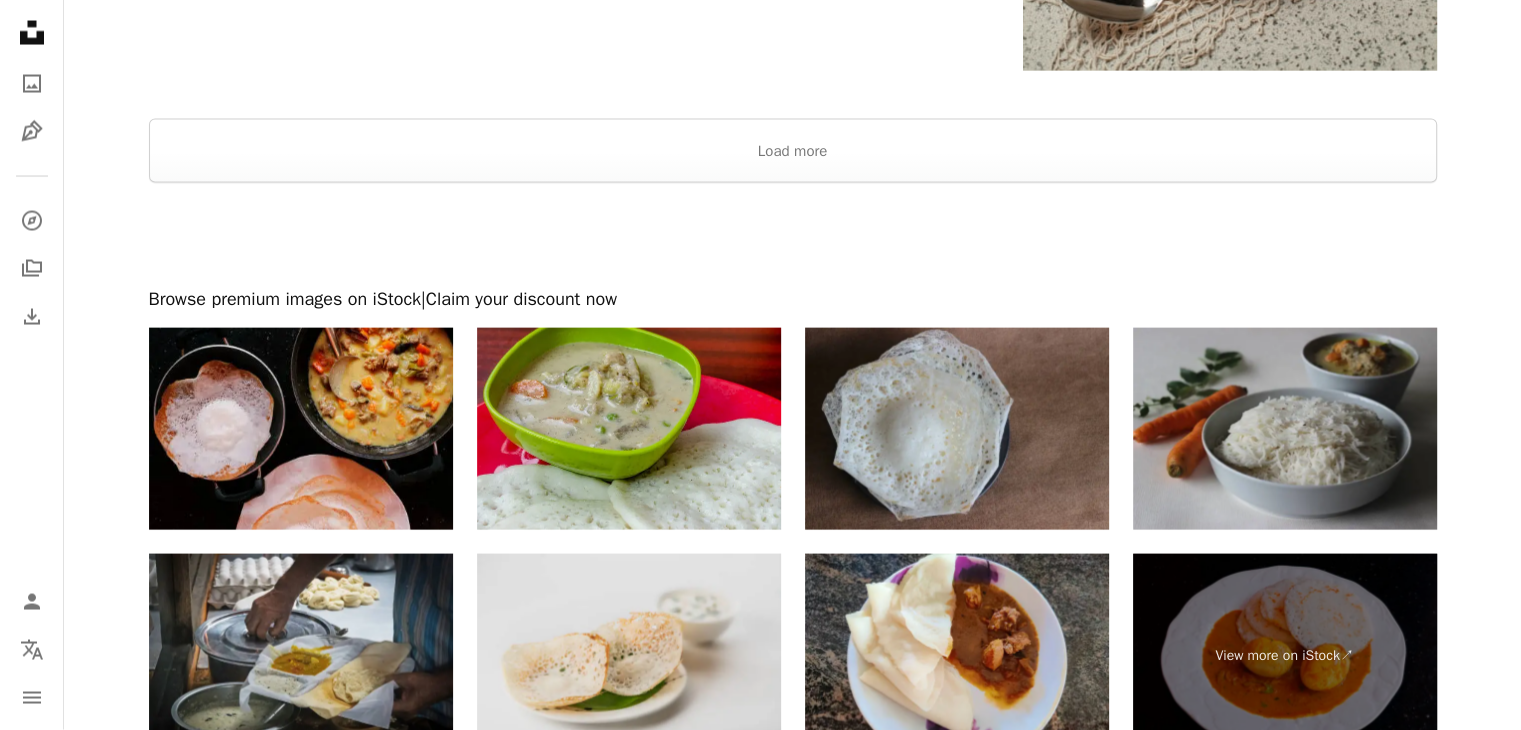 scroll, scrollTop: 3972, scrollLeft: 0, axis: vertical 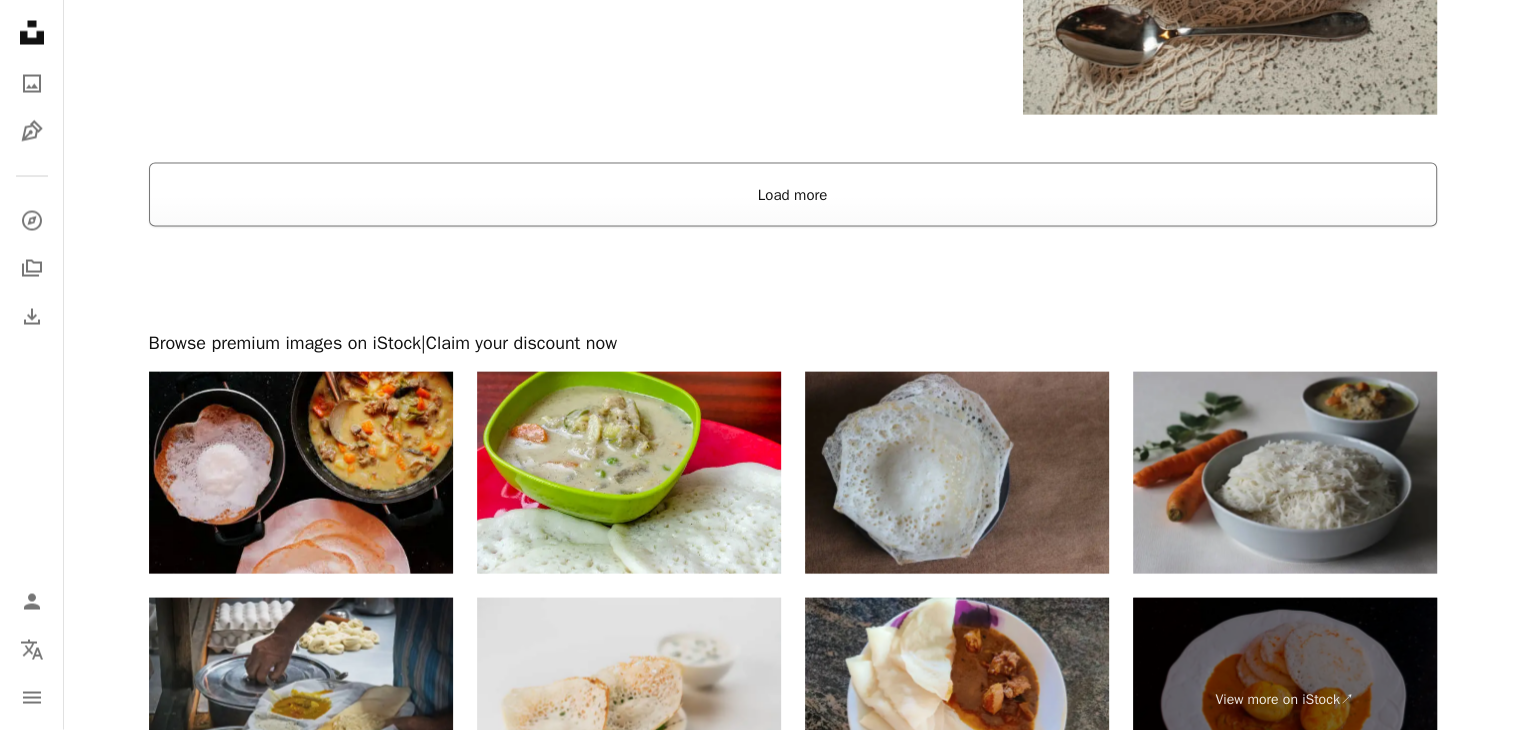 click on "Load more" at bounding box center (793, 195) 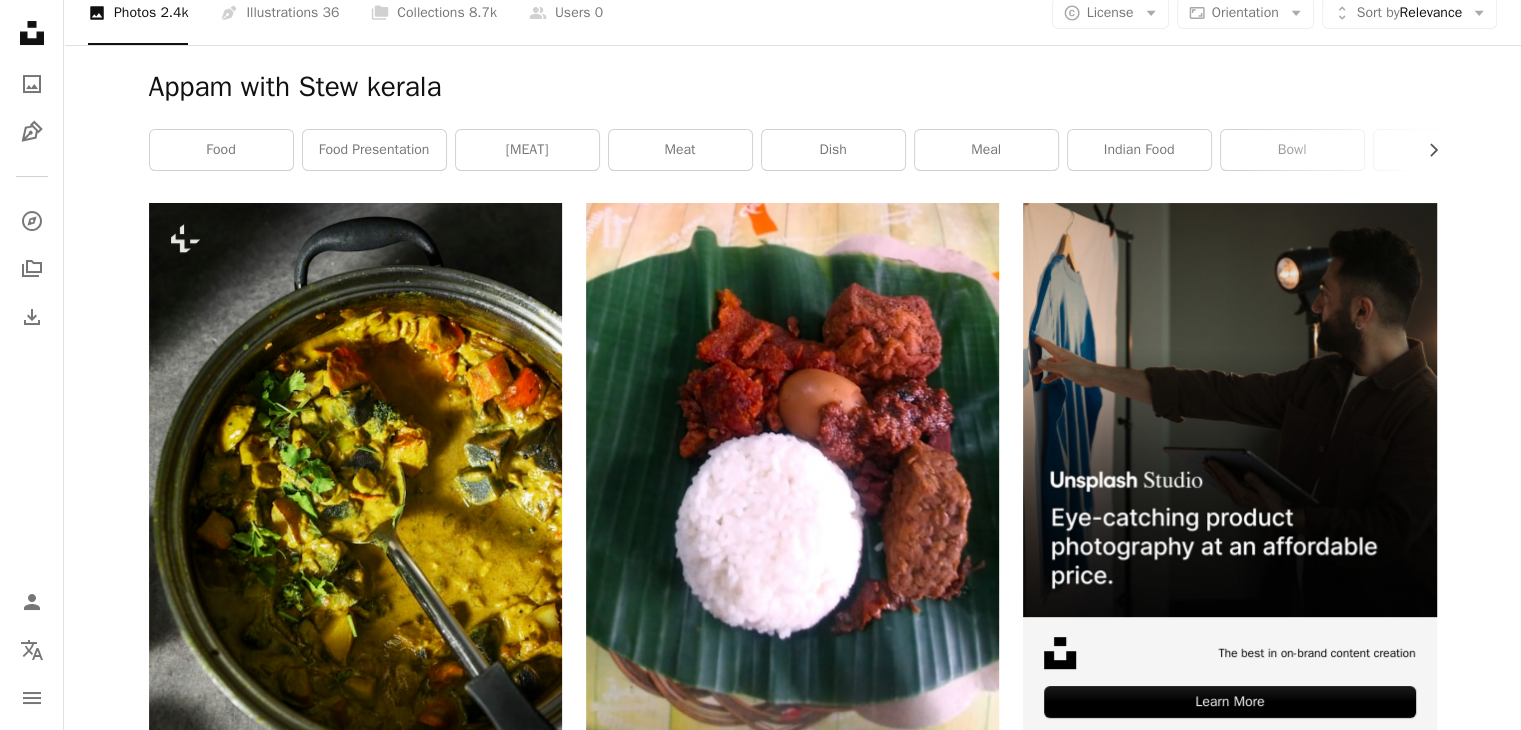 scroll, scrollTop: 0, scrollLeft: 0, axis: both 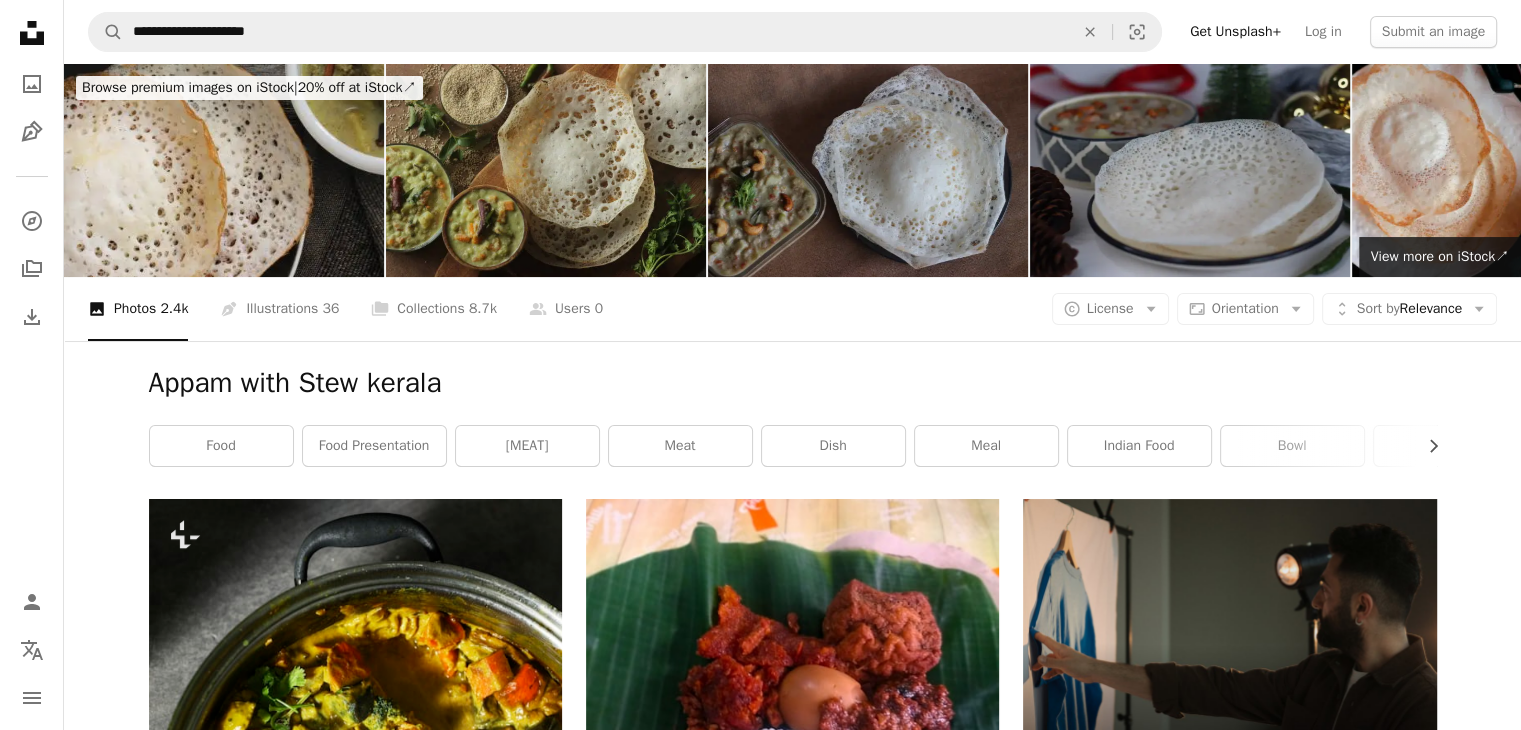 click at bounding box center (868, 170) 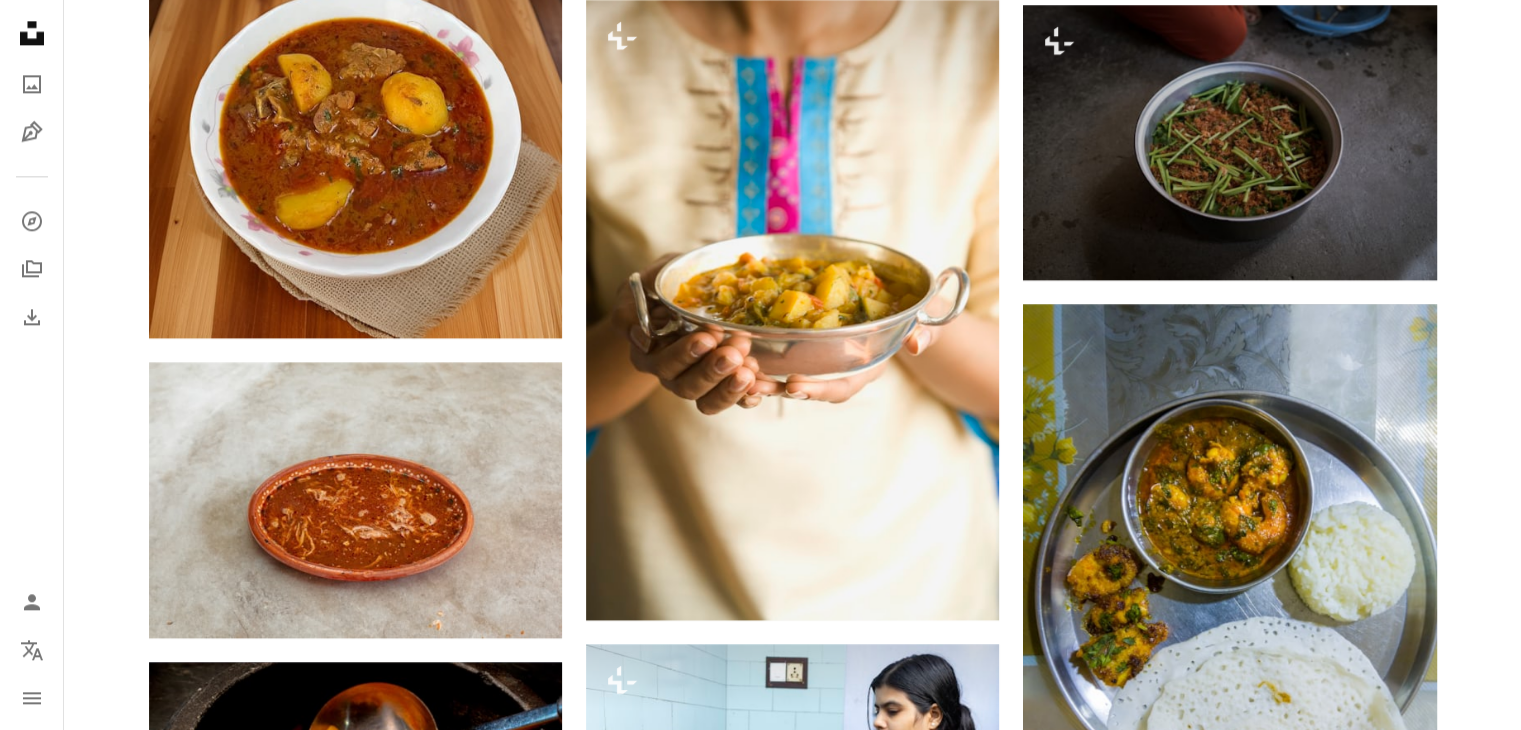 scroll, scrollTop: 2730, scrollLeft: 0, axis: vertical 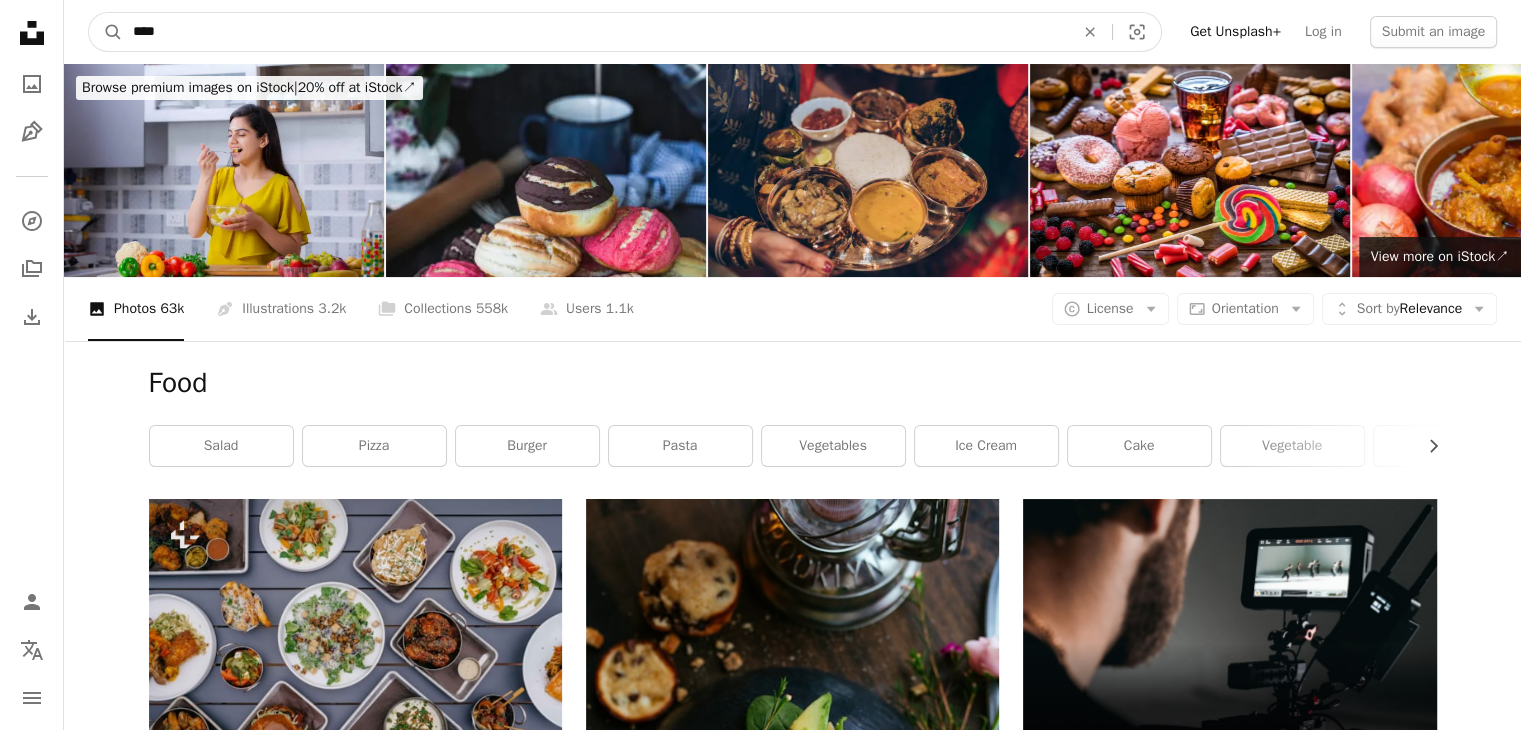 drag, startPoint x: 247, startPoint y: 26, endPoint x: 125, endPoint y: 34, distance: 122.26202 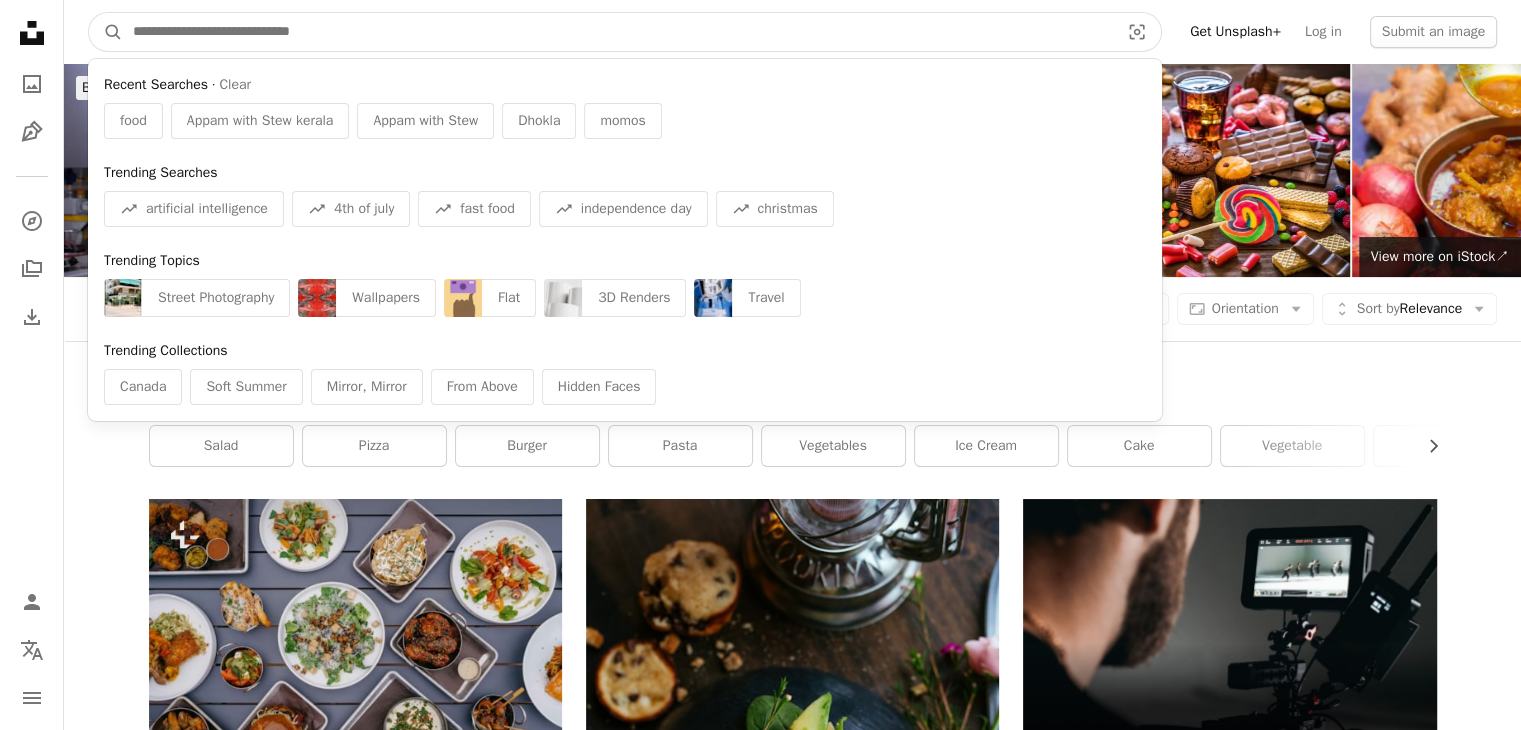 paste on "**********" 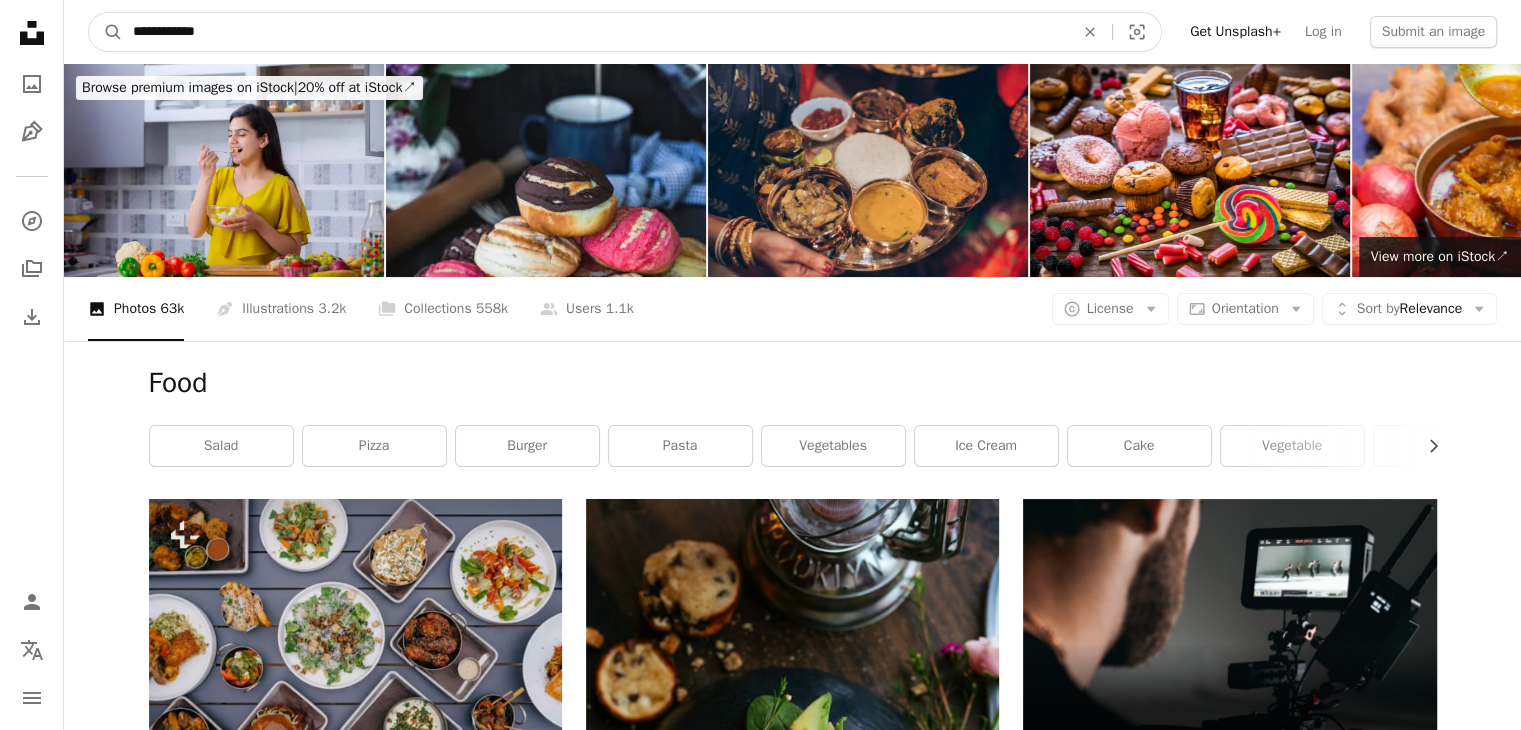 click on "A magnifying glass" at bounding box center [106, 32] 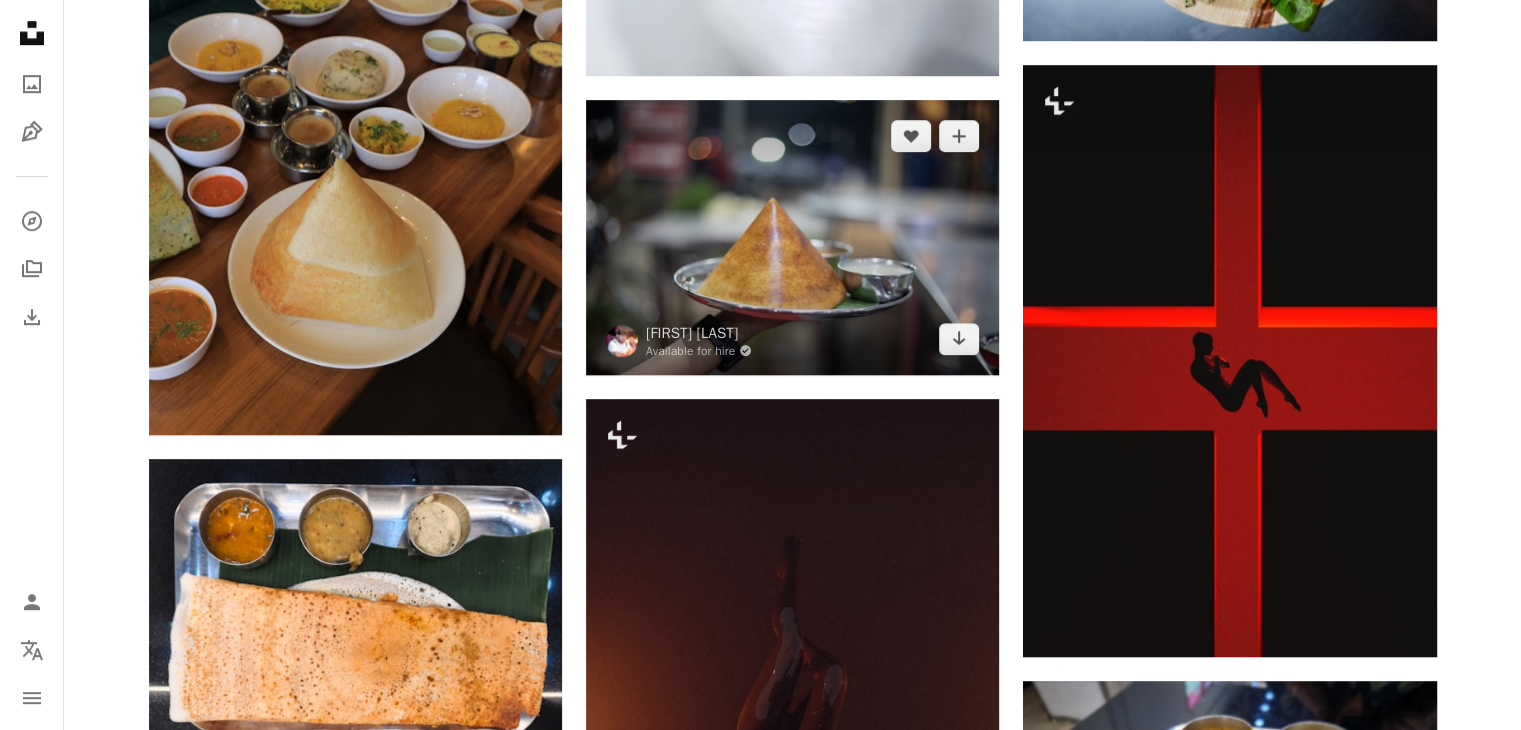 scroll, scrollTop: 1324, scrollLeft: 0, axis: vertical 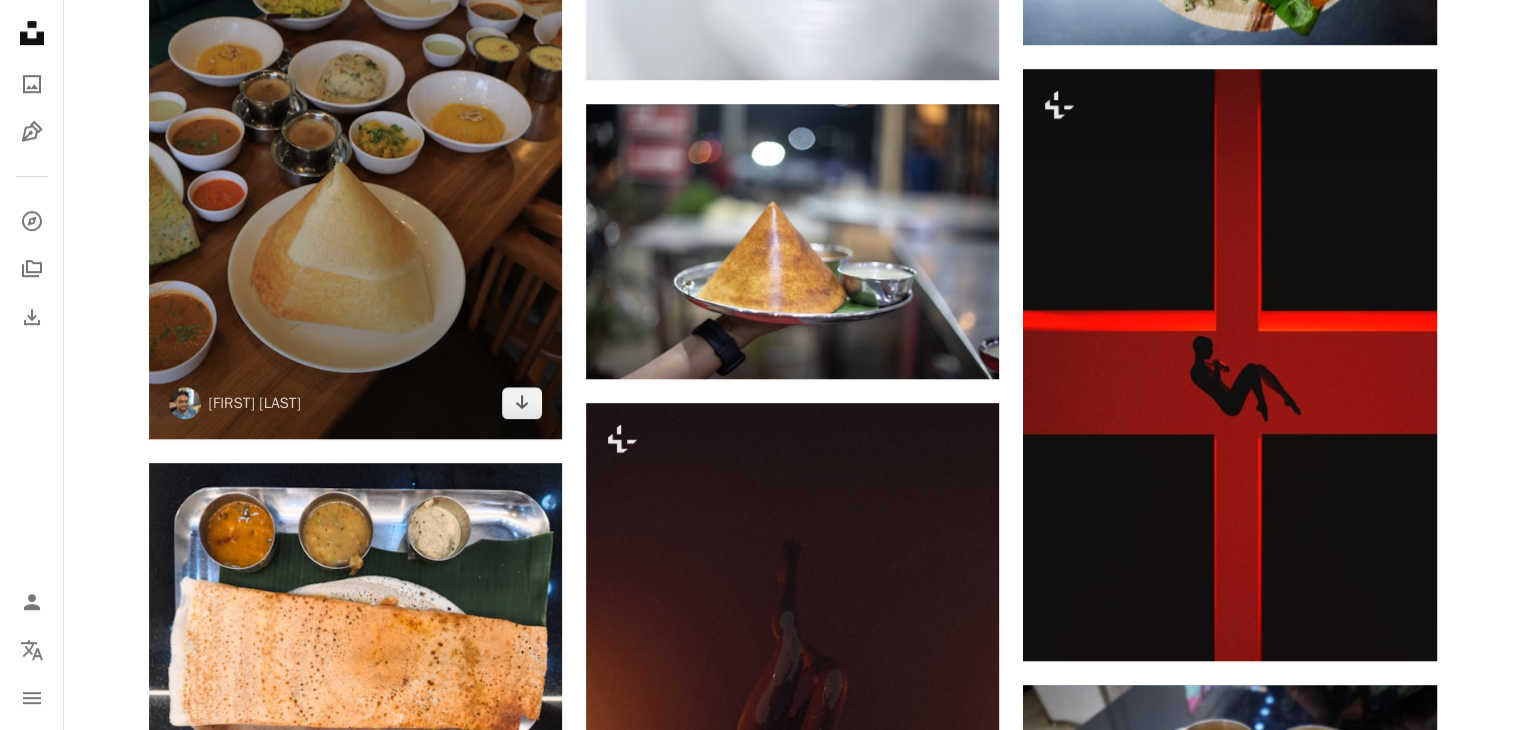 click at bounding box center (355, 129) 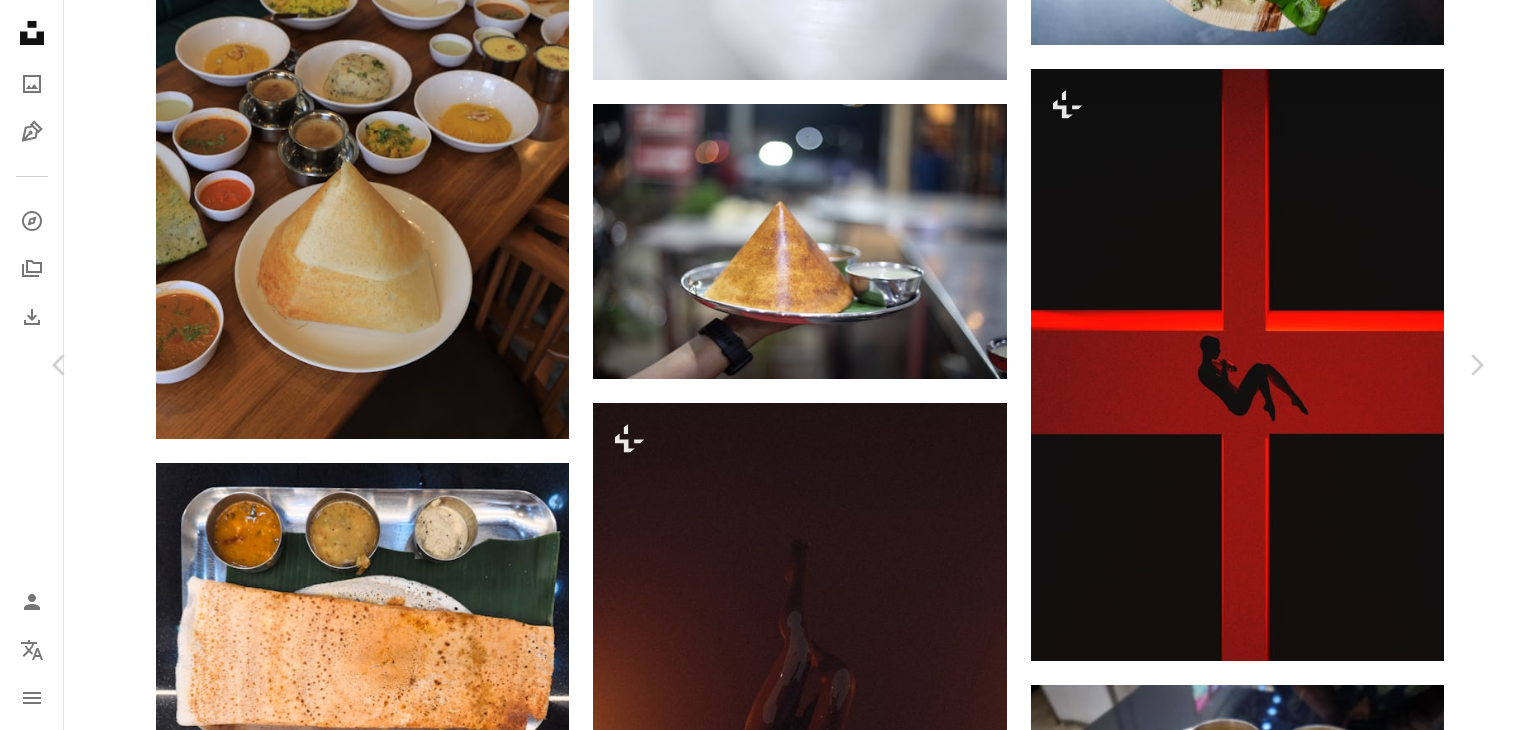 click on "Download free" at bounding box center [1287, 4074] 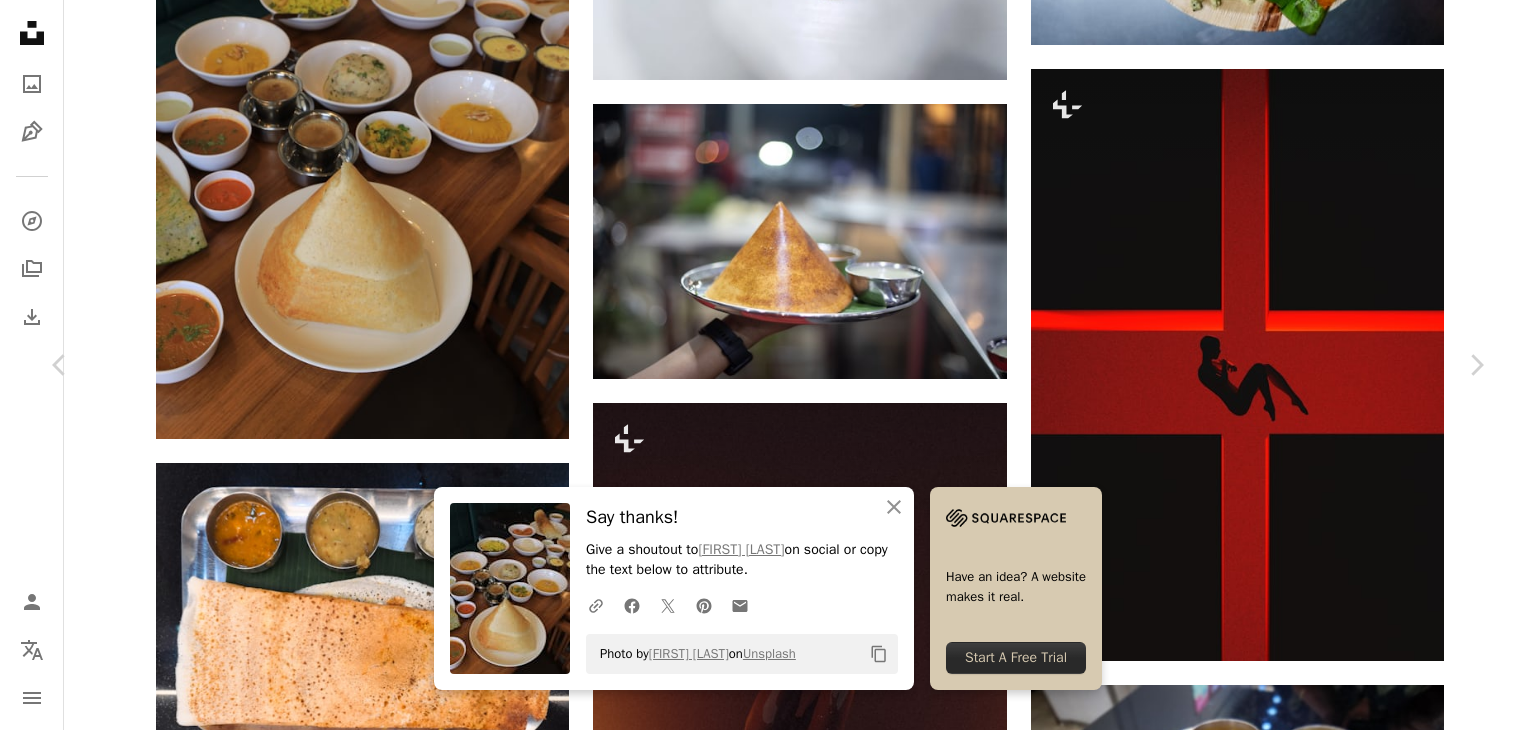 click on "An X shape" at bounding box center (20, 20) 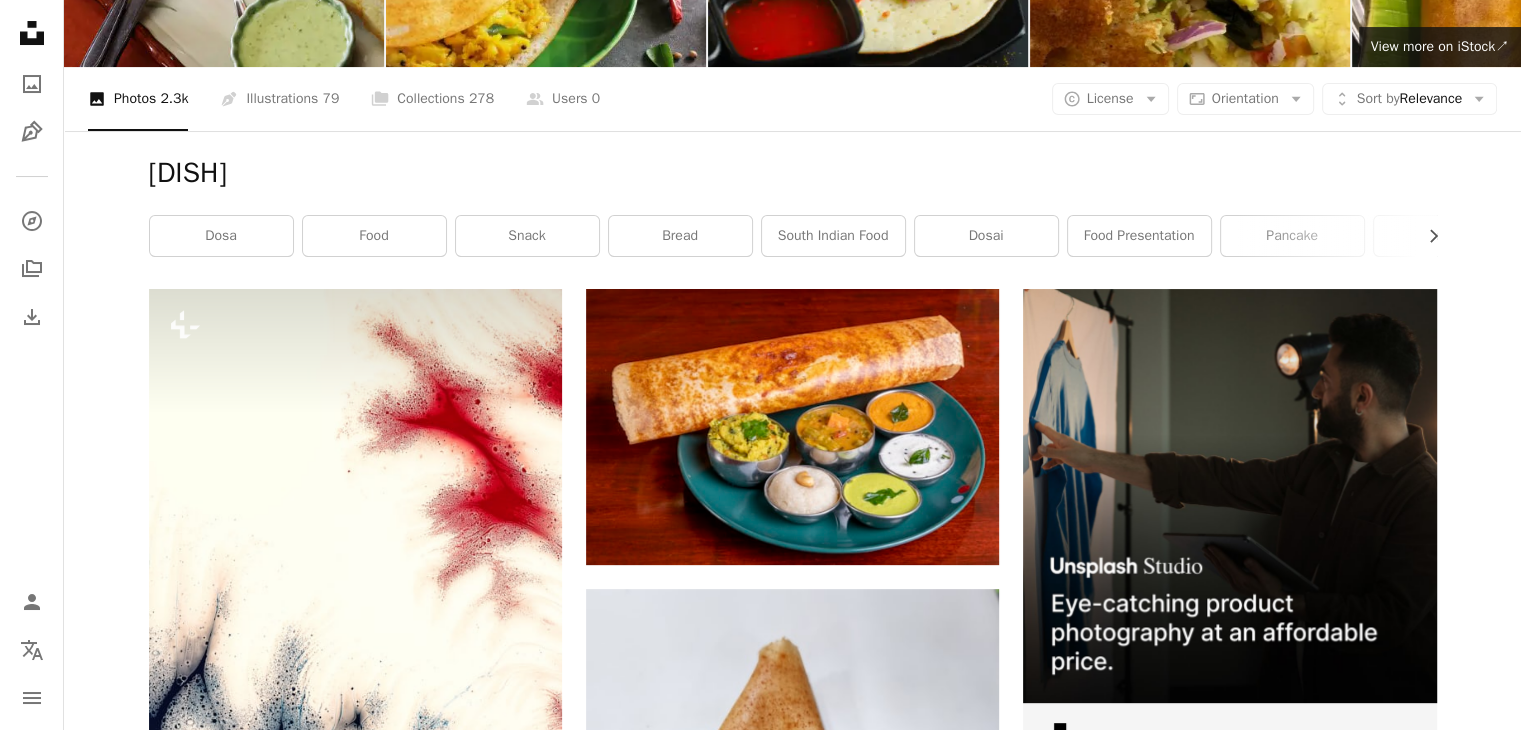 scroll, scrollTop: 0, scrollLeft: 0, axis: both 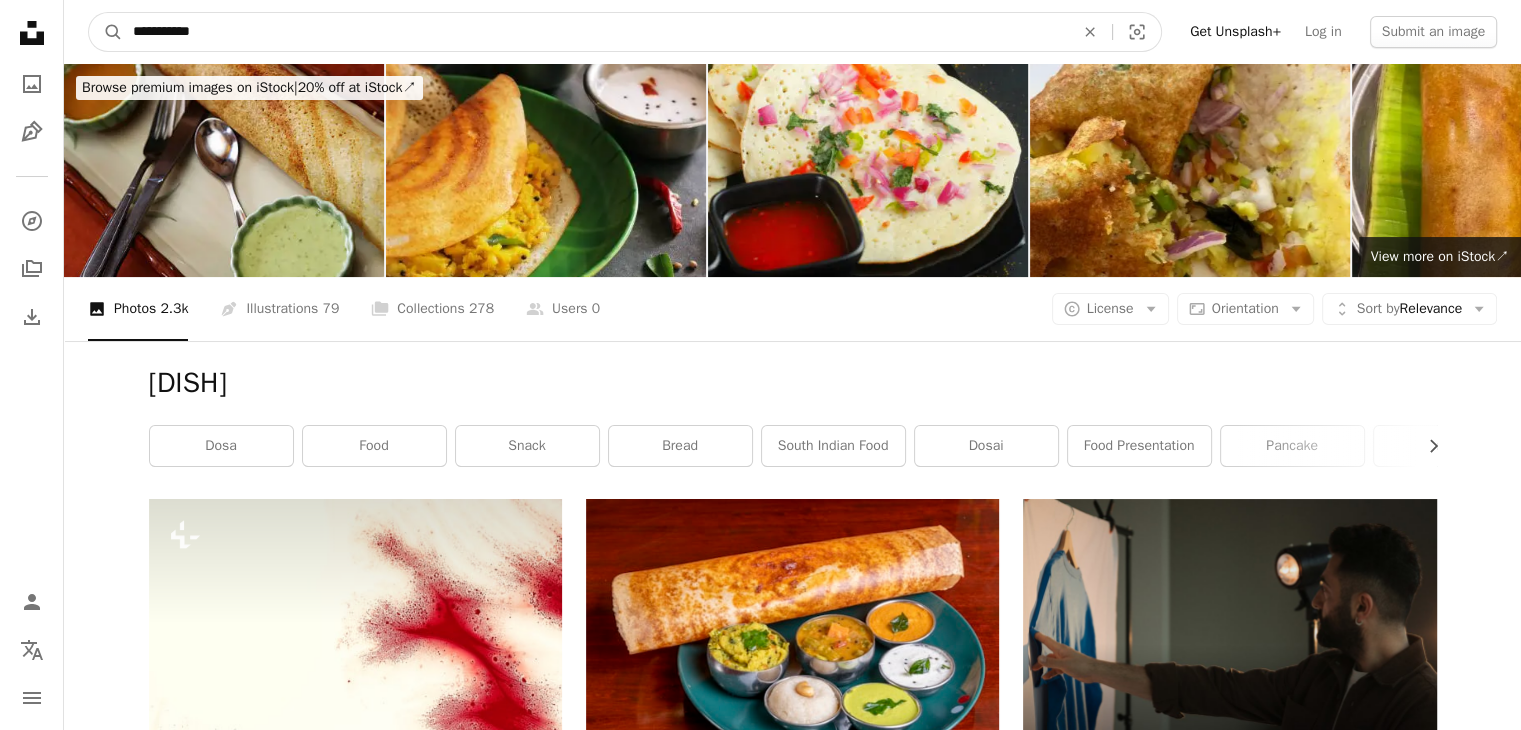 drag, startPoint x: 267, startPoint y: 37, endPoint x: 121, endPoint y: 53, distance: 146.8741 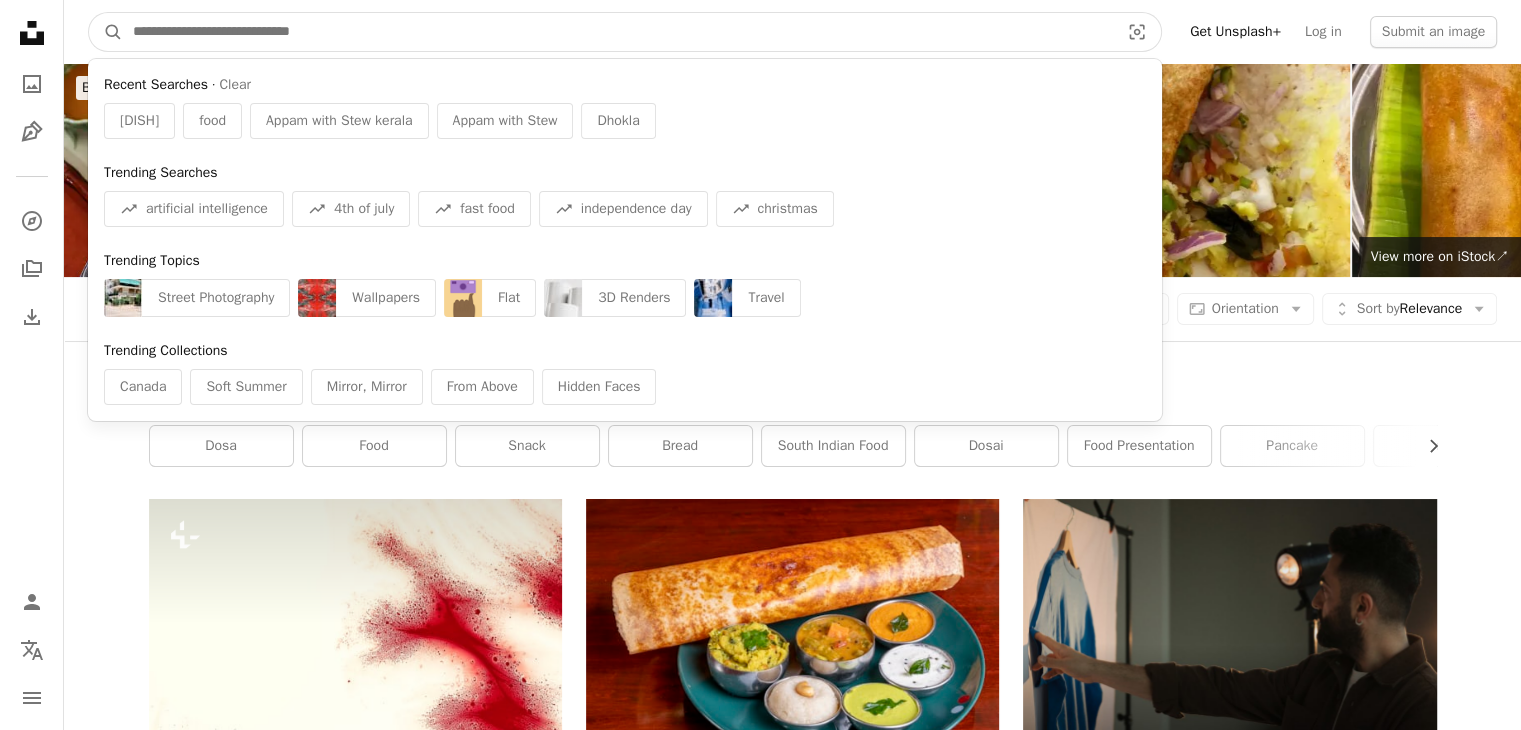 paste on "**********" 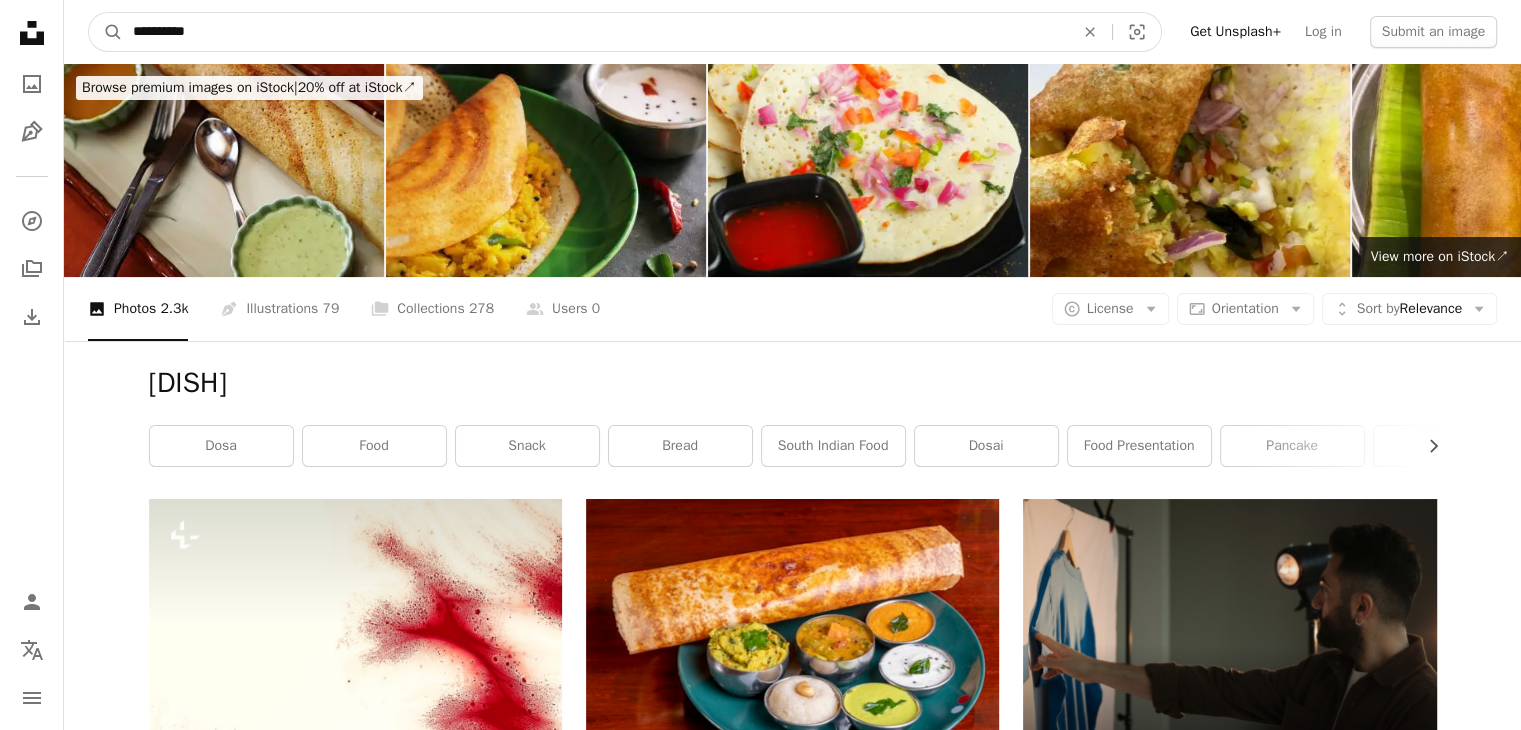 click on "A magnifying glass" at bounding box center (106, 32) 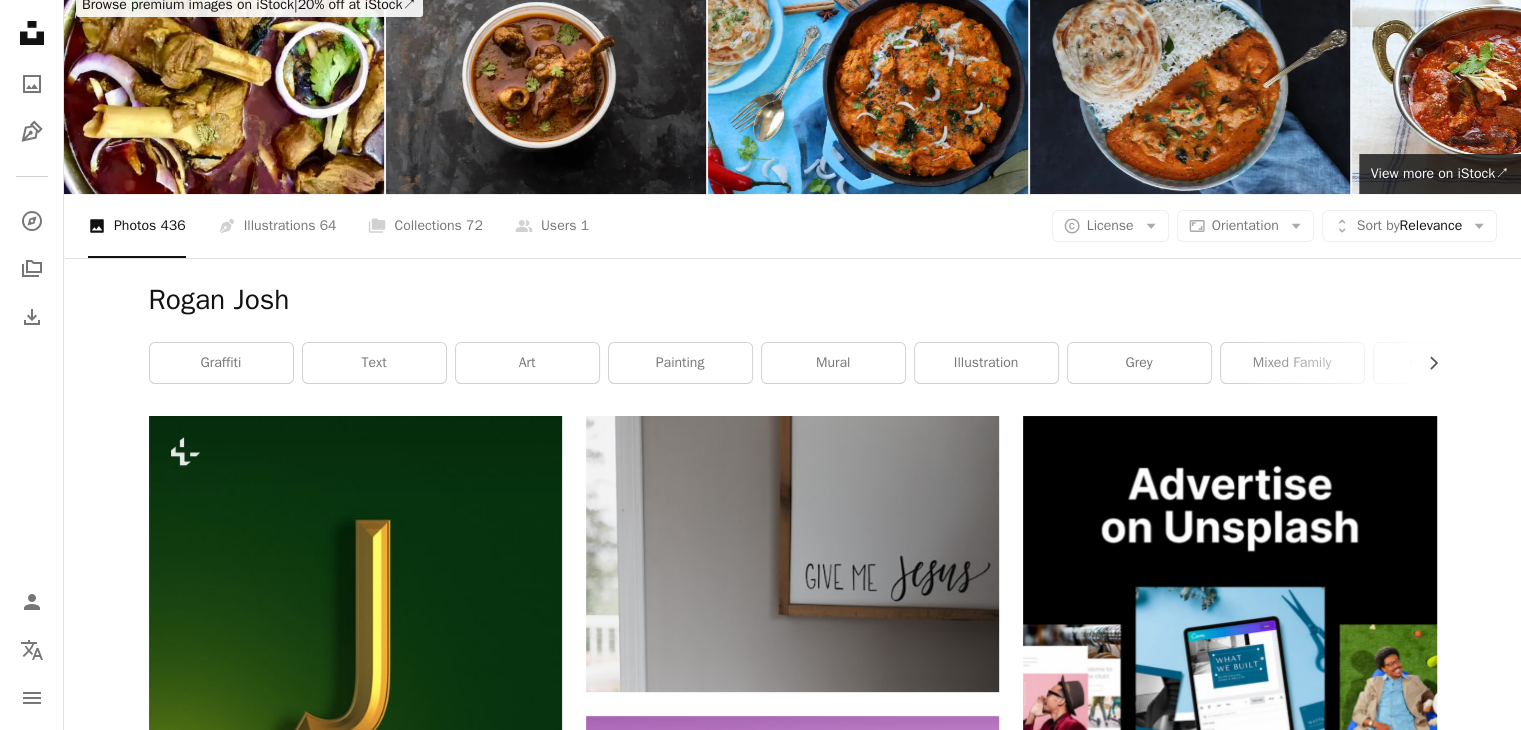 scroll, scrollTop: 0, scrollLeft: 0, axis: both 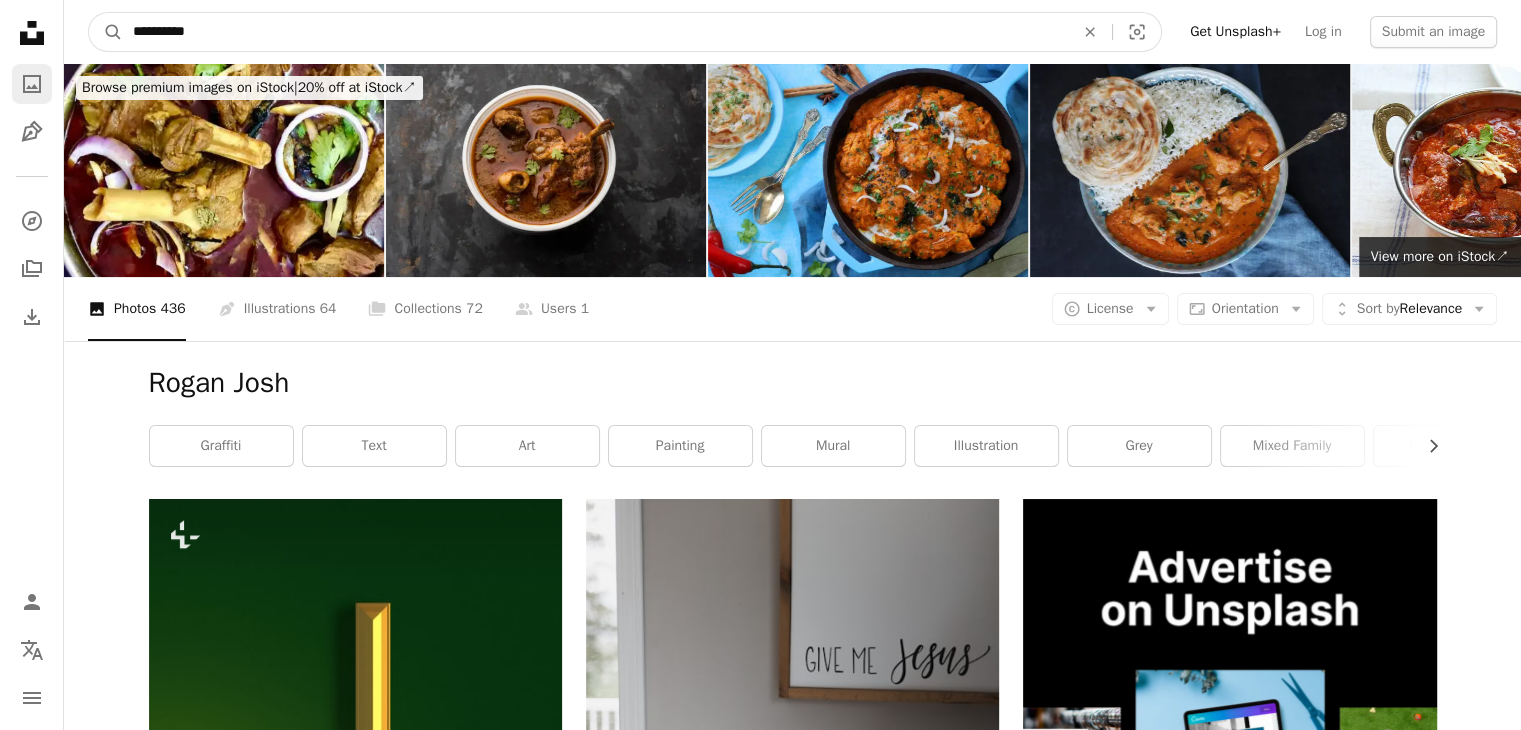 drag, startPoint x: 229, startPoint y: 28, endPoint x: 44, endPoint y: 63, distance: 188.28171 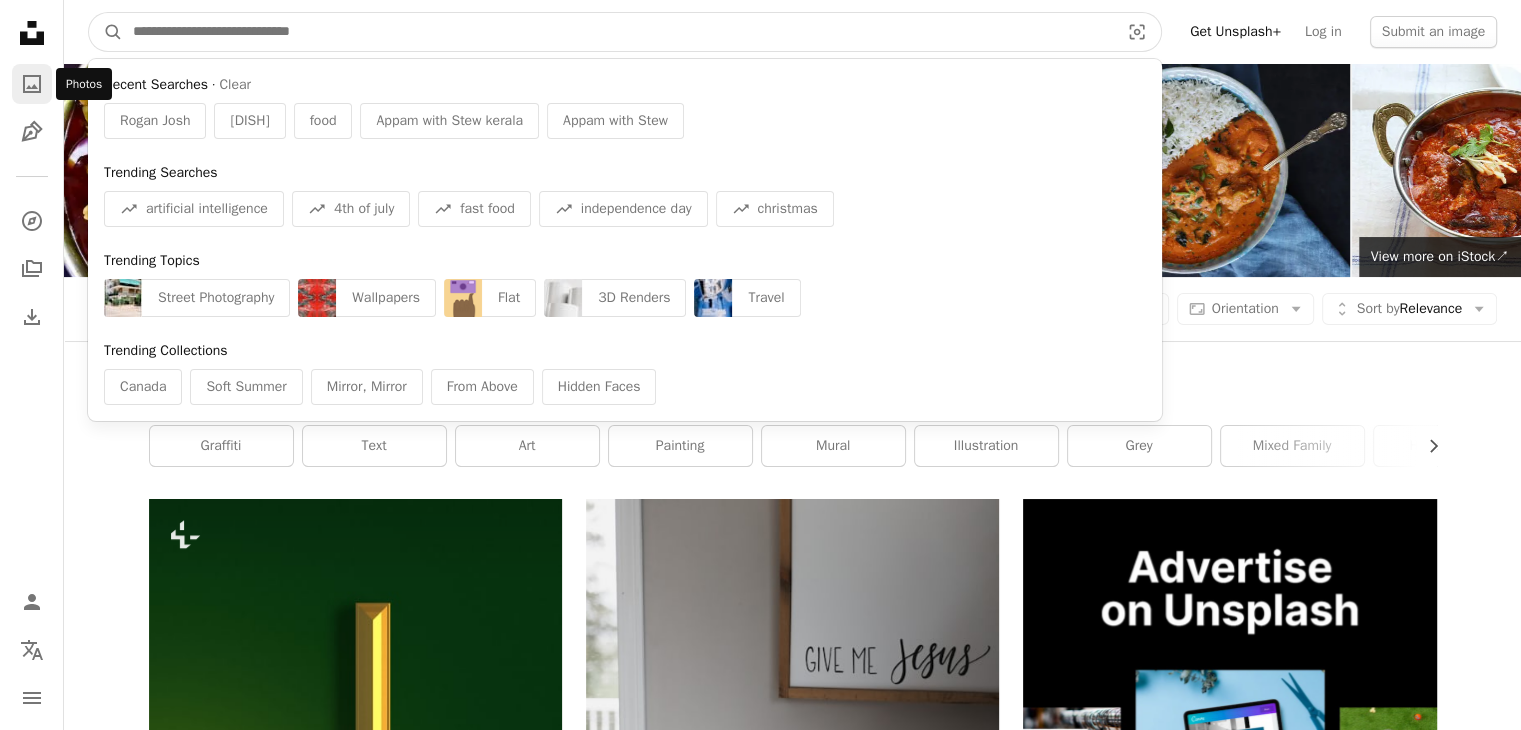 paste on "**********" 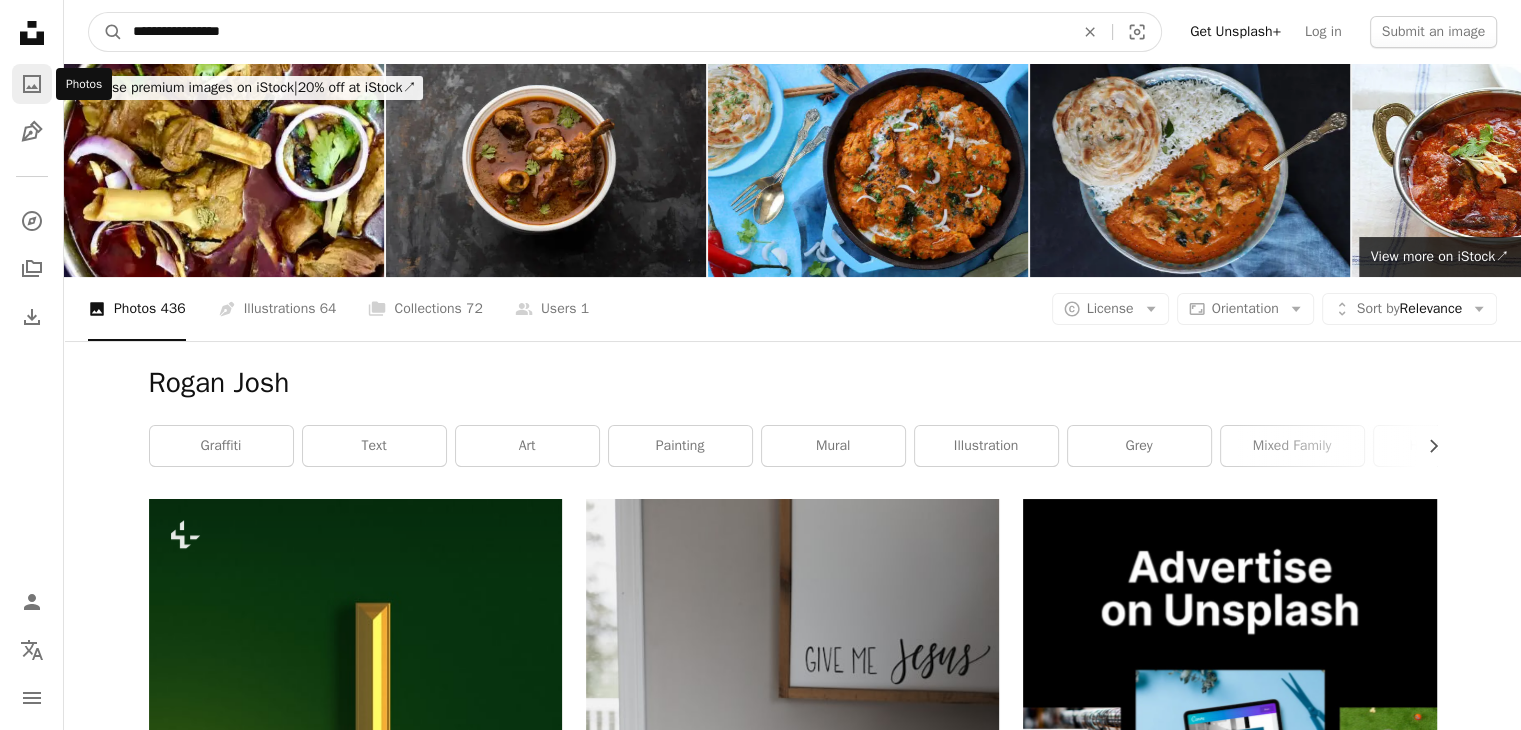 click on "A magnifying glass" at bounding box center [106, 32] 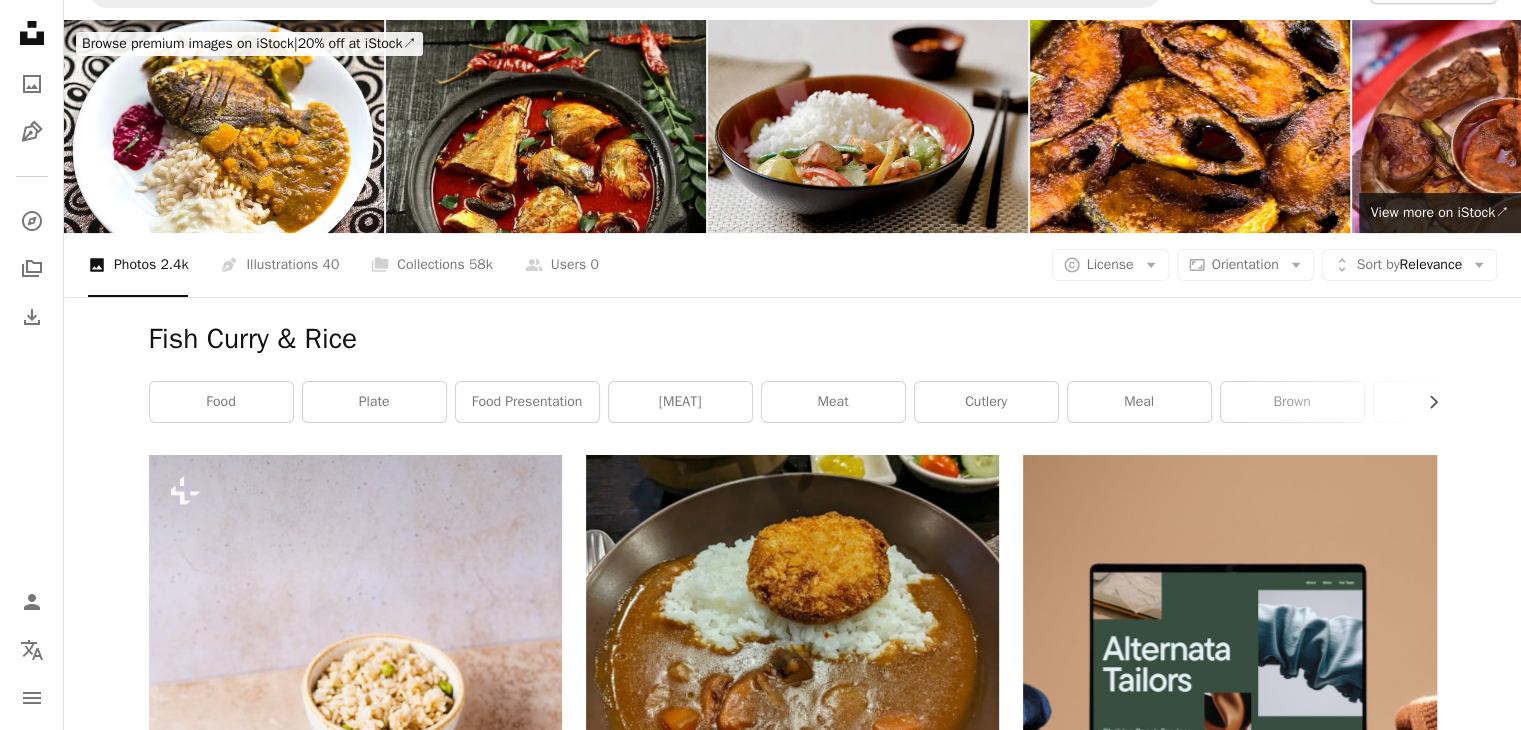scroll, scrollTop: 0, scrollLeft: 0, axis: both 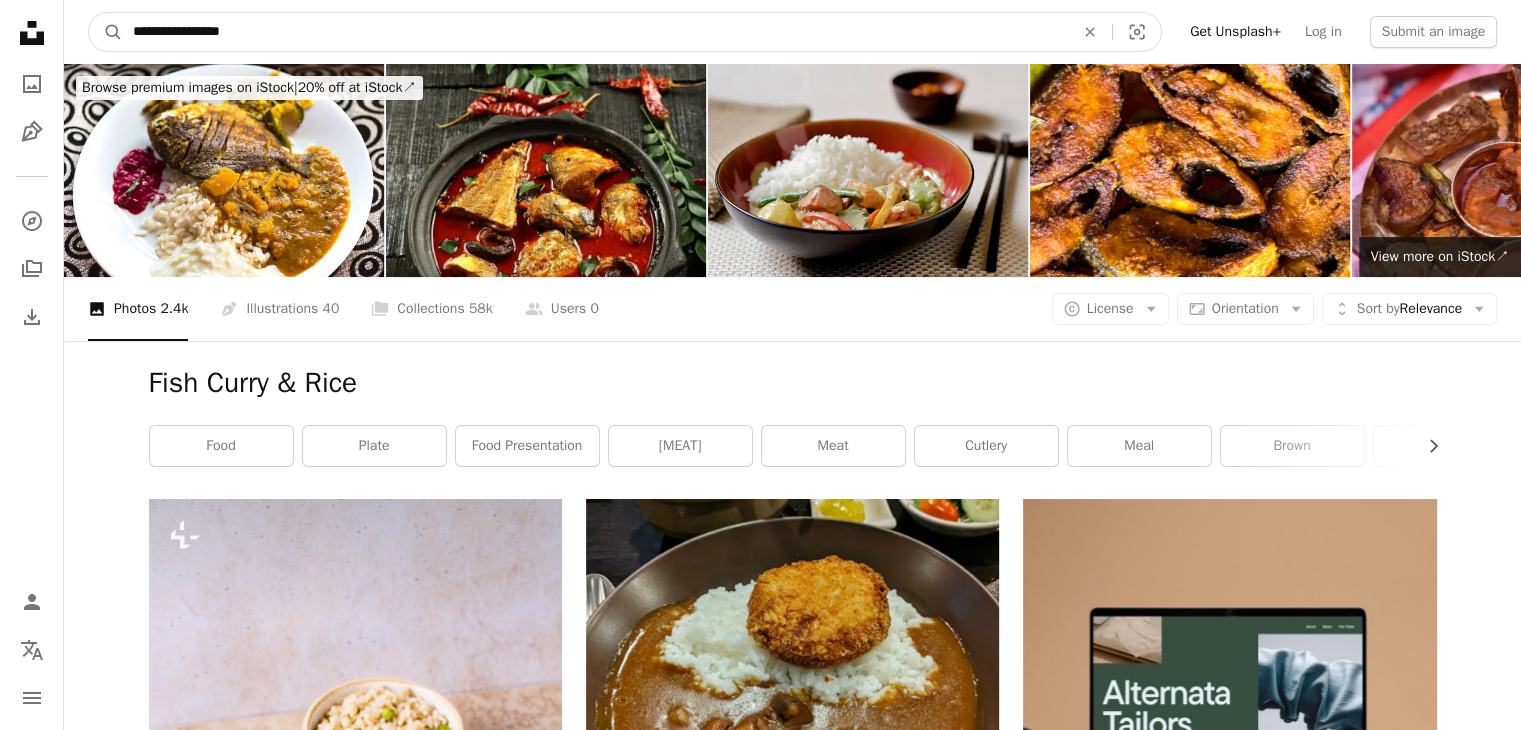 drag, startPoint x: 277, startPoint y: 32, endPoint x: 69, endPoint y: 2, distance: 210.15233 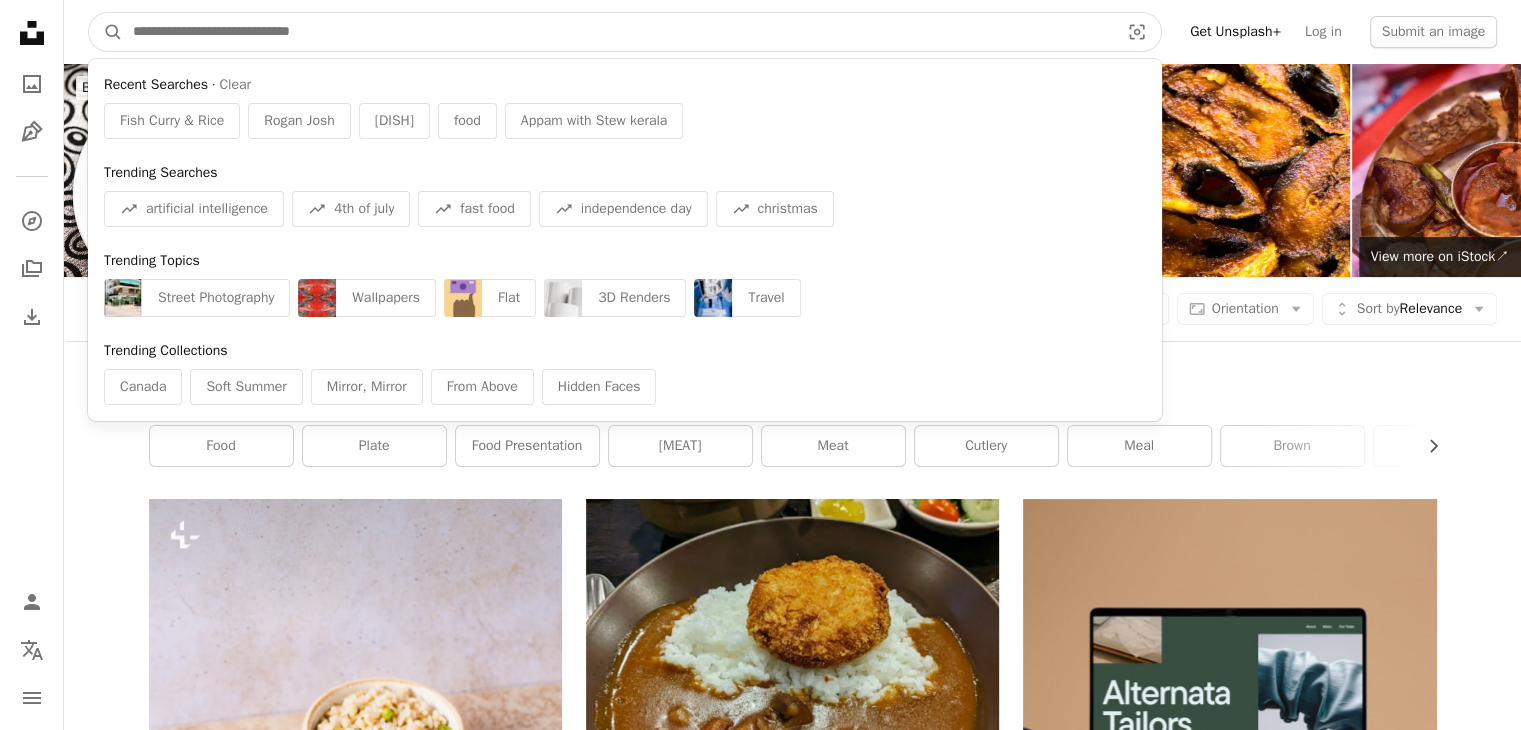 paste on "**********" 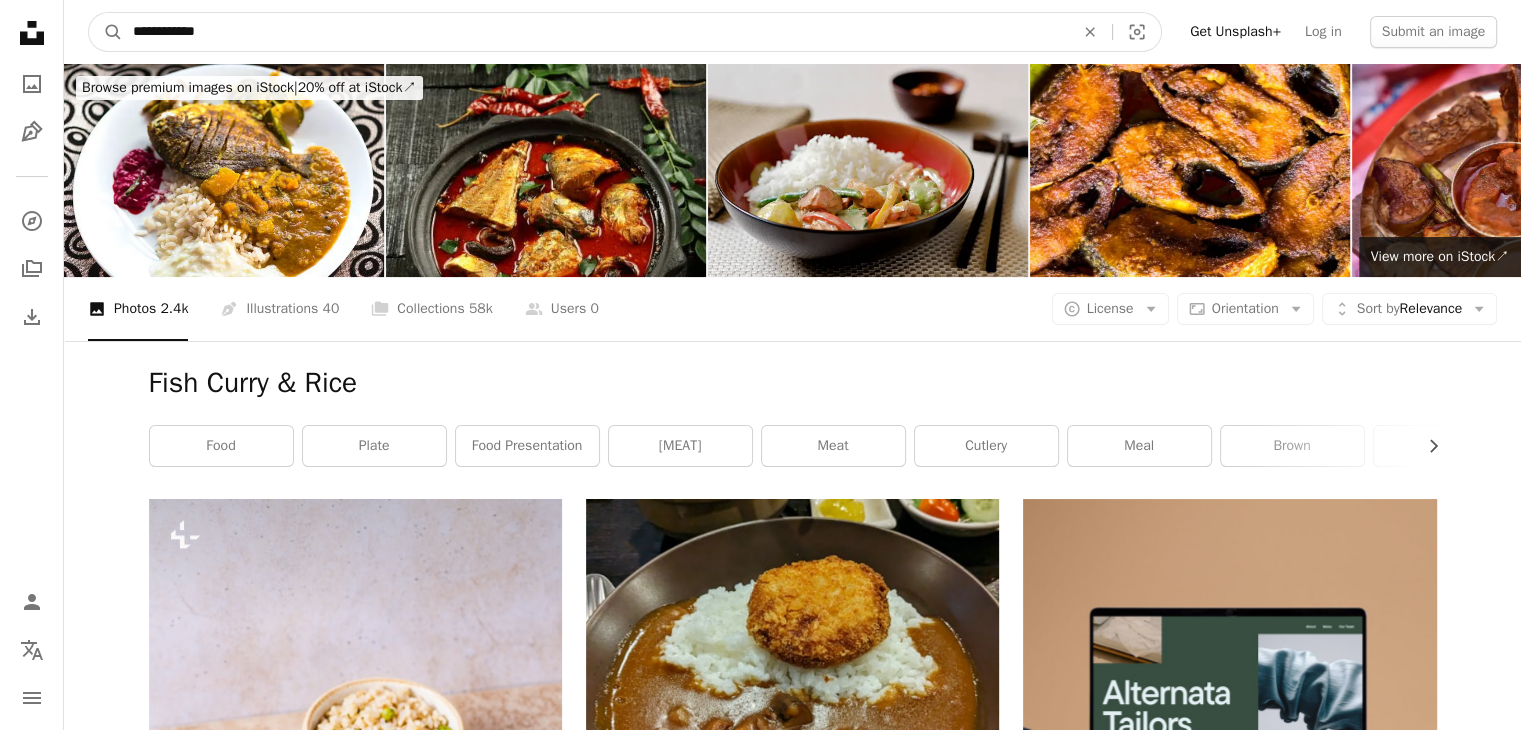 type on "**********" 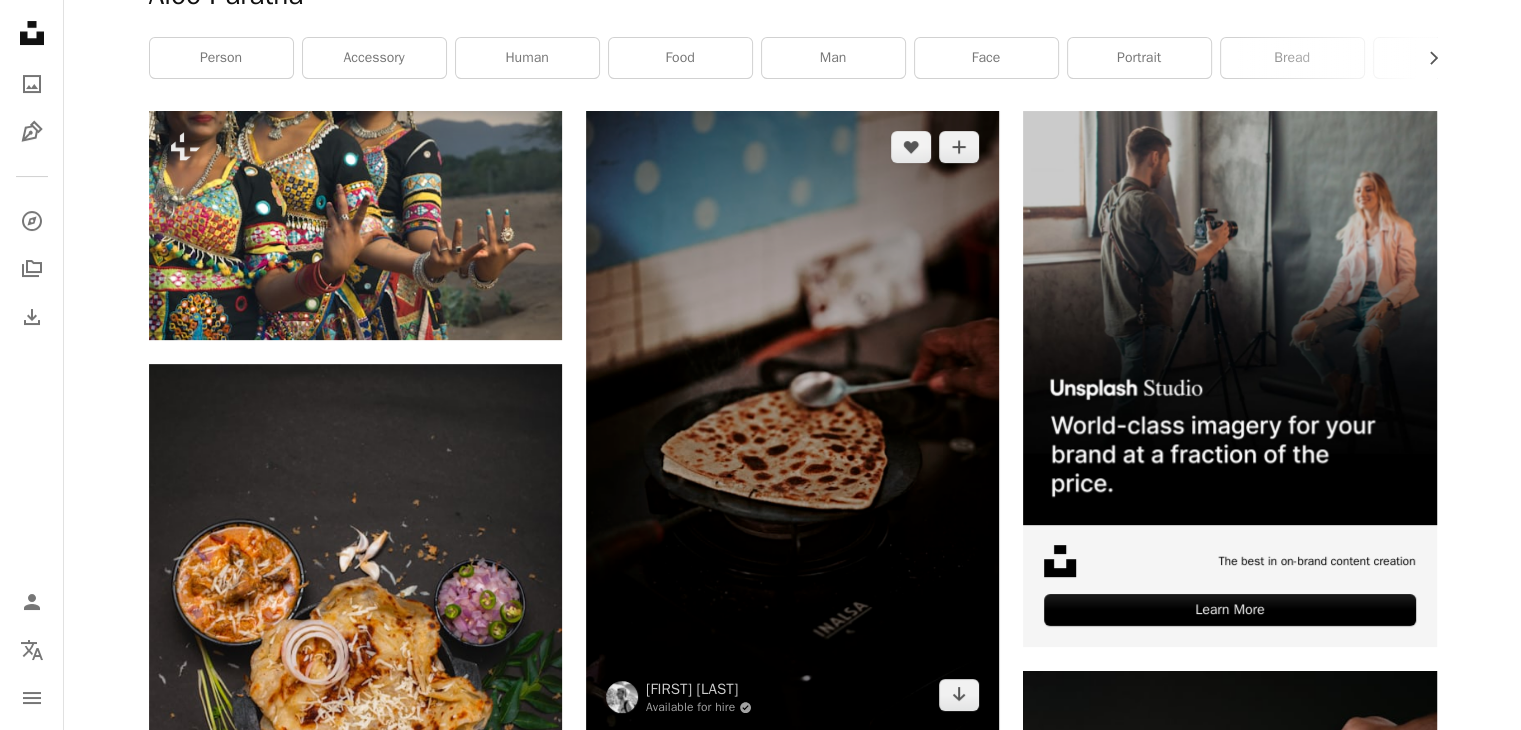 scroll, scrollTop: 387, scrollLeft: 0, axis: vertical 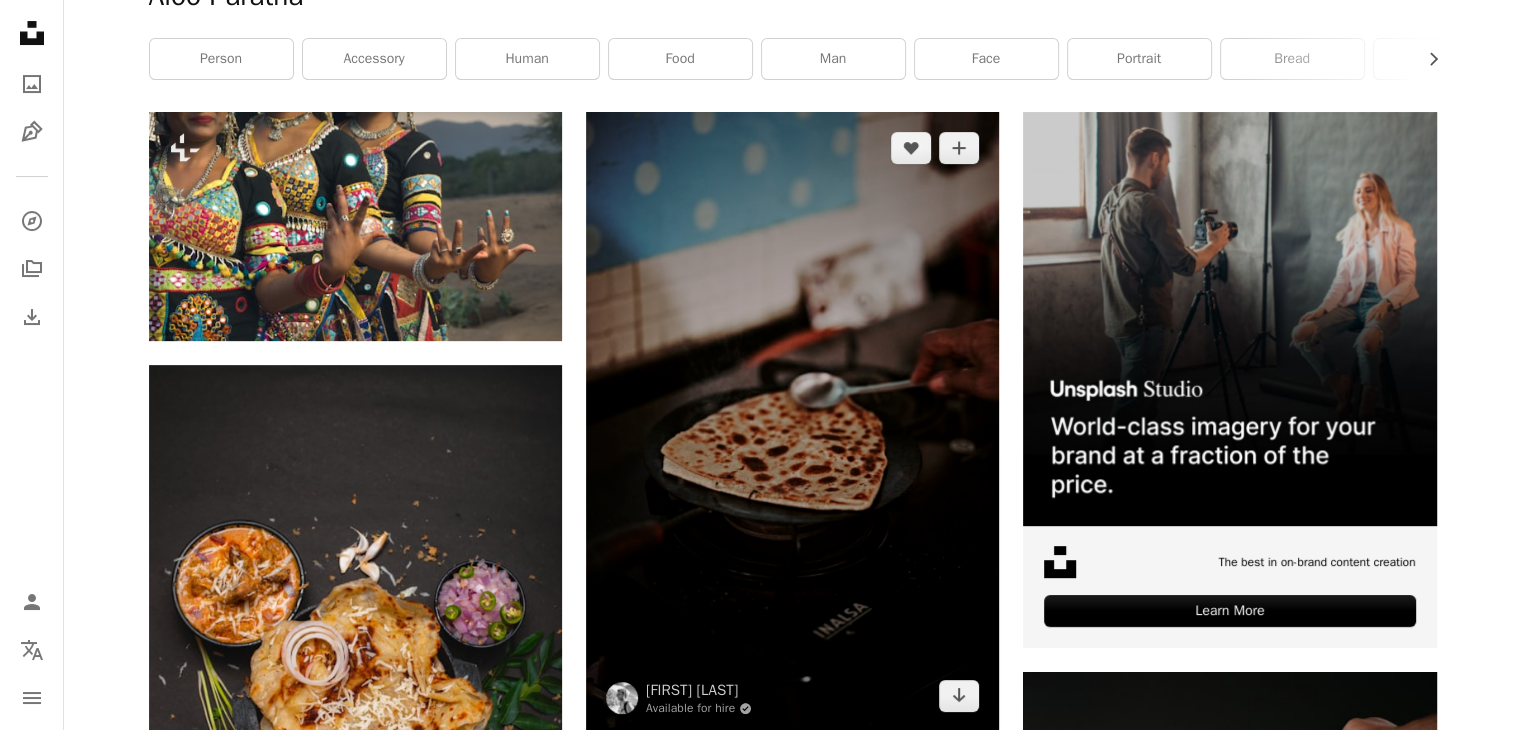 click at bounding box center (792, 422) 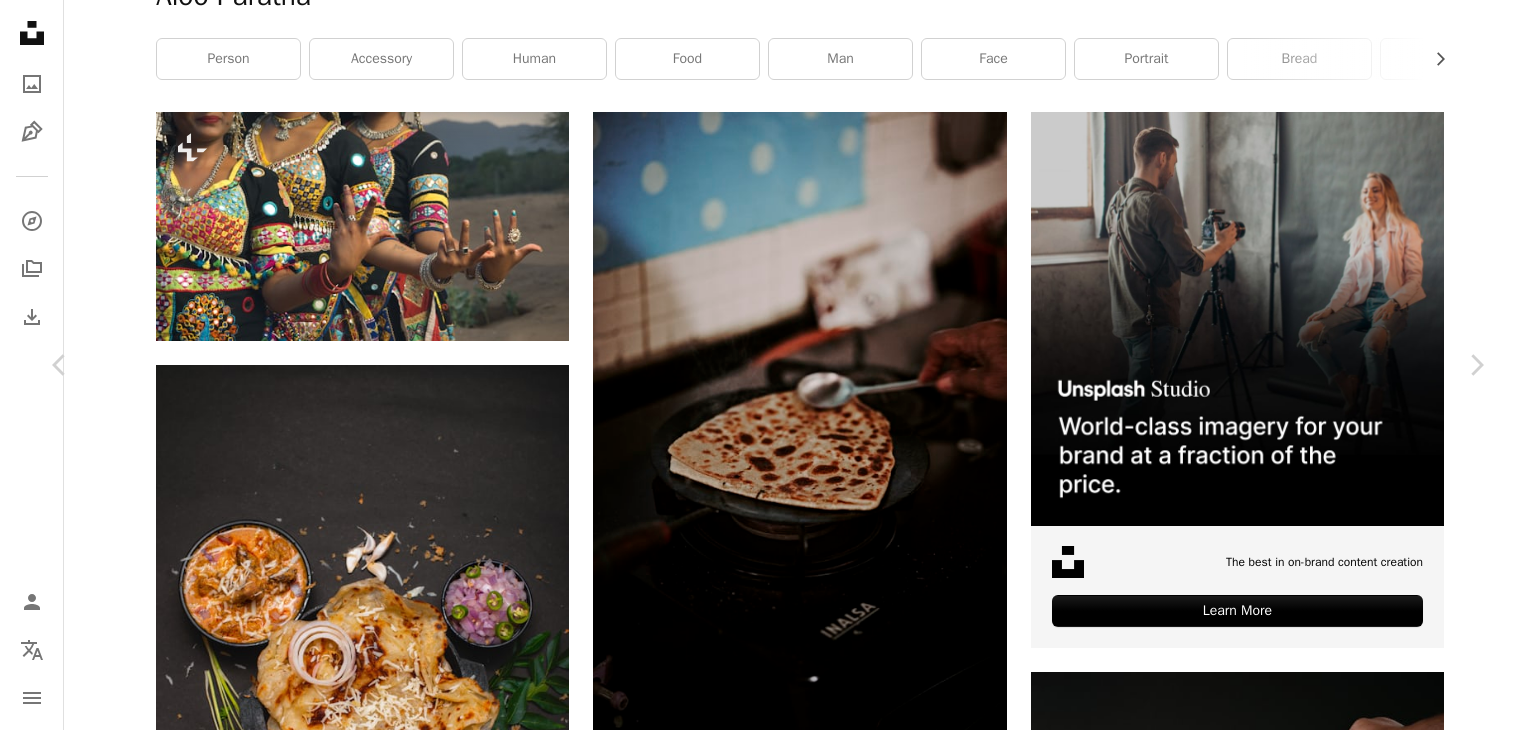 click on "Download free" at bounding box center [1287, 5214] 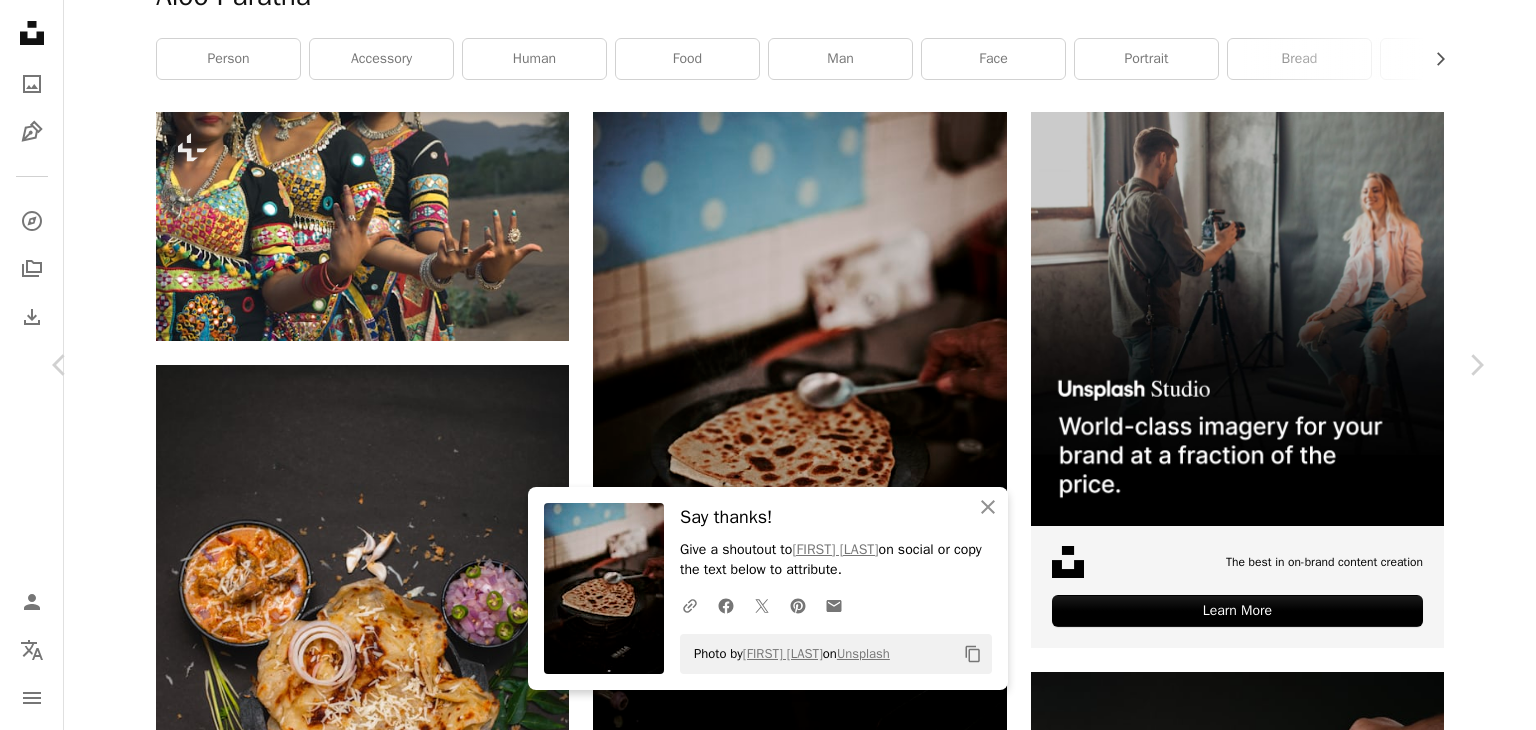 click on "Photo by  [FIRST] [LAST]  on  Unsplash
Copy content [FIRST] [LAST] Available for hire A checkmark inside of a circle A heart A plus sign Download free Chevron down Zoom in Views 689,813 Downloads 3,662 A forward-right arrow Share Info icon Info More Actions My mom cooking Aloo Paratha. Calendar outlined Published on  [MONTH] [DAY], [YEAR] Camera SONY, ILCE-7M3 Safety Free to use under the  Unsplash License cooking indian potato parantha indianfood food cat human animal pizza bread pet brown meal mammal dish pancake tortilla pita Creative Commons images Browse premium related images on iStock  |  Save 20% with code UNSPLASH20 View more on iStock  ↗ Related images A heart A plus sign Toa Heftiba Available for hire Arrow pointing down" at bounding box center [768, 5532] 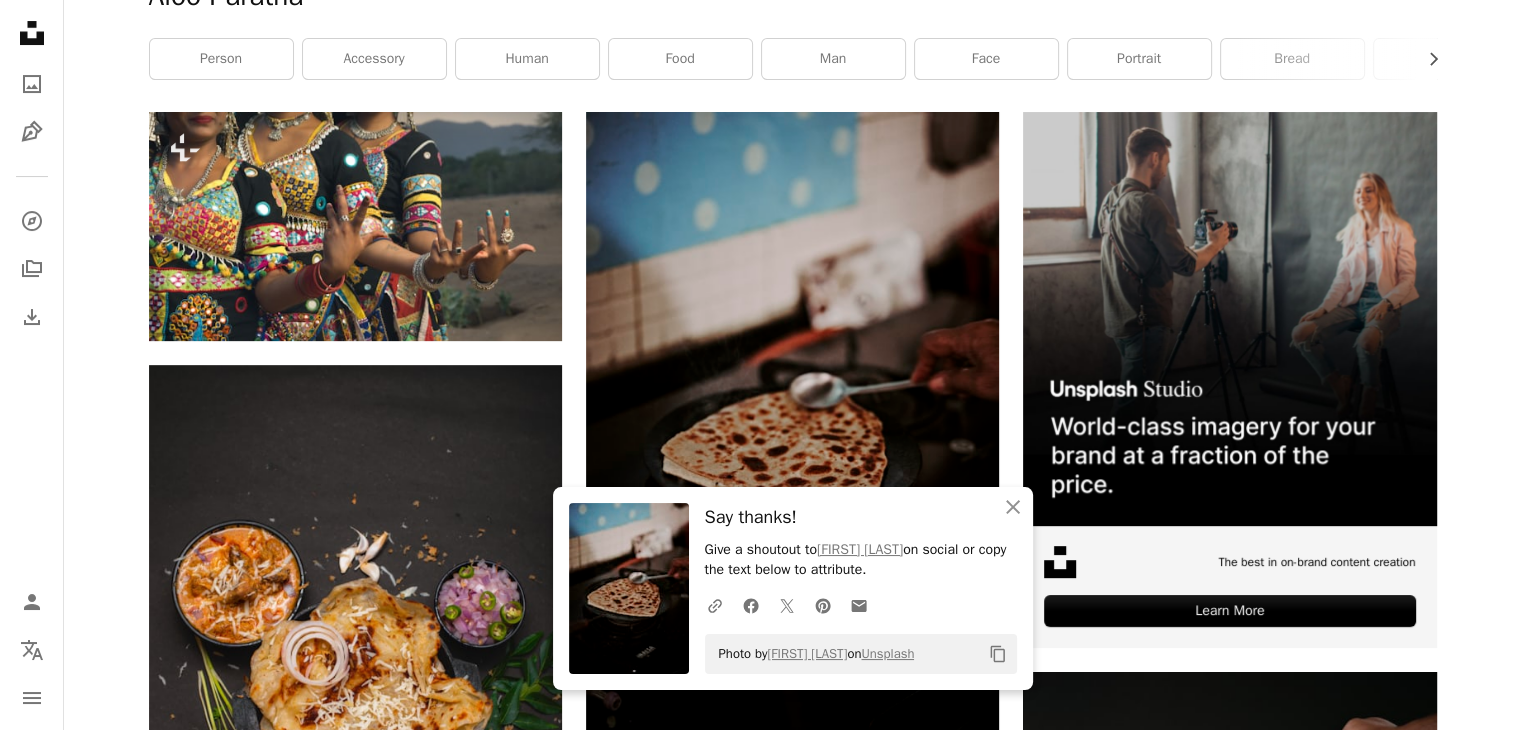 scroll, scrollTop: 0, scrollLeft: 0, axis: both 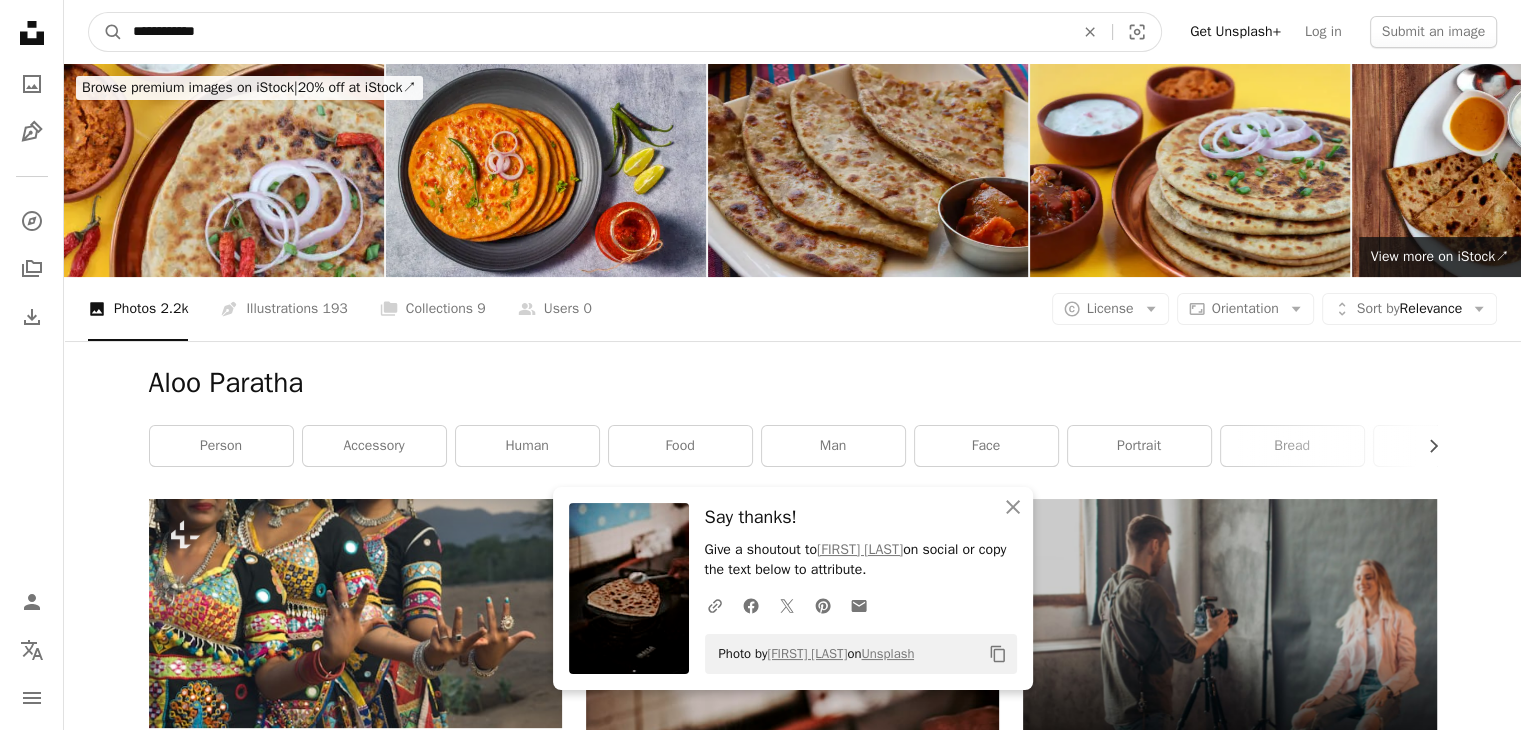 drag, startPoint x: 288, startPoint y: 33, endPoint x: 0, endPoint y: 69, distance: 290.24127 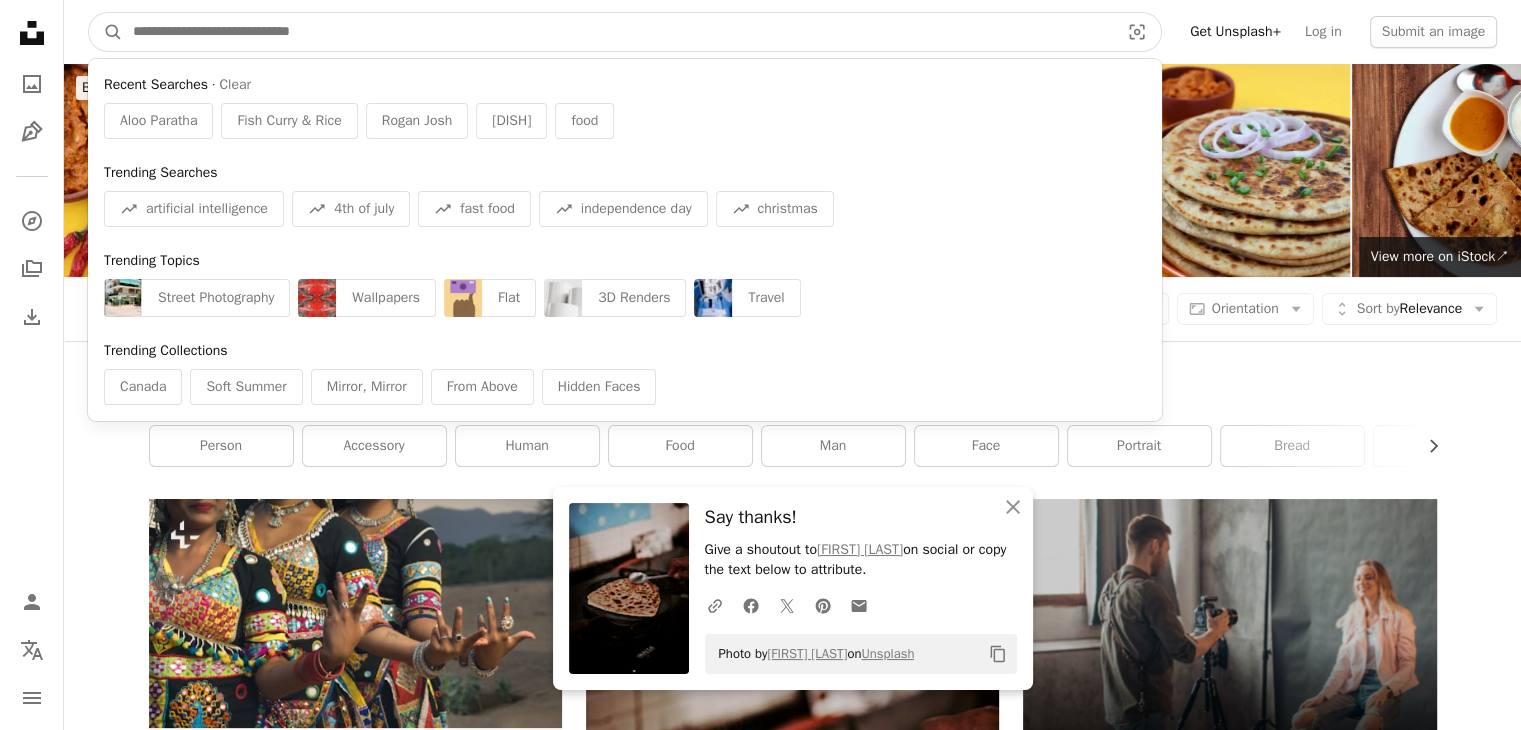 paste on "**********" 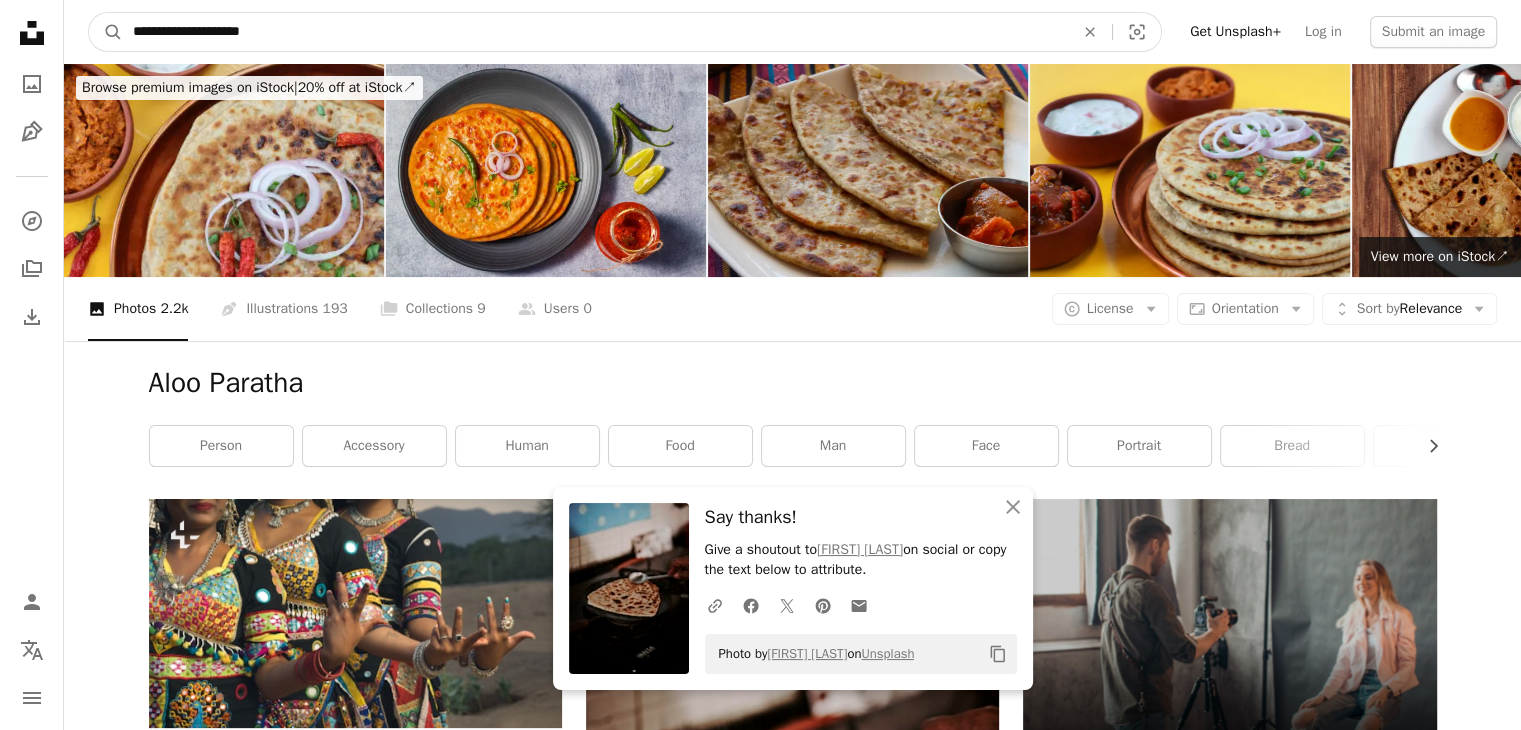 type on "**********" 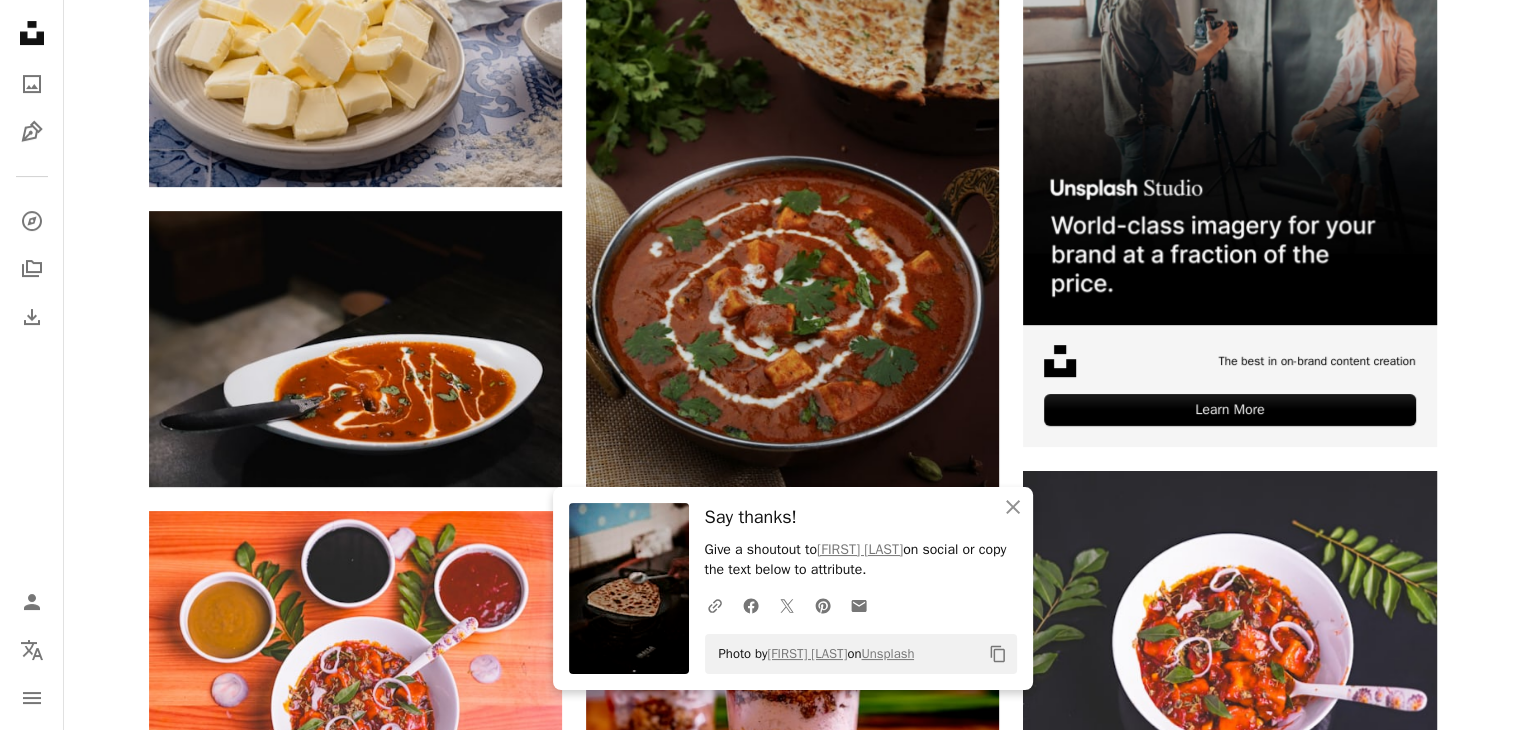 scroll, scrollTop: 592, scrollLeft: 0, axis: vertical 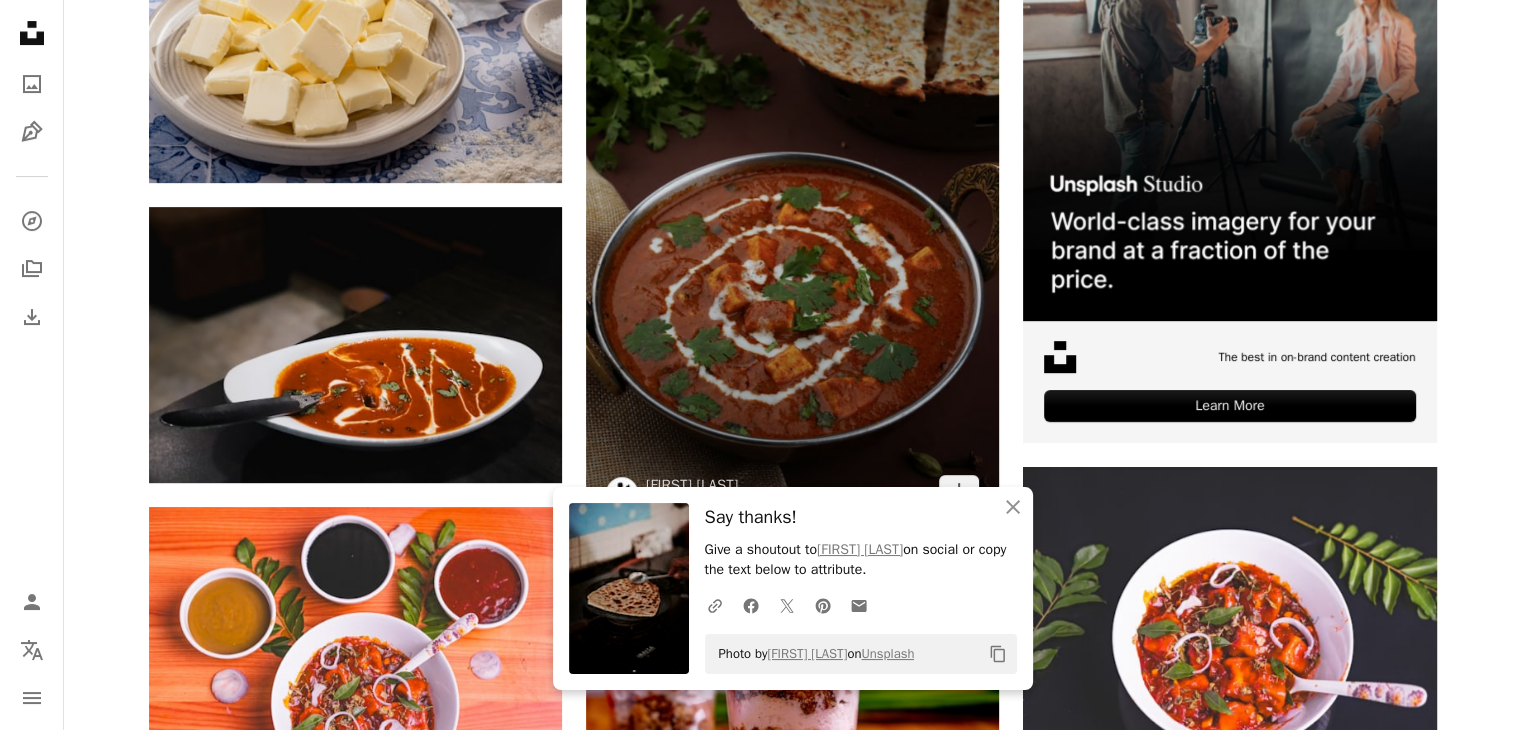 click at bounding box center [792, 217] 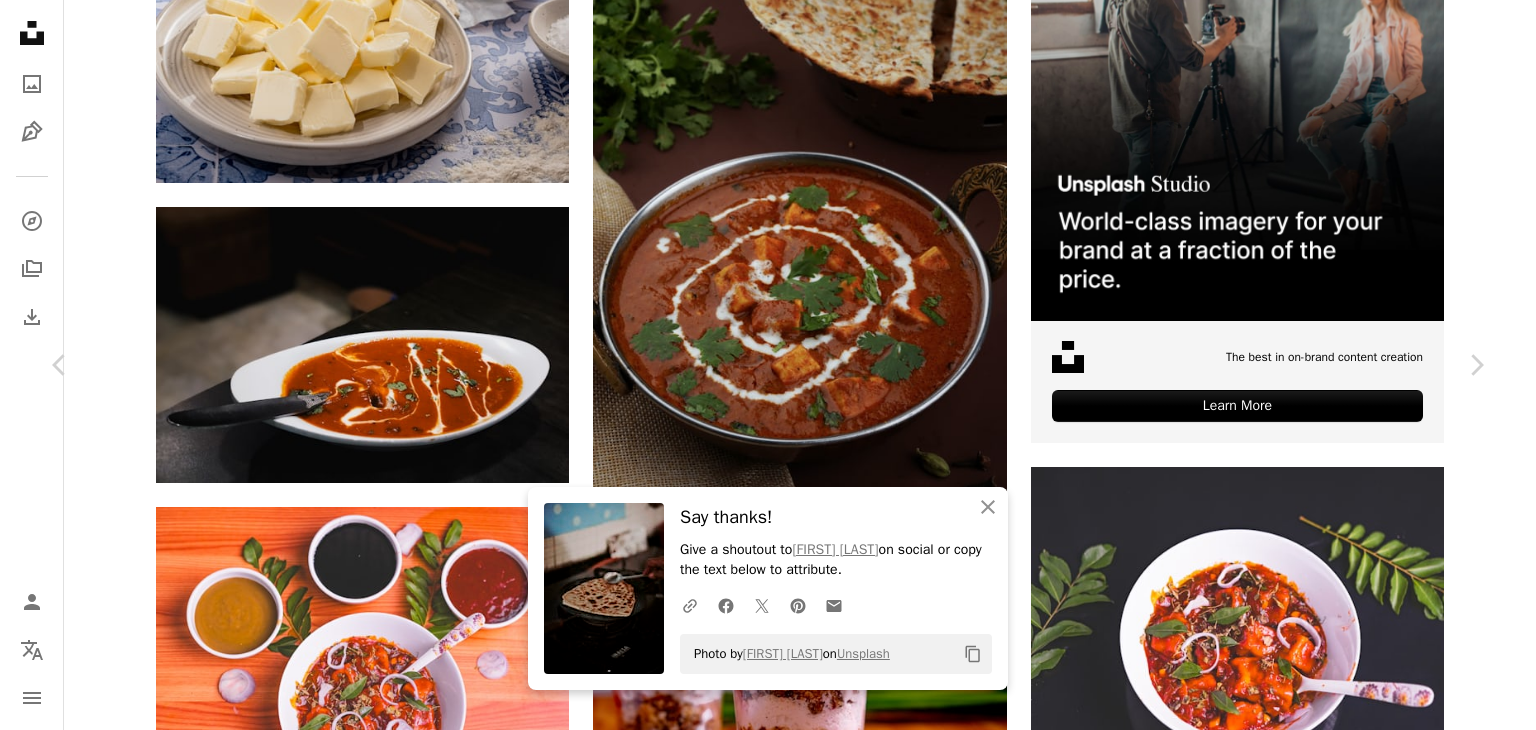 click on "Download free" at bounding box center [1287, 4366] 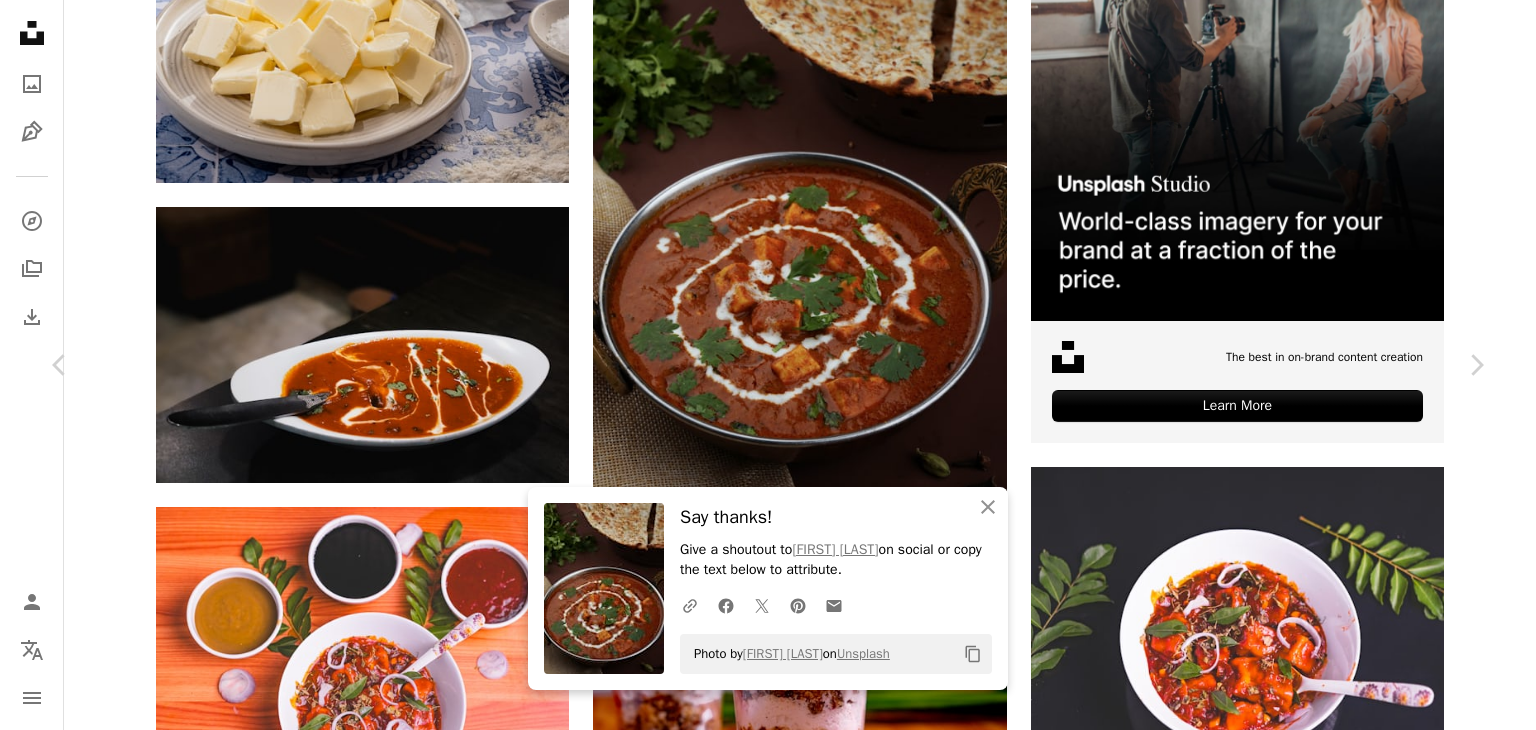 click on "An X shape" at bounding box center [20, 20] 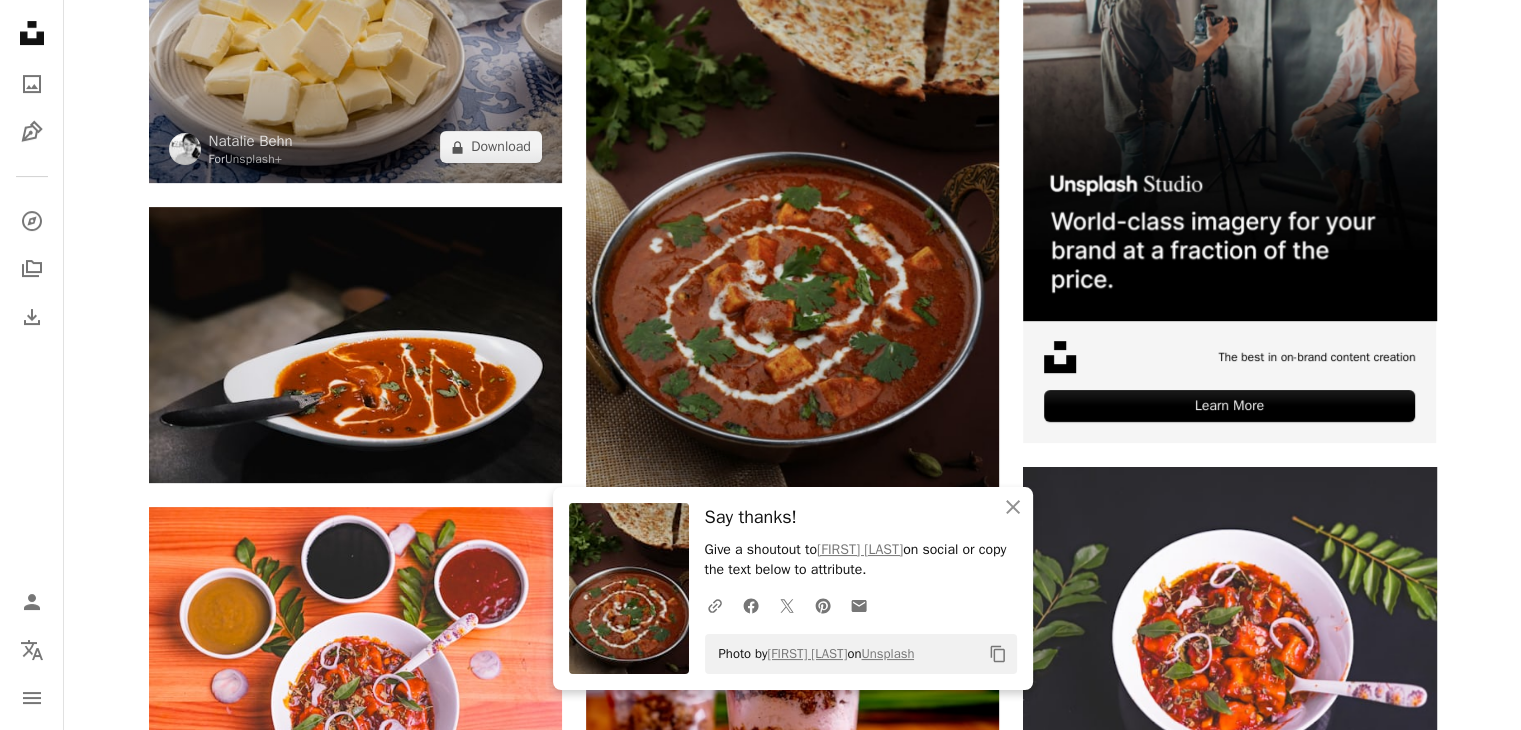 scroll, scrollTop: 0, scrollLeft: 0, axis: both 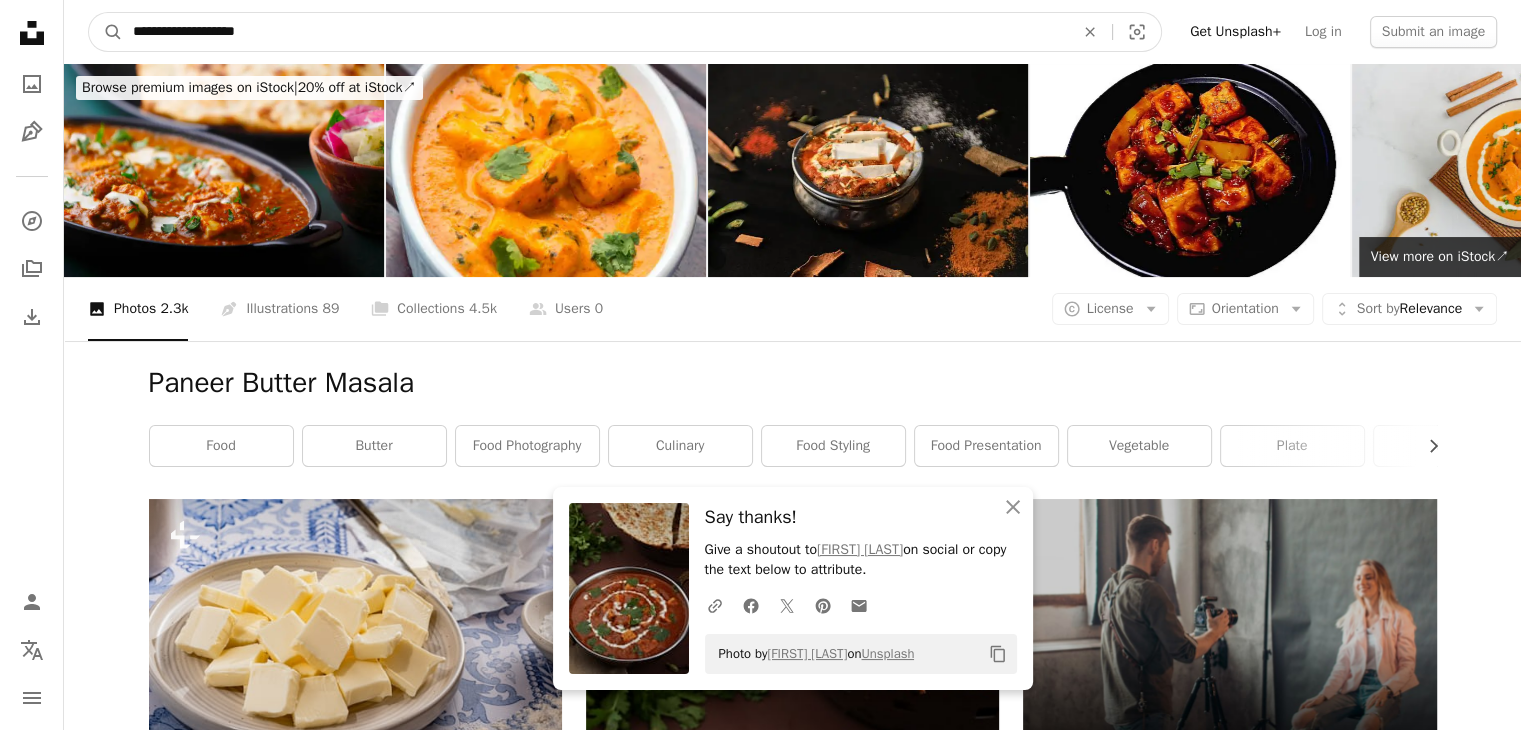 drag, startPoint x: 336, startPoint y: 33, endPoint x: 0, endPoint y: 54, distance: 336.6556 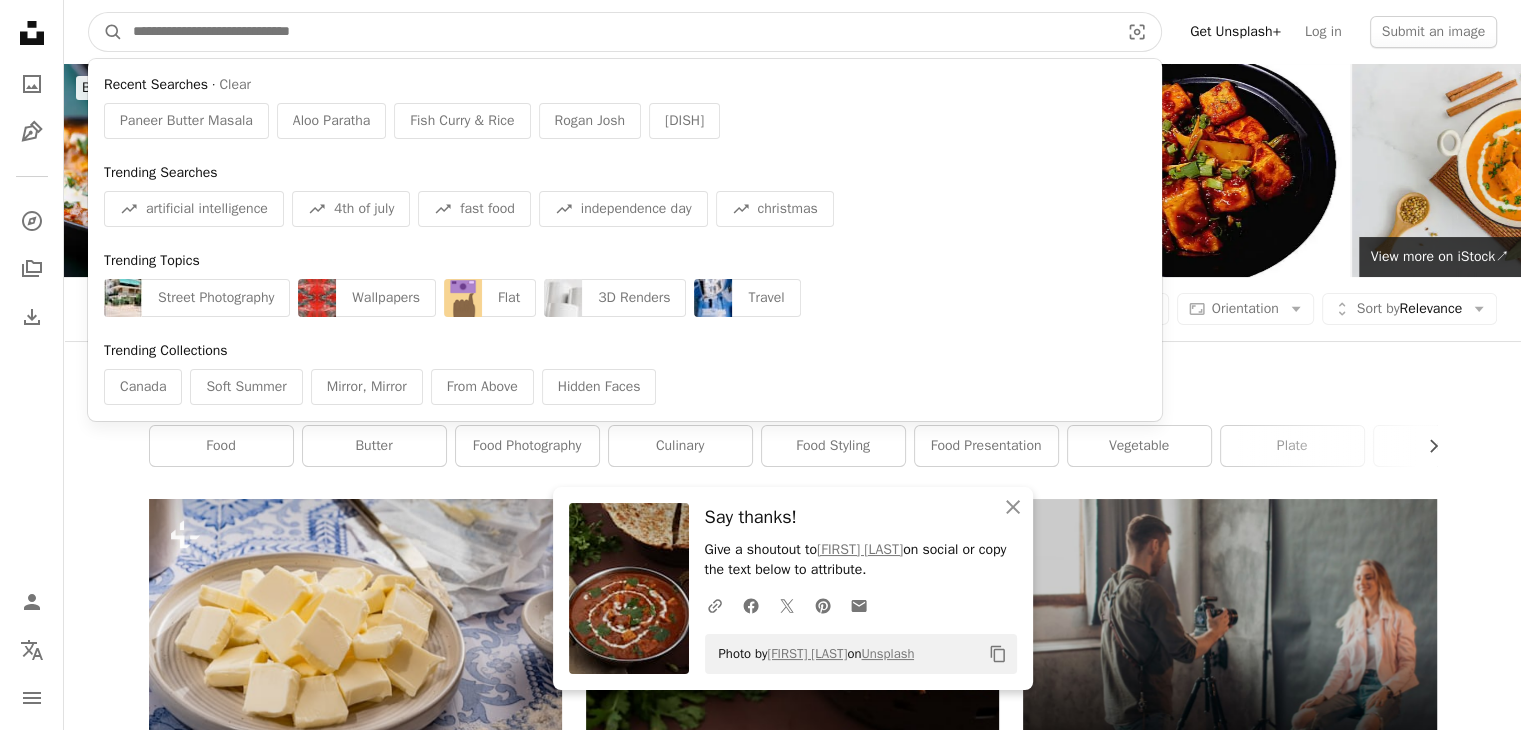 paste on "**********" 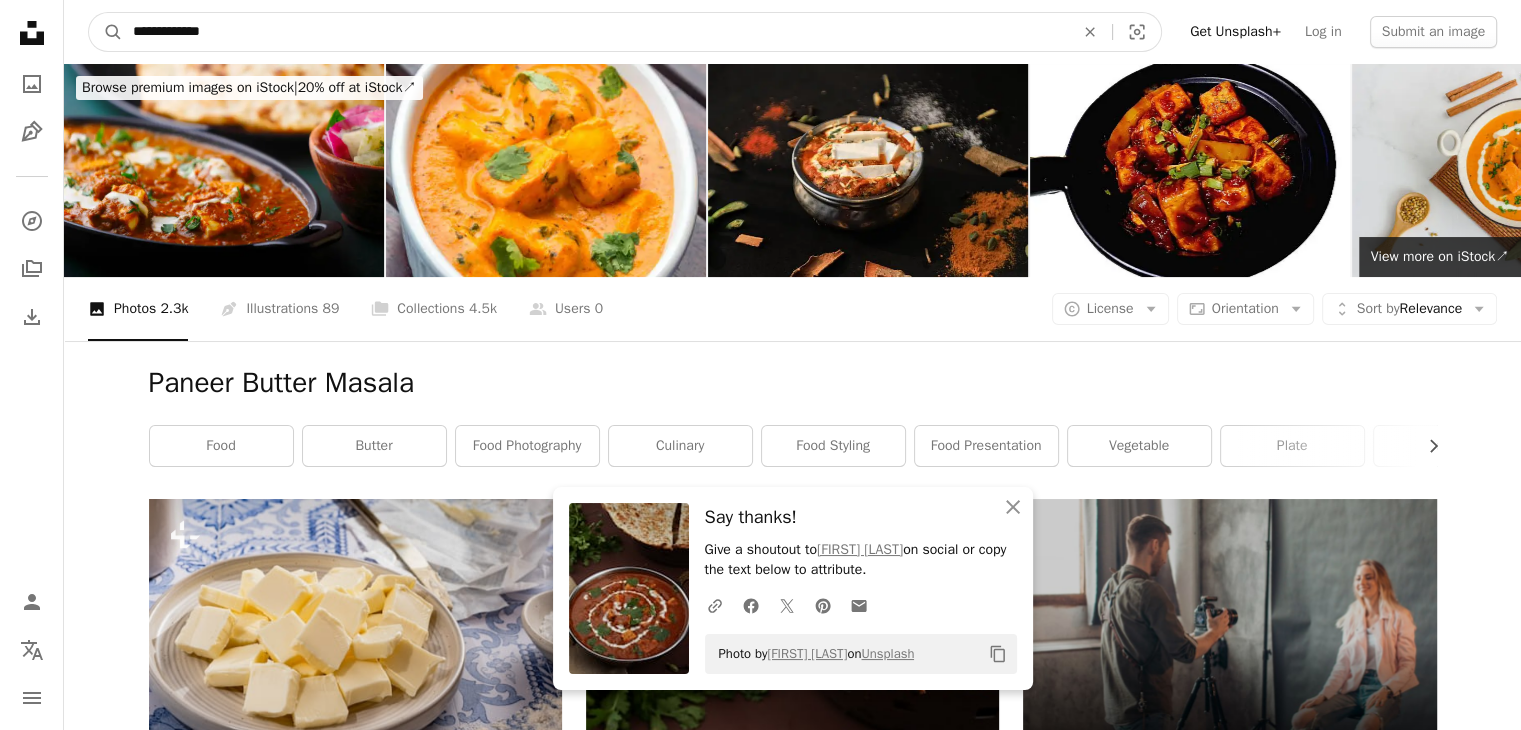 click on "A magnifying glass" at bounding box center (106, 32) 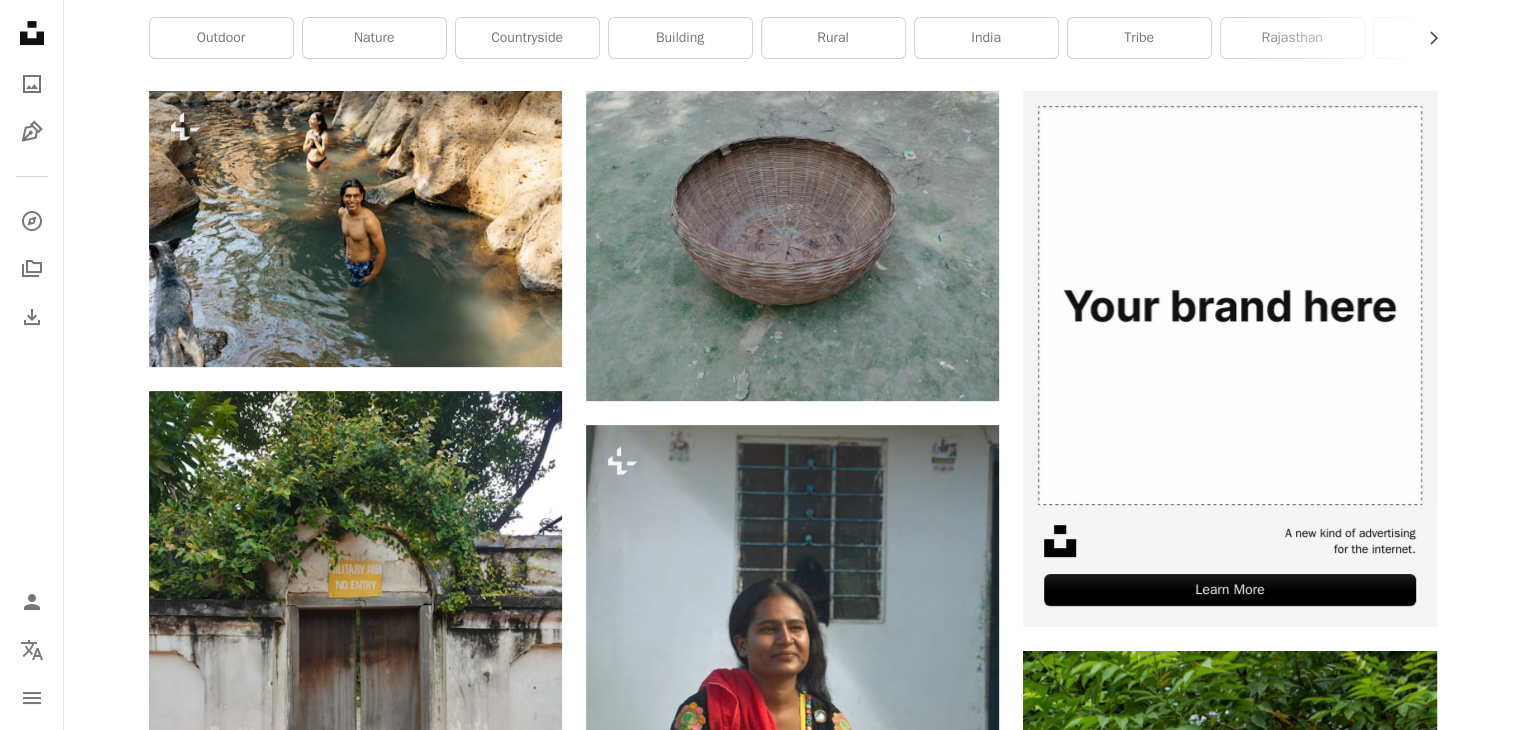 scroll, scrollTop: 0, scrollLeft: 0, axis: both 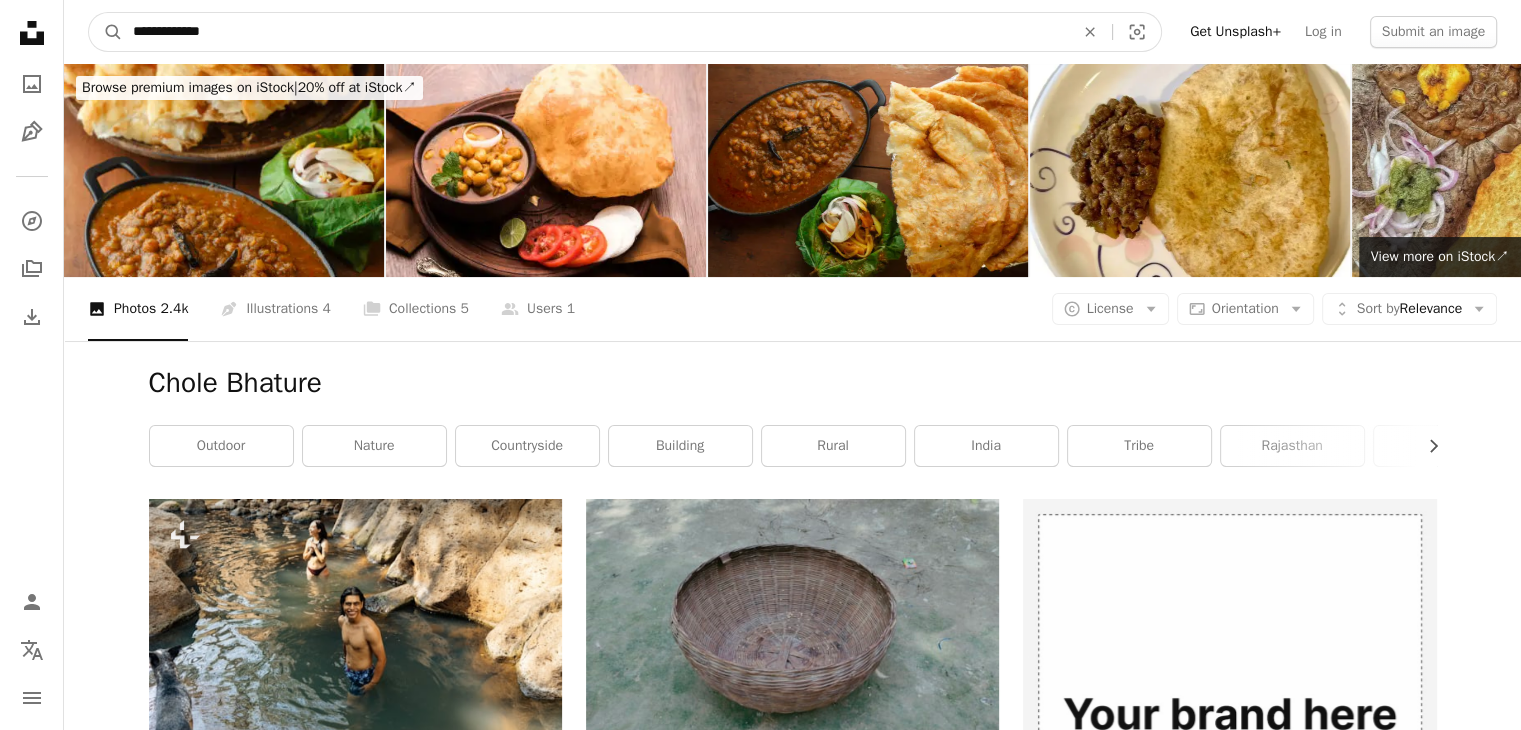 drag, startPoint x: 320, startPoint y: 34, endPoint x: 0, endPoint y: 61, distance: 321.13705 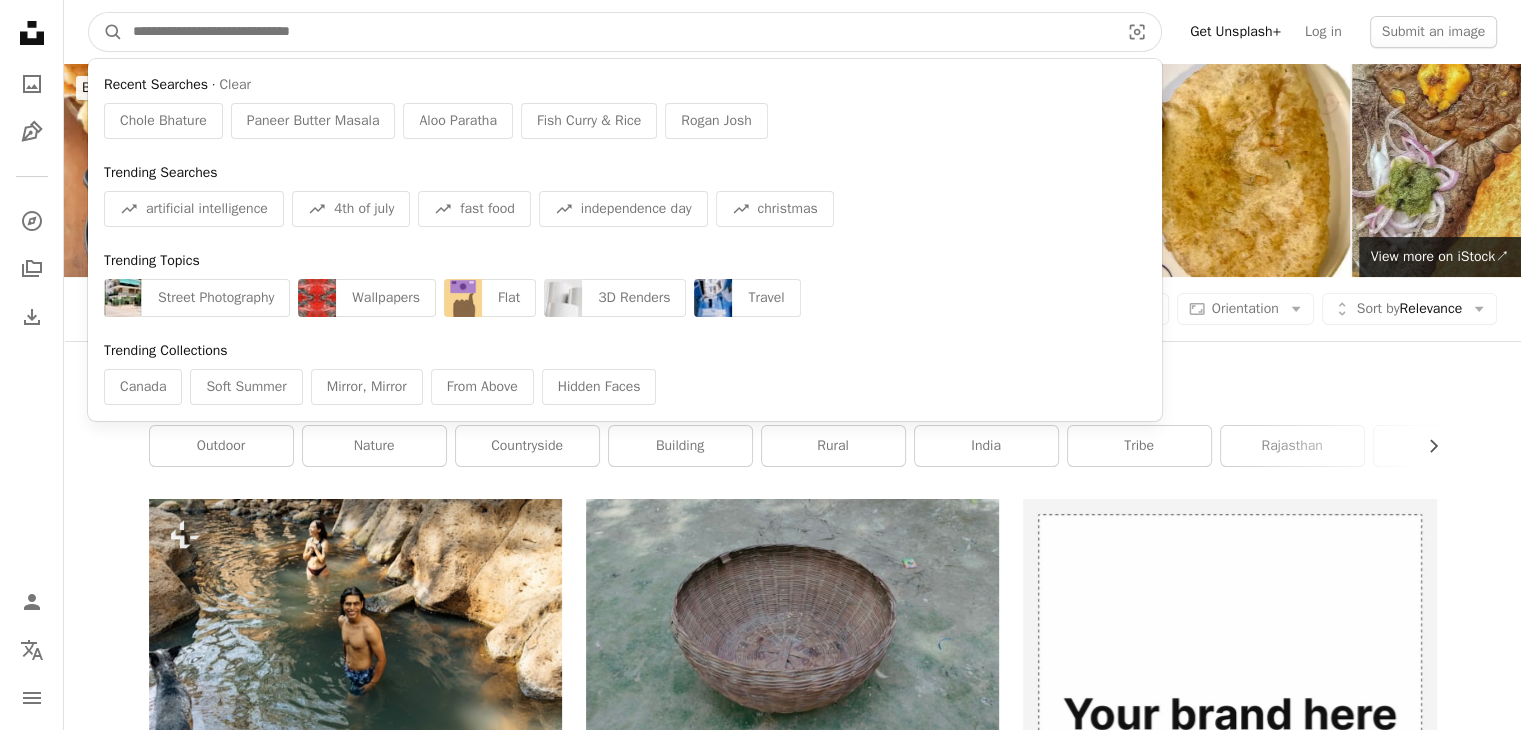 paste on "**********" 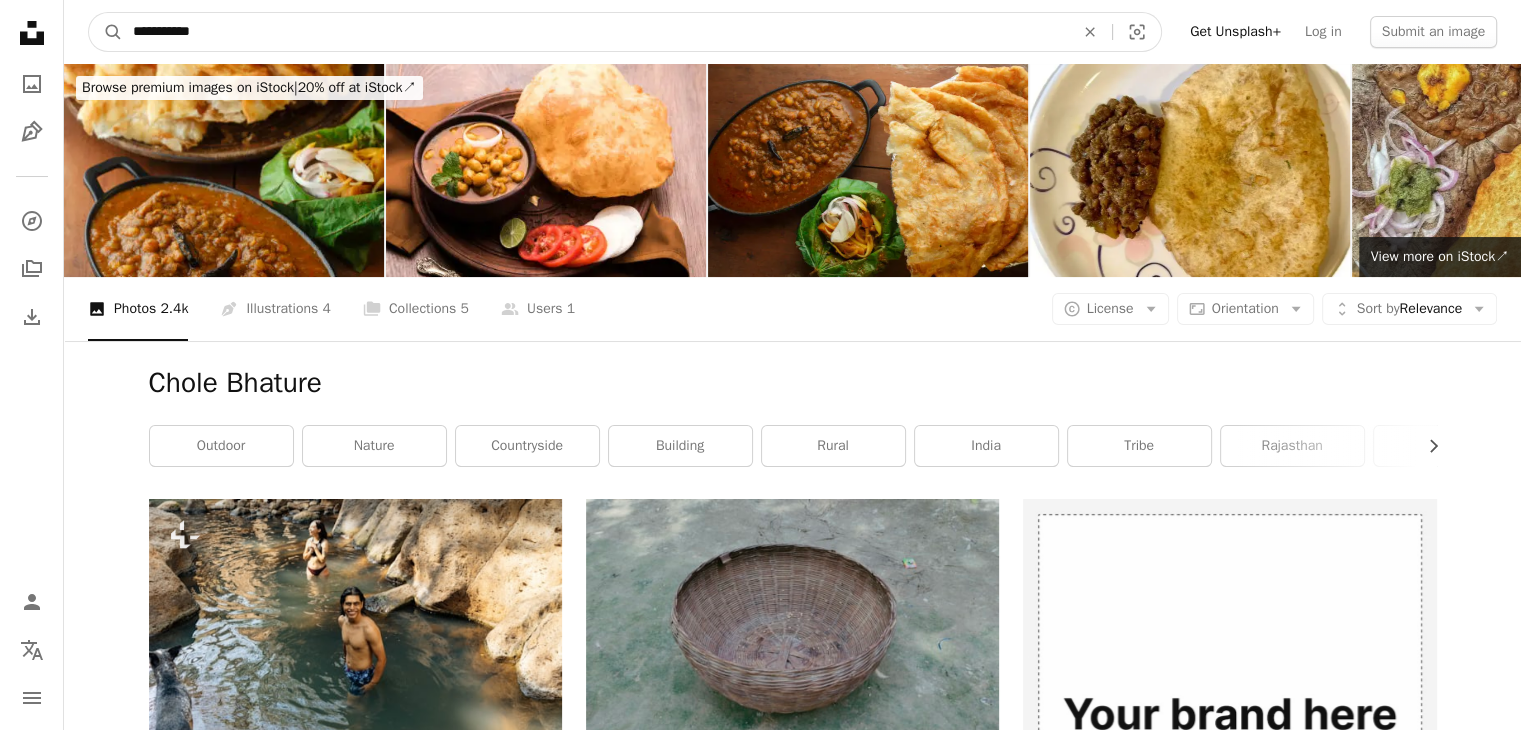 type on "**********" 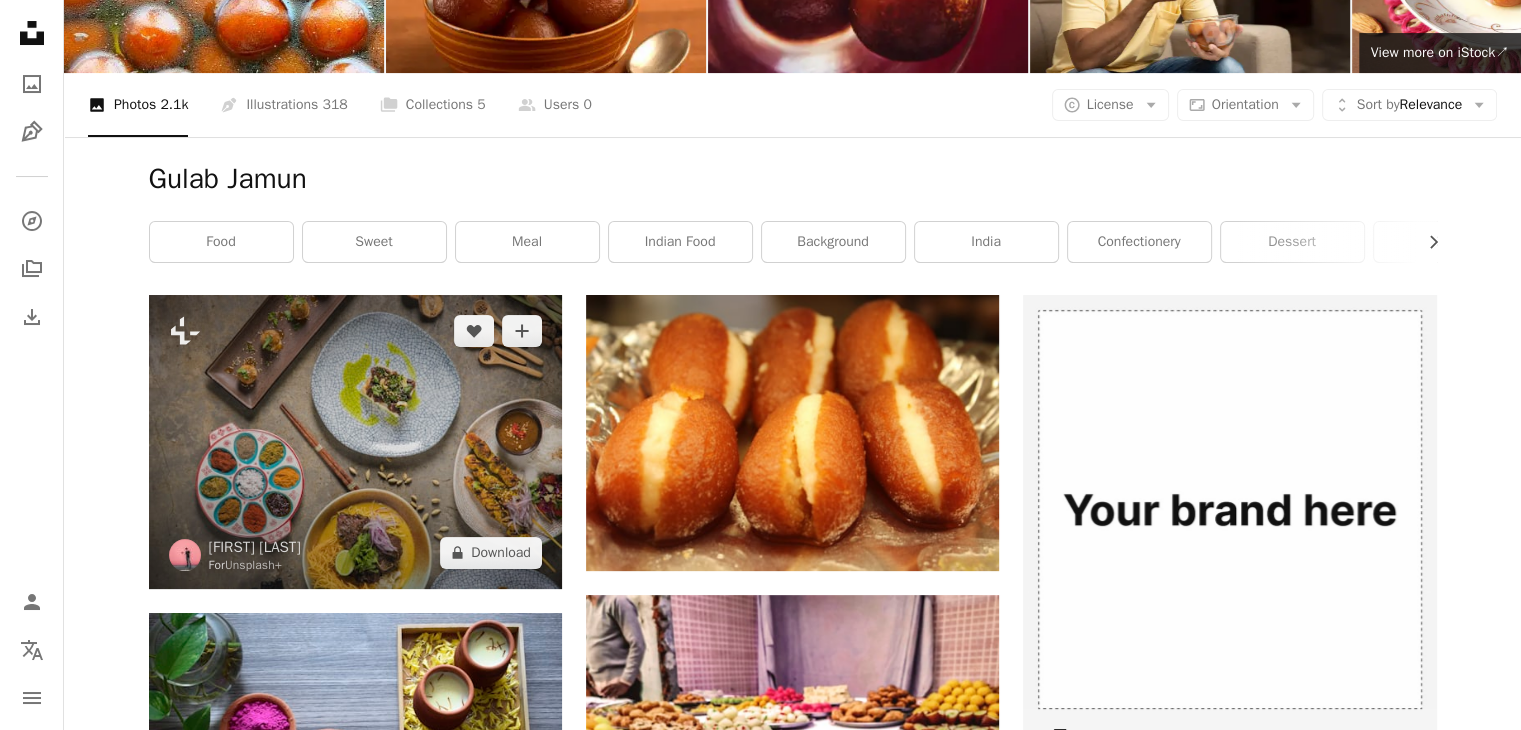 scroll, scrollTop: 216, scrollLeft: 0, axis: vertical 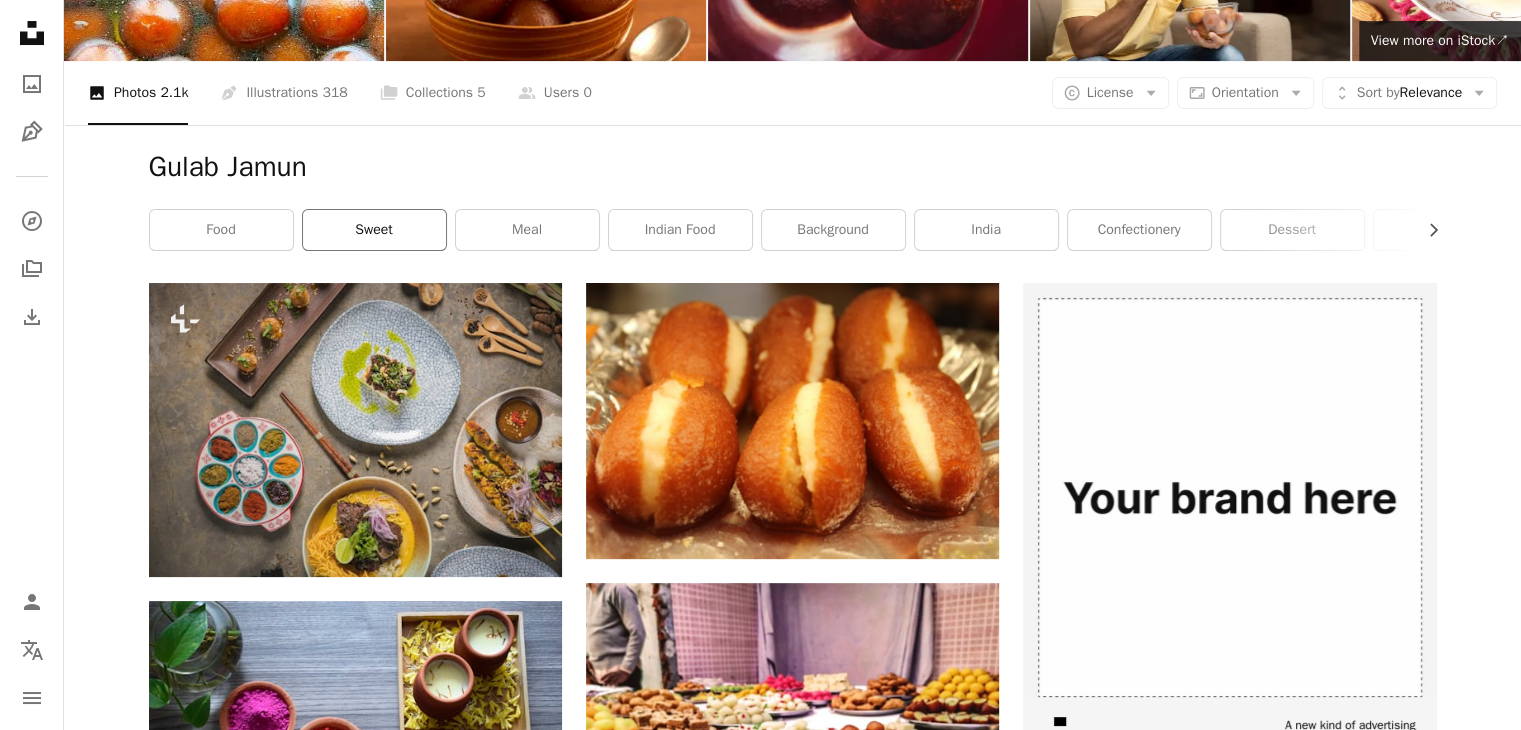 click on "sweet" at bounding box center [374, 230] 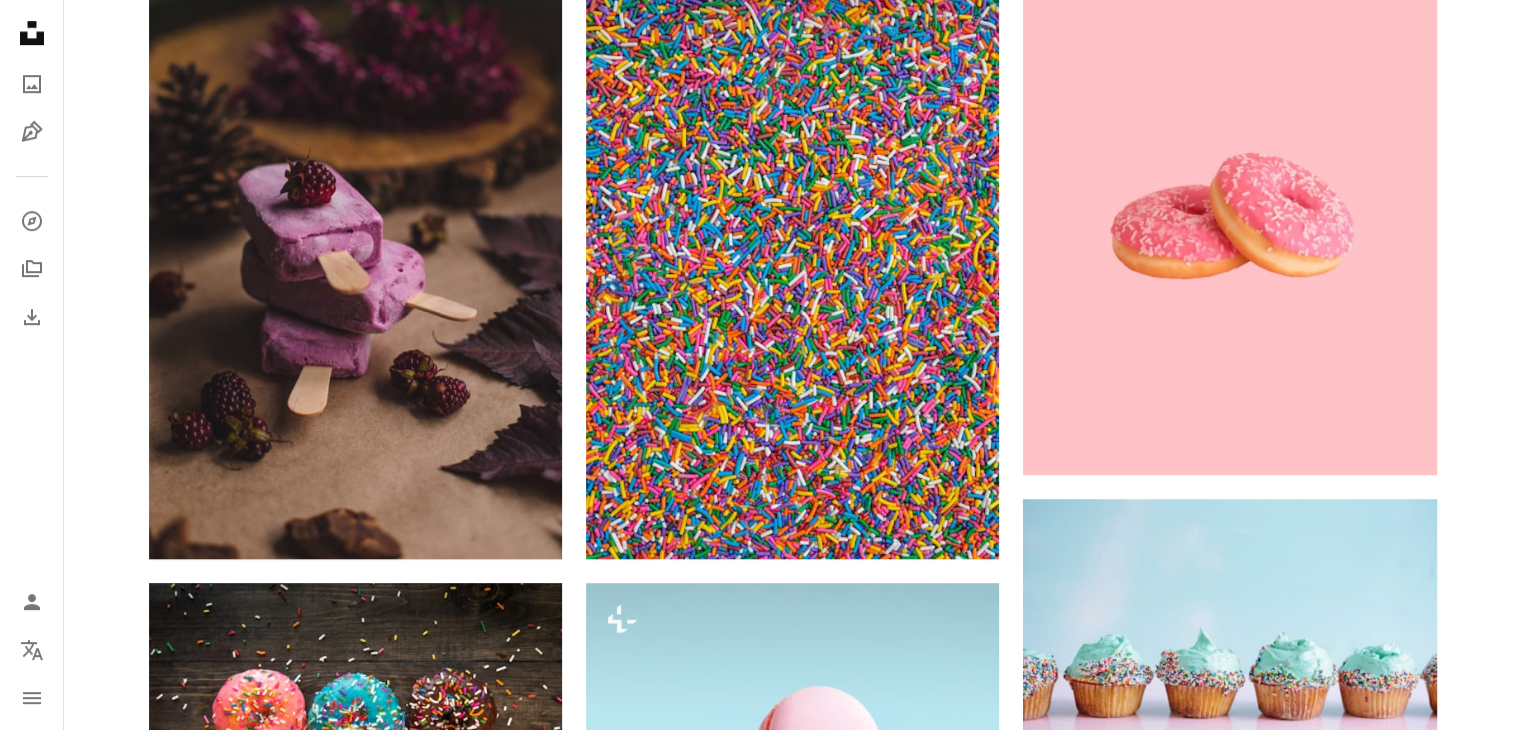 scroll, scrollTop: 0, scrollLeft: 0, axis: both 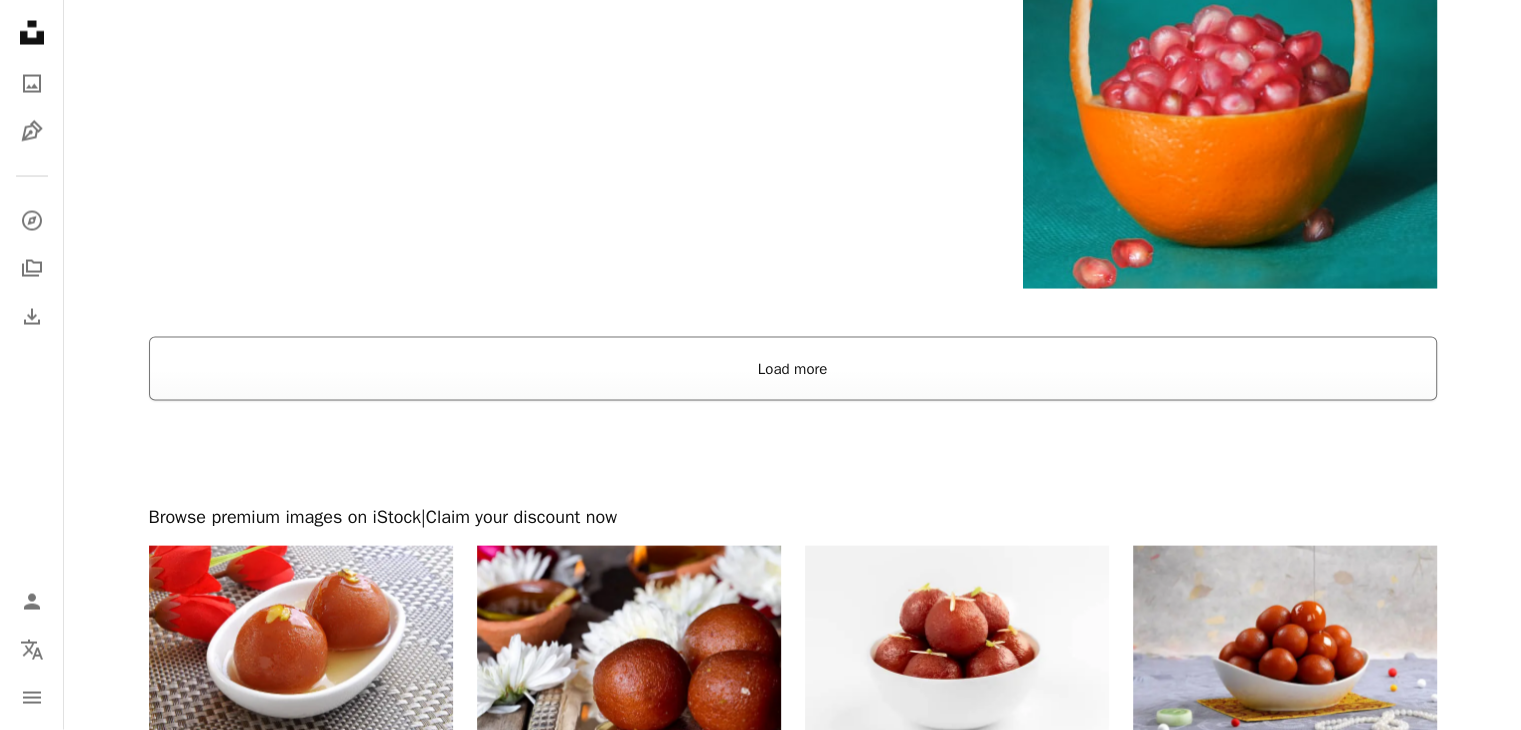 click on "Load more" at bounding box center [793, 369] 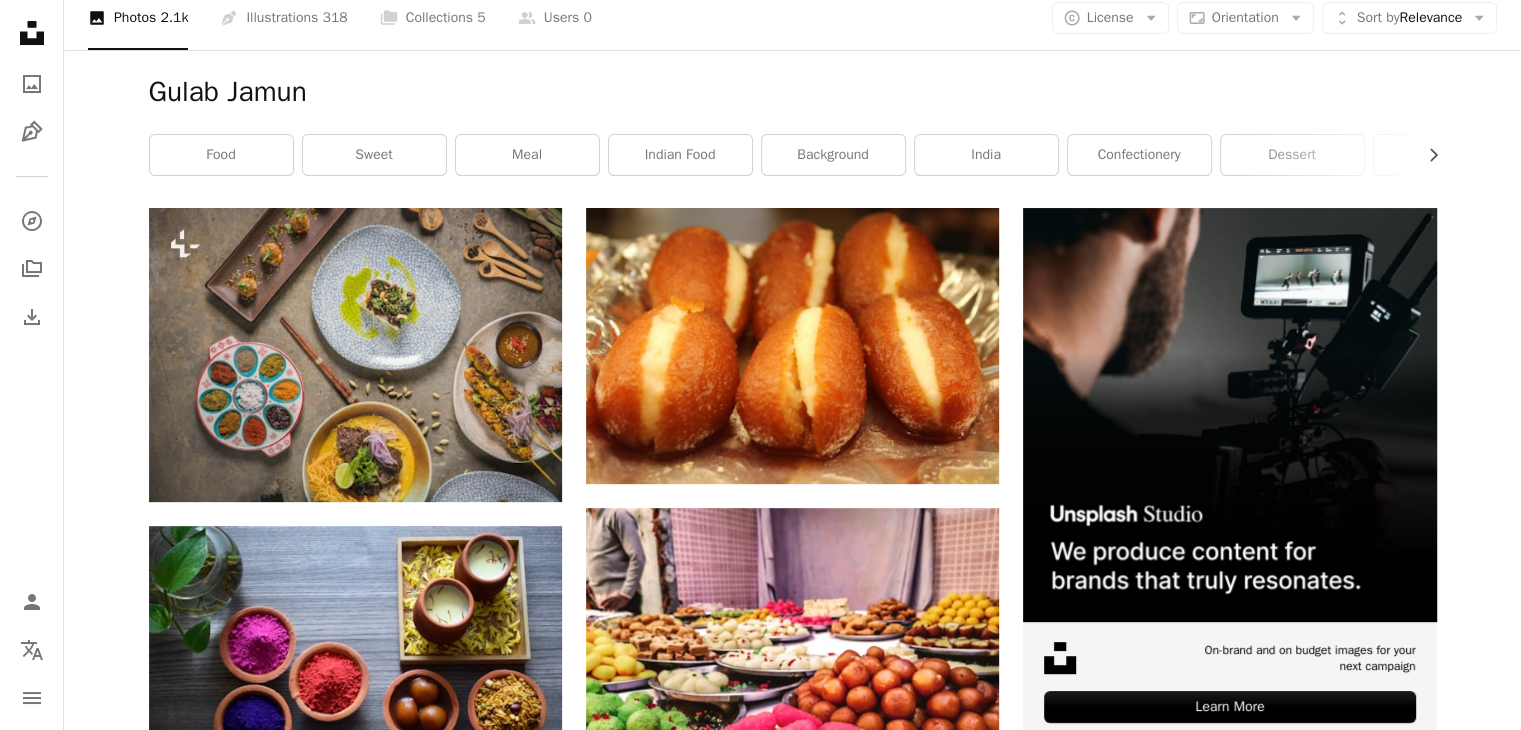 scroll, scrollTop: 0, scrollLeft: 0, axis: both 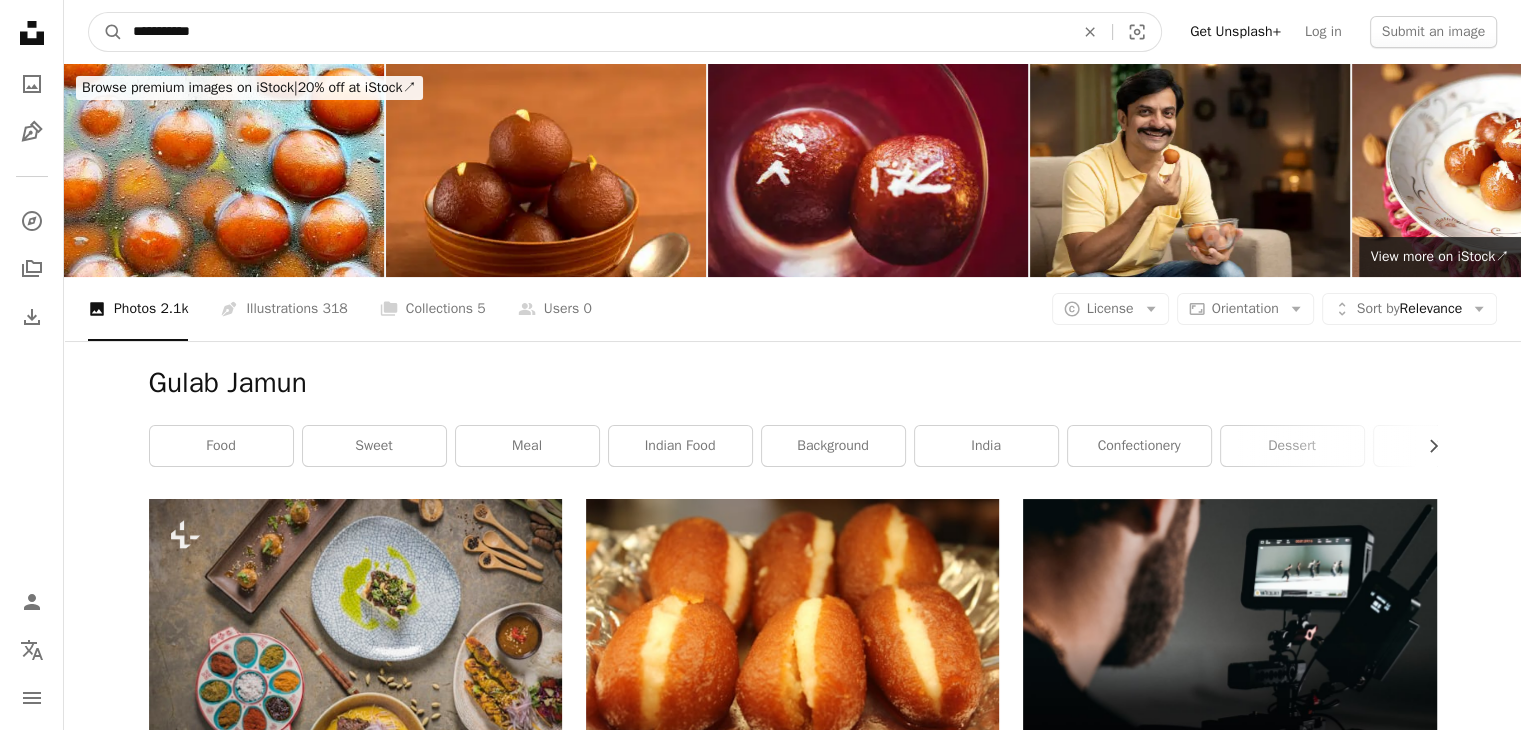 drag, startPoint x: 223, startPoint y: 34, endPoint x: 0, endPoint y: 26, distance: 223.14345 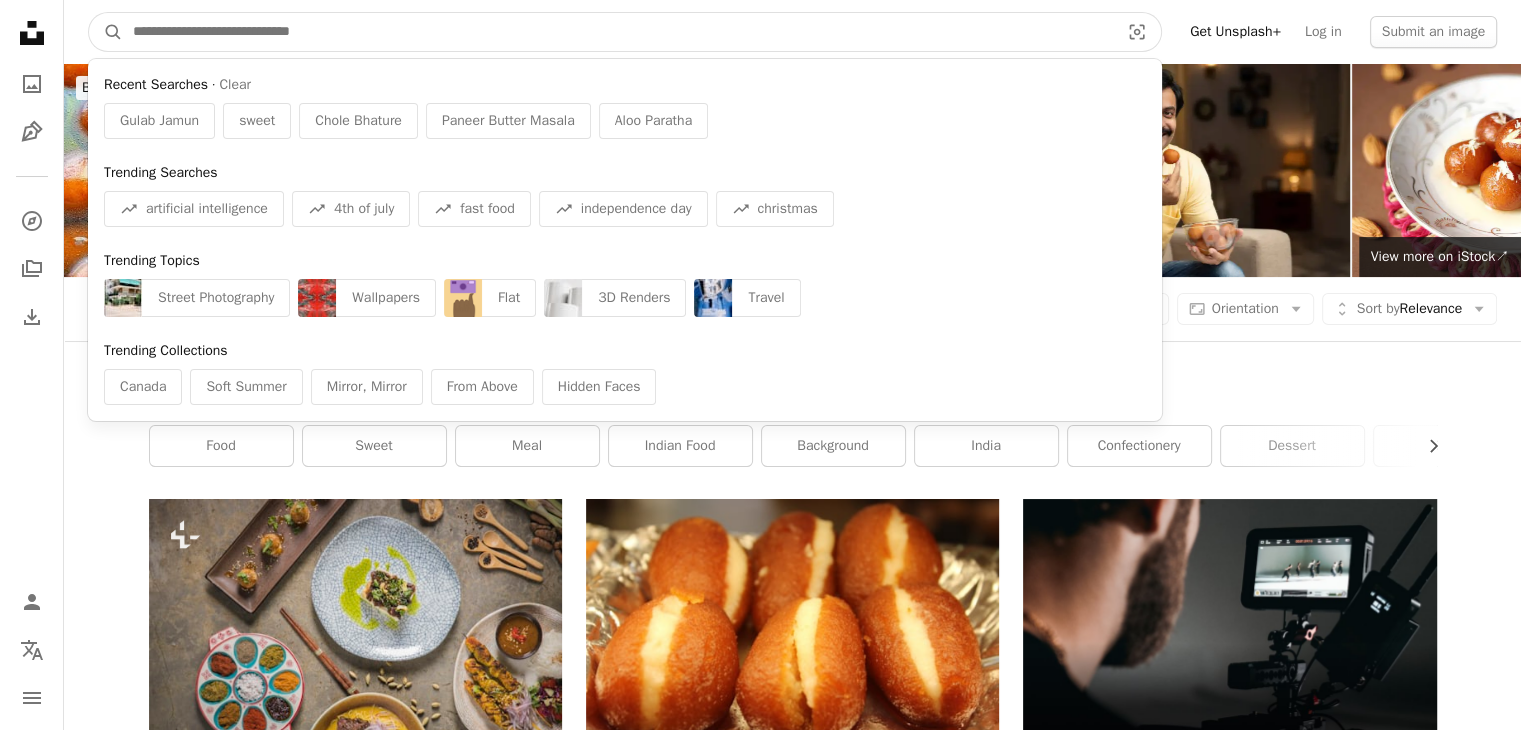 paste on "*******" 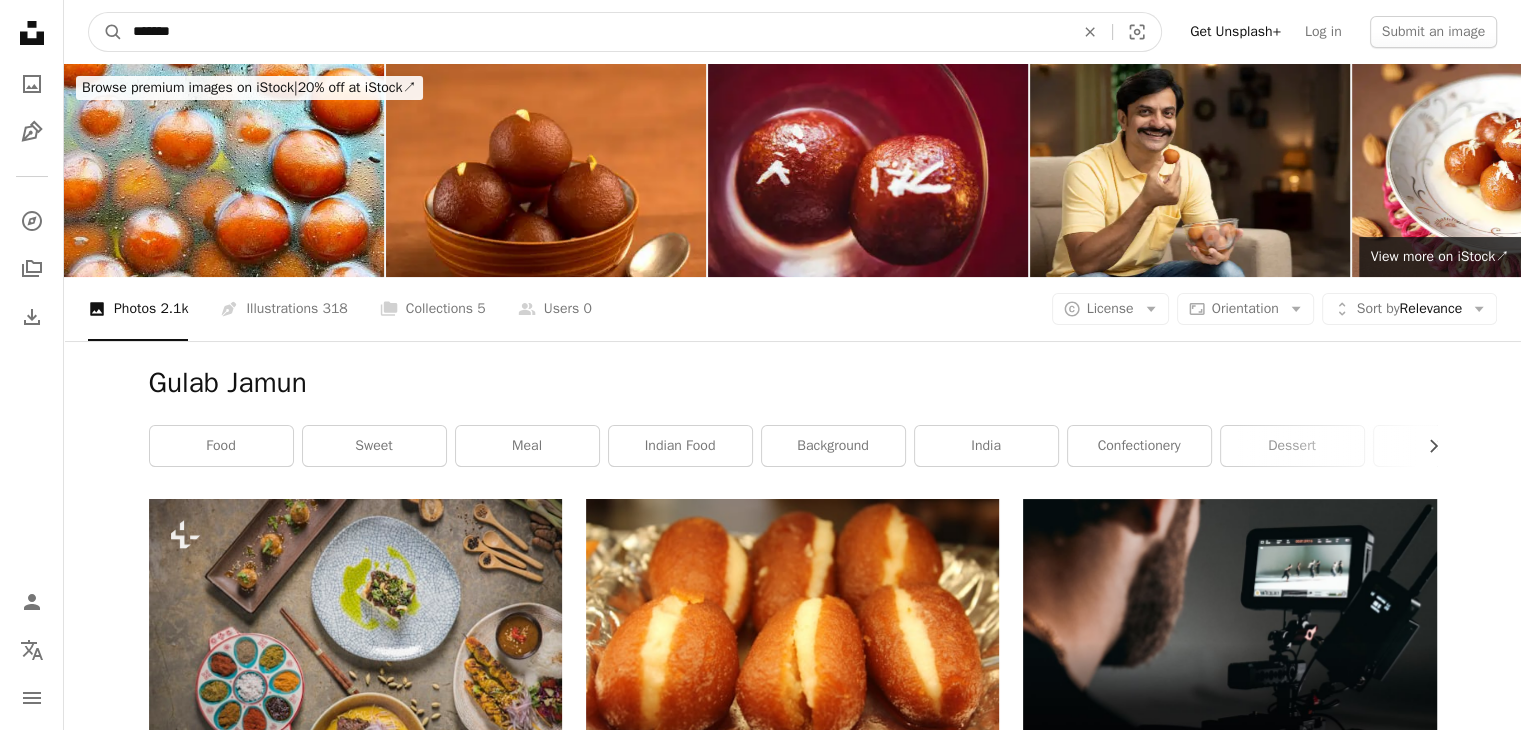 type on "*******" 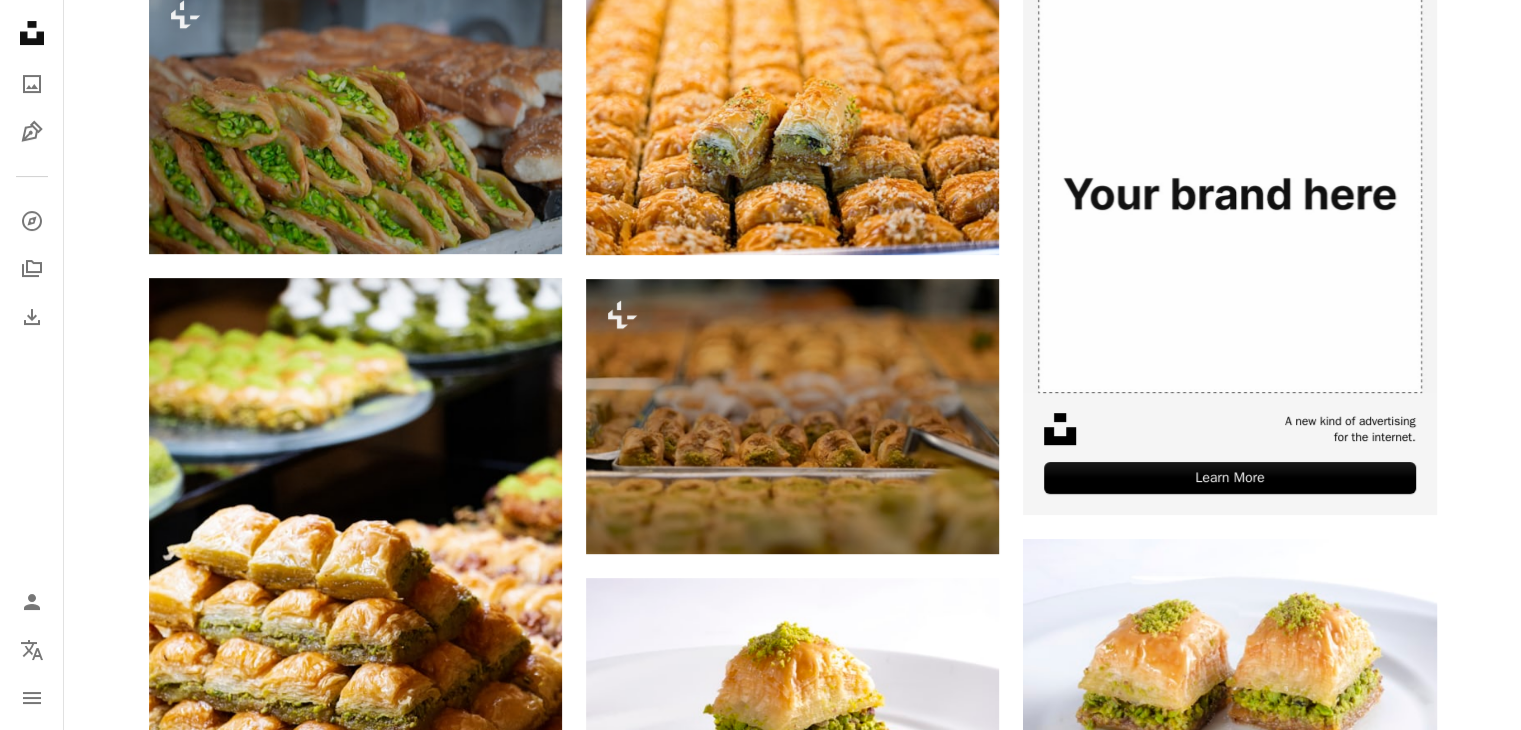 scroll, scrollTop: 520, scrollLeft: 0, axis: vertical 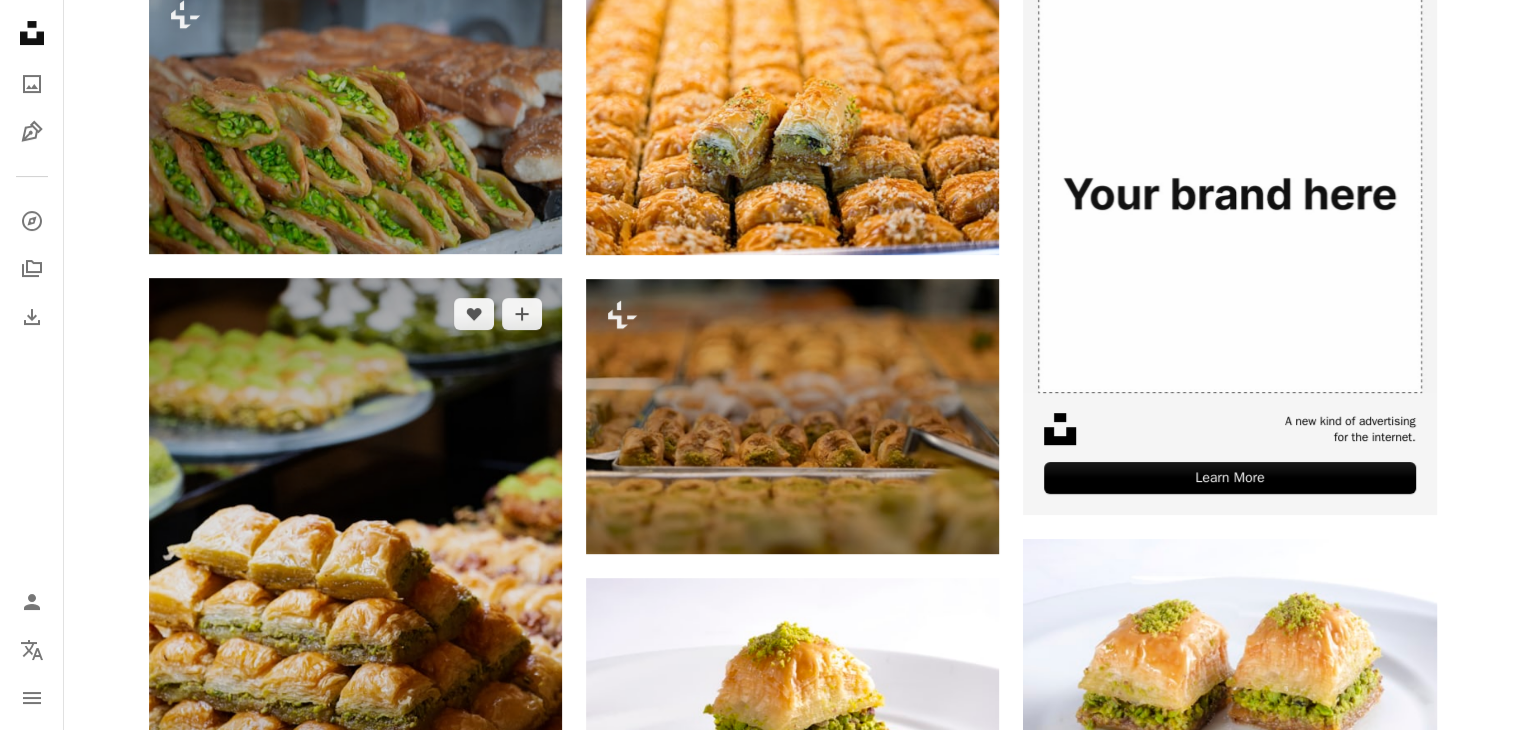 click at bounding box center (355, 588) 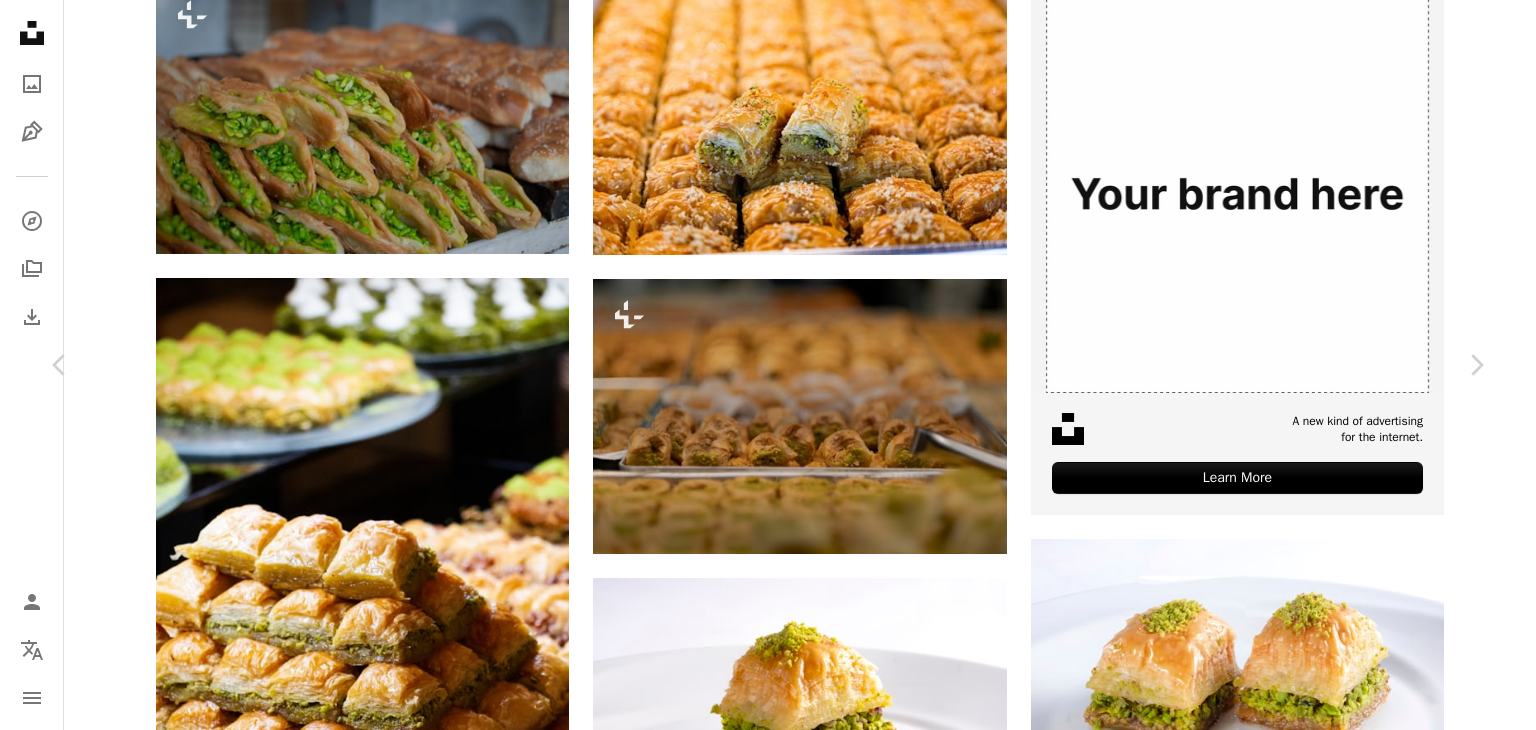 click on "Download free" at bounding box center (1287, 4237) 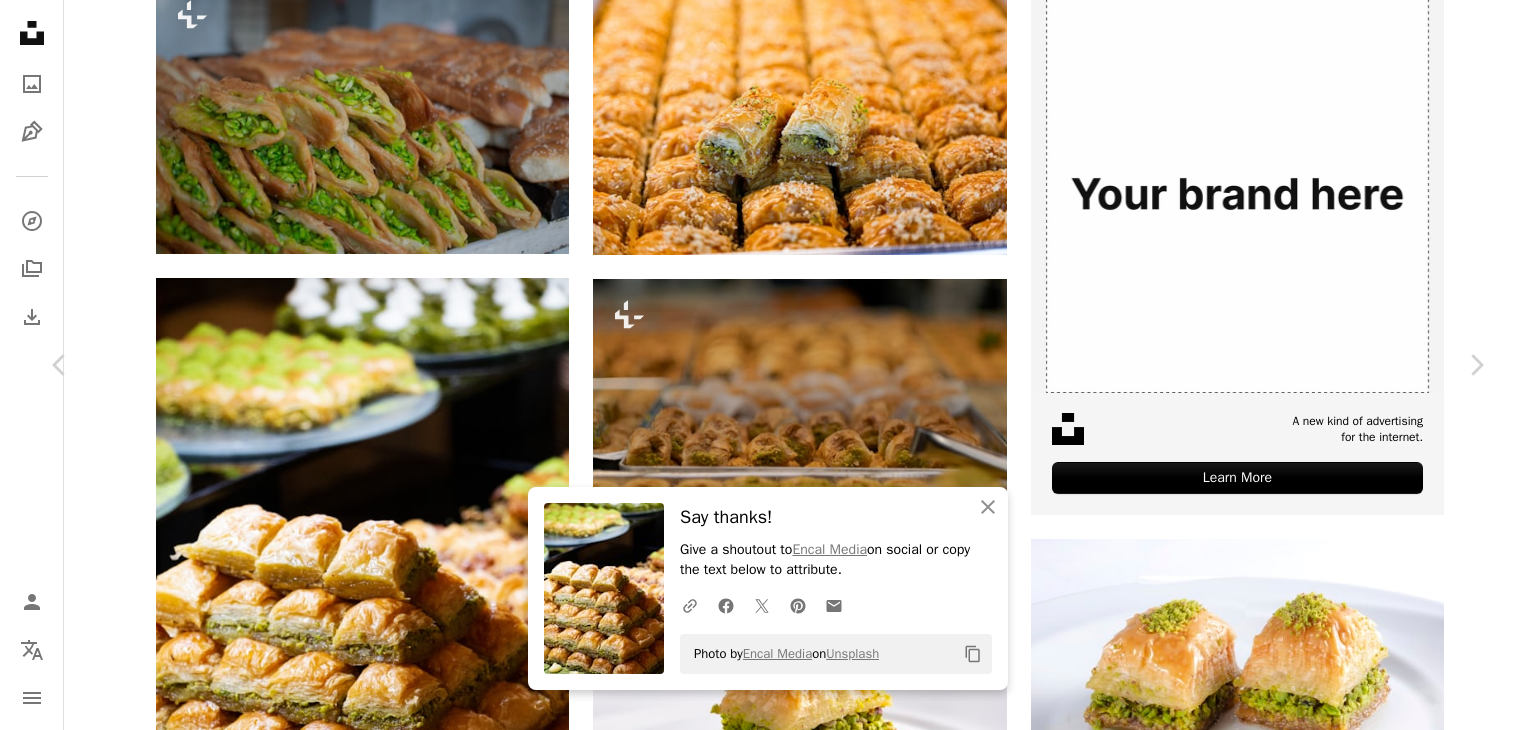 click on "An X shape" at bounding box center (20, 20) 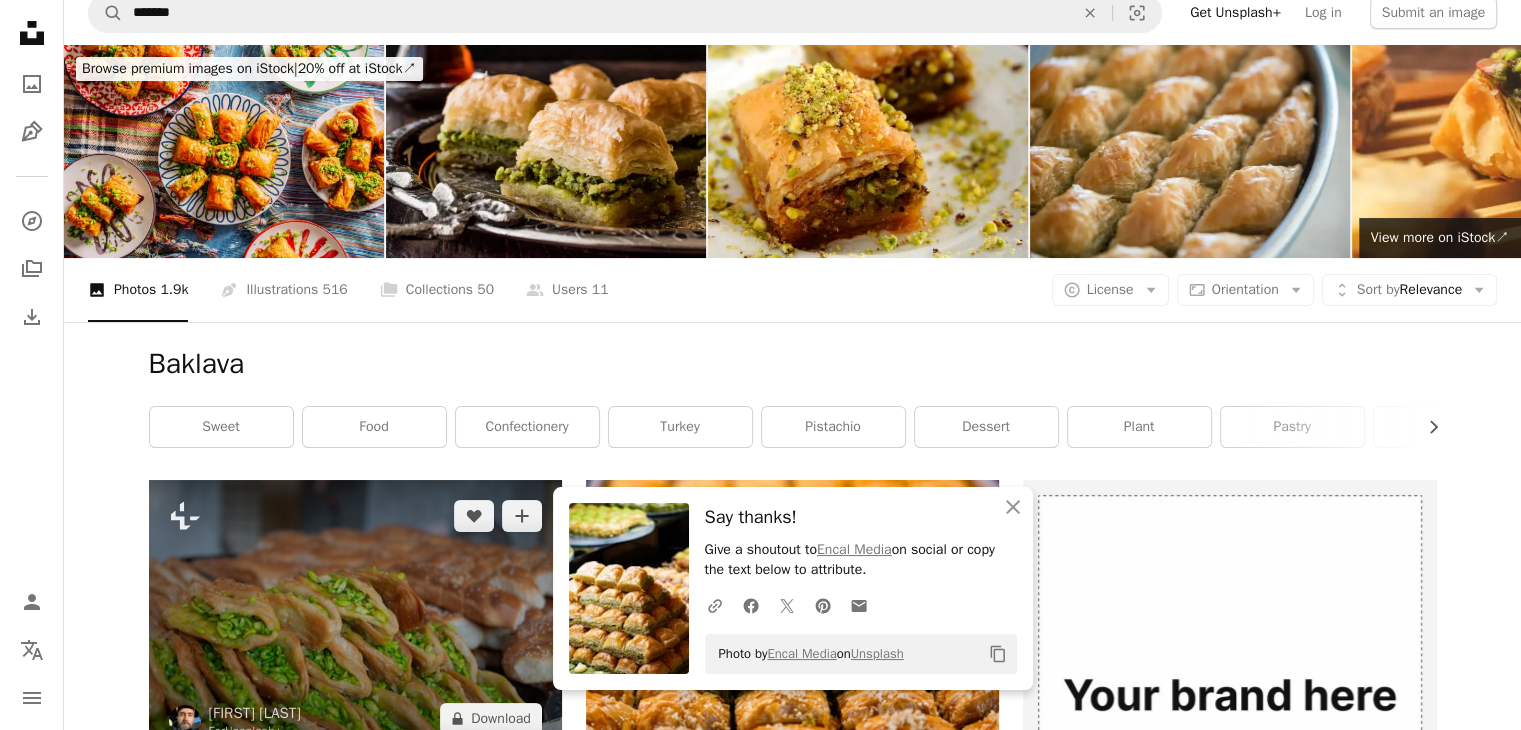 scroll, scrollTop: 0, scrollLeft: 0, axis: both 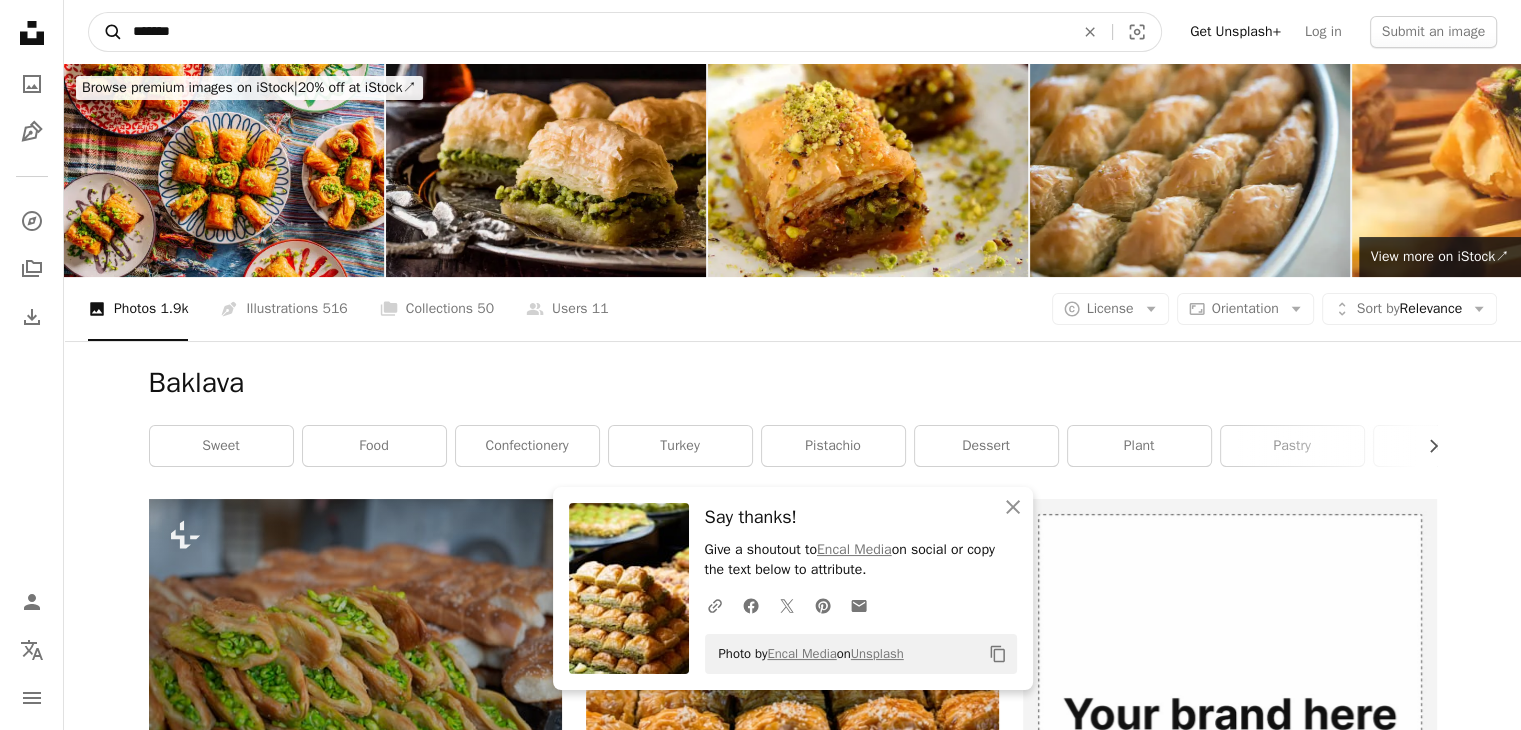 drag, startPoint x: 190, startPoint y: 26, endPoint x: 91, endPoint y: 29, distance: 99.04544 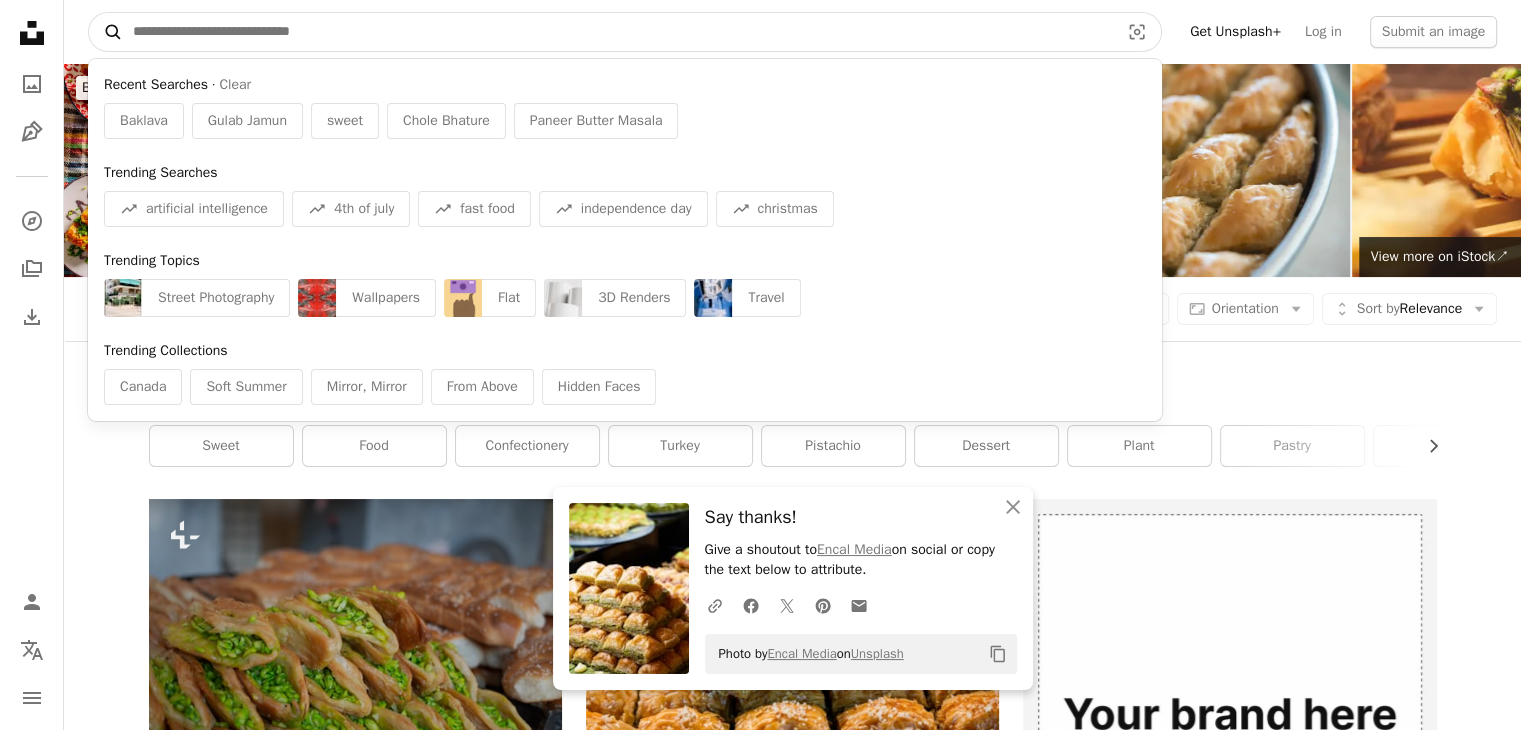 paste on "*****" 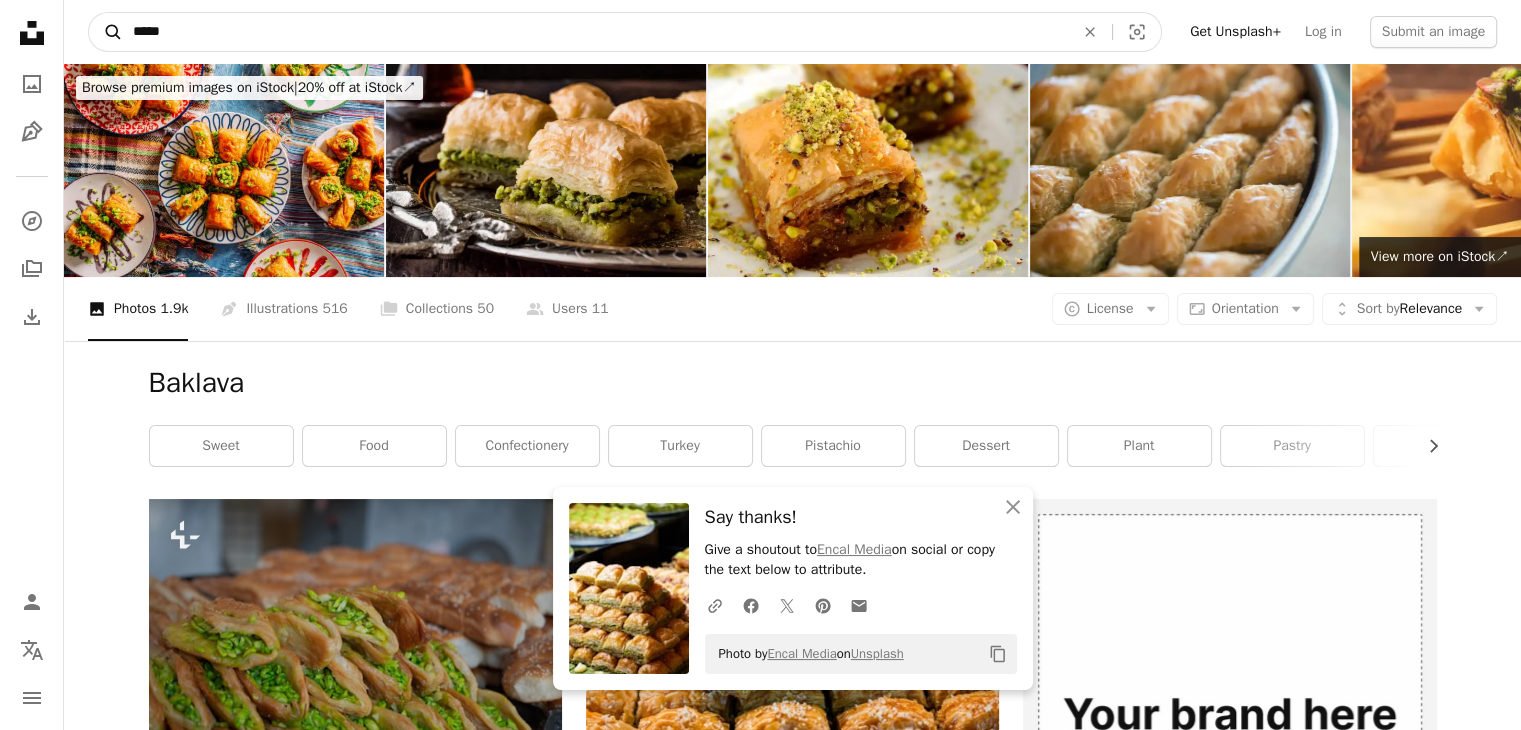 type on "*****" 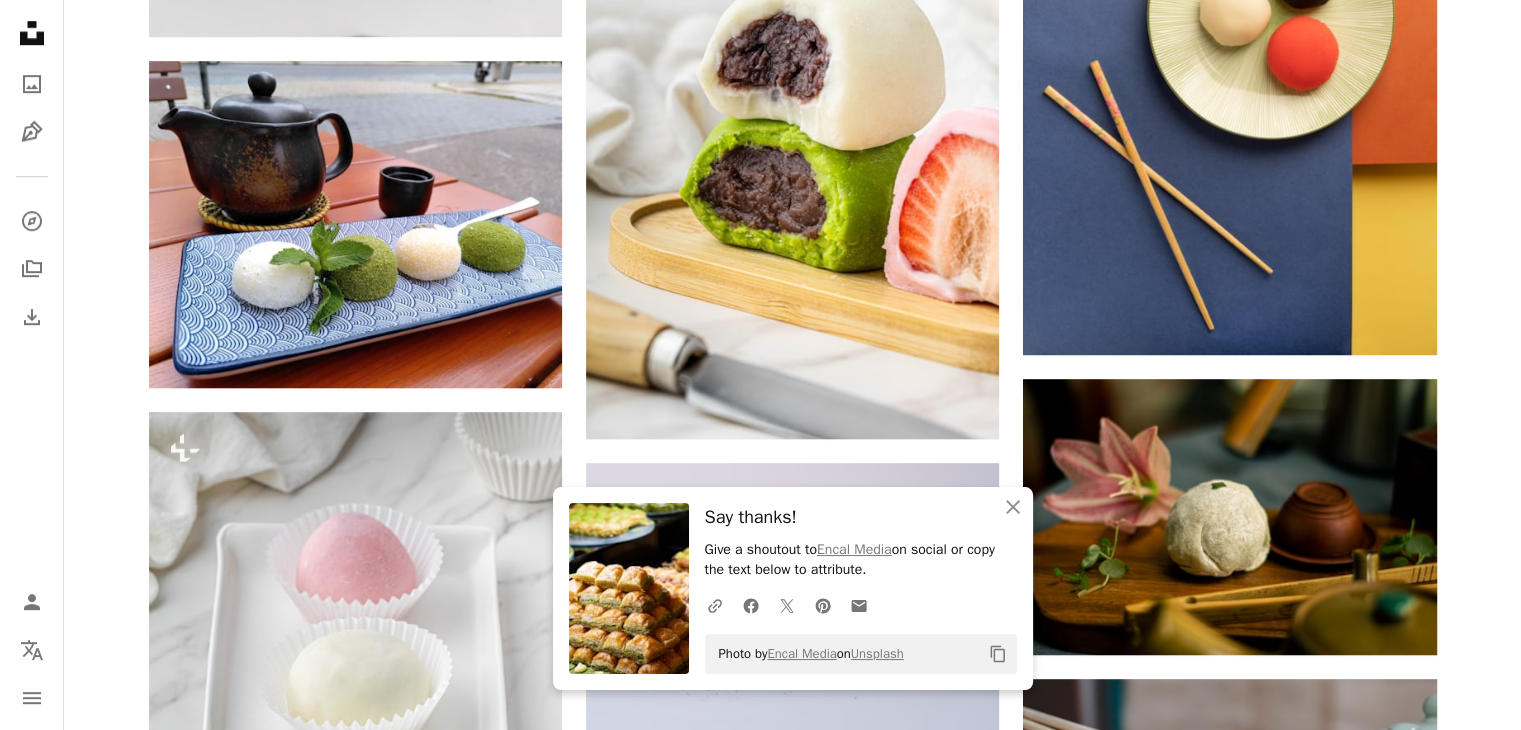 scroll, scrollTop: 1324, scrollLeft: 0, axis: vertical 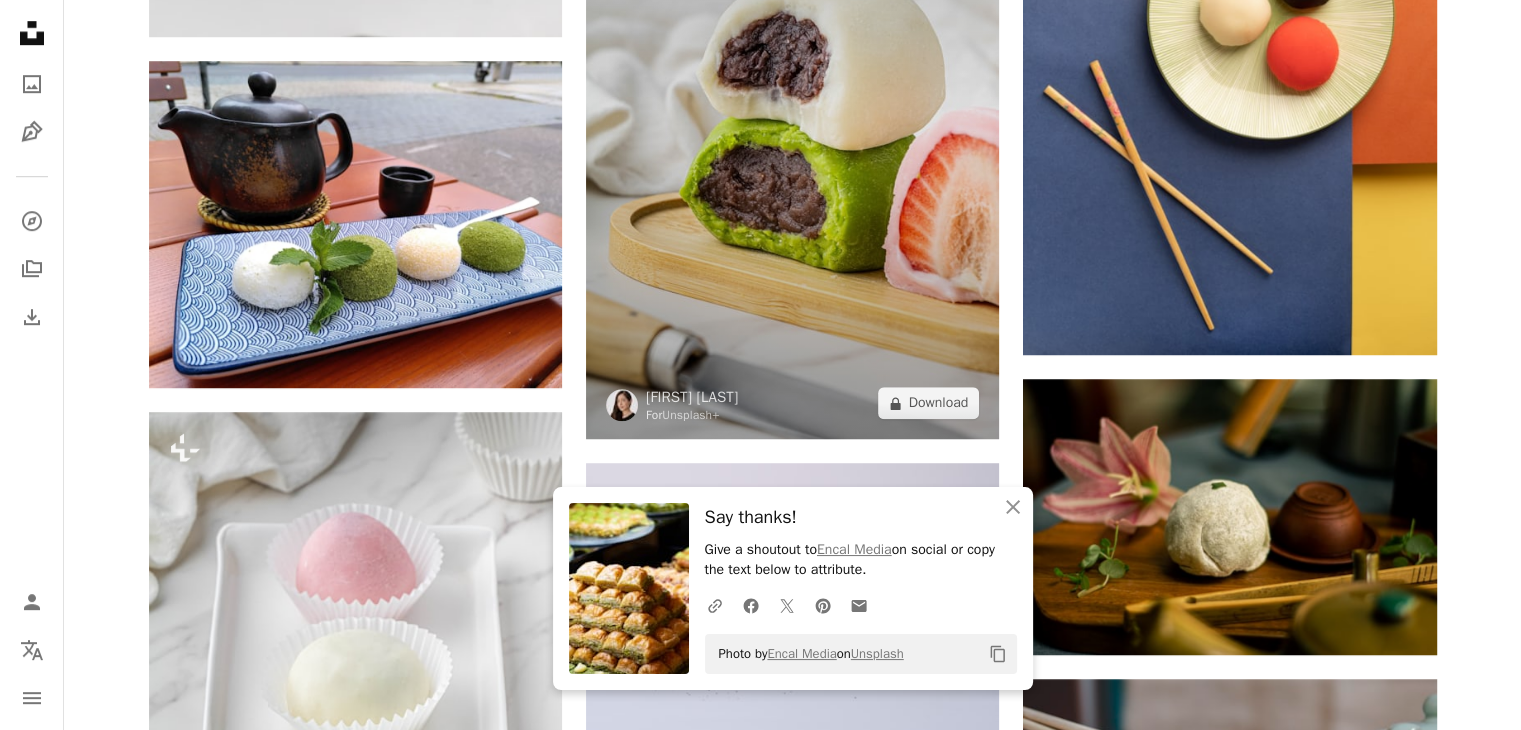 click at bounding box center [792, 129] 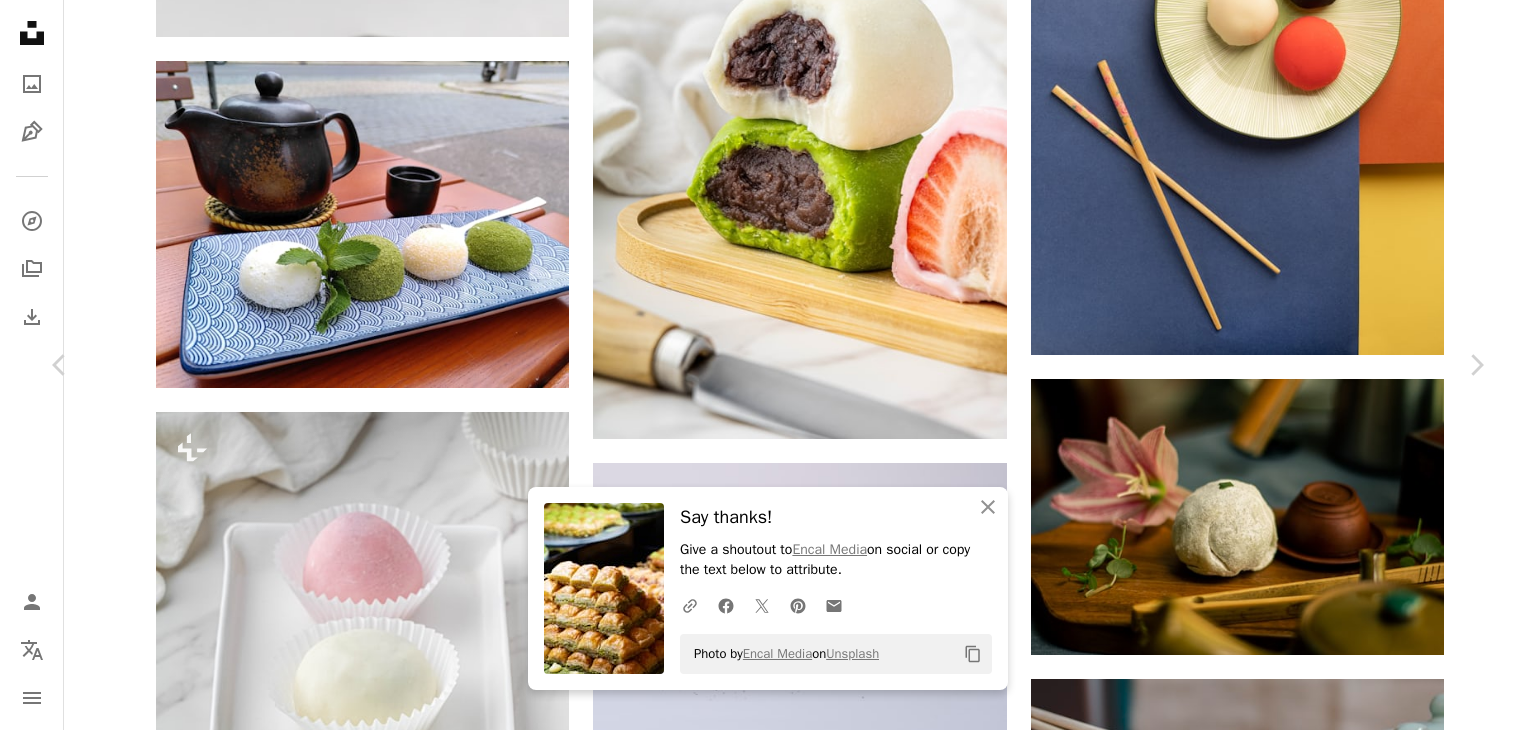 click on "An X shape" at bounding box center (20, 20) 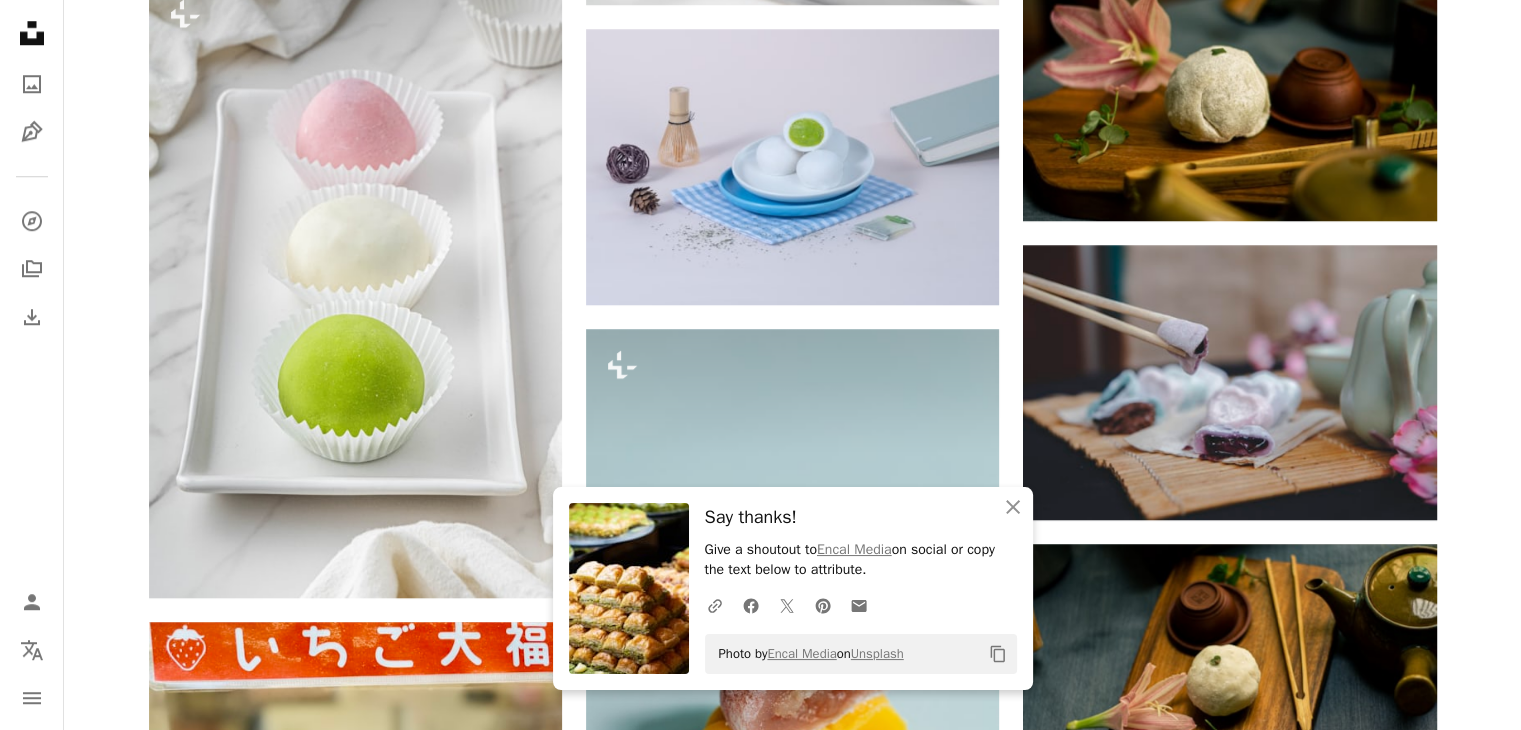 scroll, scrollTop: 1846, scrollLeft: 0, axis: vertical 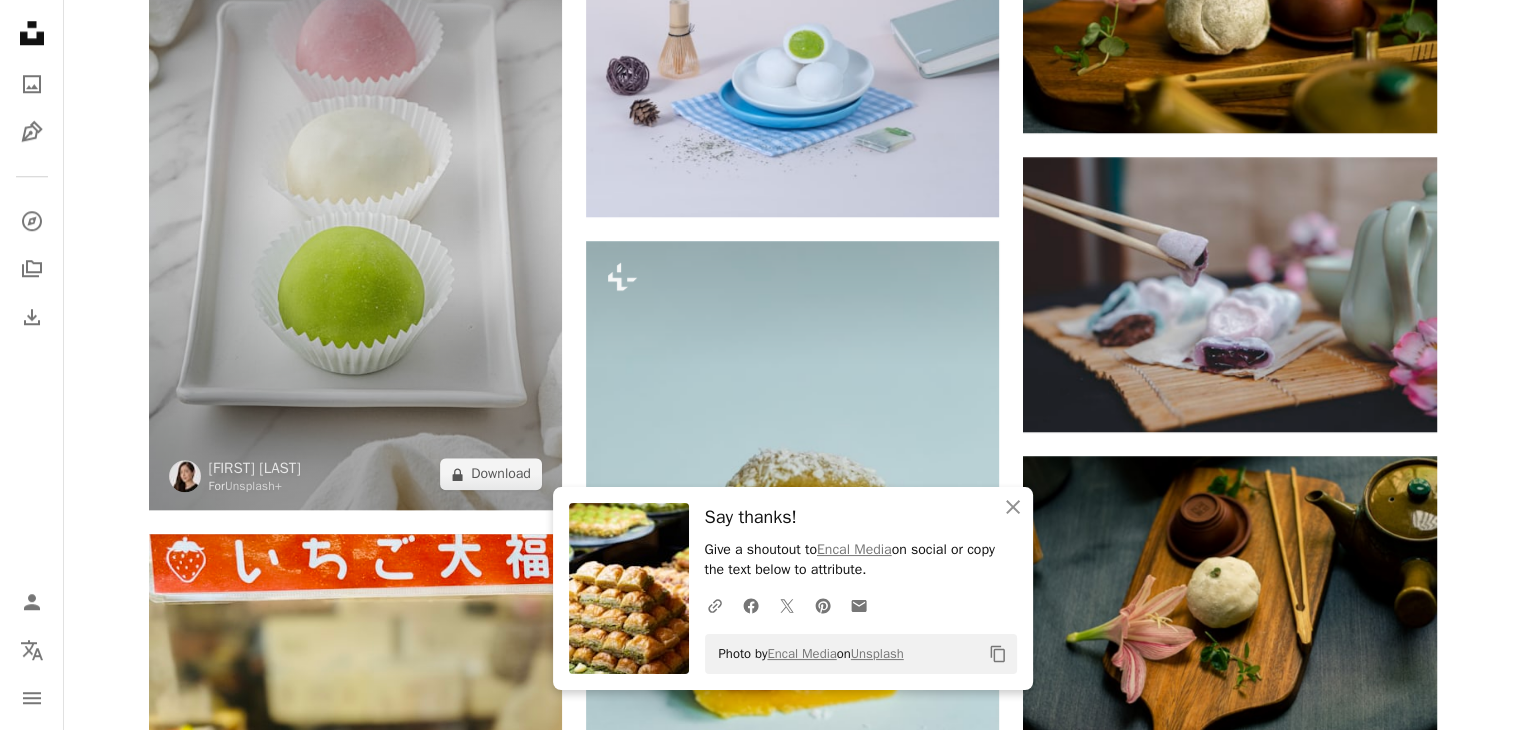 click at bounding box center (355, 200) 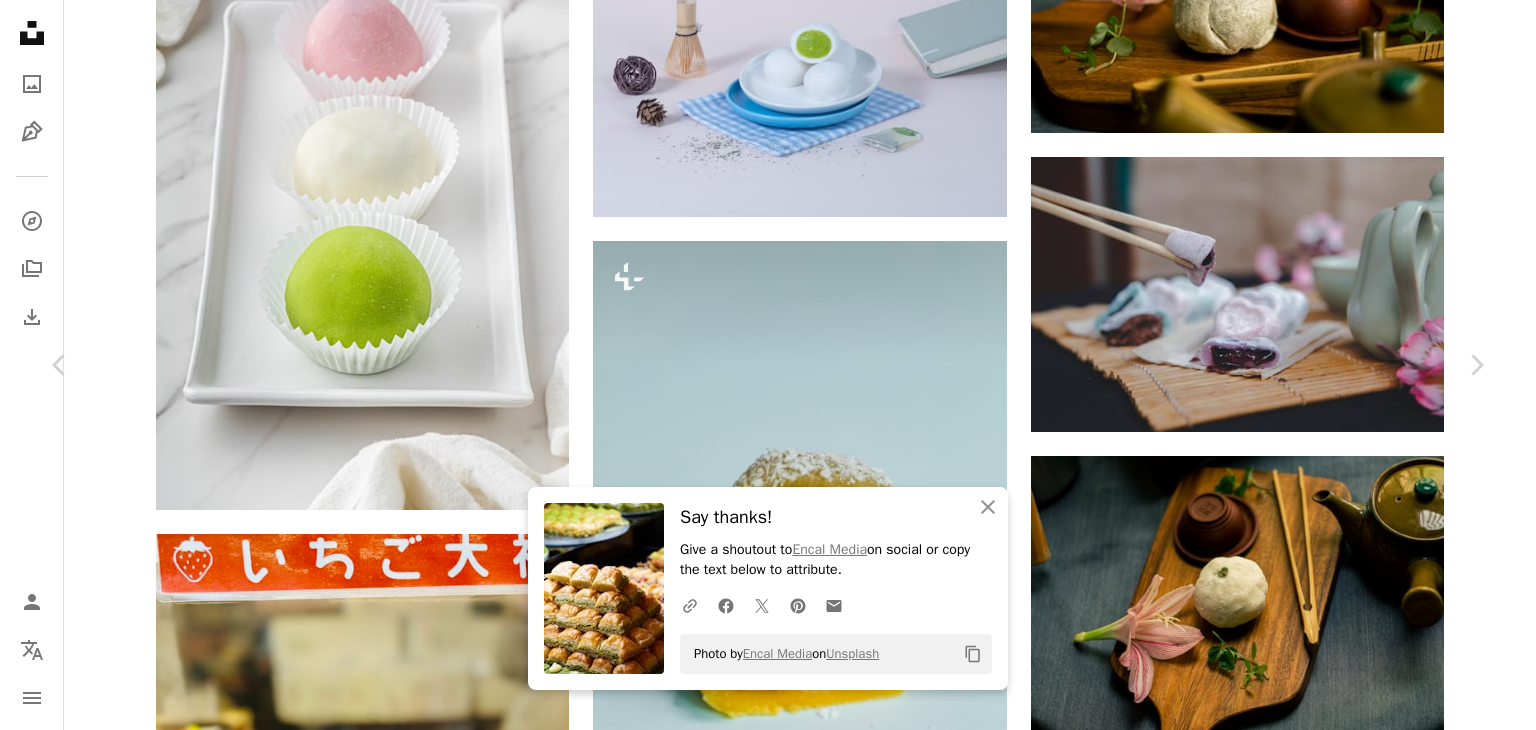 click on "An X shape" at bounding box center [20, 20] 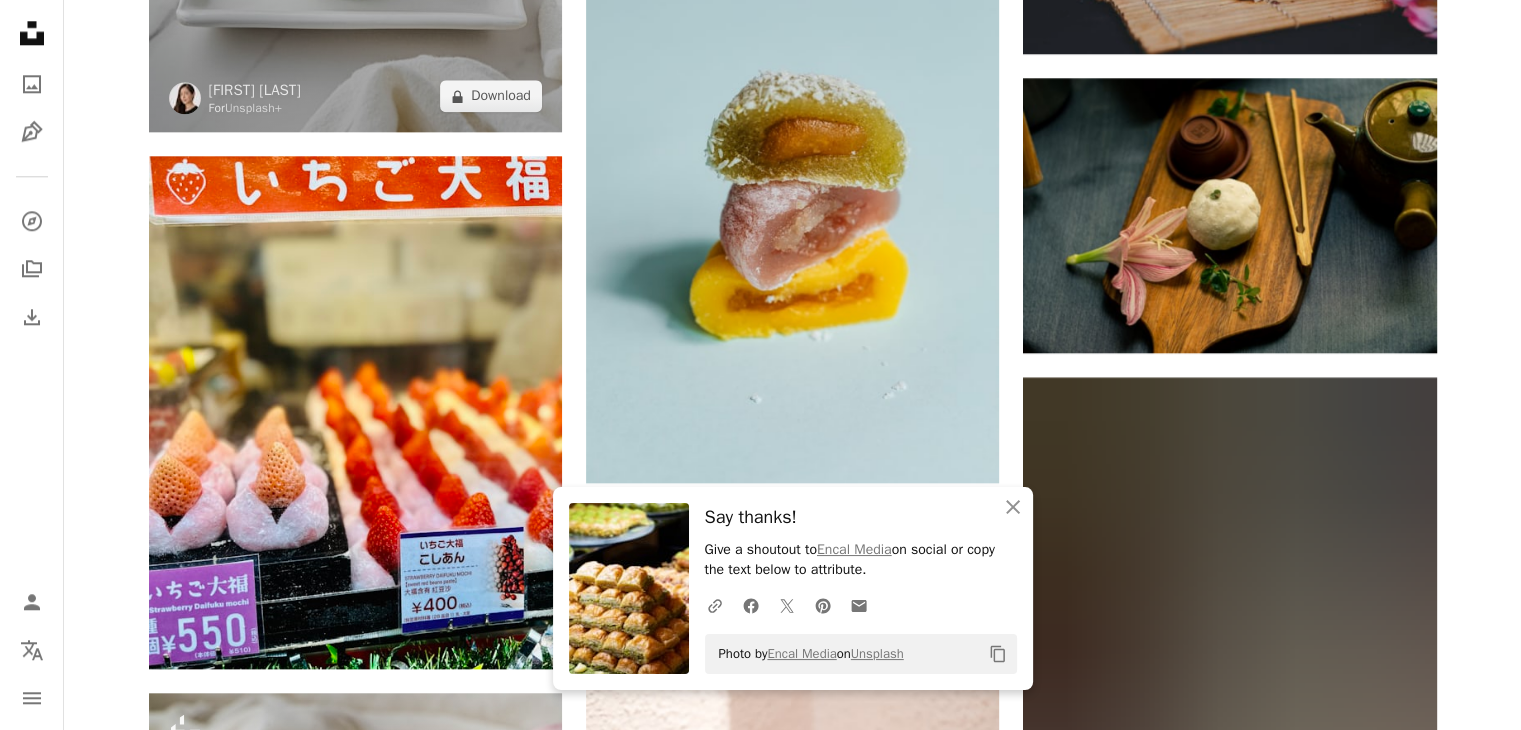 scroll, scrollTop: 2224, scrollLeft: 0, axis: vertical 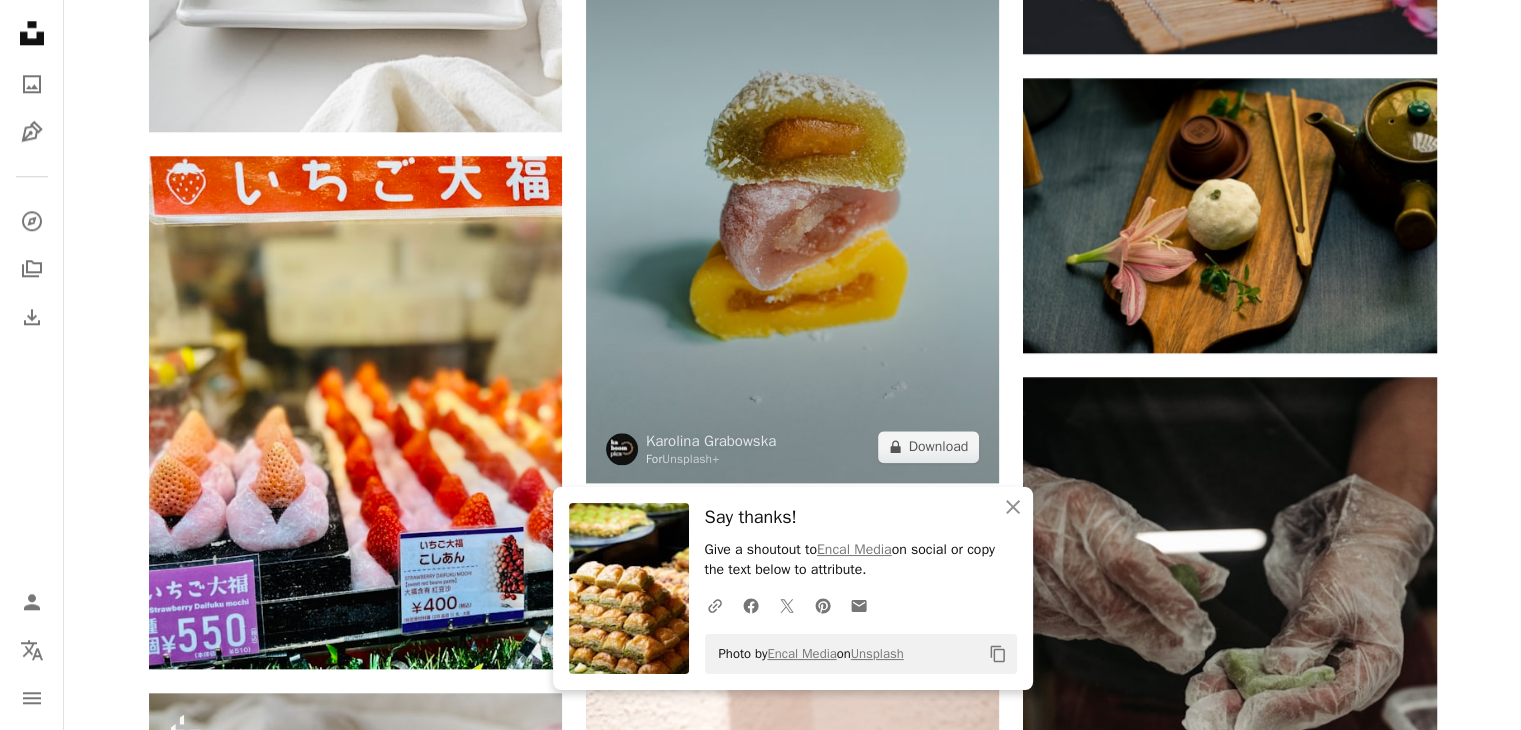 click at bounding box center [792, 173] 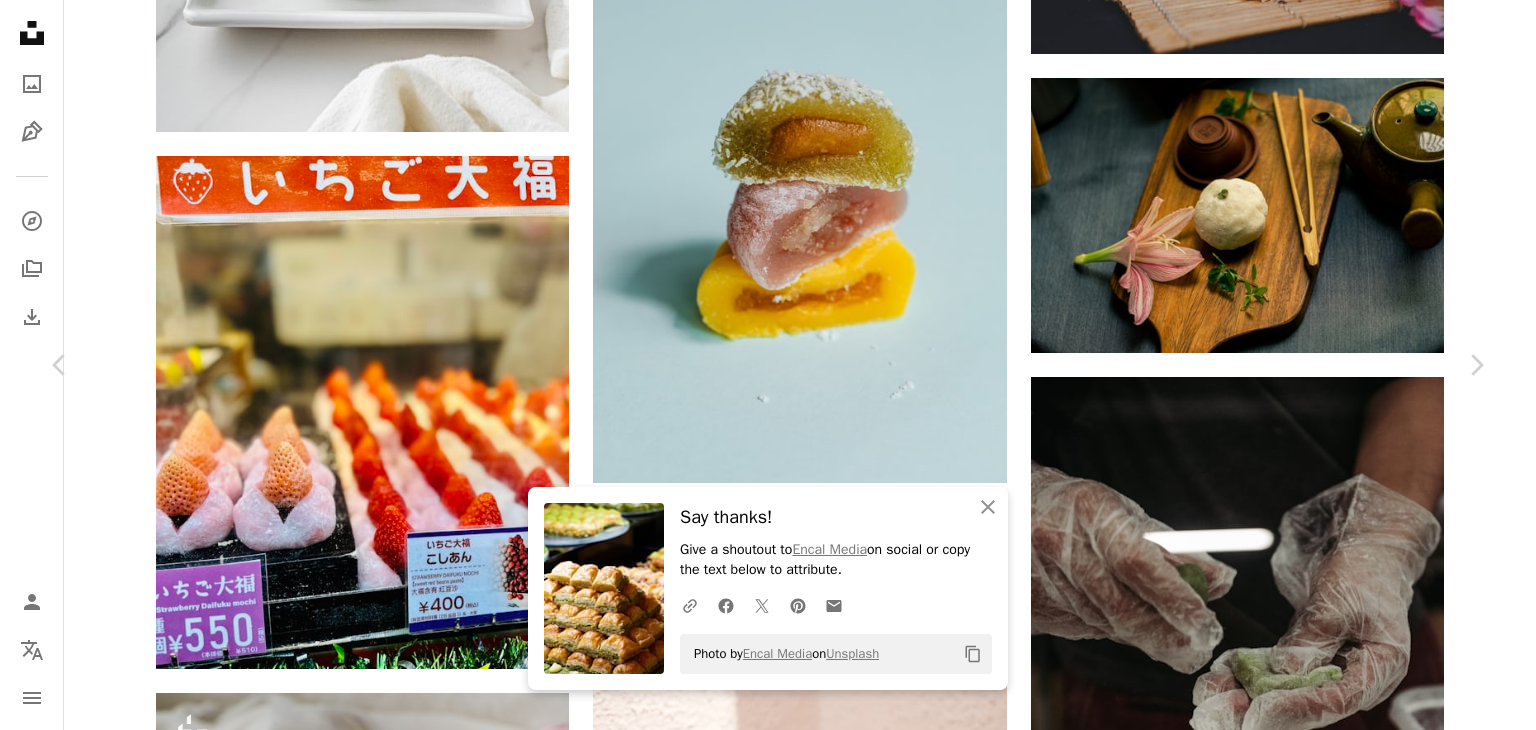 click on "An X shape" at bounding box center [20, 20] 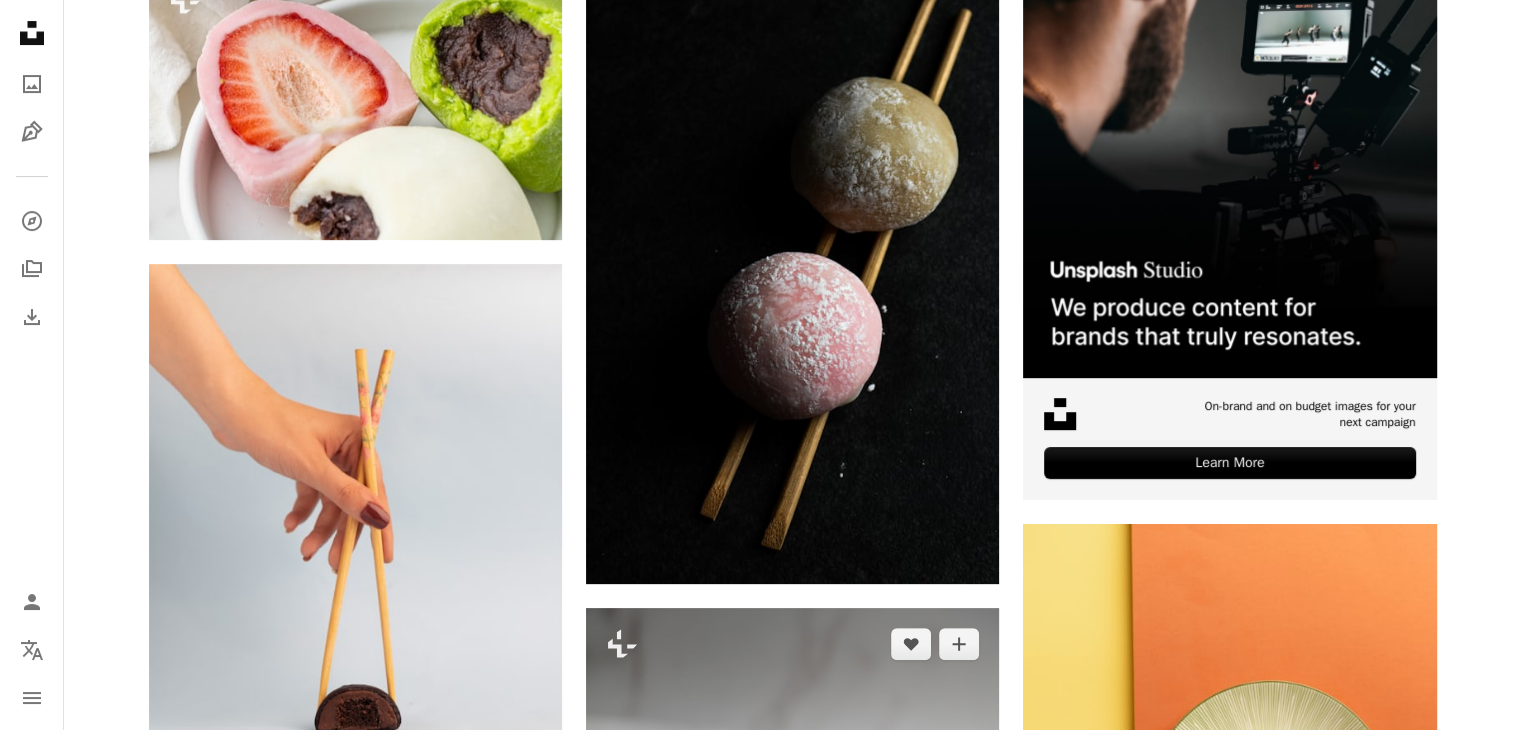 scroll, scrollTop: 534, scrollLeft: 0, axis: vertical 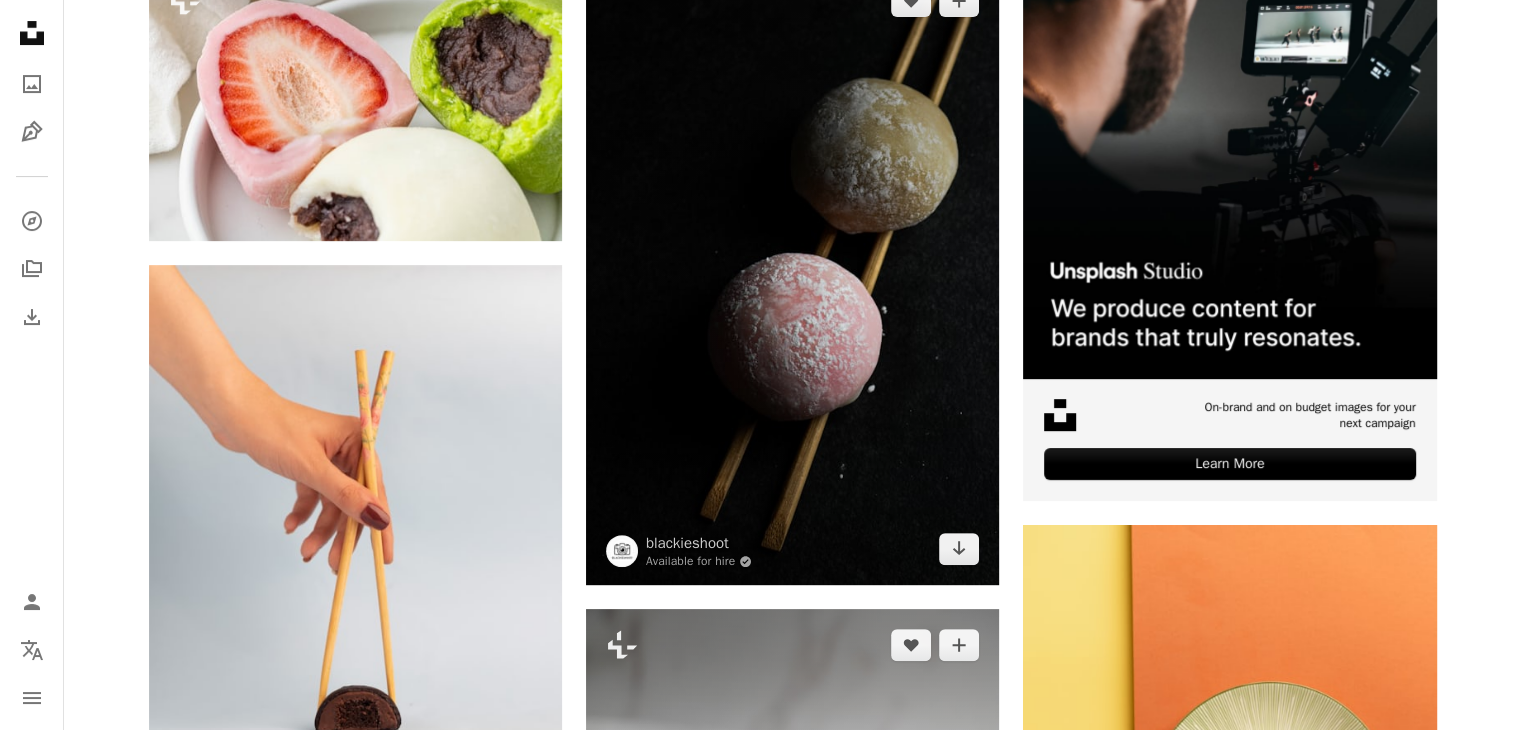 click at bounding box center [792, 275] 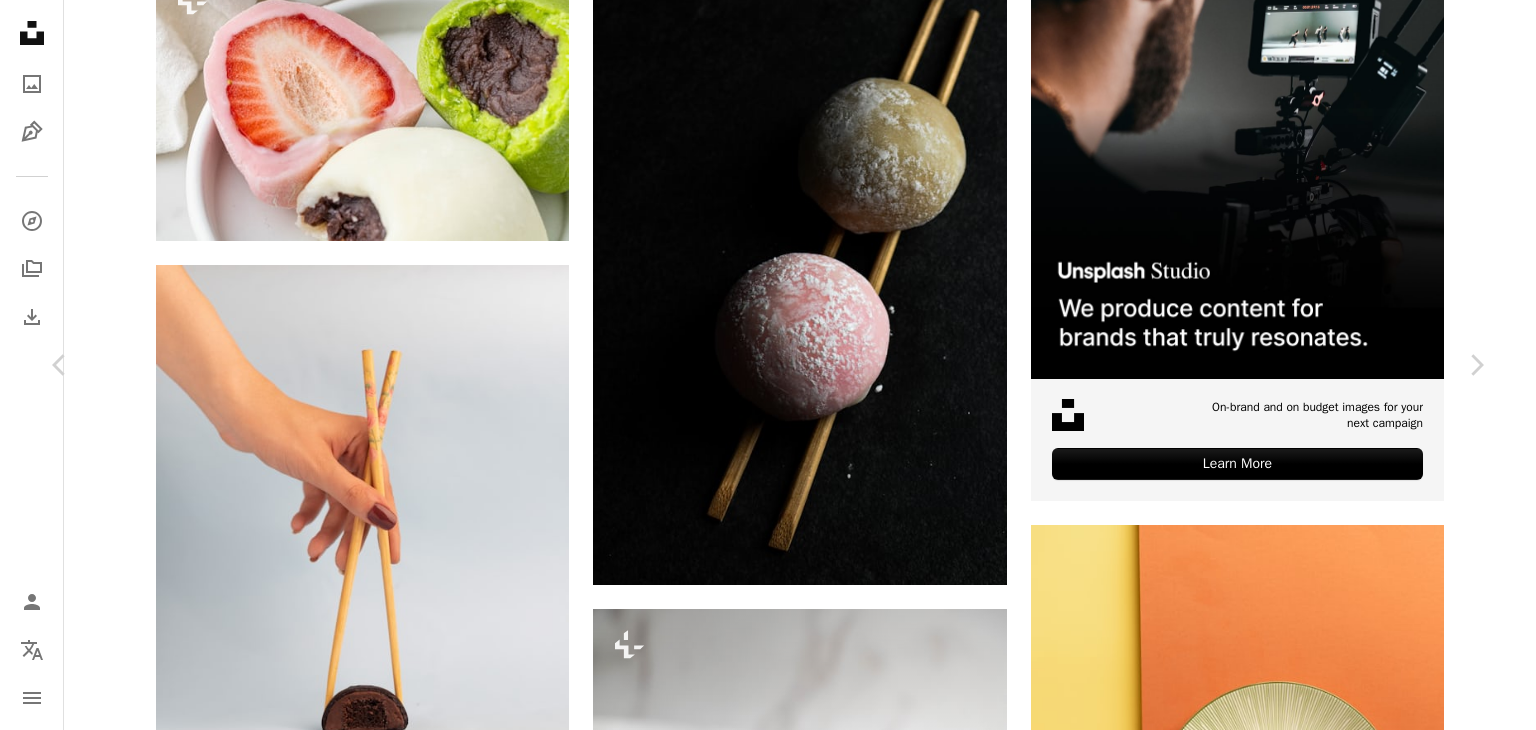 click on "Download free" at bounding box center [1287, 4895] 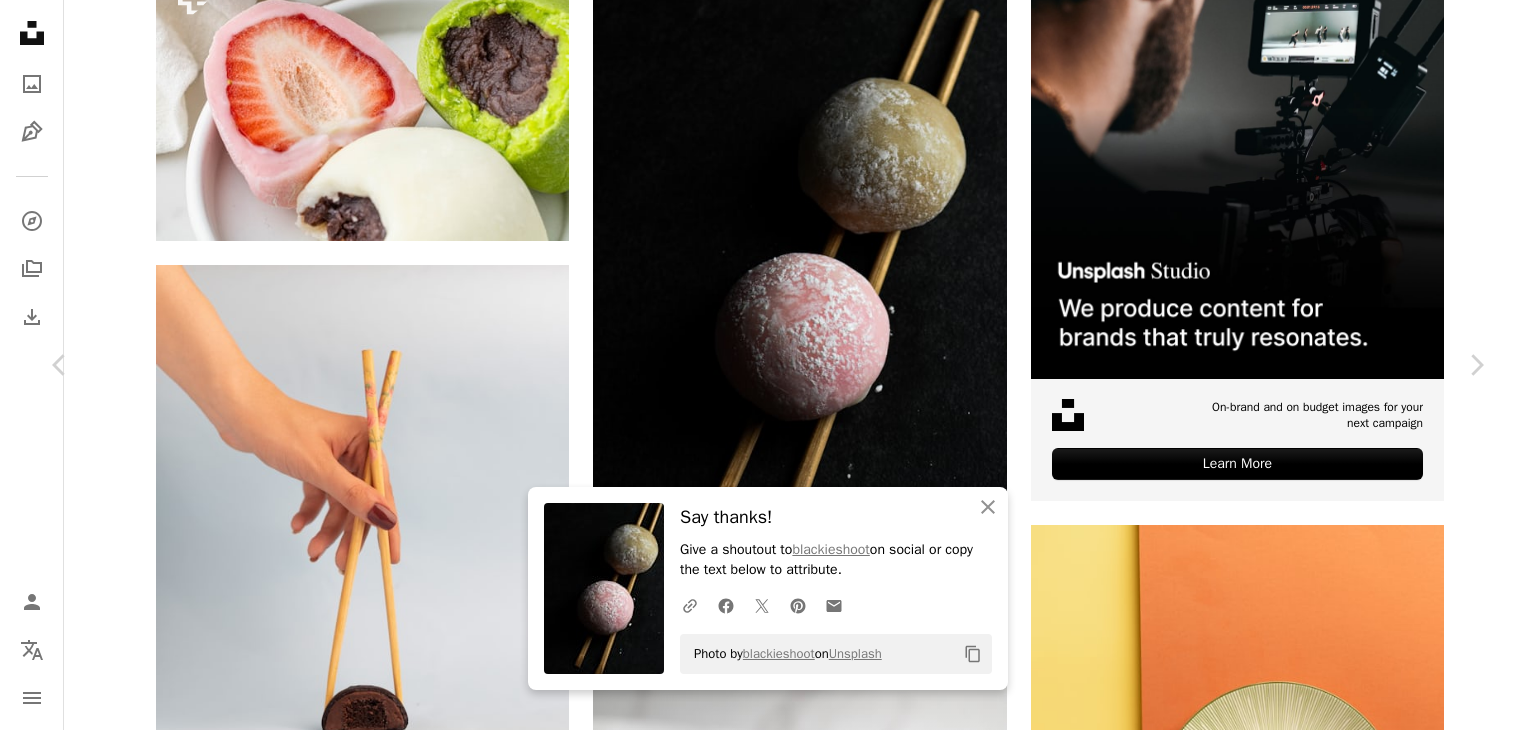 click on "An X shape" at bounding box center (20, 20) 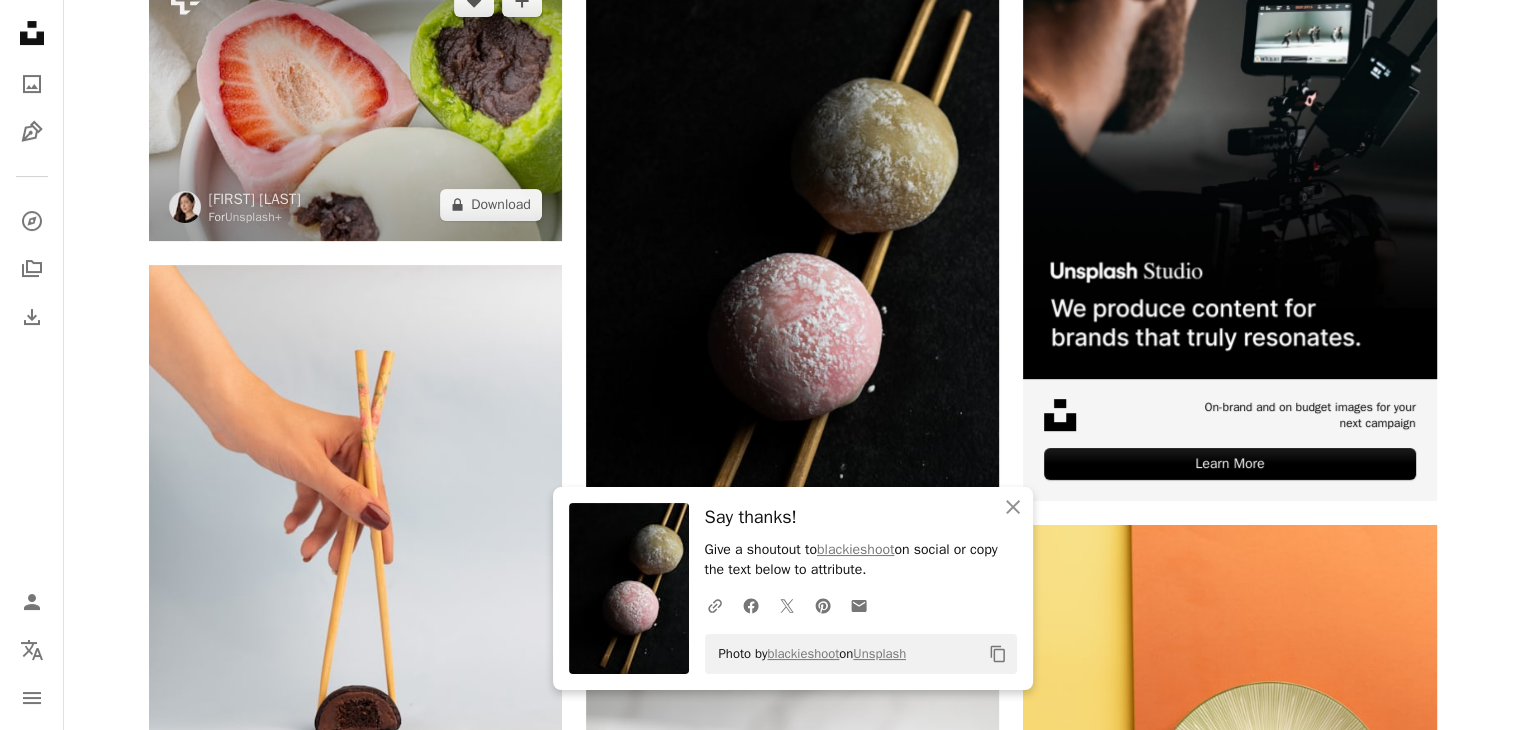 scroll, scrollTop: 0, scrollLeft: 0, axis: both 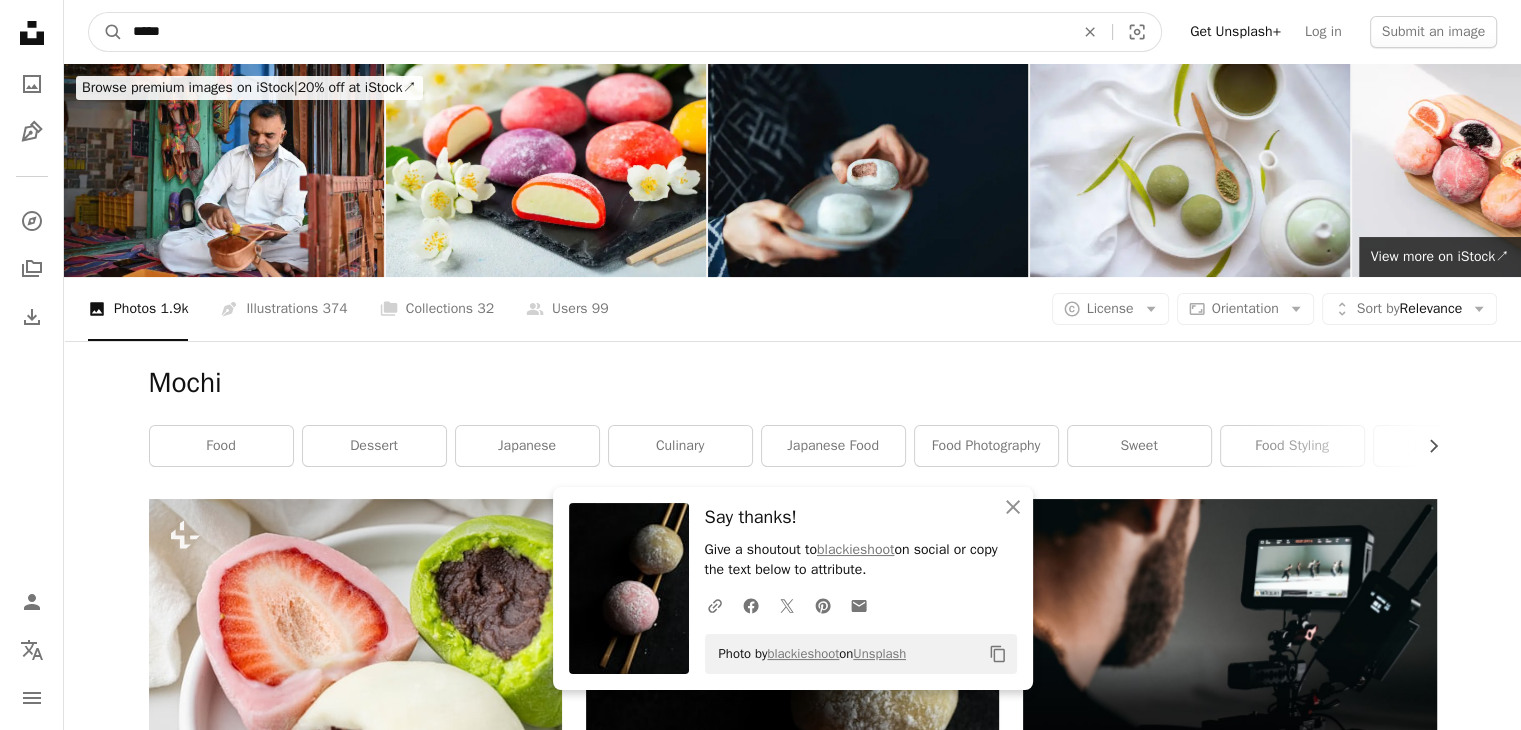 drag, startPoint x: 281, startPoint y: 45, endPoint x: 197, endPoint y: 60, distance: 85.32877 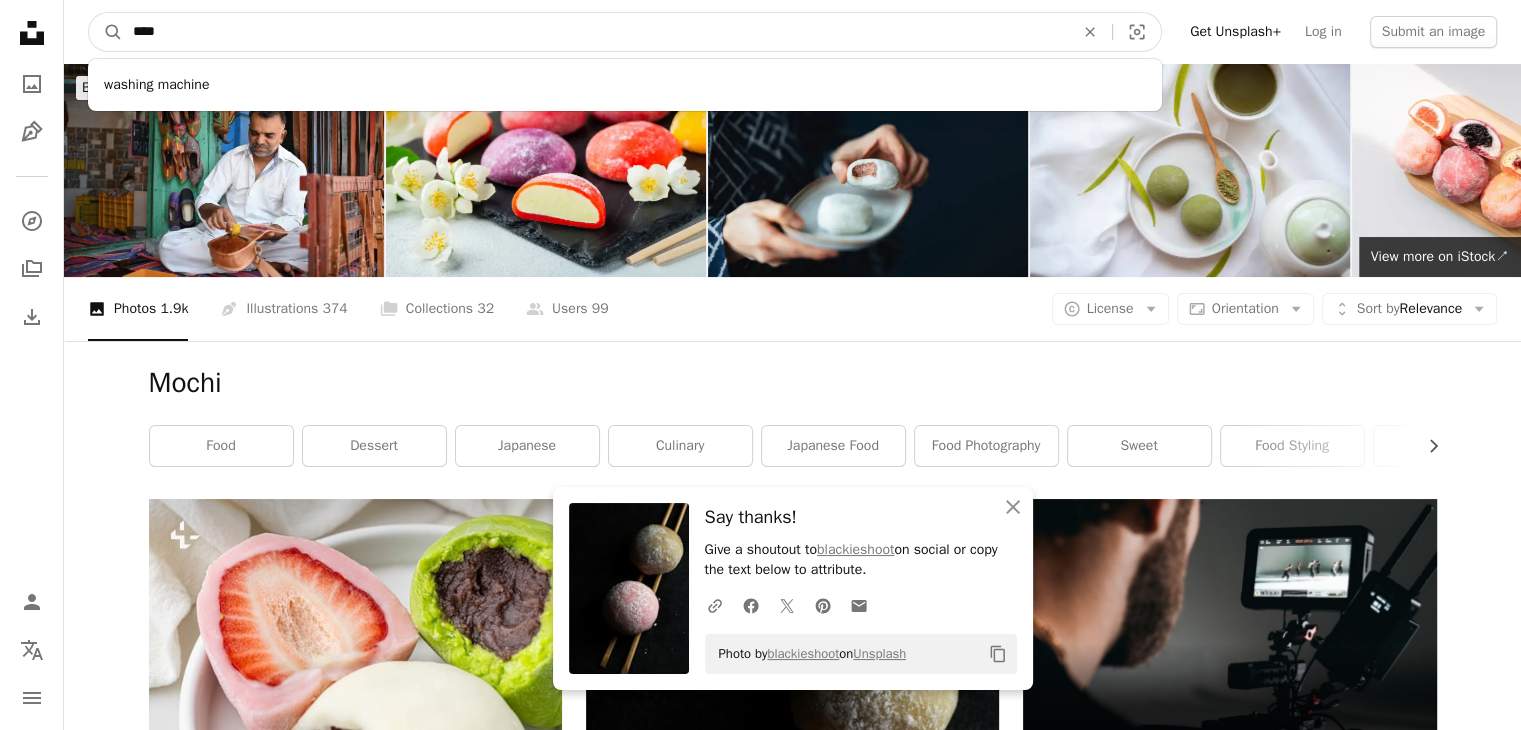 paste on "*******" 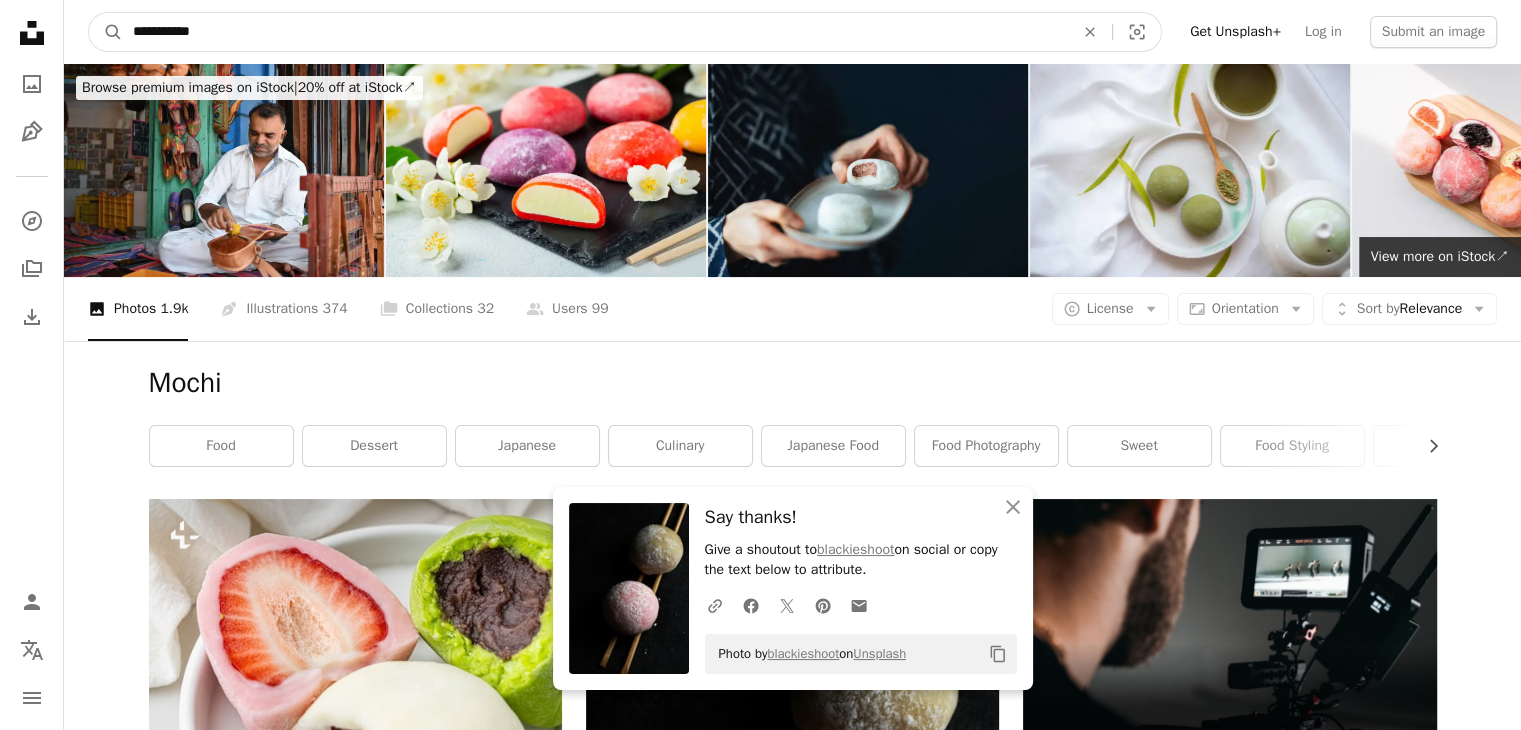 drag, startPoint x: 167, startPoint y: 33, endPoint x: 59, endPoint y: 29, distance: 108.07405 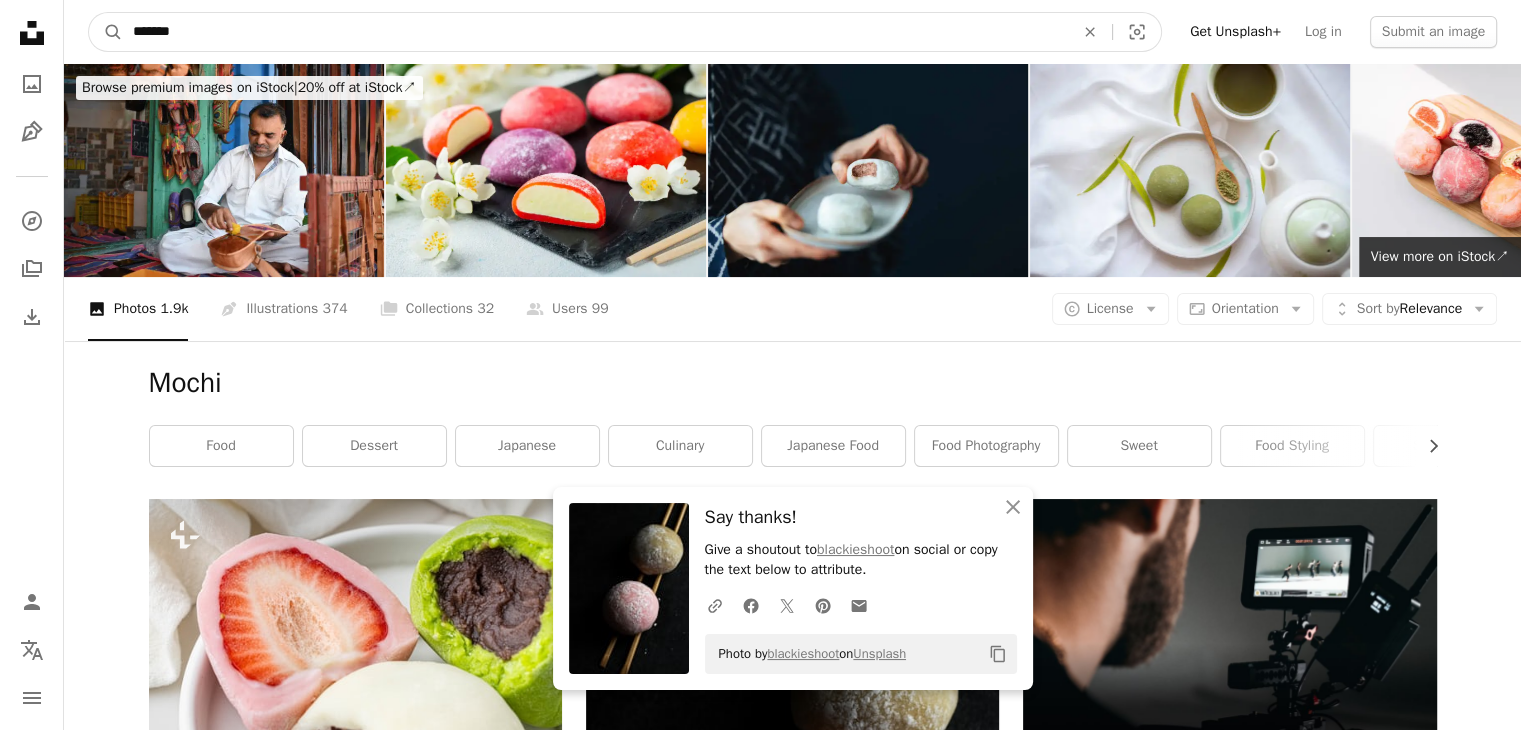 click on "*******" at bounding box center [595, 32] 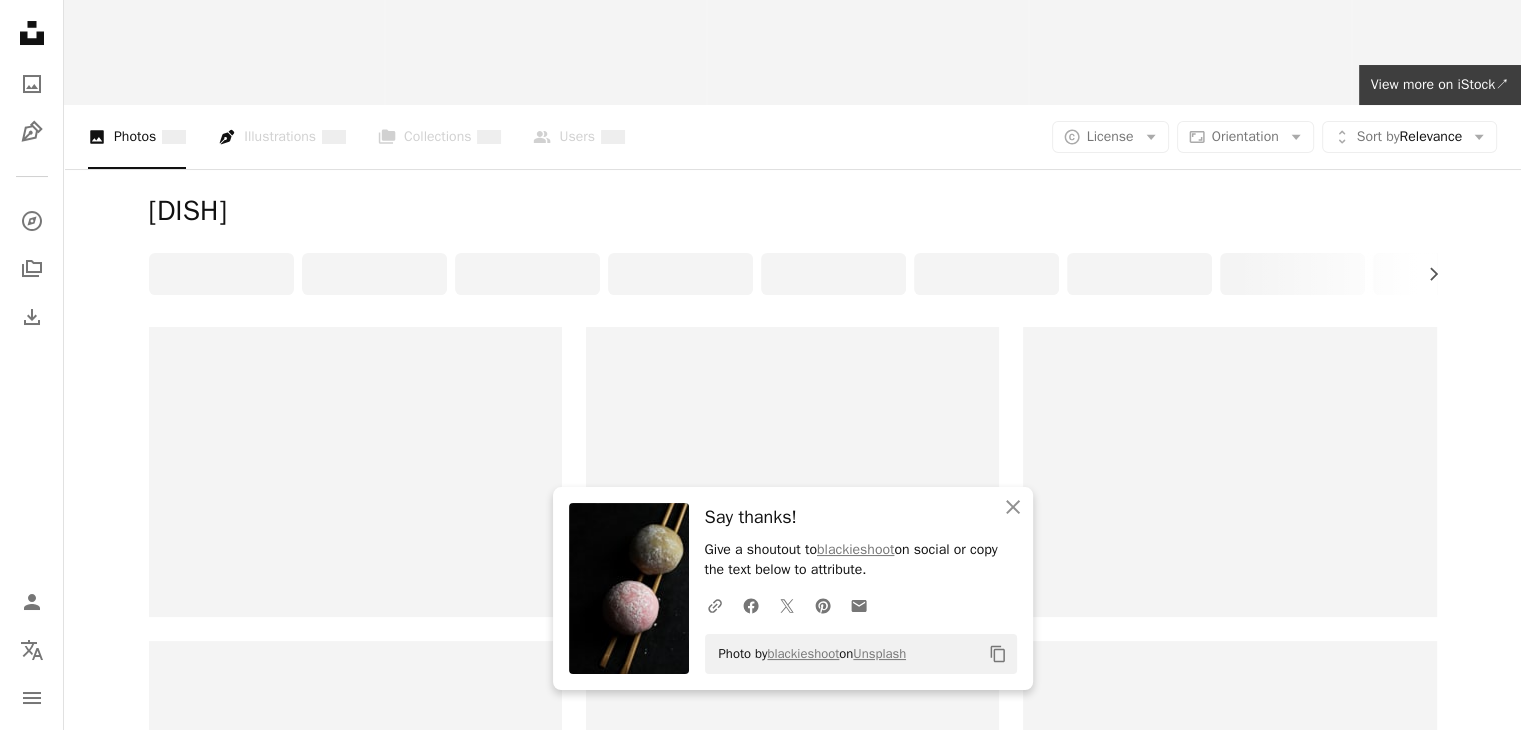 scroll, scrollTop: 294, scrollLeft: 0, axis: vertical 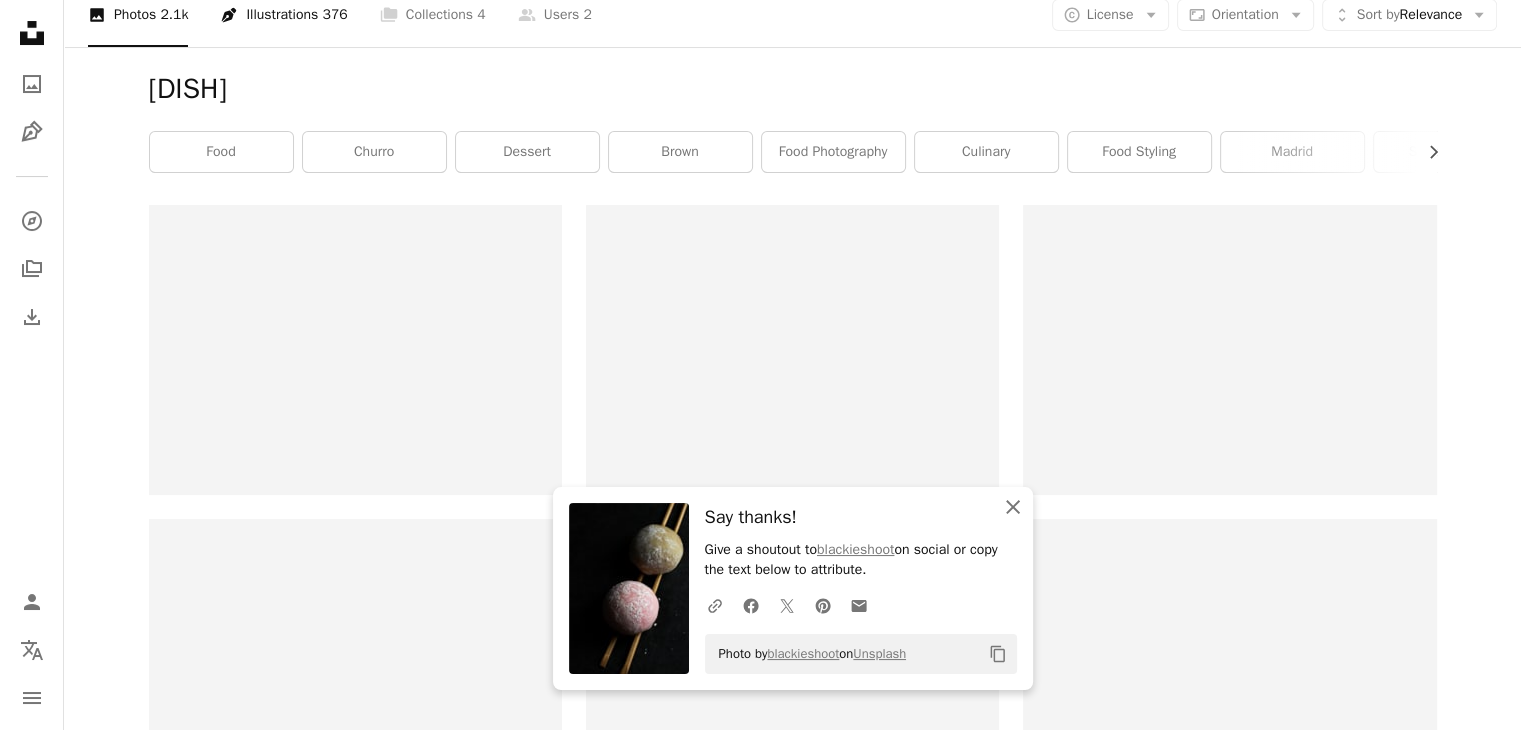 click on "An X shape" 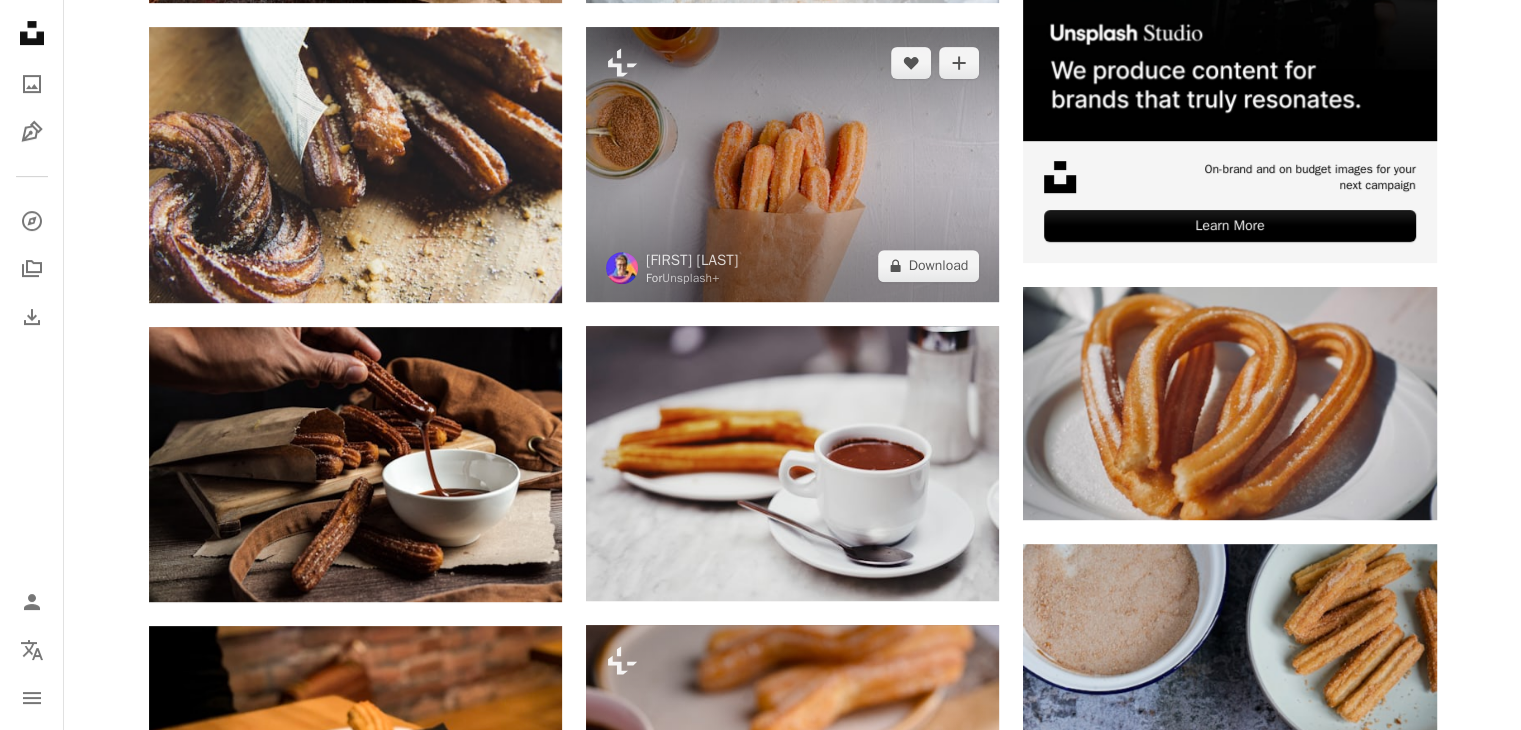 scroll, scrollTop: 778, scrollLeft: 0, axis: vertical 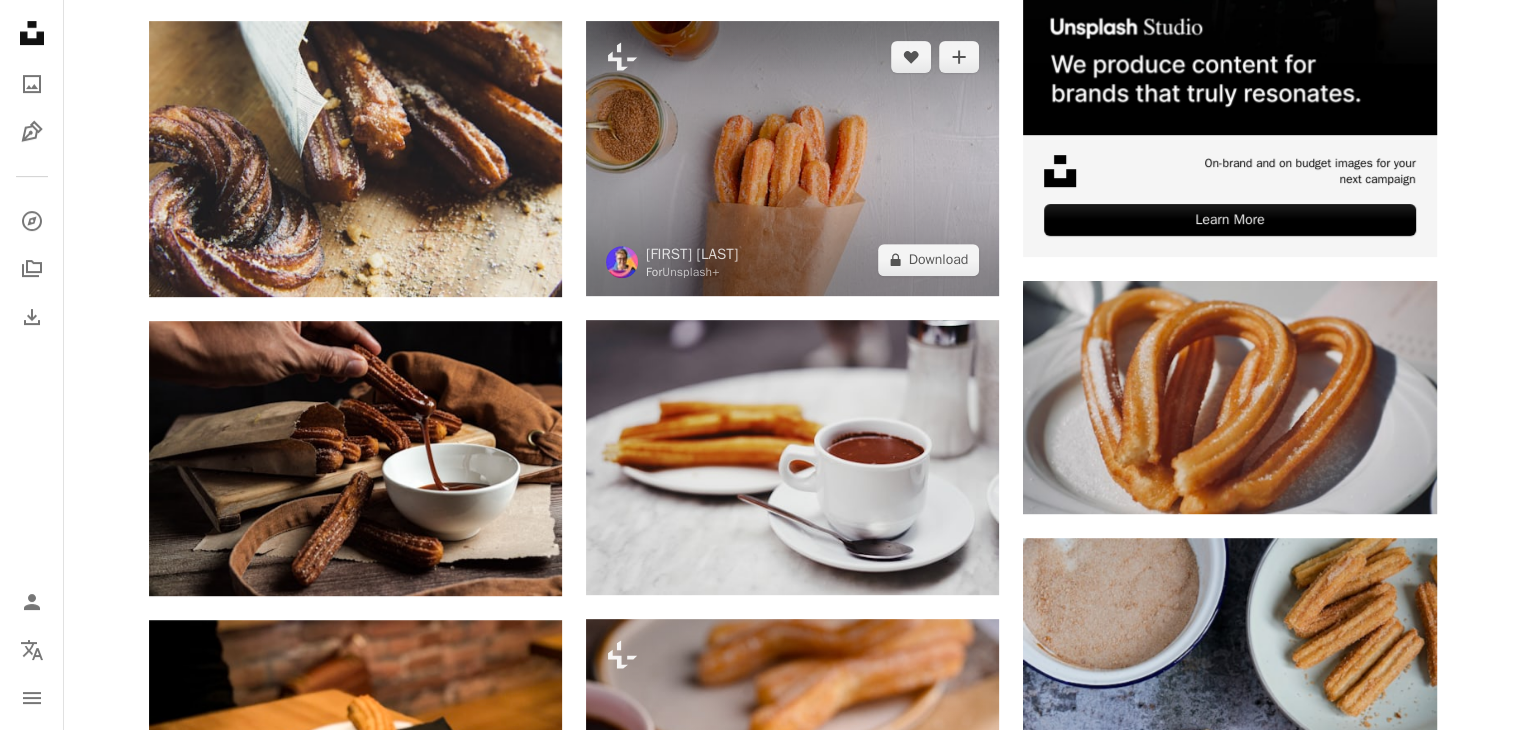click at bounding box center [792, 158] 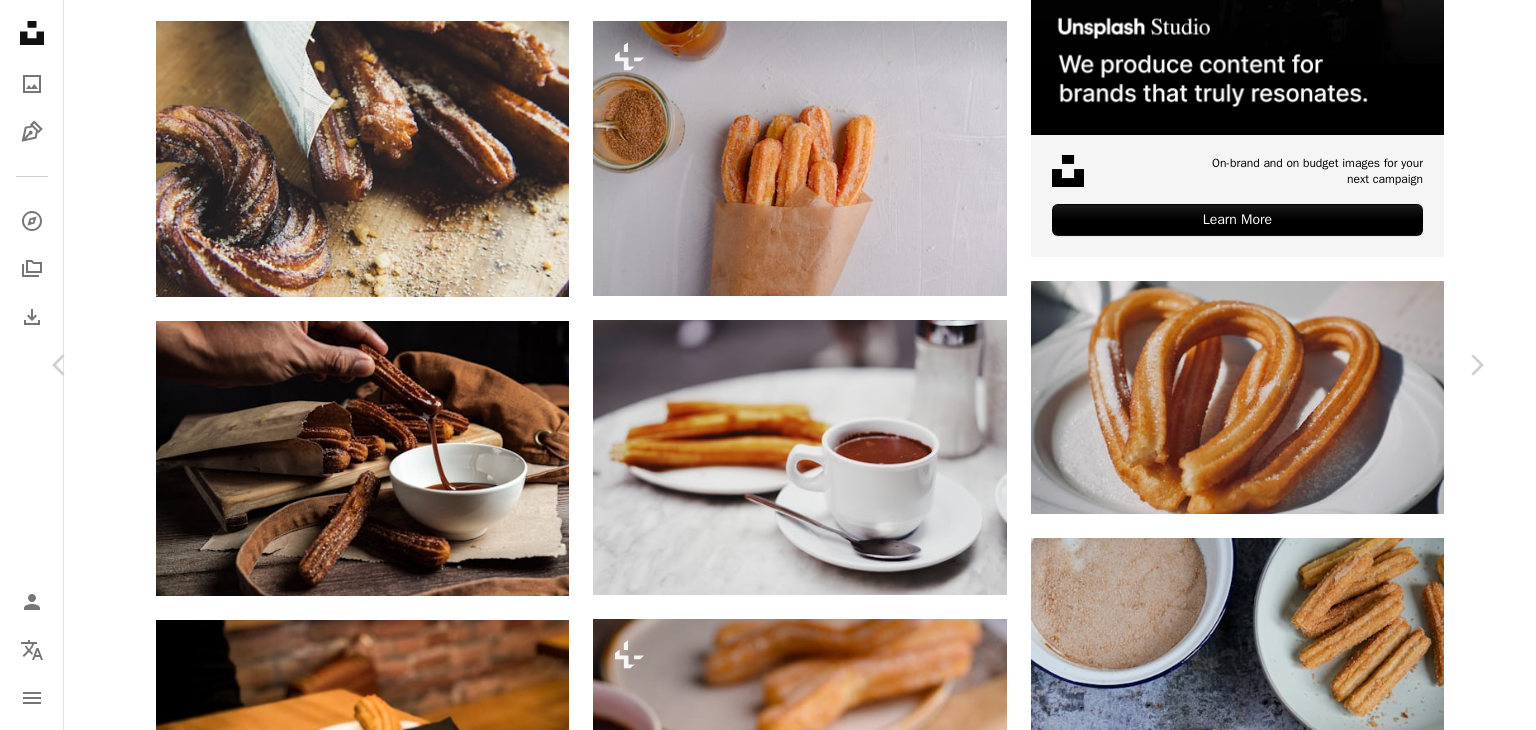 click on "A forward-right arrow Share More Actions Calendar outlined Published on  [MONTH] [DAY], [YEAR] Safety Licensed under the  Unsplash+ License food dessert test madrid food photography culinary churros food styling sweet treat Free images From this series Chevron right Plus sign for Unsplash+ Plus sign for Unsplash+ Plus sign for Unsplash+ Plus sign for Unsplash+ Plus sign for Unsplash+ Plus sign for Unsplash+ Plus sign for Unsplash+ Related images Plus sign for Unsplash+ A heart A plus sign Joanna Stołowicz For  Unsplash+ A lock Download Plus sign for Unsplash+ A heart A plus sign Anna Jakutajc-Wojtalik For  Unsplash+ A lock Download Plus sign for Unsplash+ A heart A plus sign Thomas Franke For  Unsplash+ A lock Download Plus sign for Unsplash+ A heart A plus sign Anna Jakutajc-Wojtalik For  Unsplash+ A lock Download Plus sign for Unsplash+ A heart A plus sign Joanna Stołowicz For  Unsplash+ A lock For" at bounding box center [768, 4498] 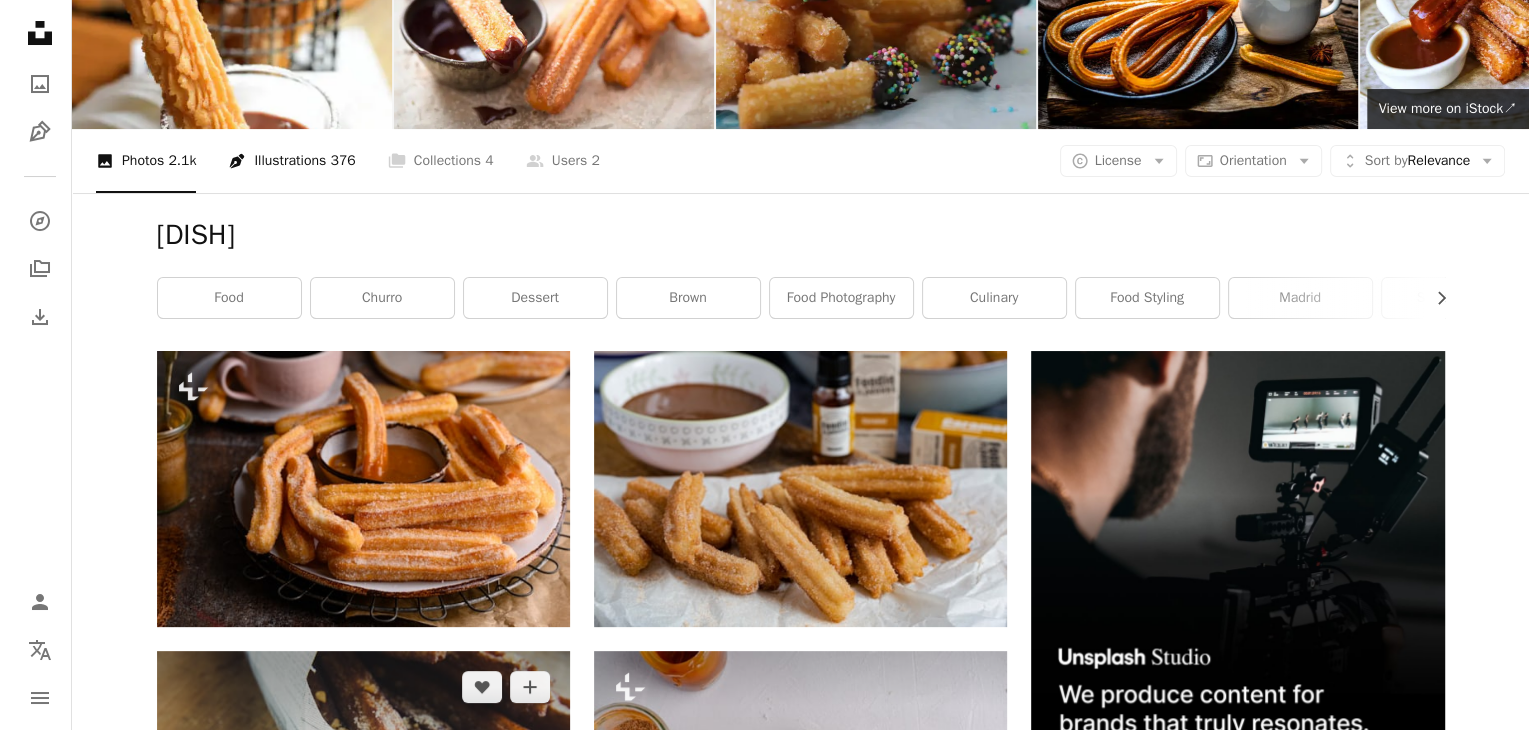 scroll, scrollTop: 36, scrollLeft: 0, axis: vertical 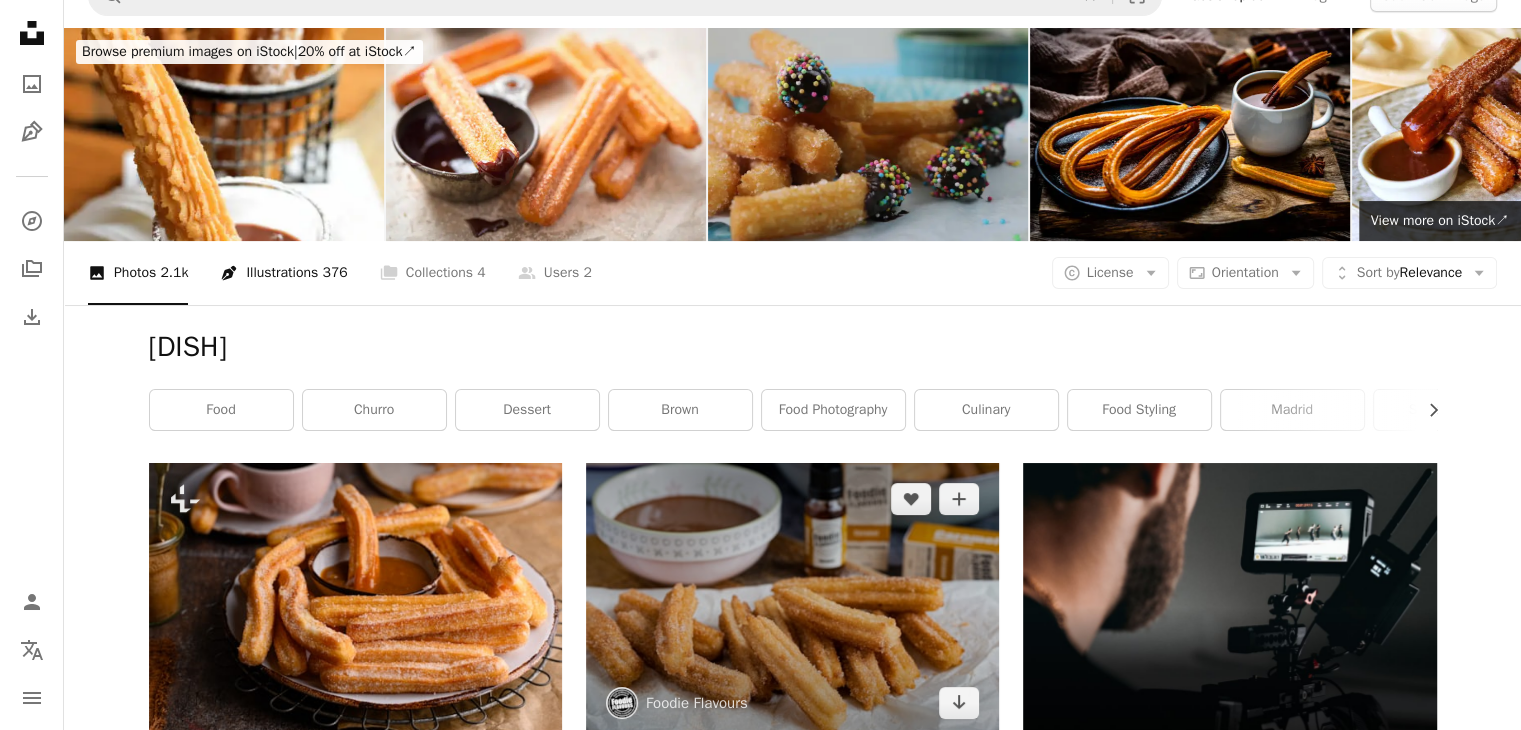 click at bounding box center (792, 600) 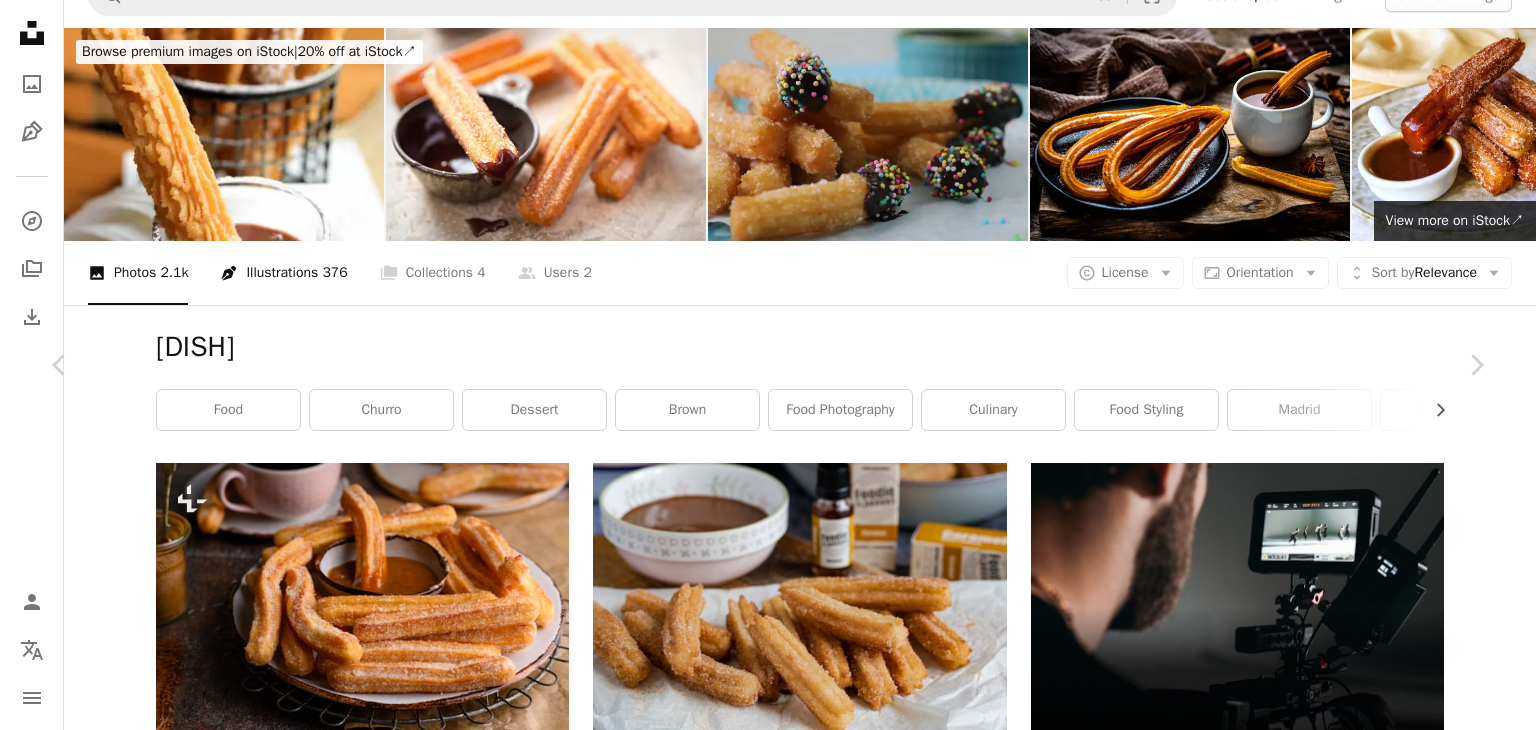 click on "Download free" at bounding box center (1287, 4922) 